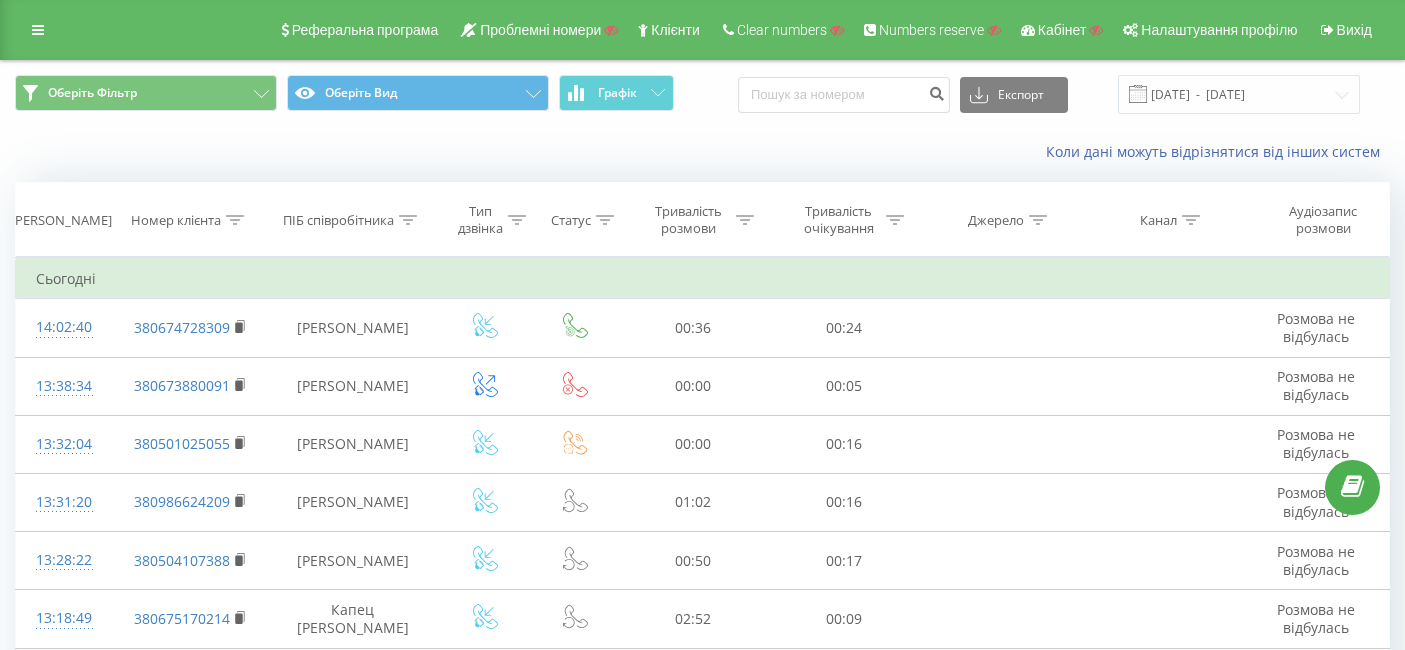 scroll, scrollTop: 153, scrollLeft: 0, axis: vertical 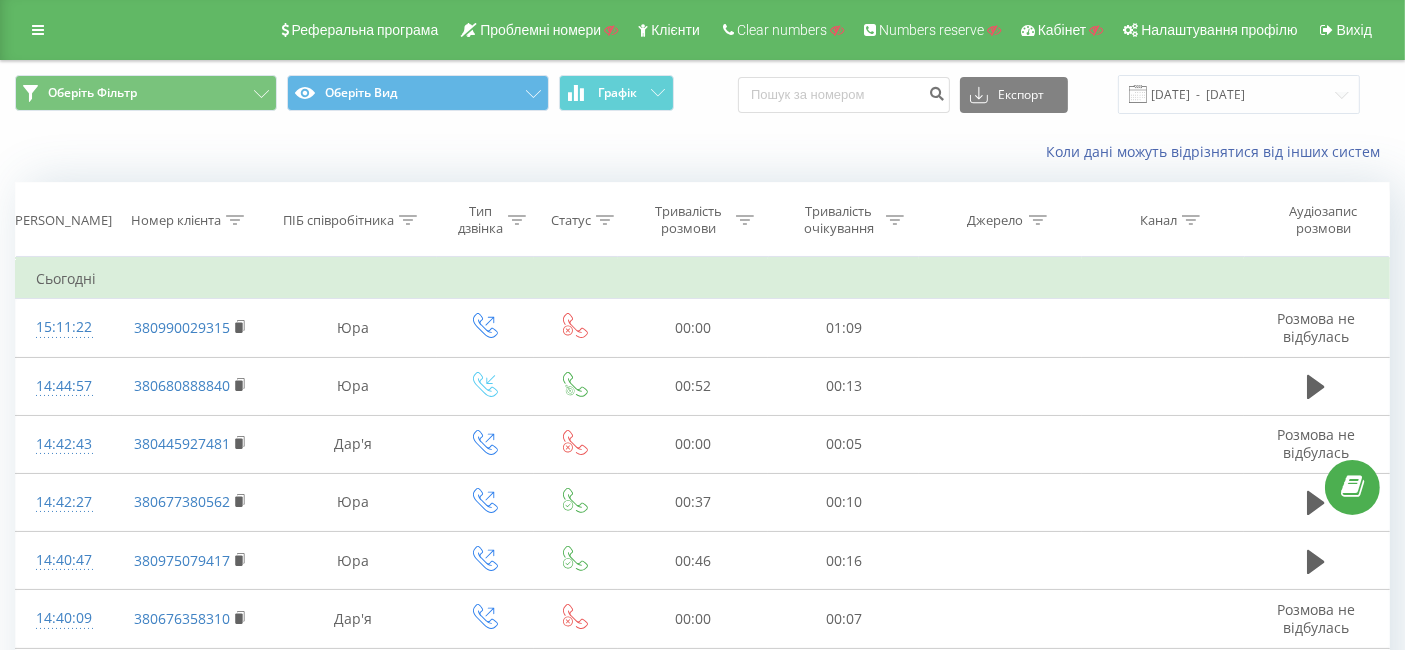 click at bounding box center (38, 30) 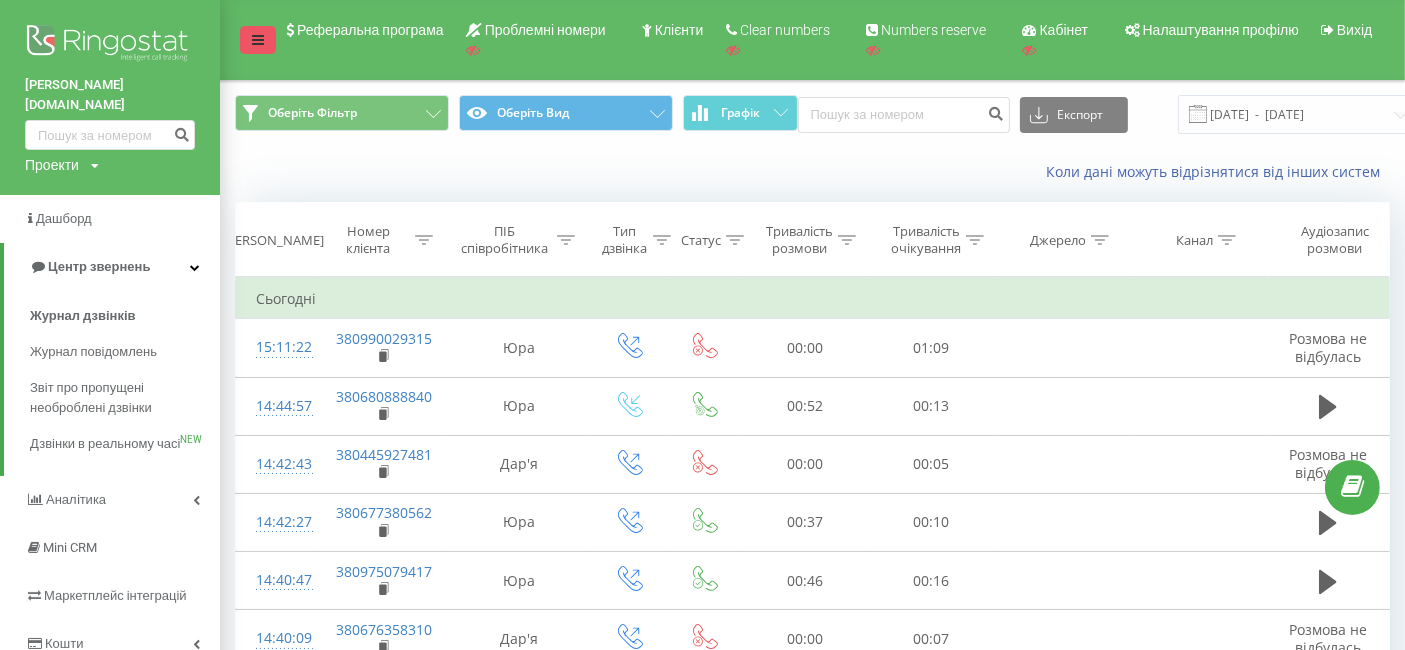click at bounding box center (258, 40) 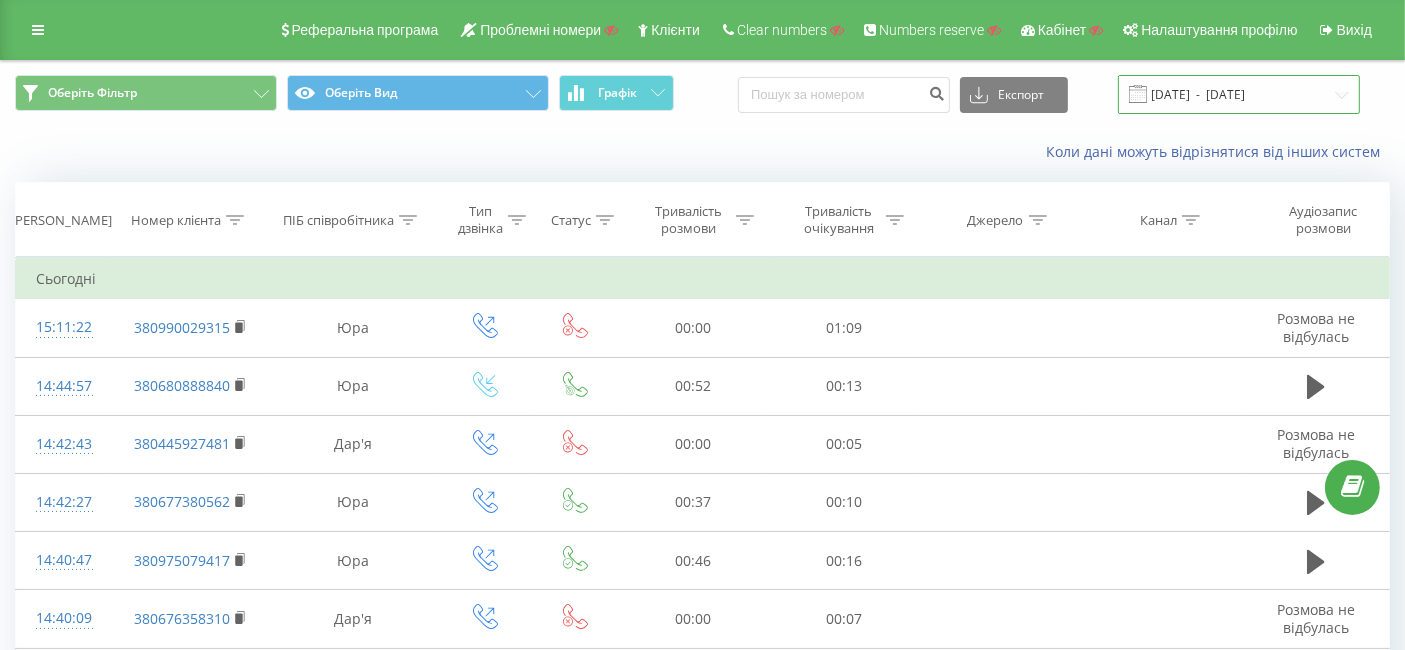 click on "[DATE]  -  [DATE]" at bounding box center (1239, 94) 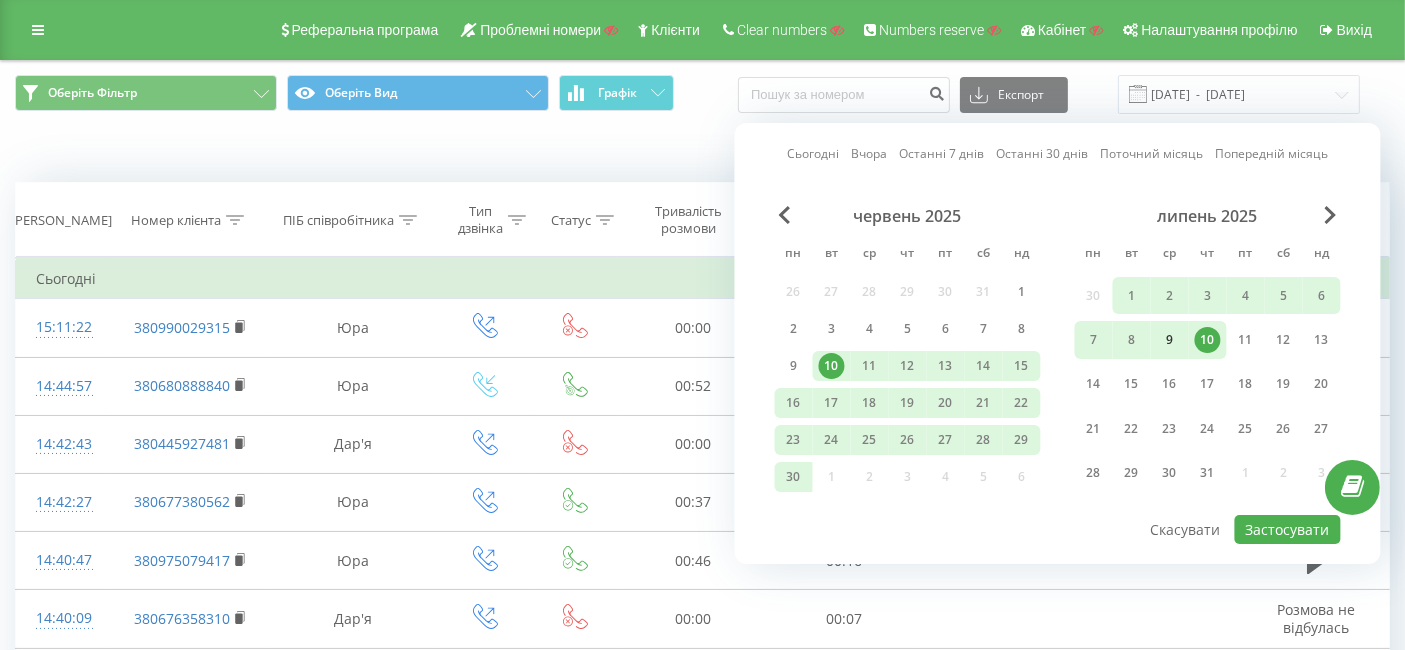 click on "9" at bounding box center [1170, 340] 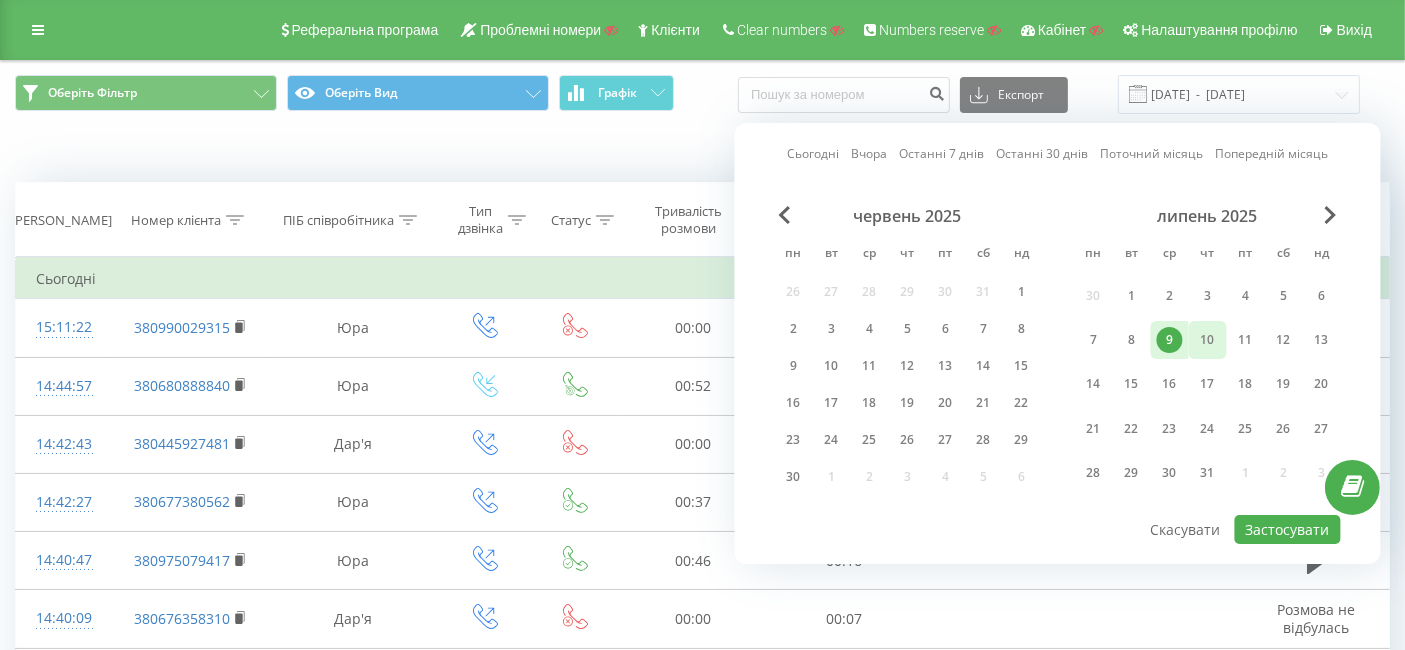 click on "10" at bounding box center (1208, 339) 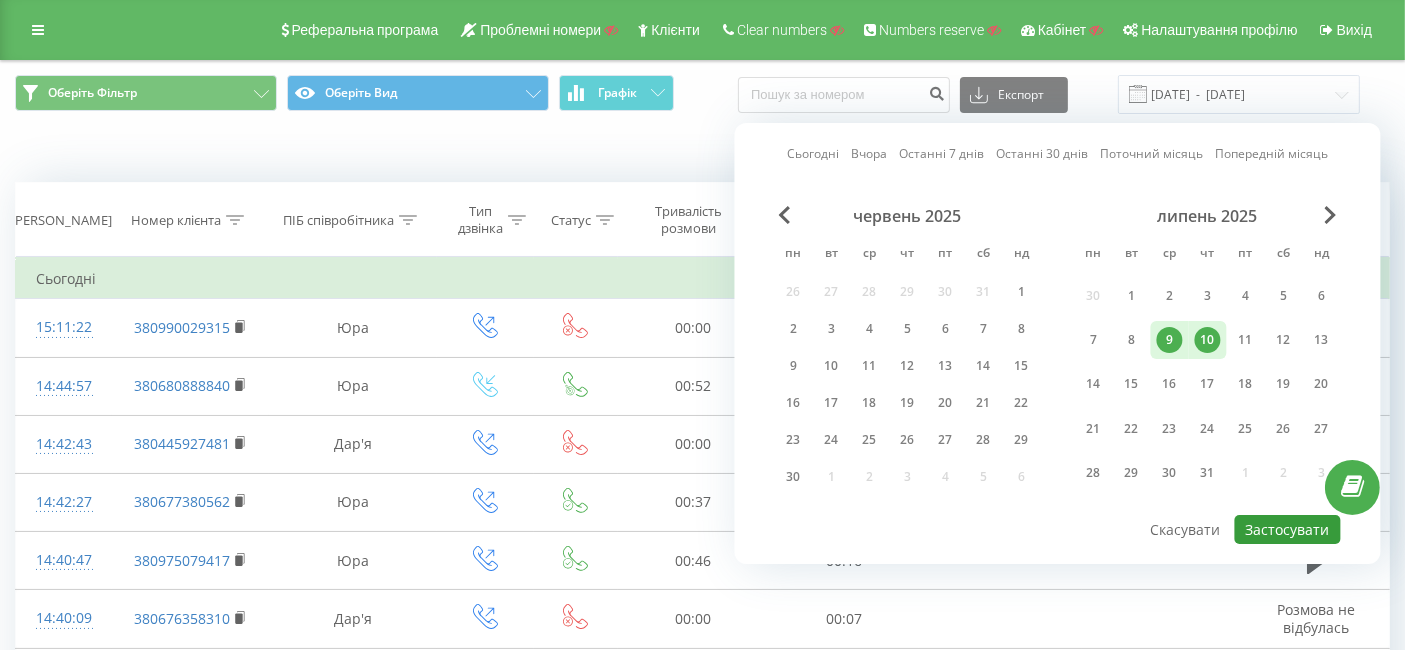 click on "Застосувати" at bounding box center [1288, 529] 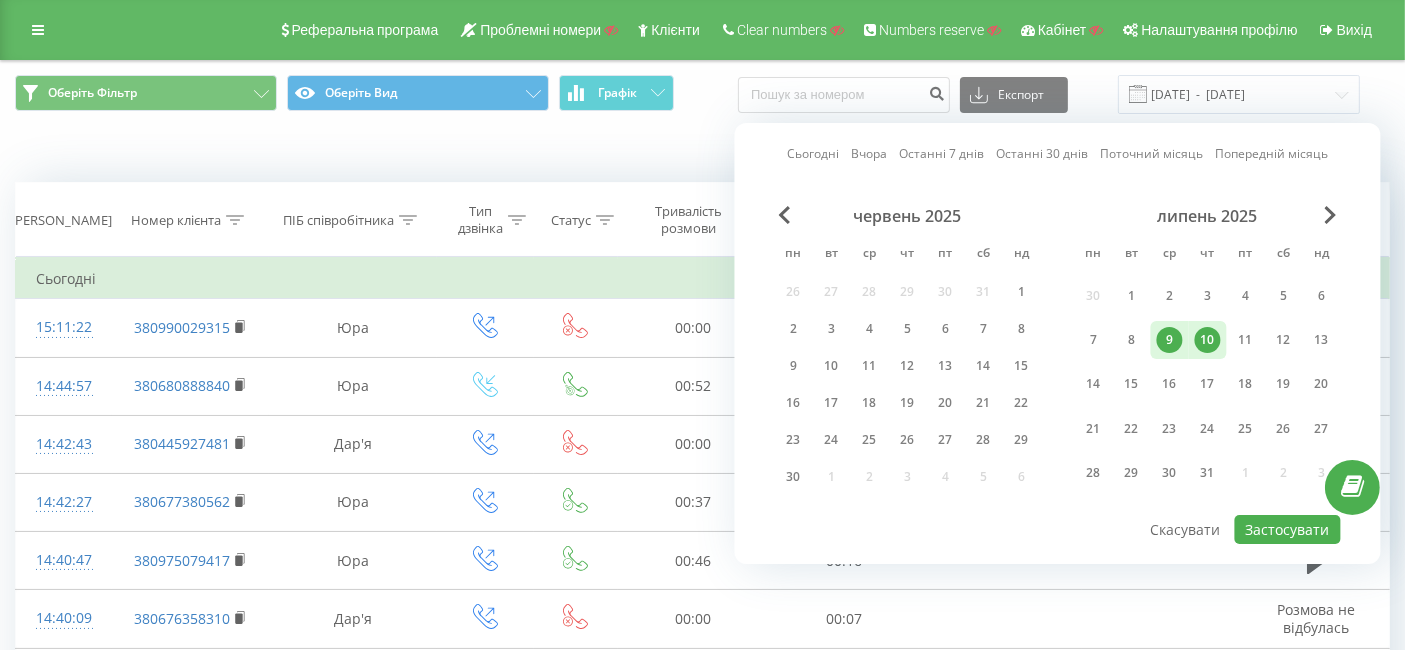 type on "[DATE]  -  [DATE]" 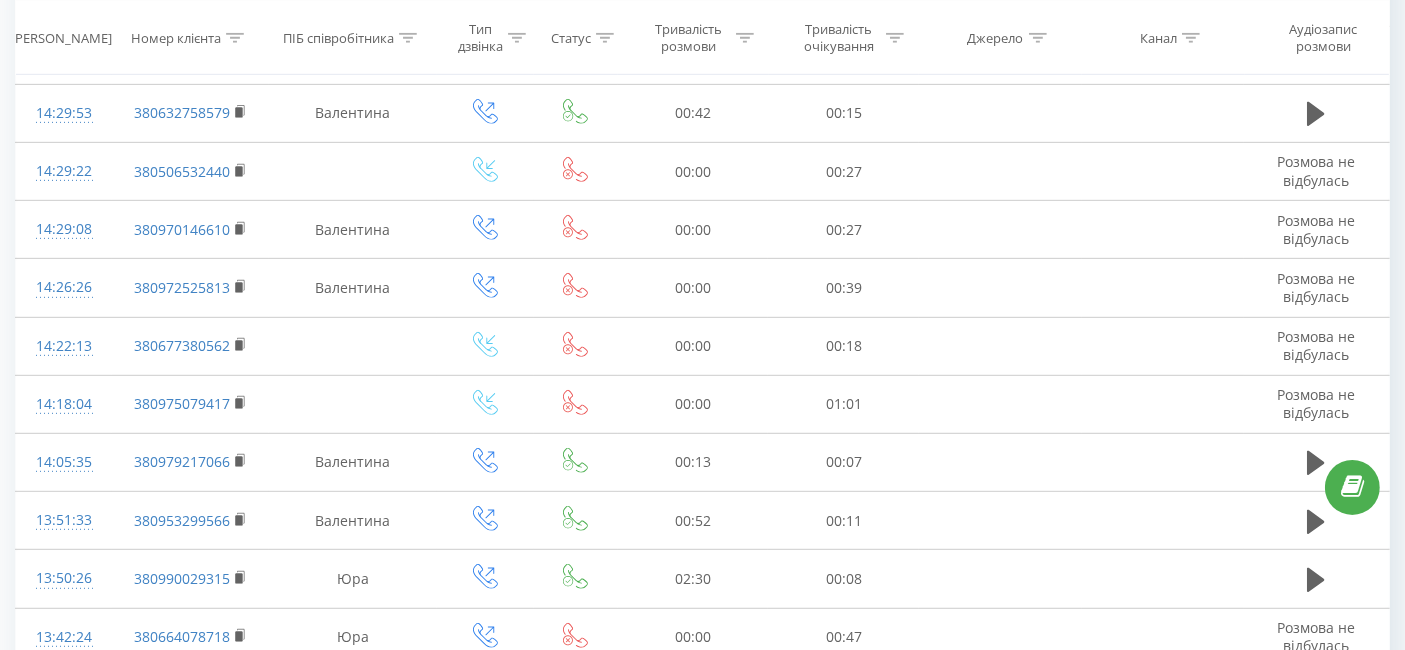 scroll, scrollTop: 1169, scrollLeft: 0, axis: vertical 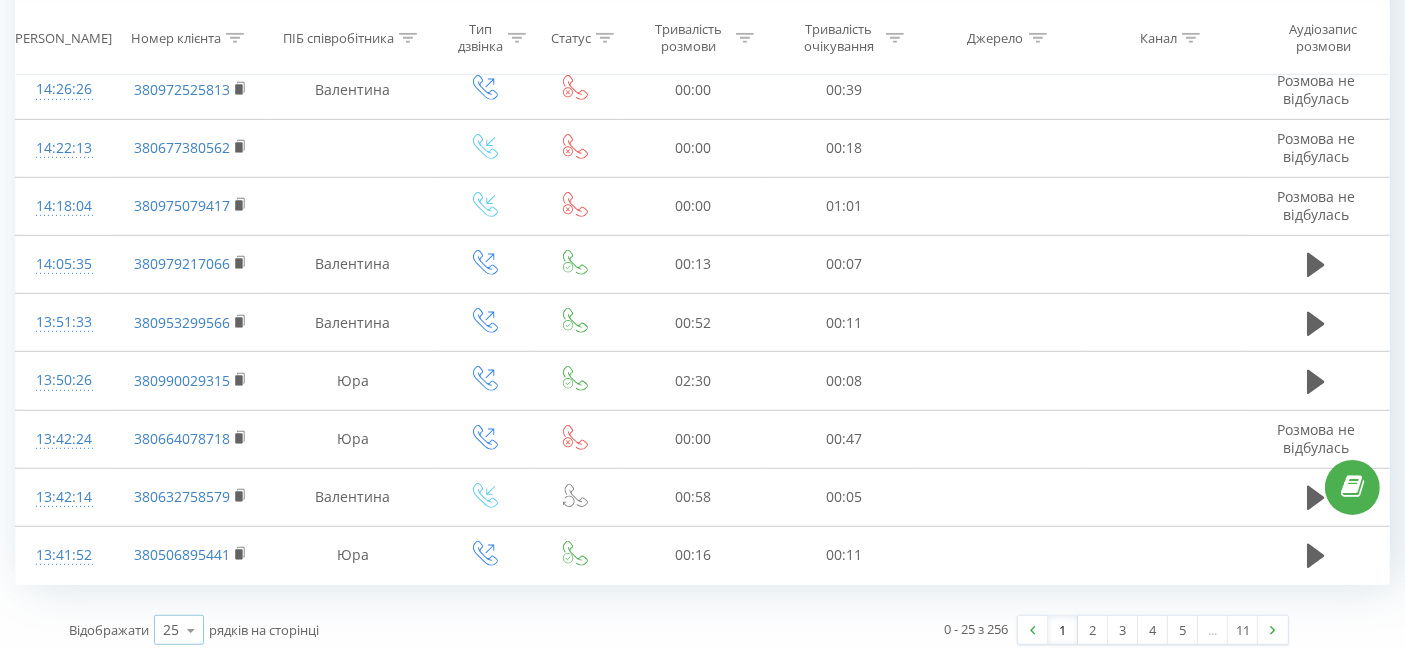 click at bounding box center [191, 630] 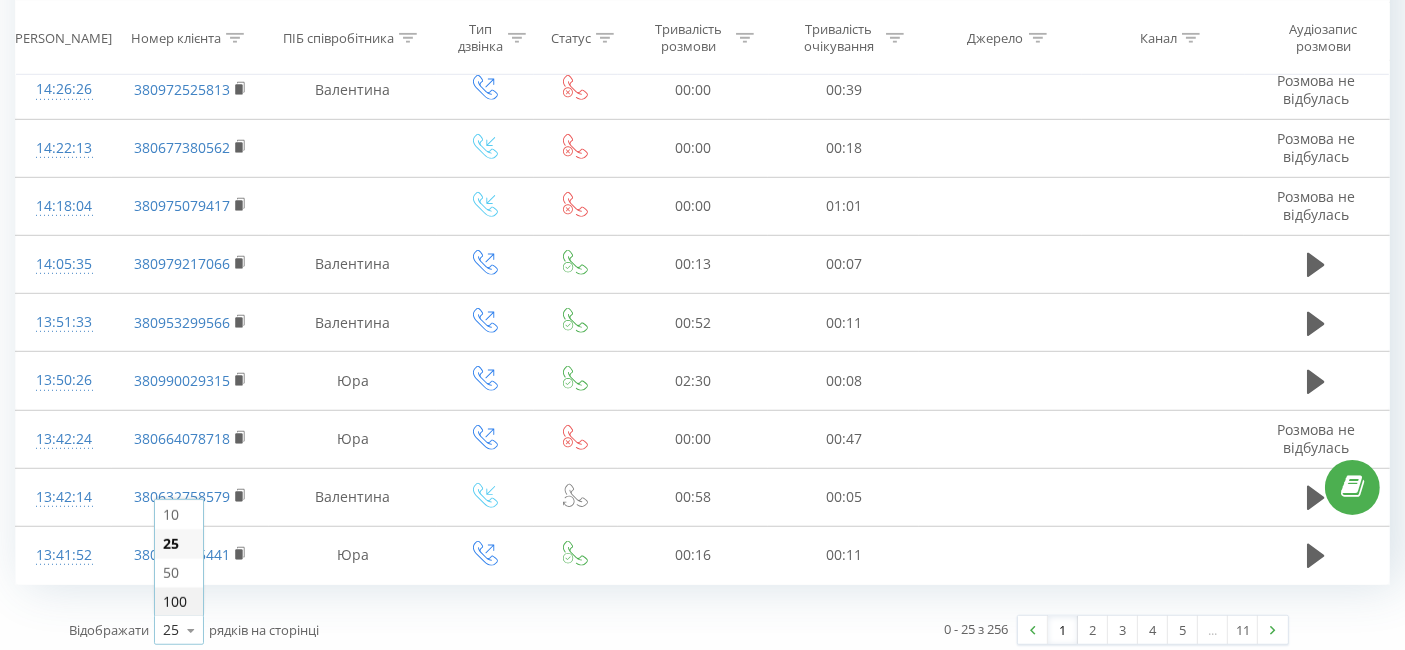 click on "100" at bounding box center (175, 601) 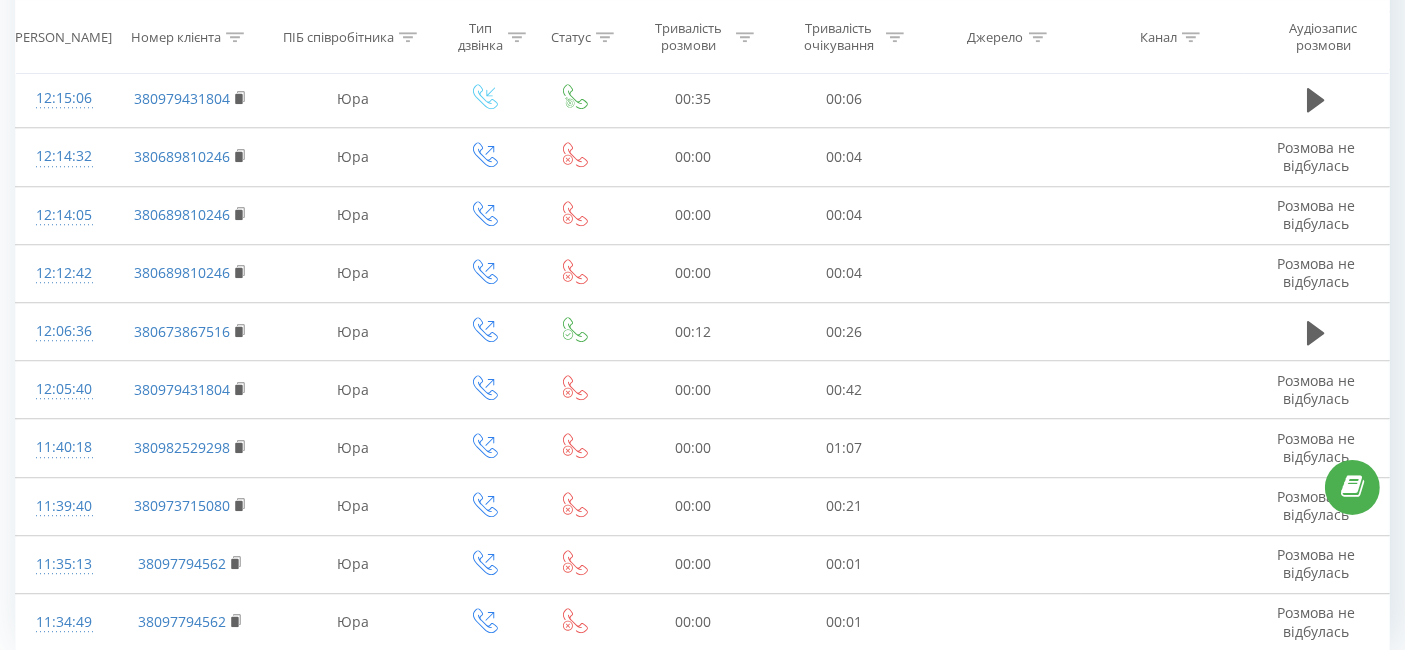 scroll, scrollTop: 5512, scrollLeft: 0, axis: vertical 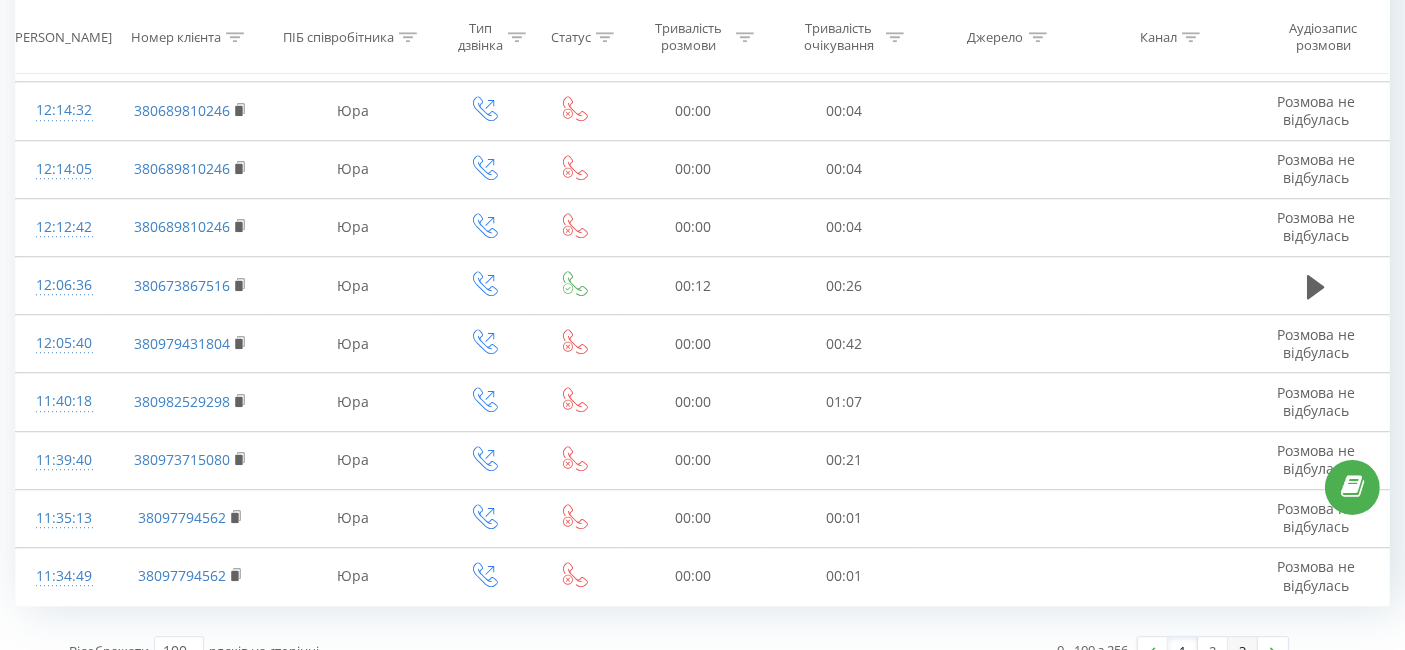 click on "3" at bounding box center (1243, 651) 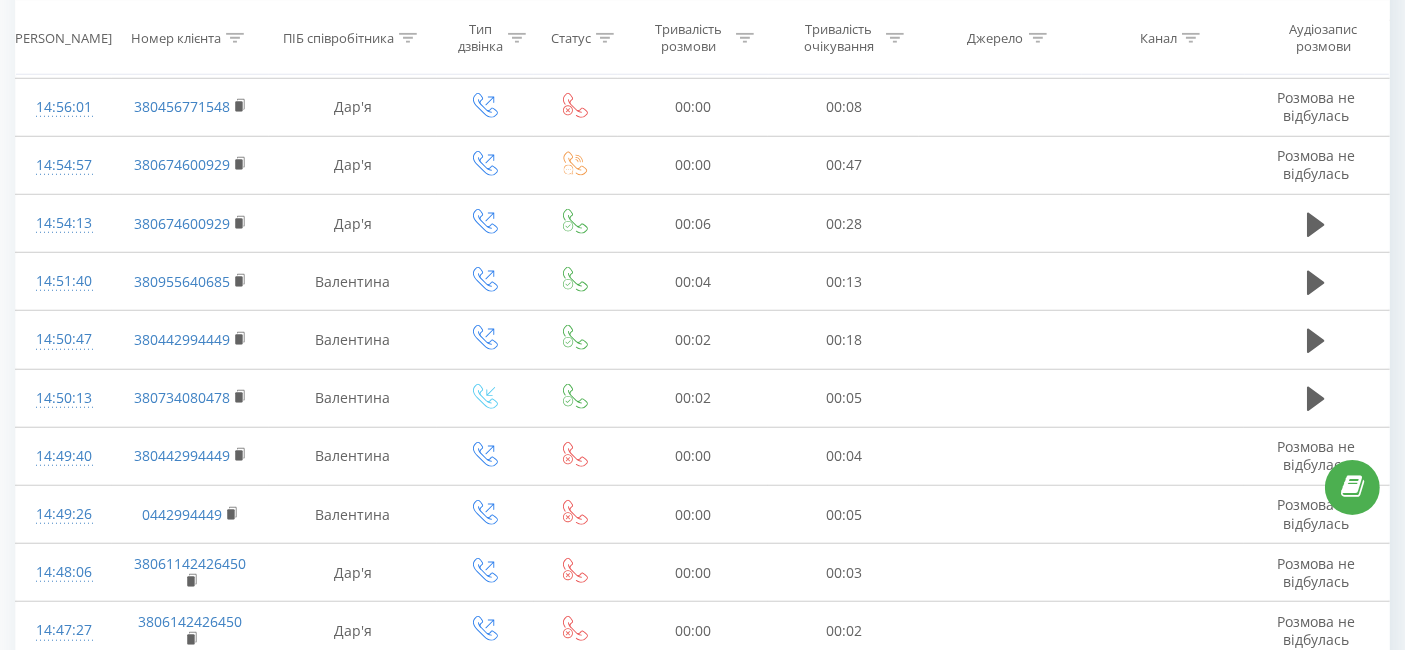 scroll, scrollTop: 2964, scrollLeft: 0, axis: vertical 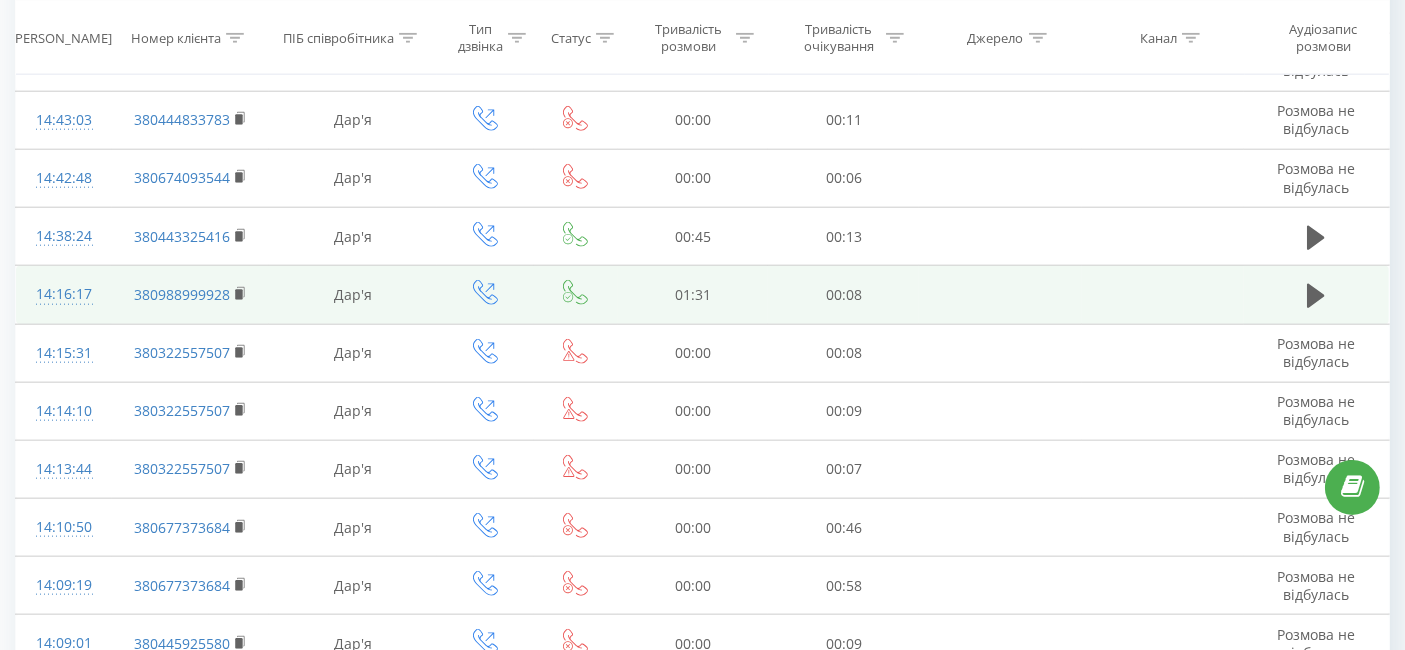 click at bounding box center (1316, 295) 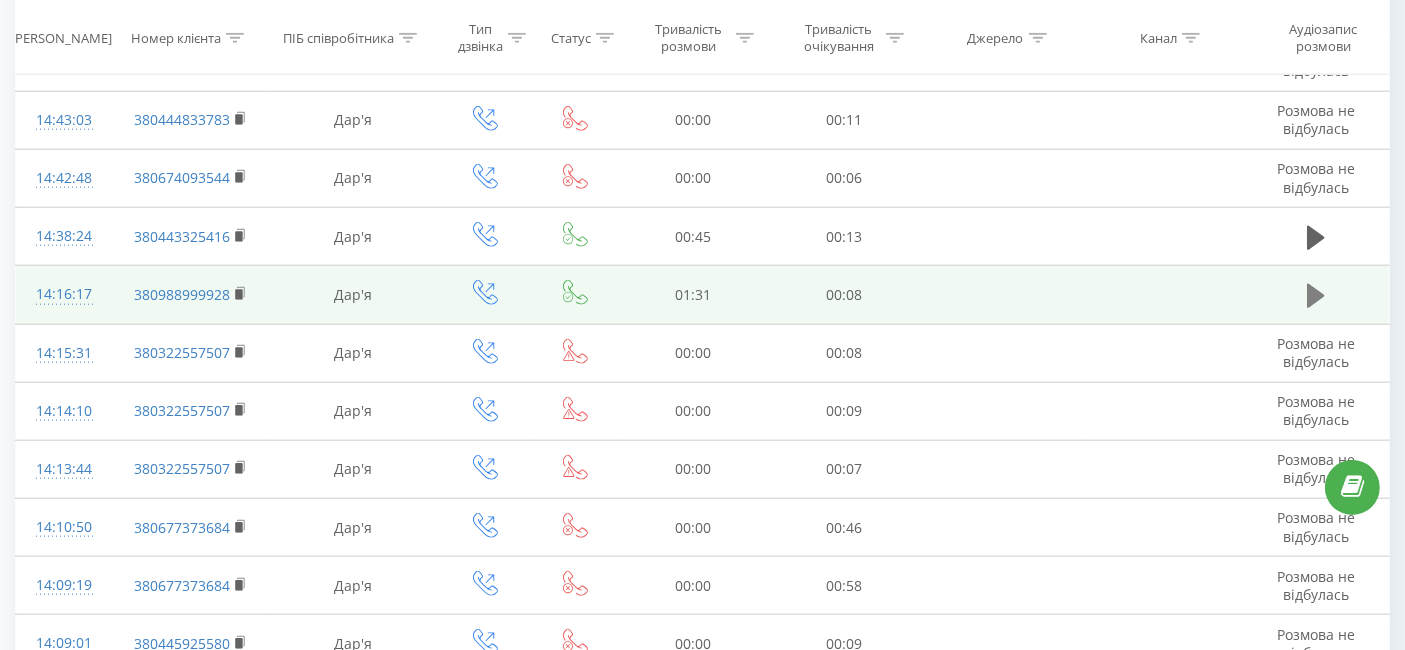 click 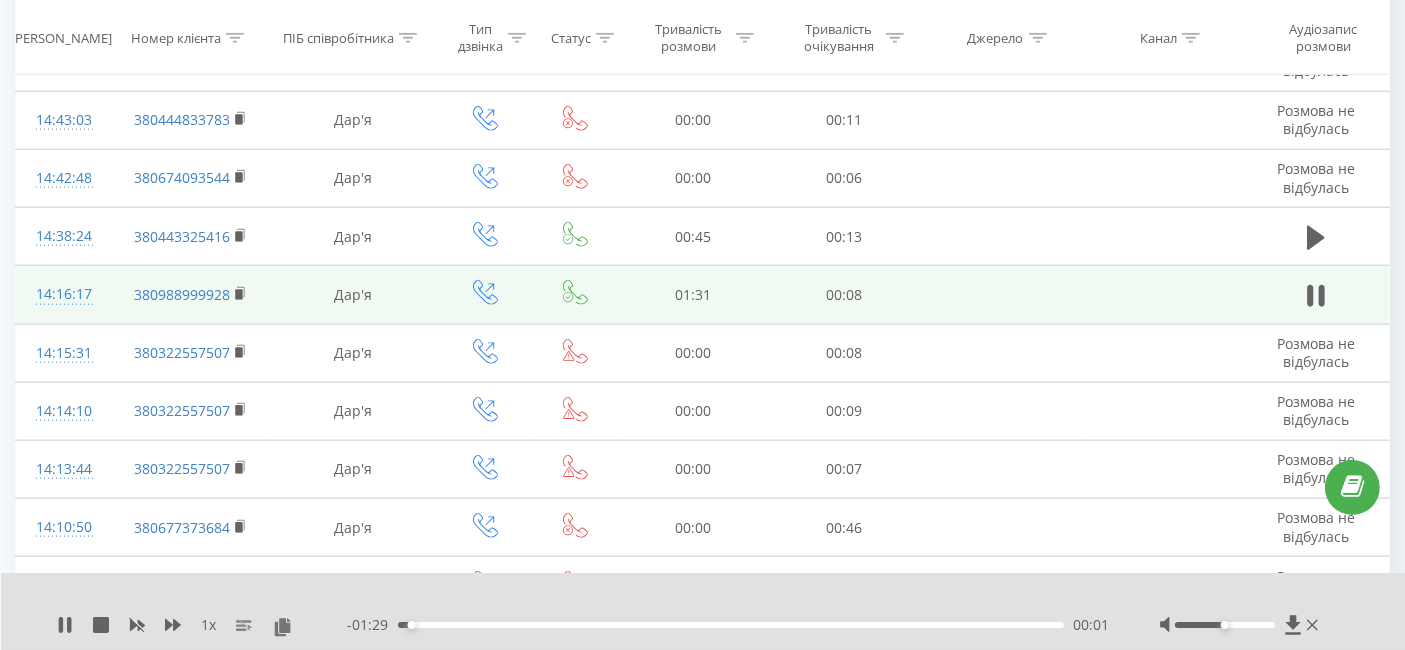 drag, startPoint x: 1220, startPoint y: 620, endPoint x: 1279, endPoint y: 623, distance: 59.07622 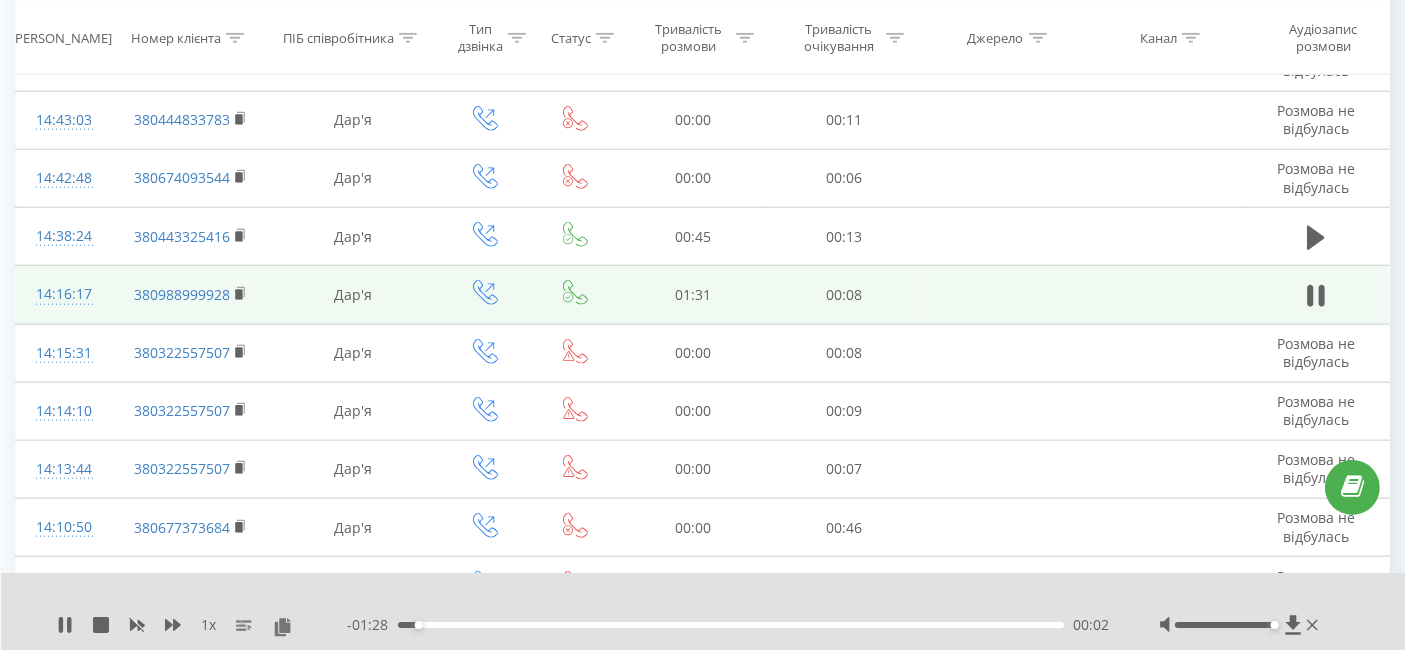 drag, startPoint x: 1232, startPoint y: 625, endPoint x: 1331, endPoint y: 620, distance: 99.12618 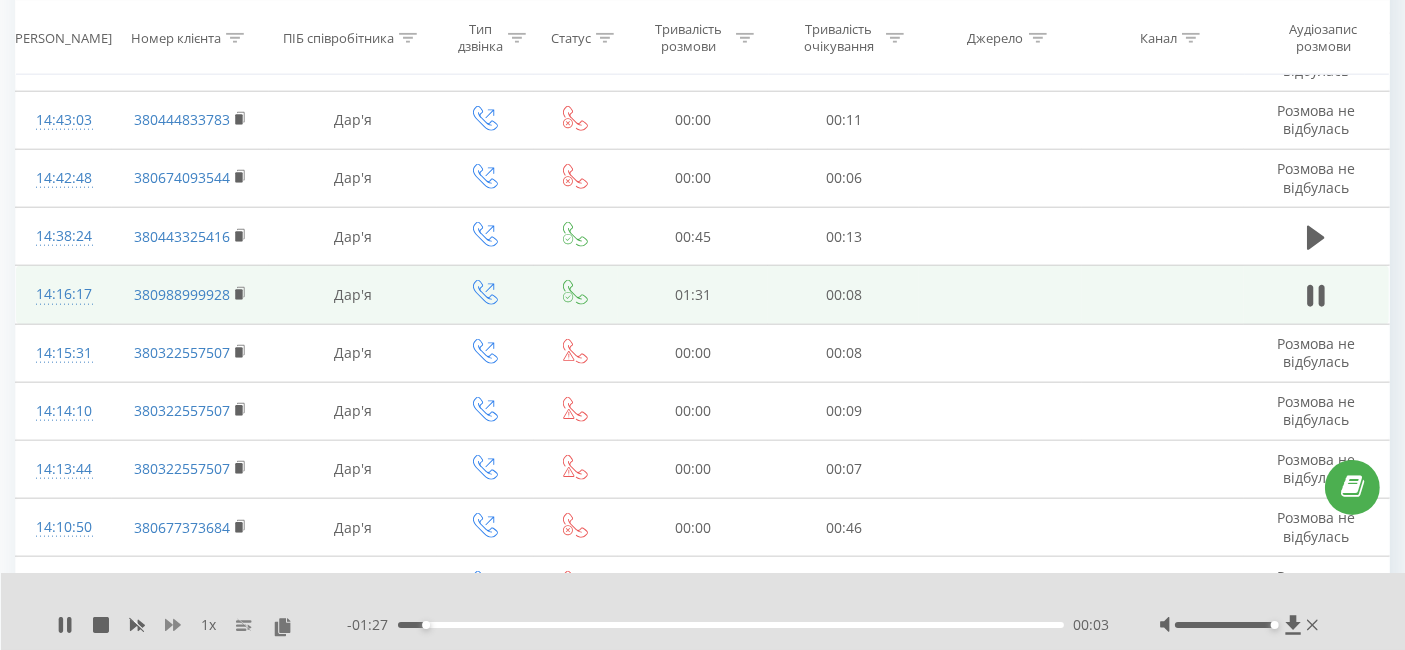 click 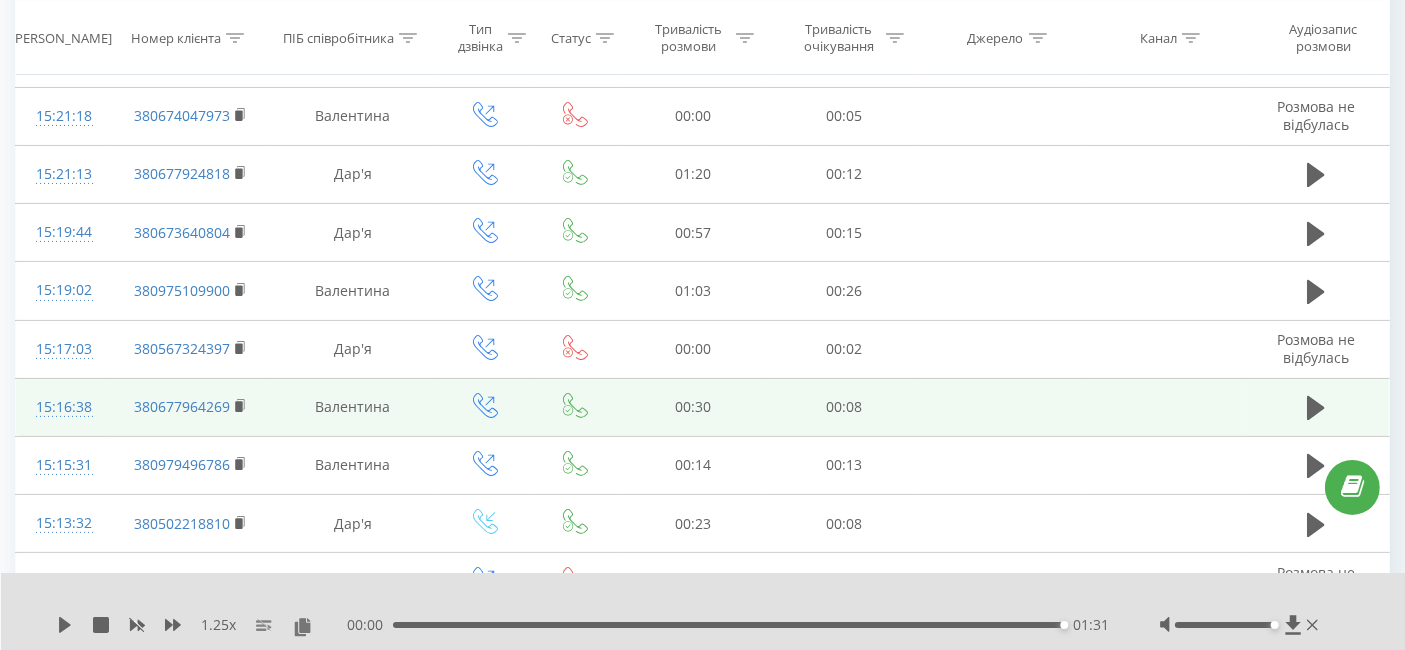 scroll, scrollTop: 297, scrollLeft: 0, axis: vertical 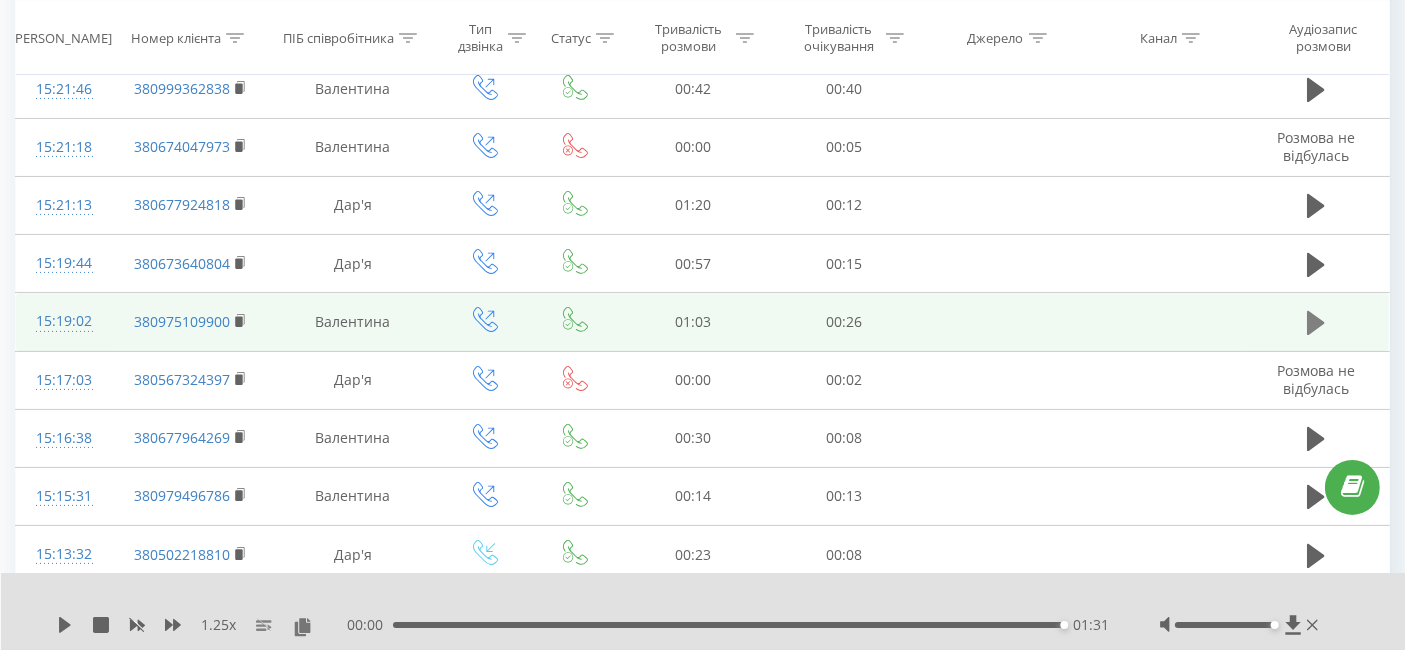 click 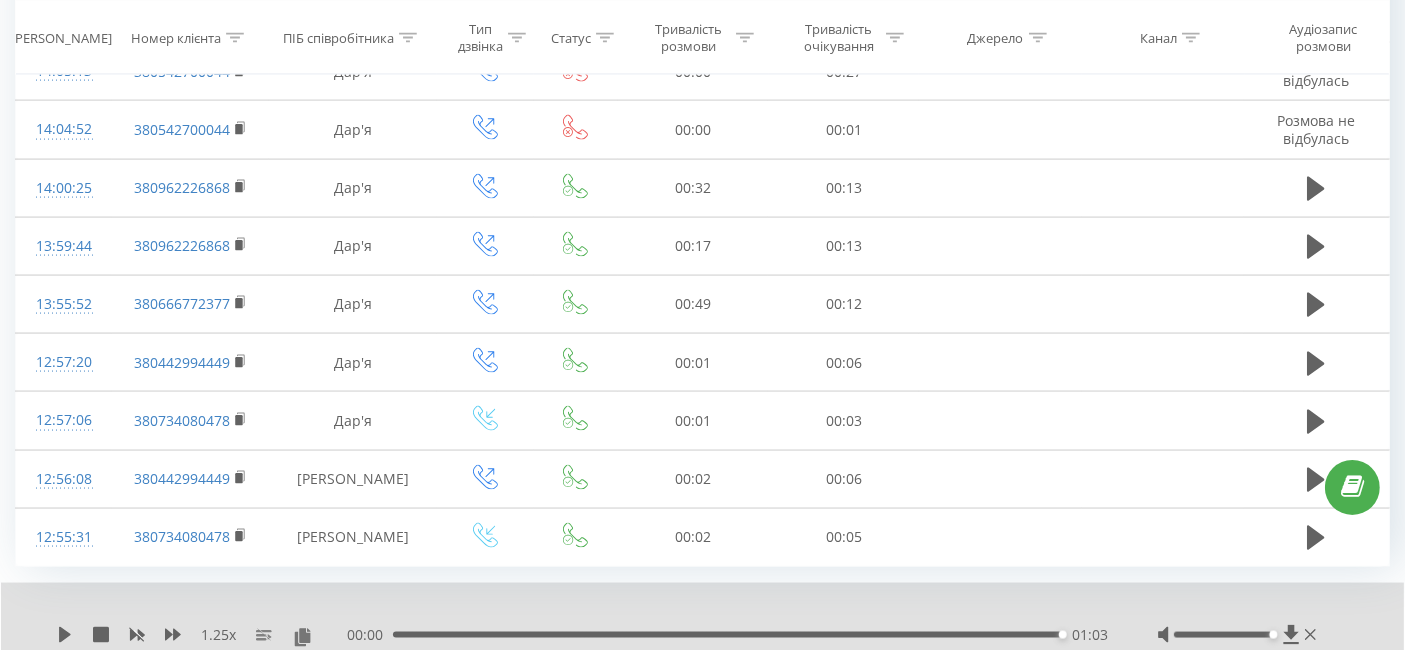 scroll, scrollTop: 3041, scrollLeft: 0, axis: vertical 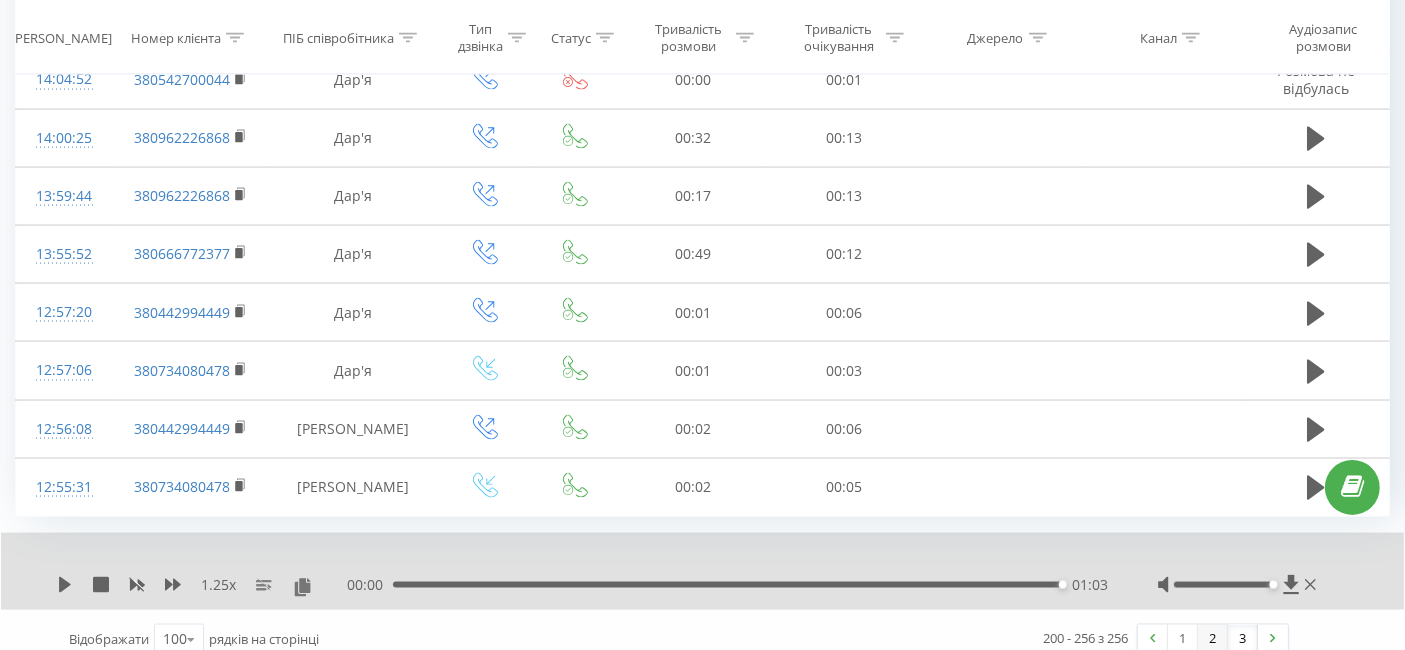 click on "2" at bounding box center [1213, 639] 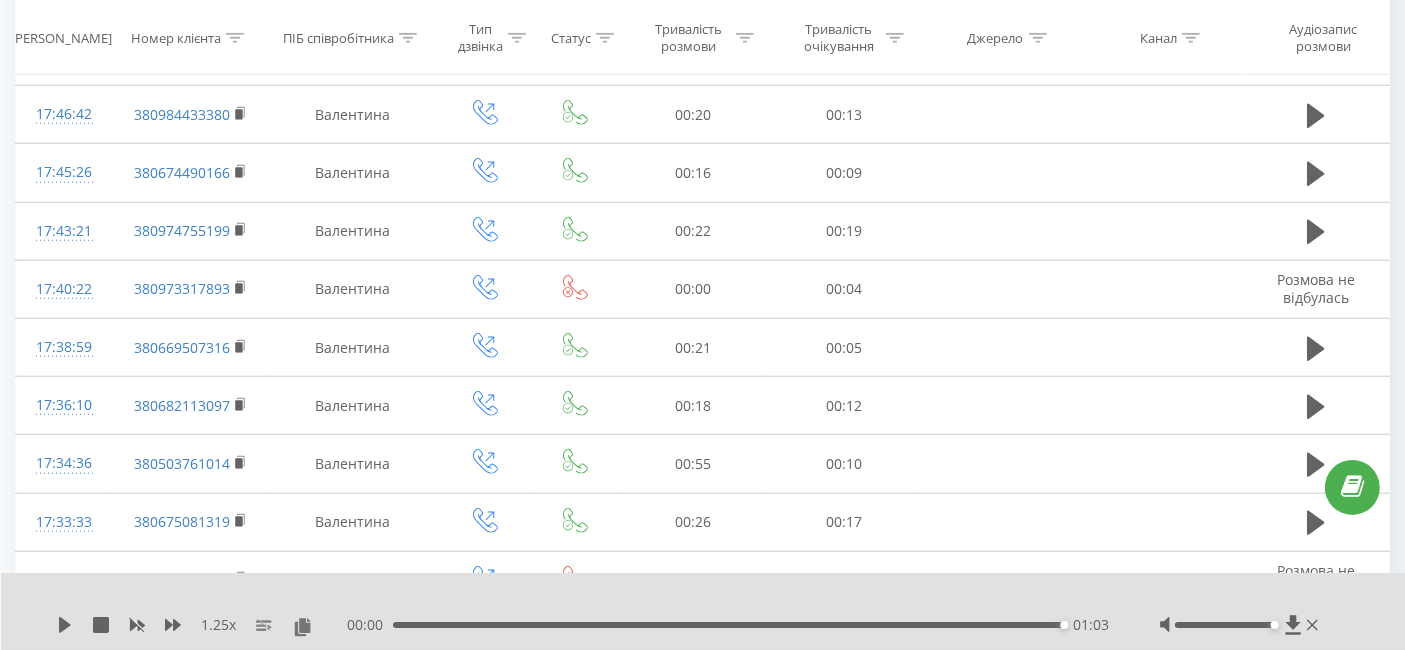 scroll, scrollTop: 131, scrollLeft: 0, axis: vertical 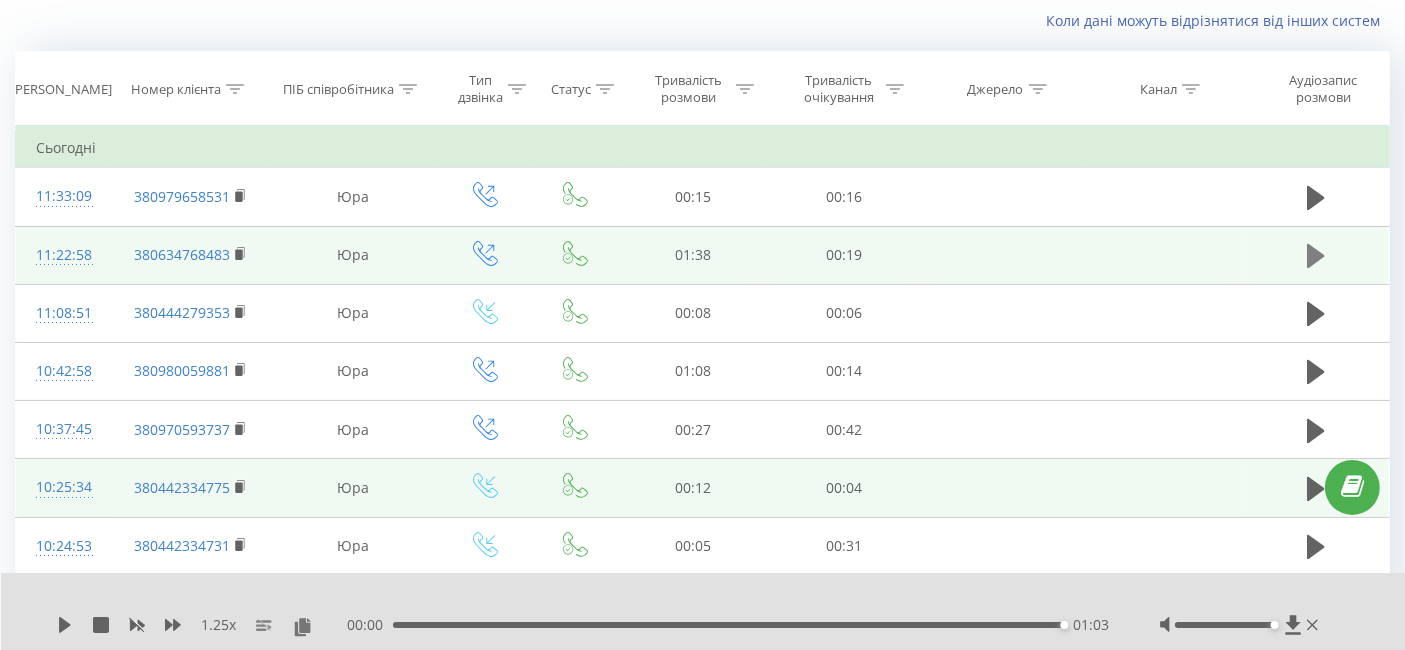click 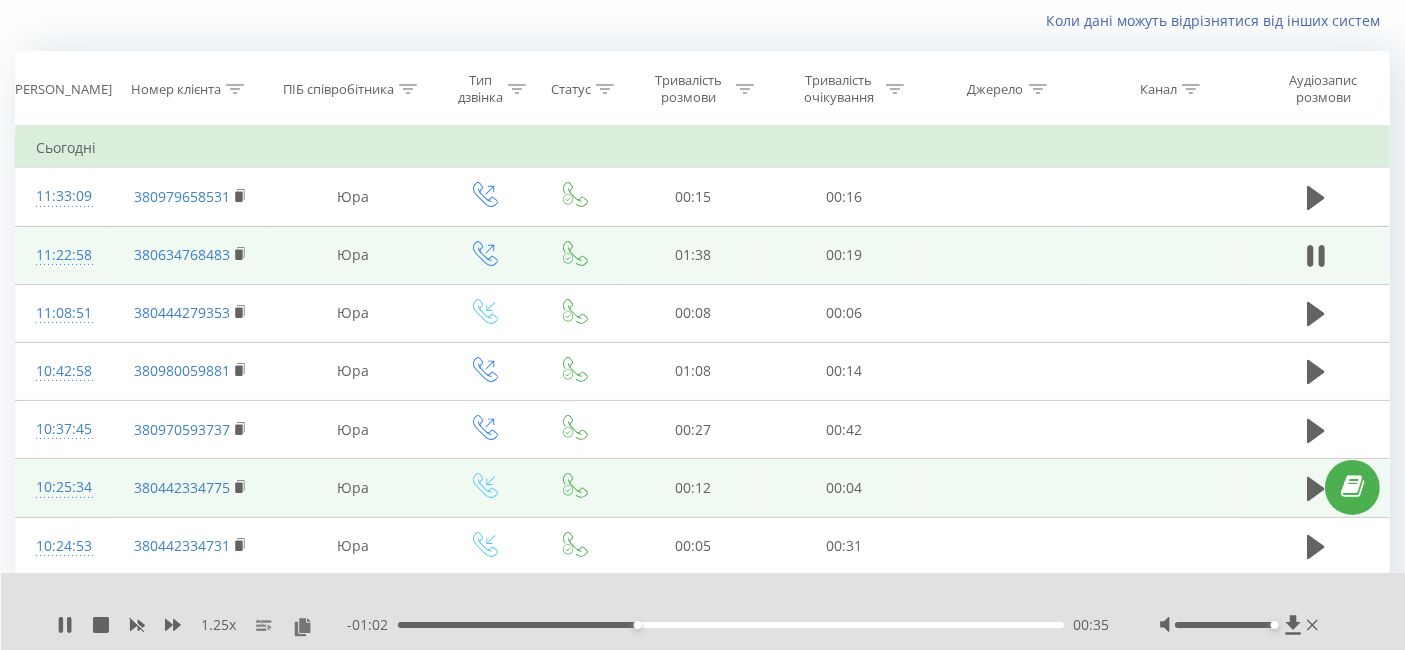 scroll, scrollTop: 376, scrollLeft: 0, axis: vertical 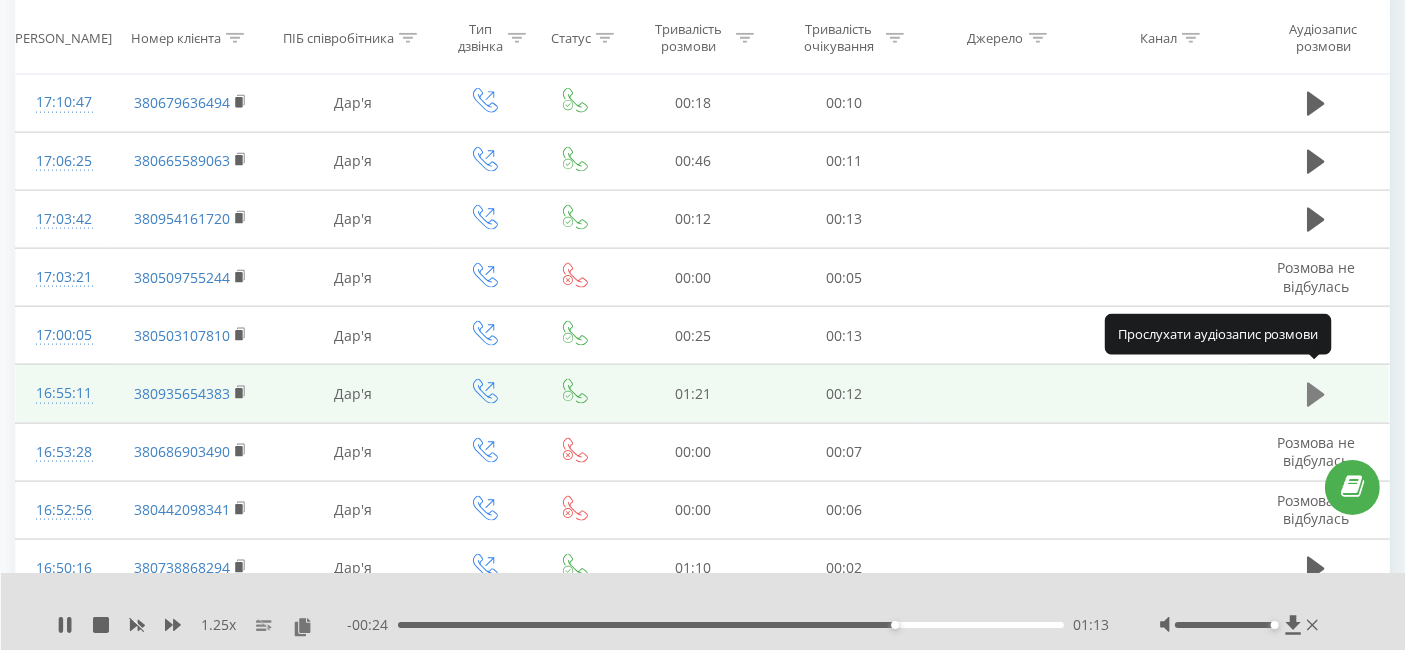 click 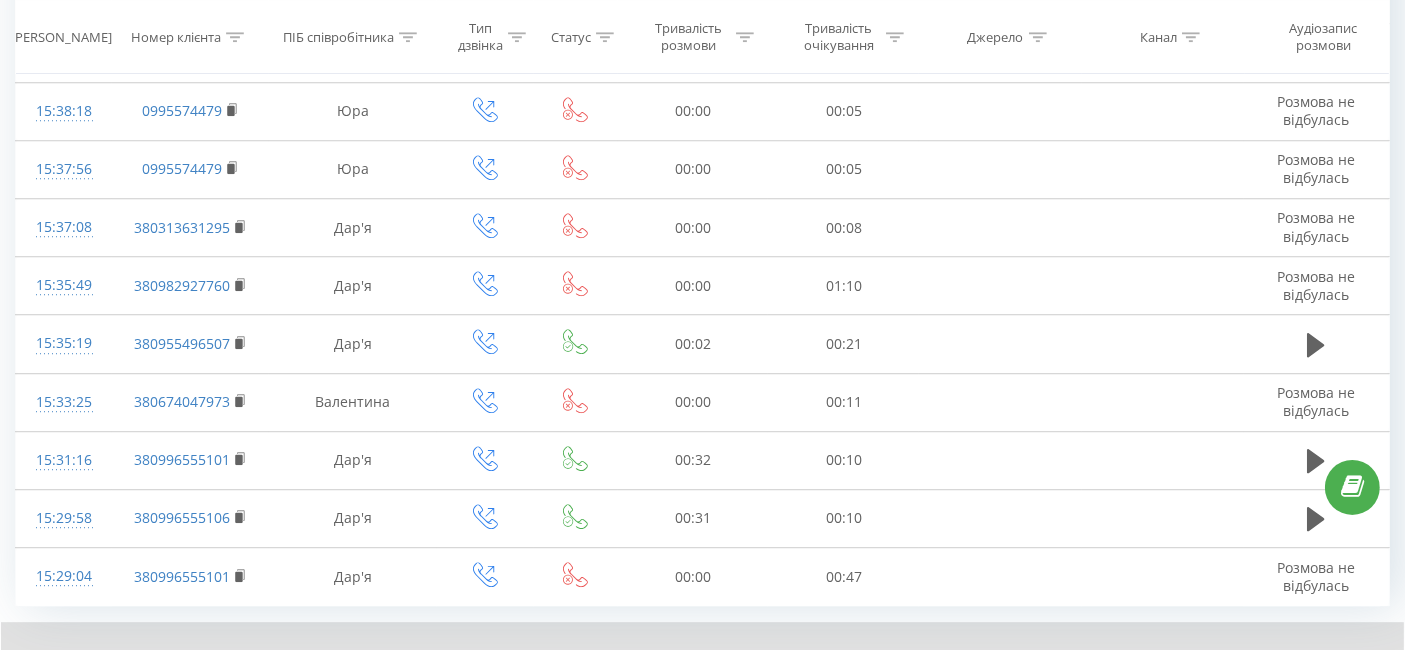 scroll, scrollTop: 5628, scrollLeft: 0, axis: vertical 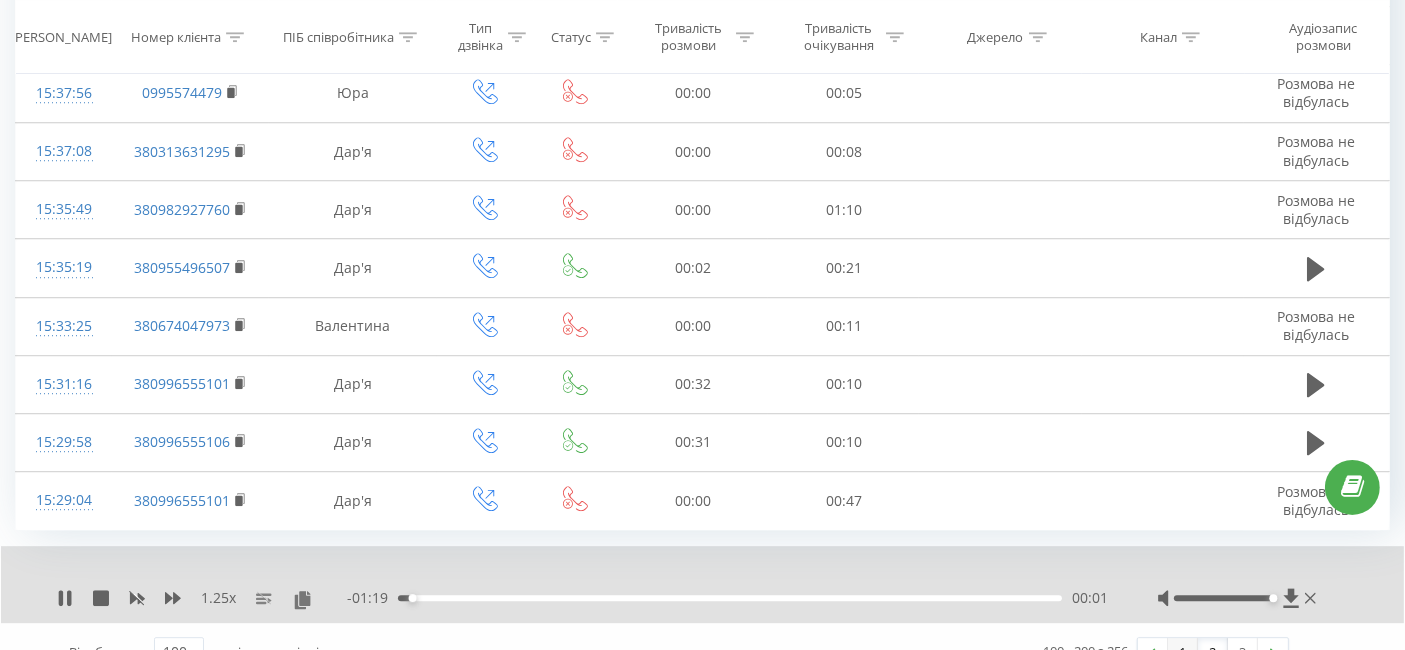 click on "1" at bounding box center (1183, 652) 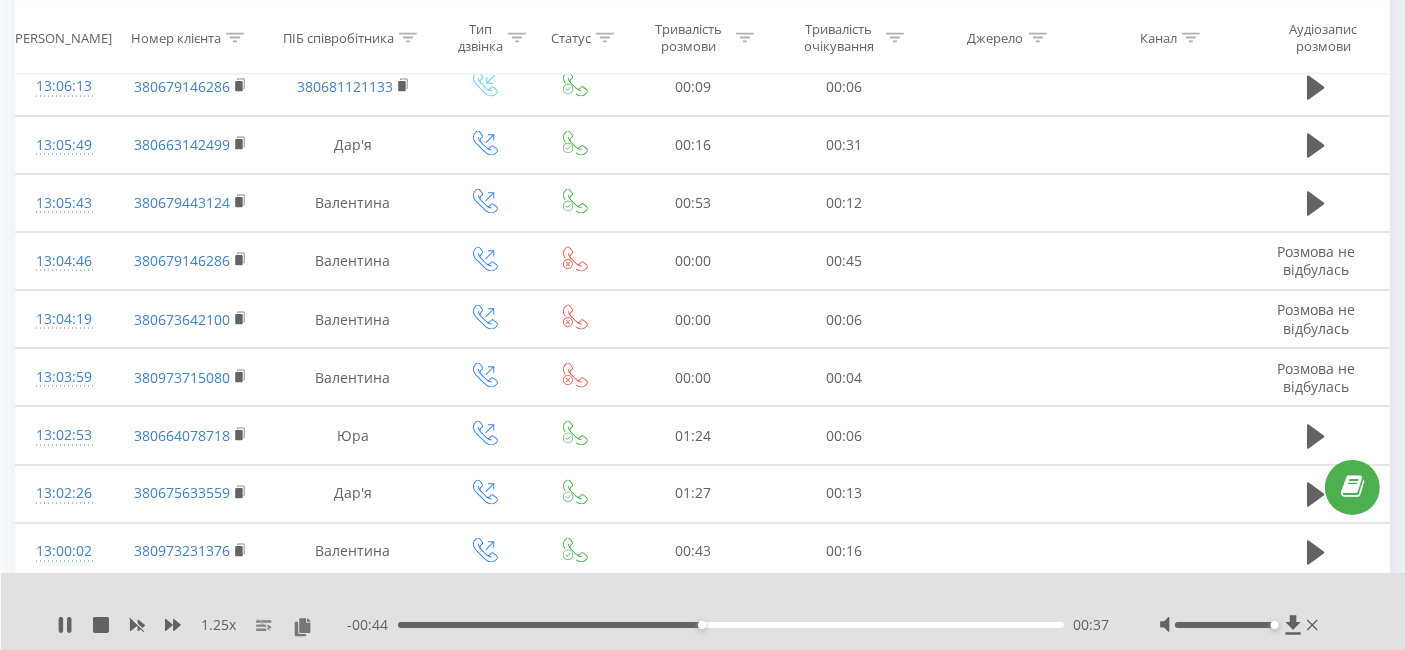 scroll, scrollTop: 3354, scrollLeft: 0, axis: vertical 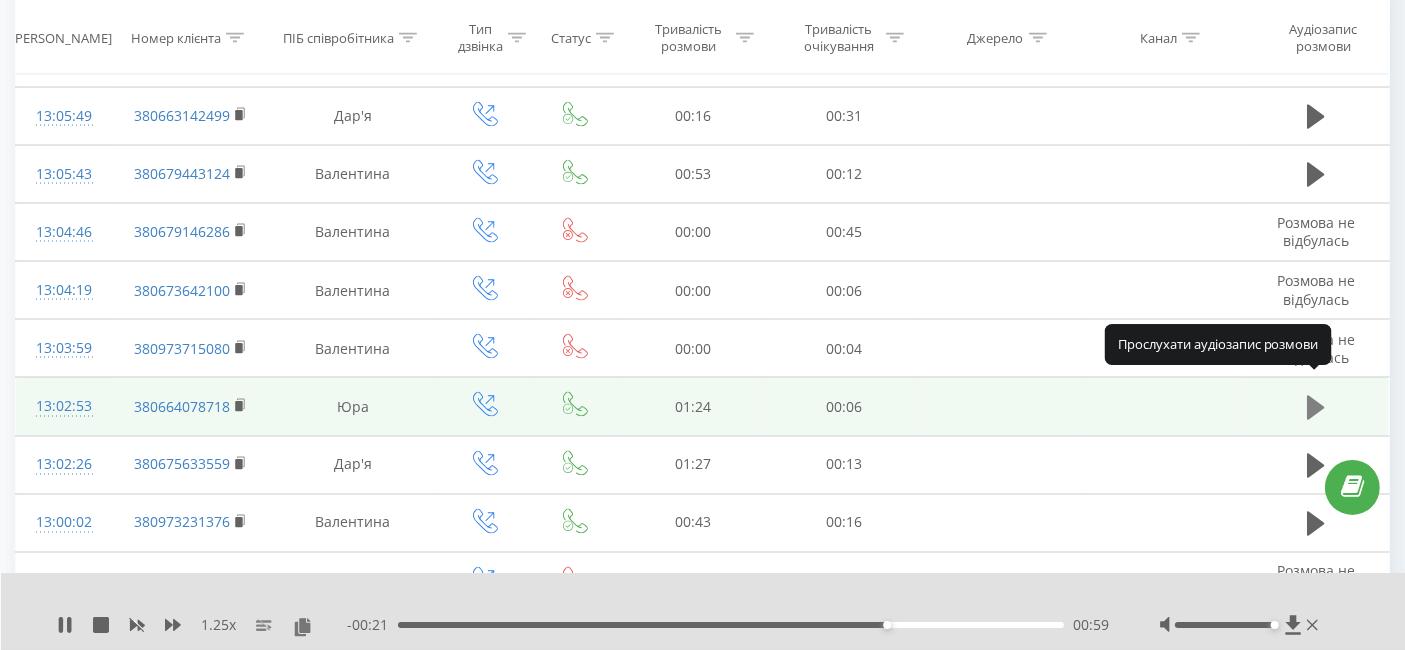 click 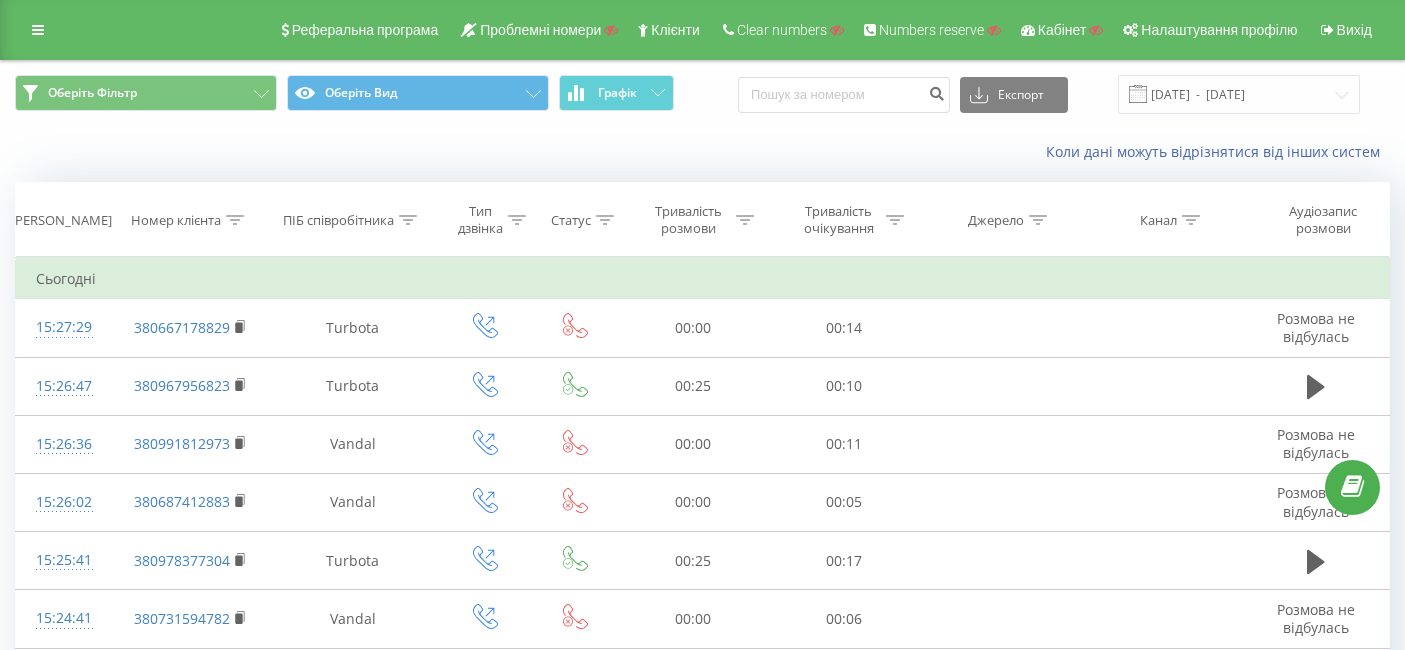 scroll, scrollTop: 0, scrollLeft: 0, axis: both 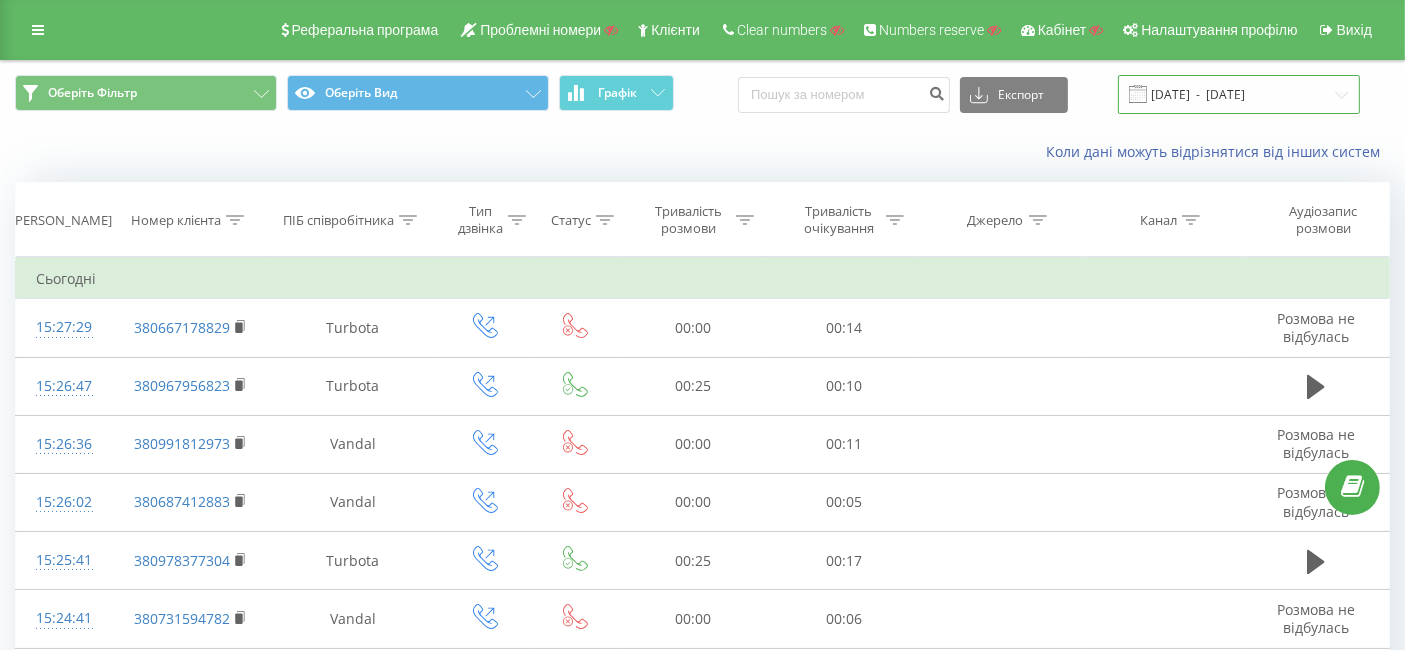 click on "[DATE]  -  [DATE]" at bounding box center (1239, 94) 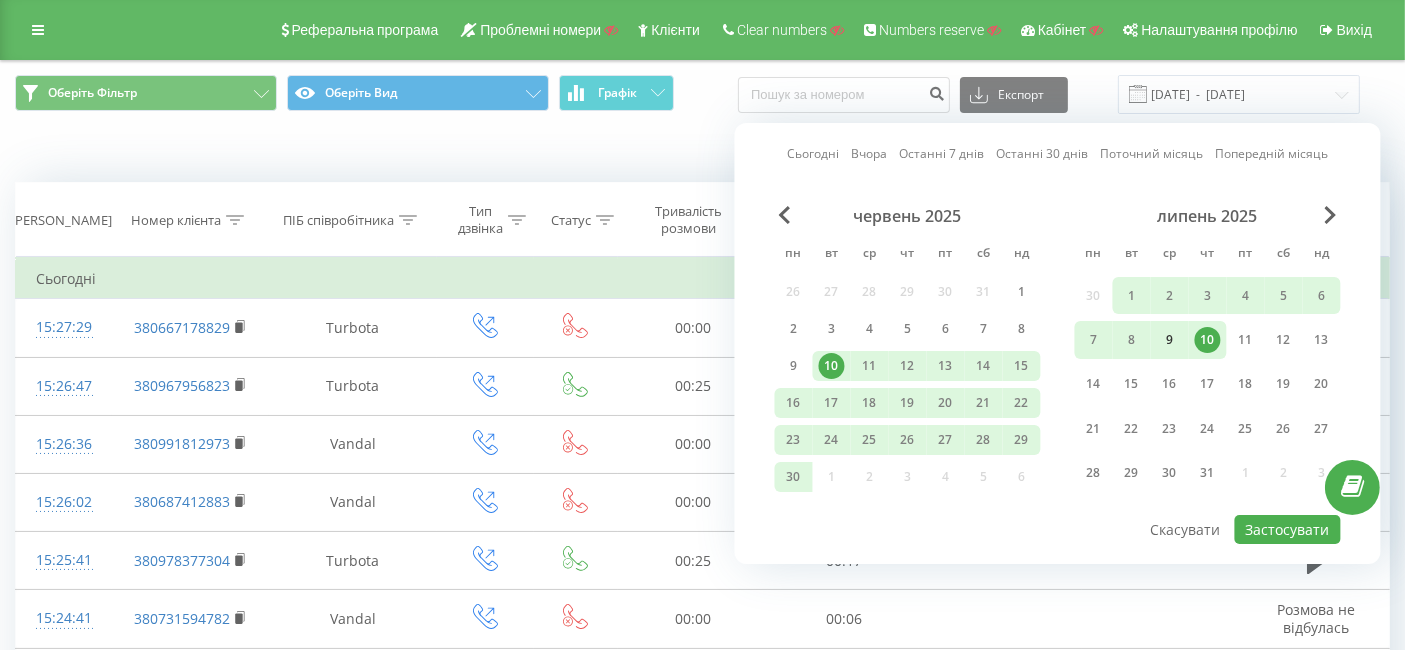 click on "9" at bounding box center [1170, 340] 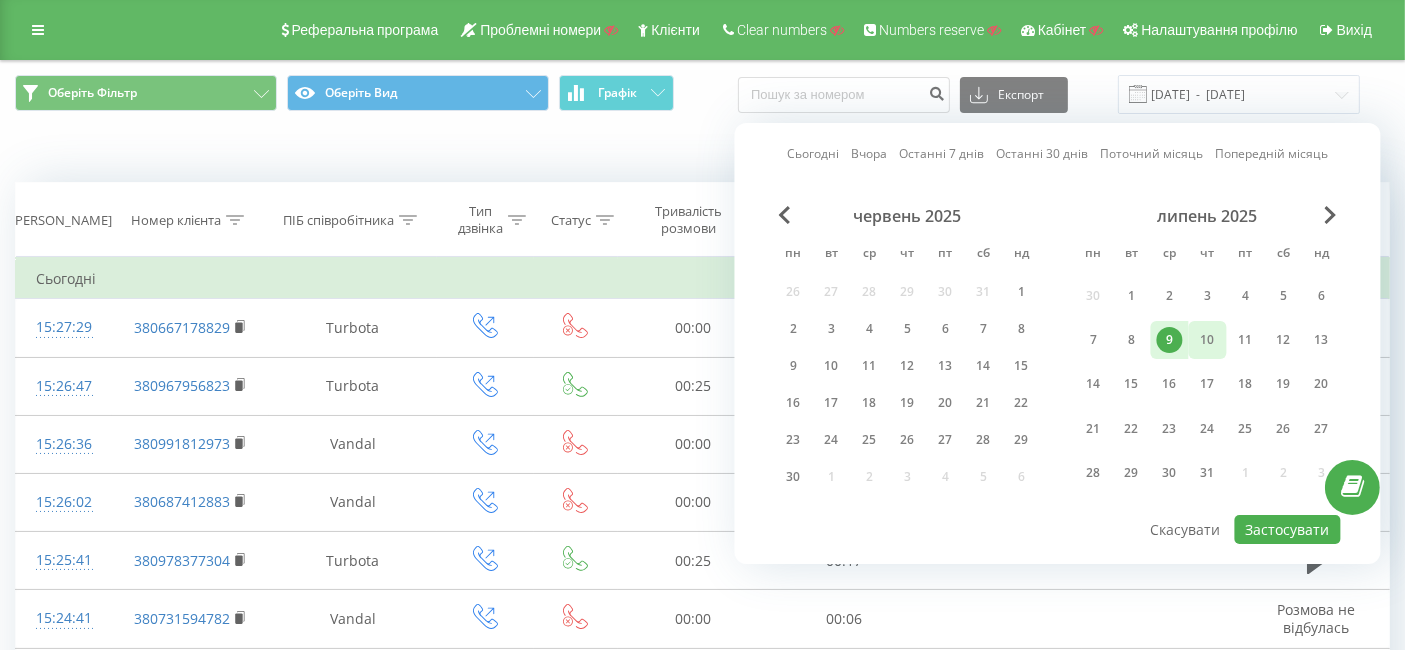 click on "10" at bounding box center [1208, 340] 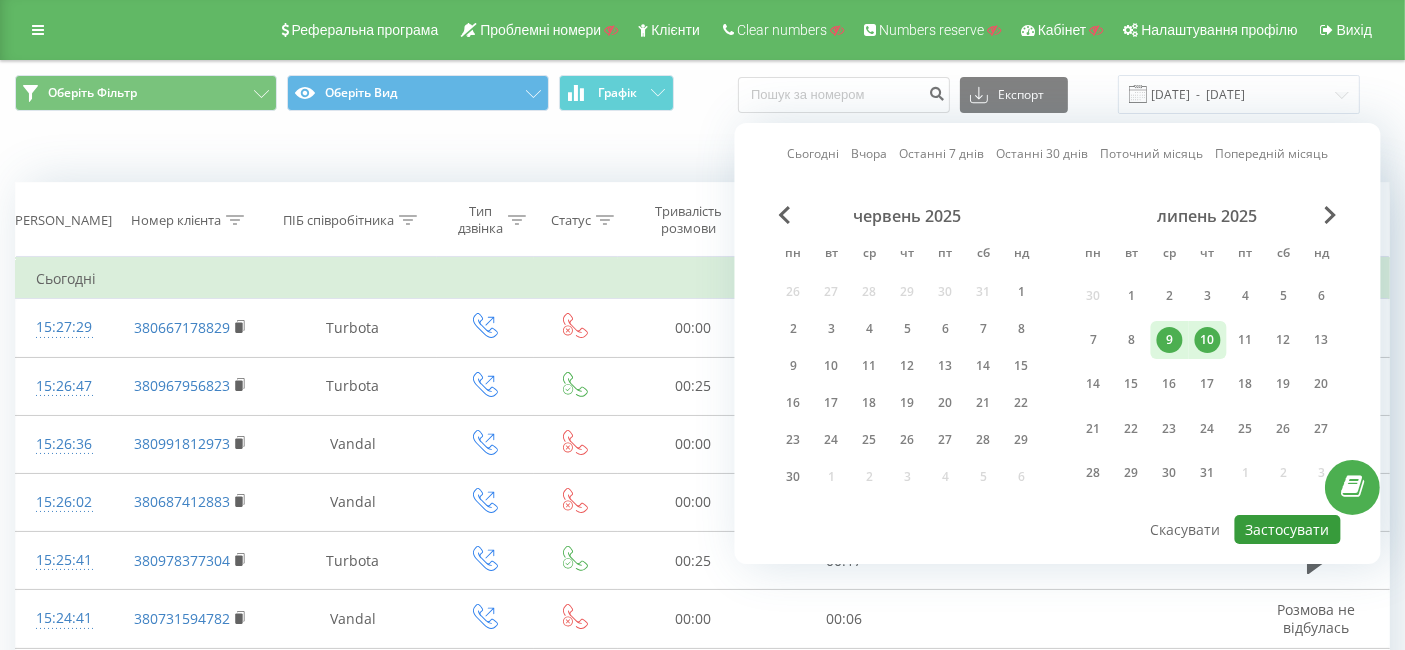 click on "Застосувати" at bounding box center (1288, 529) 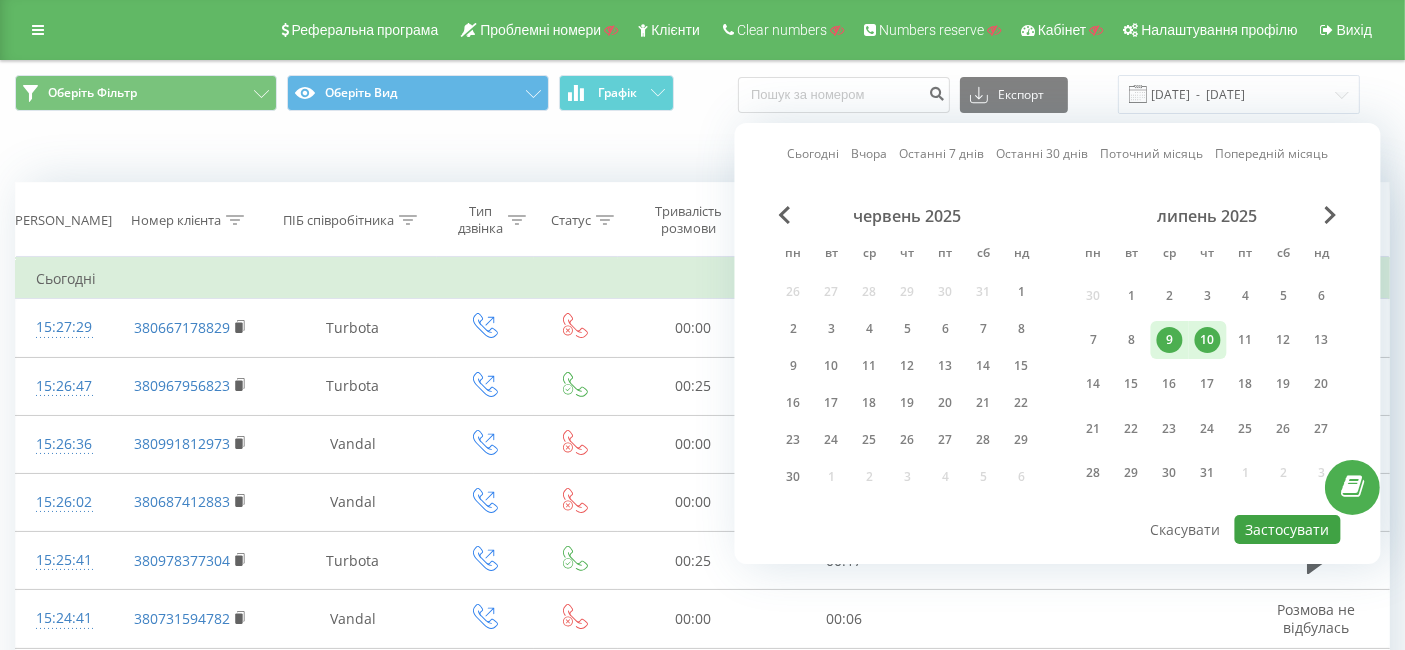 type on "[DATE]  -  [DATE]" 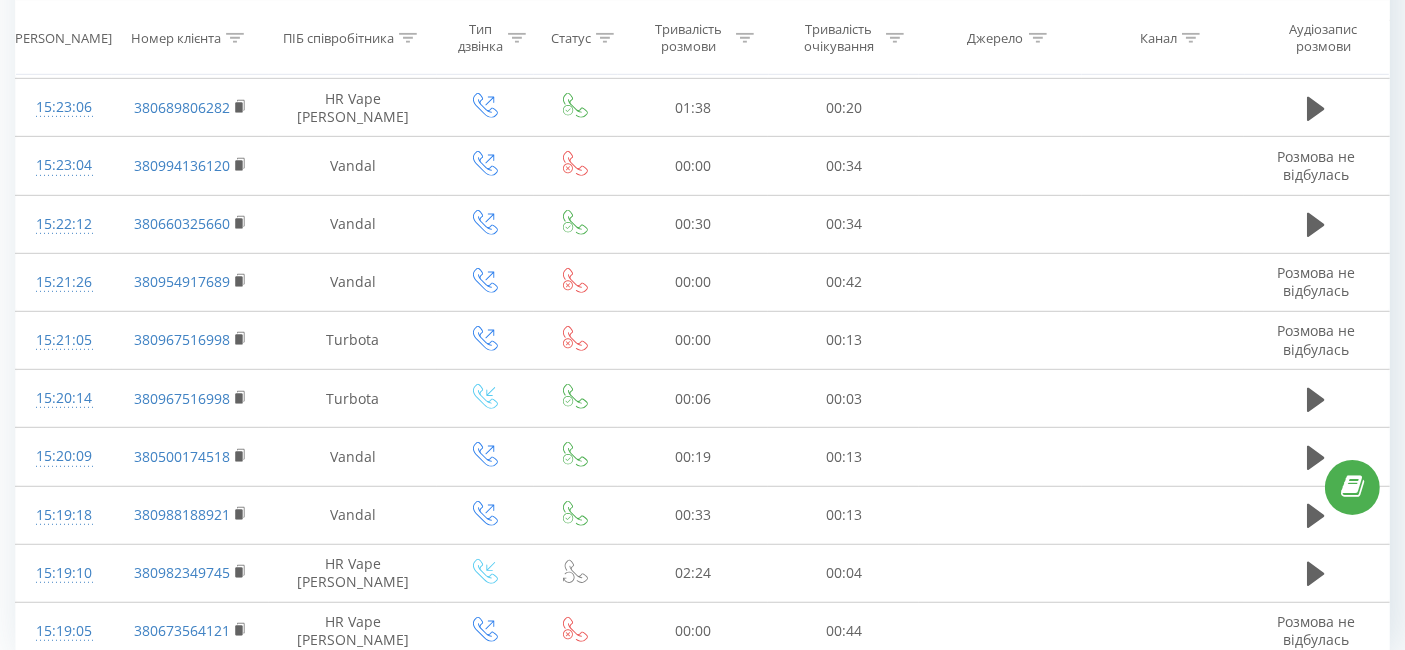 scroll, scrollTop: 1169, scrollLeft: 0, axis: vertical 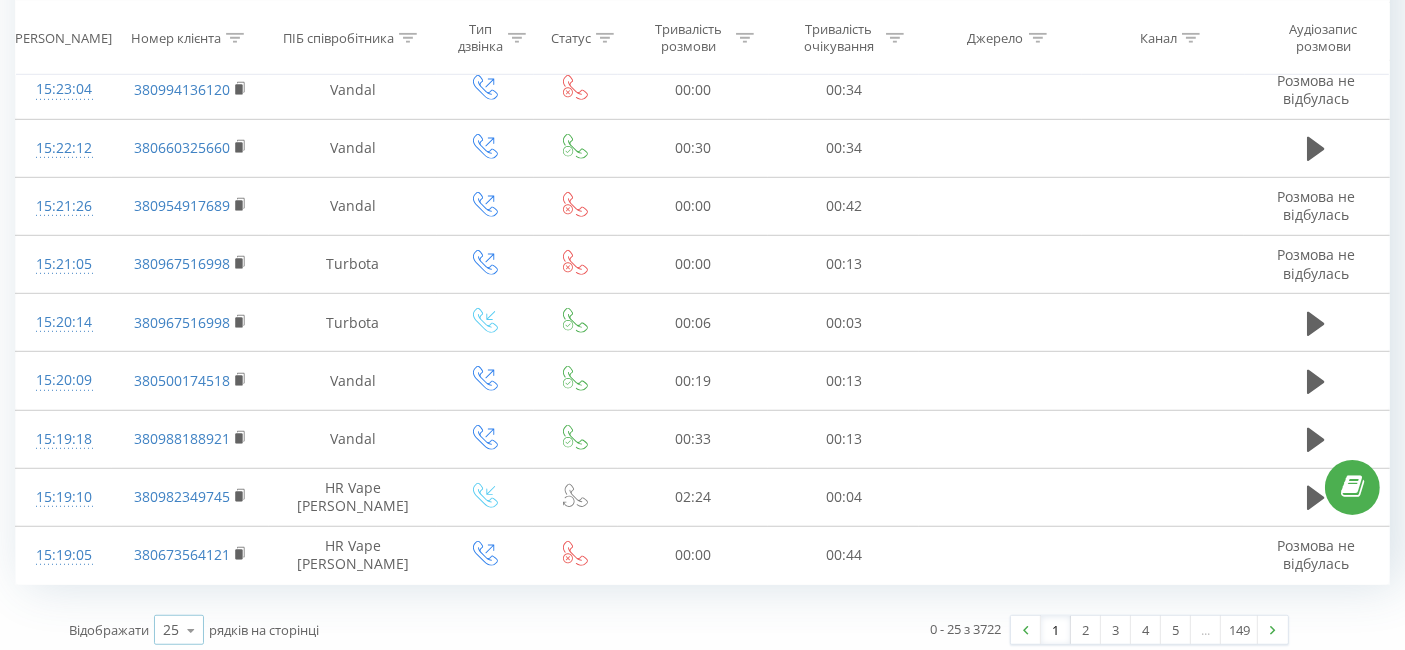 click at bounding box center [191, 630] 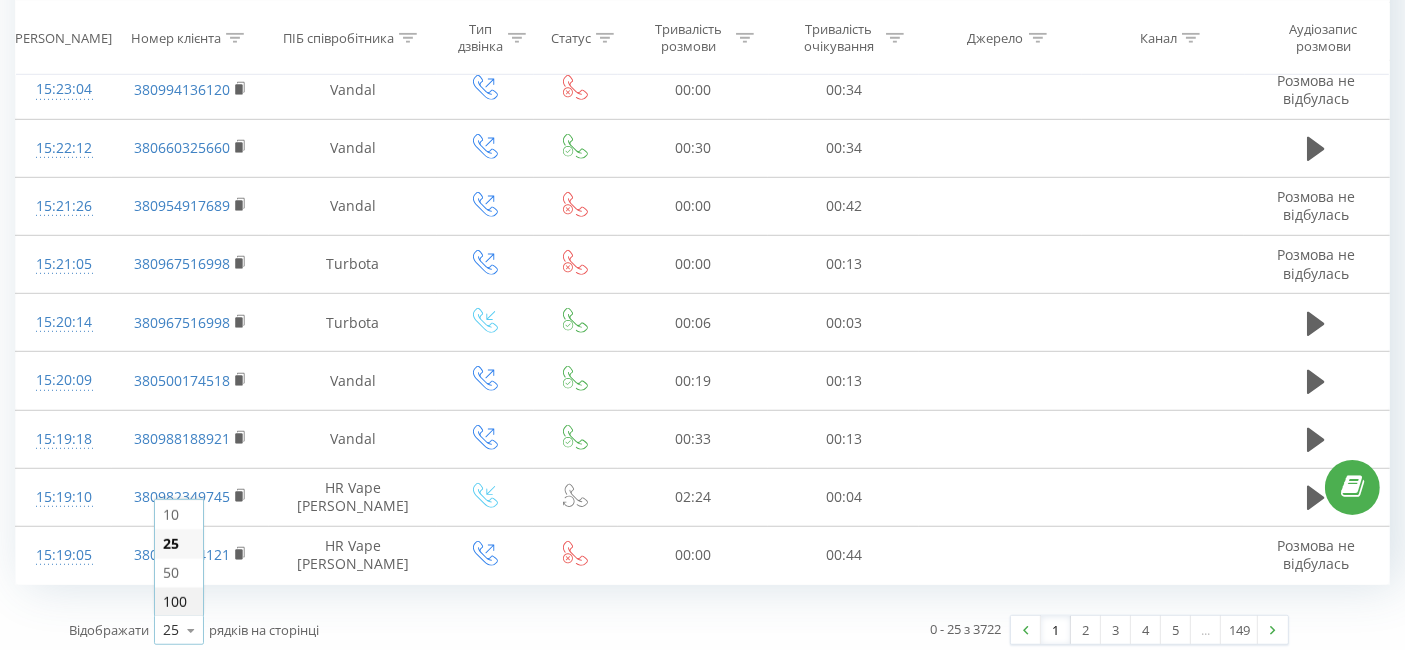 click on "100" at bounding box center (179, 601) 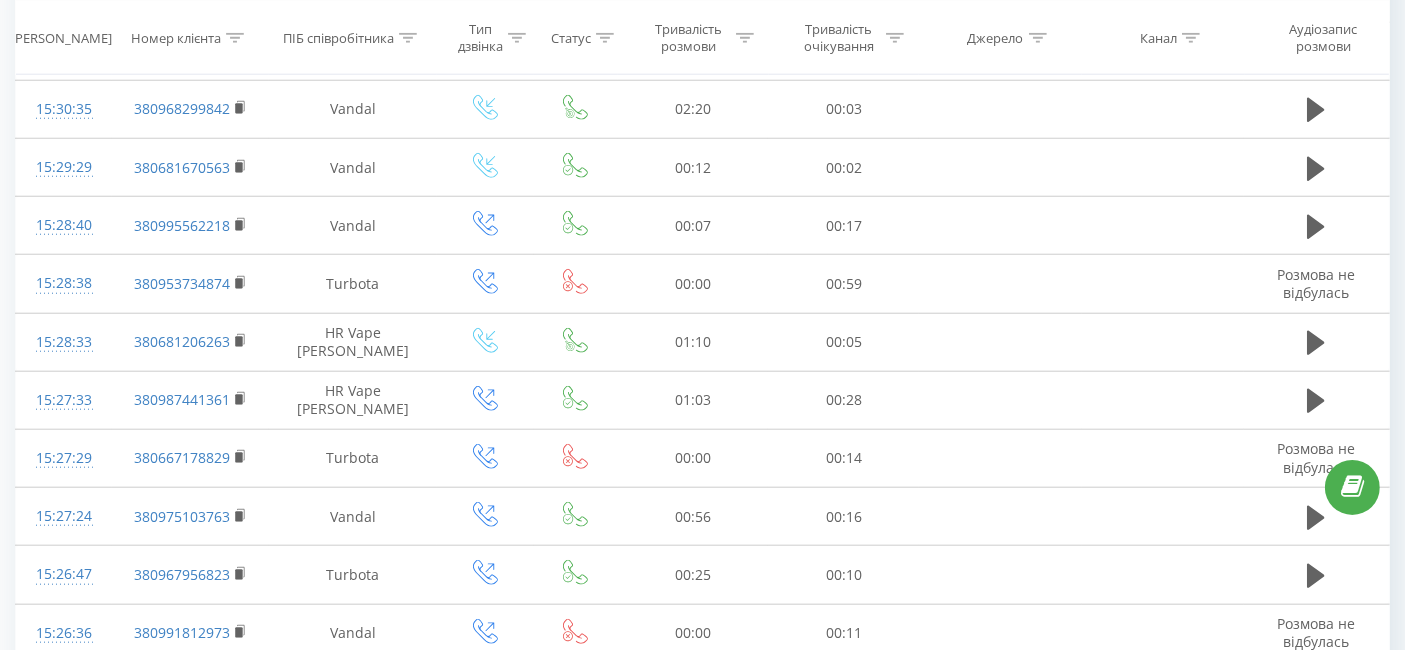 scroll, scrollTop: 5512, scrollLeft: 0, axis: vertical 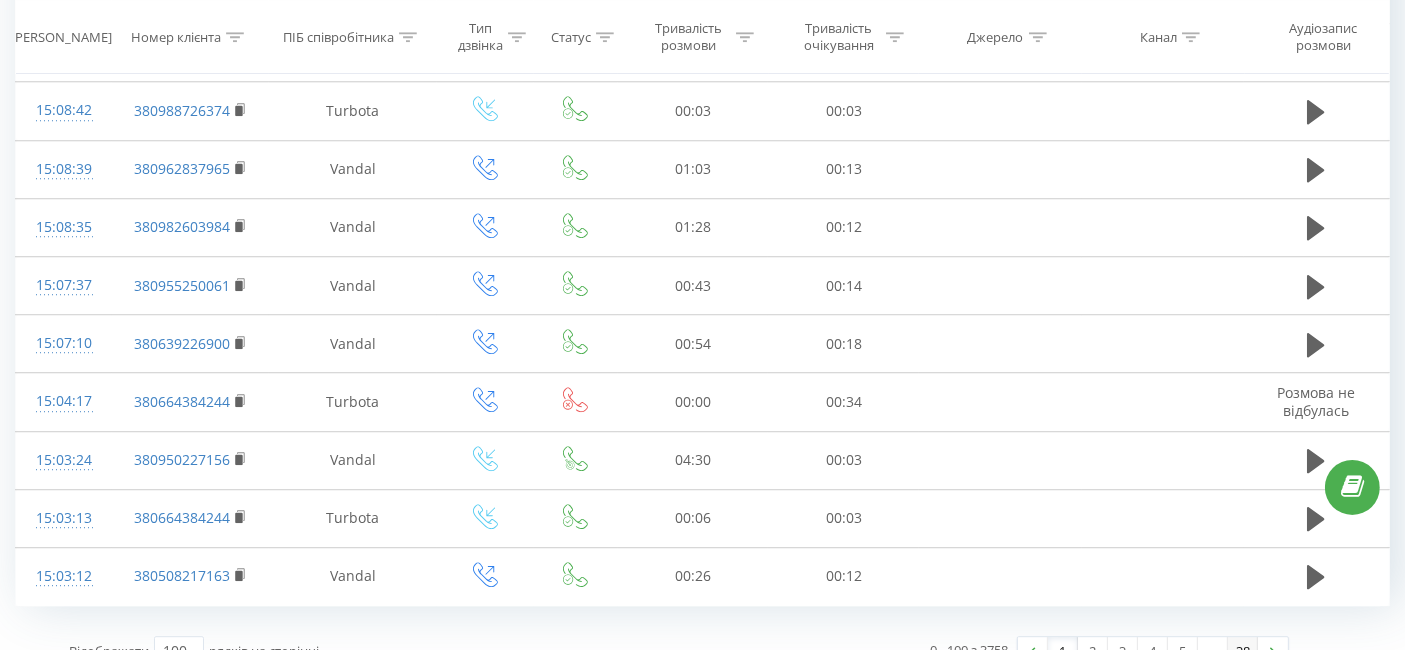 click on "38" at bounding box center (1243, 651) 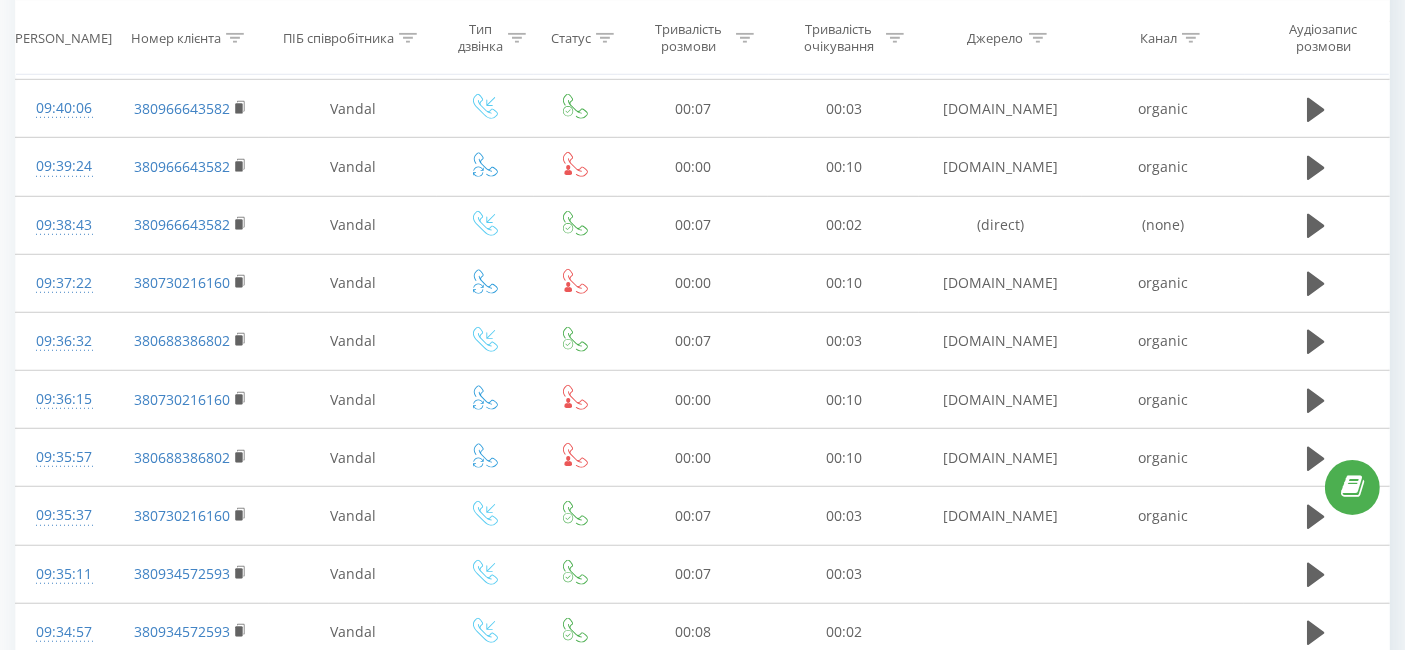 scroll, scrollTop: 131, scrollLeft: 0, axis: vertical 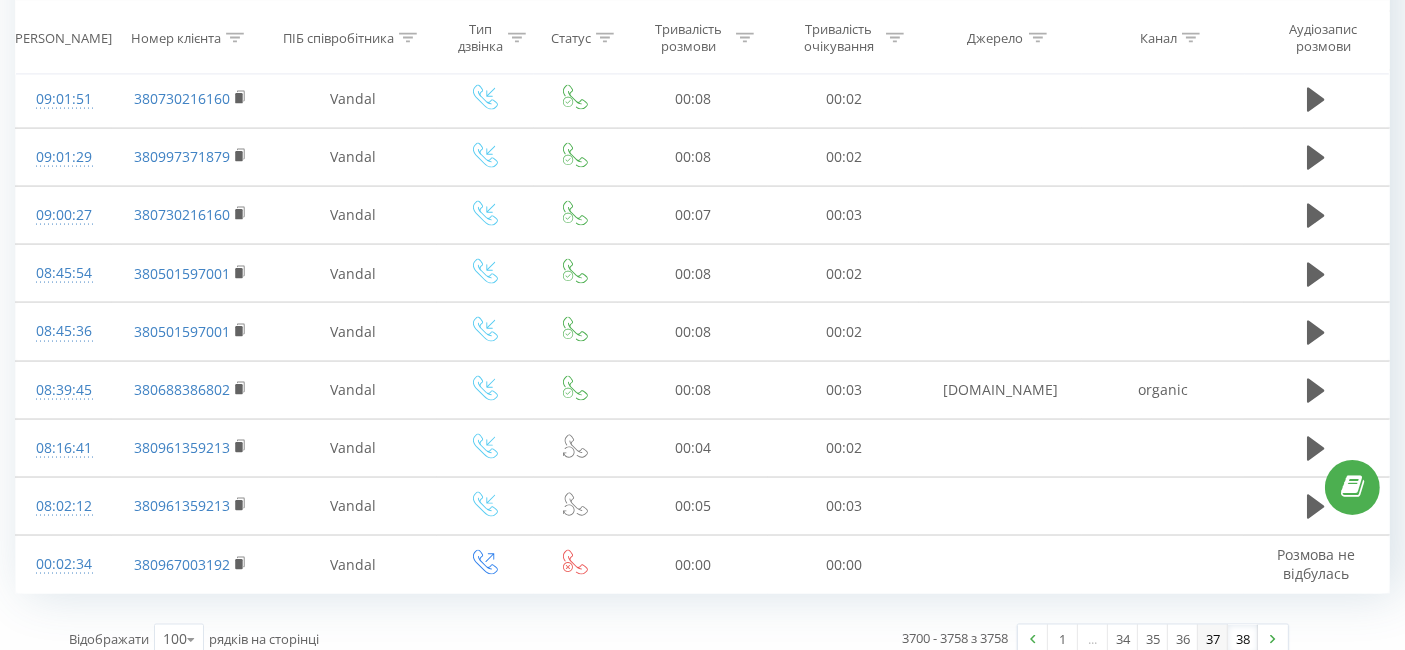 click on "37" at bounding box center (1213, 639) 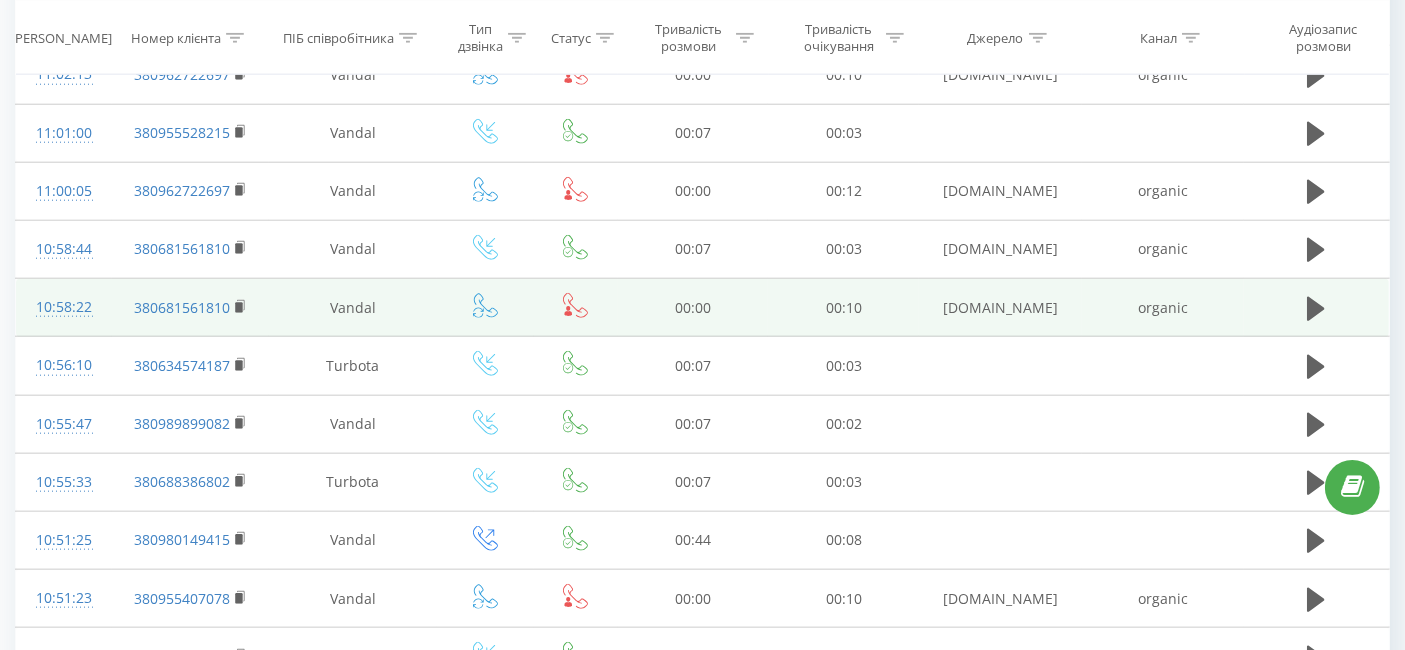 scroll, scrollTop: 2242, scrollLeft: 0, axis: vertical 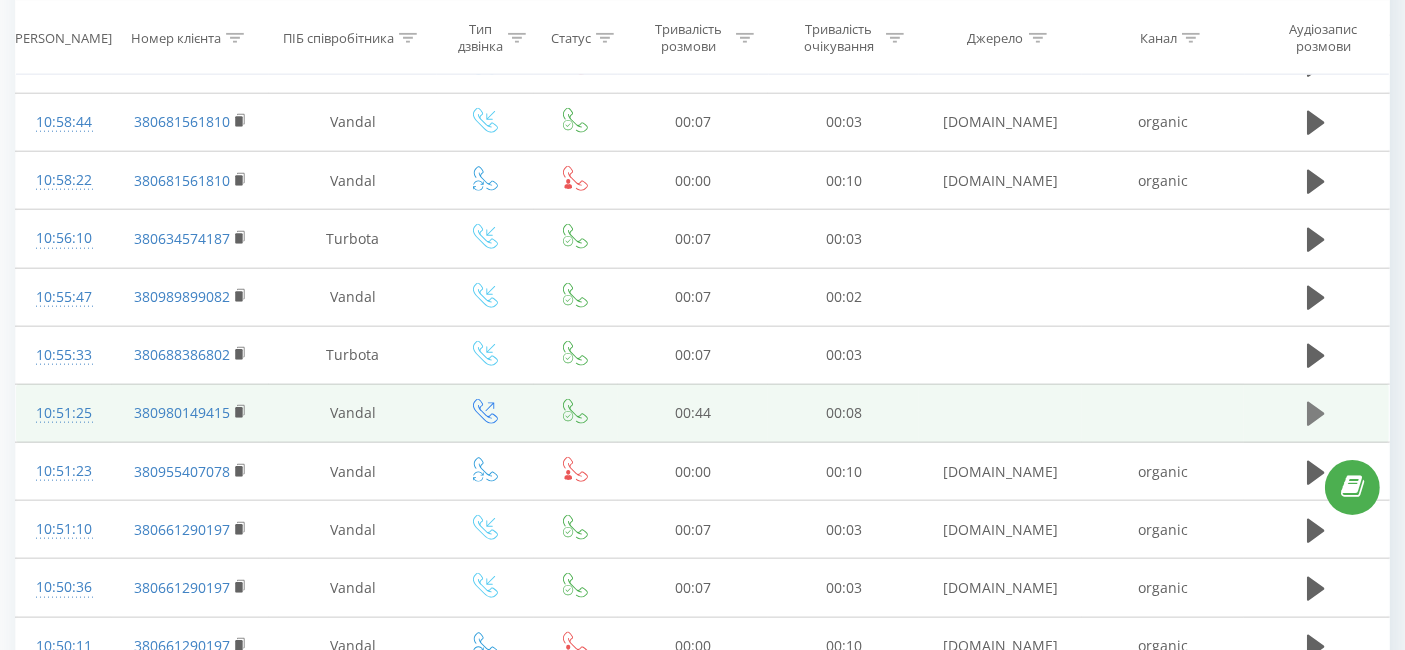 click 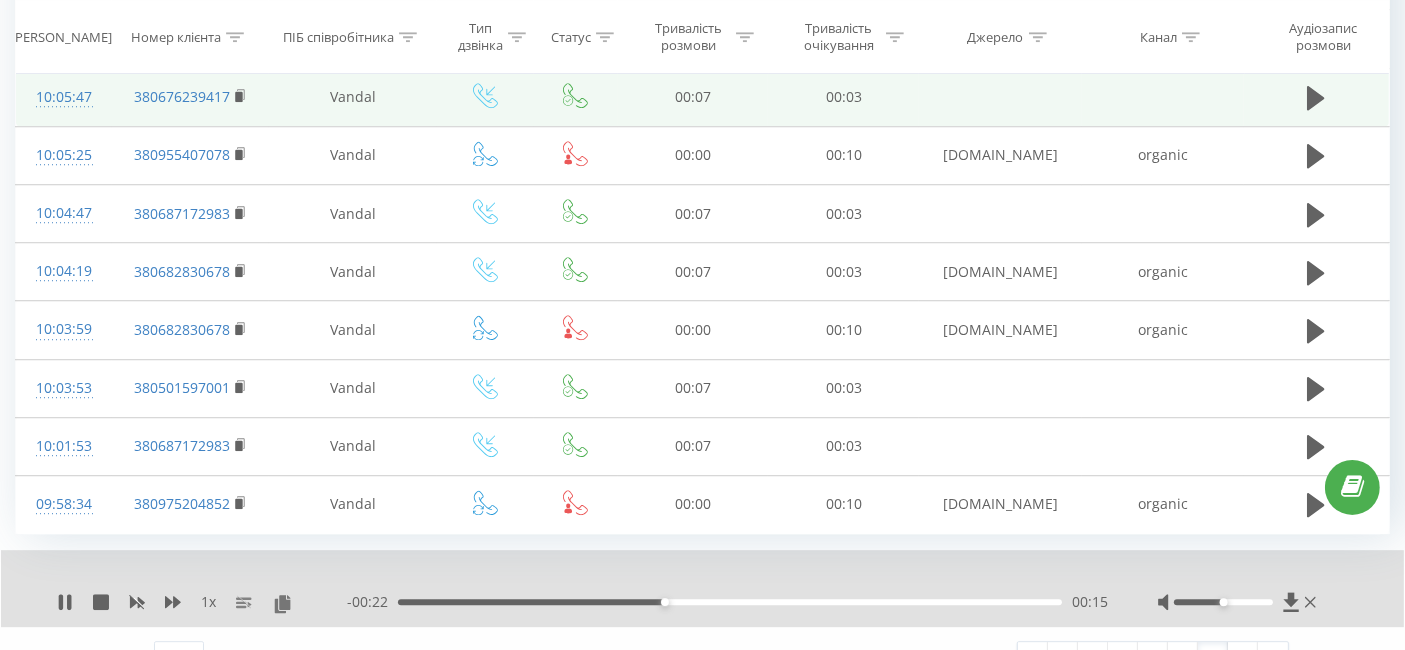 scroll, scrollTop: 5589, scrollLeft: 0, axis: vertical 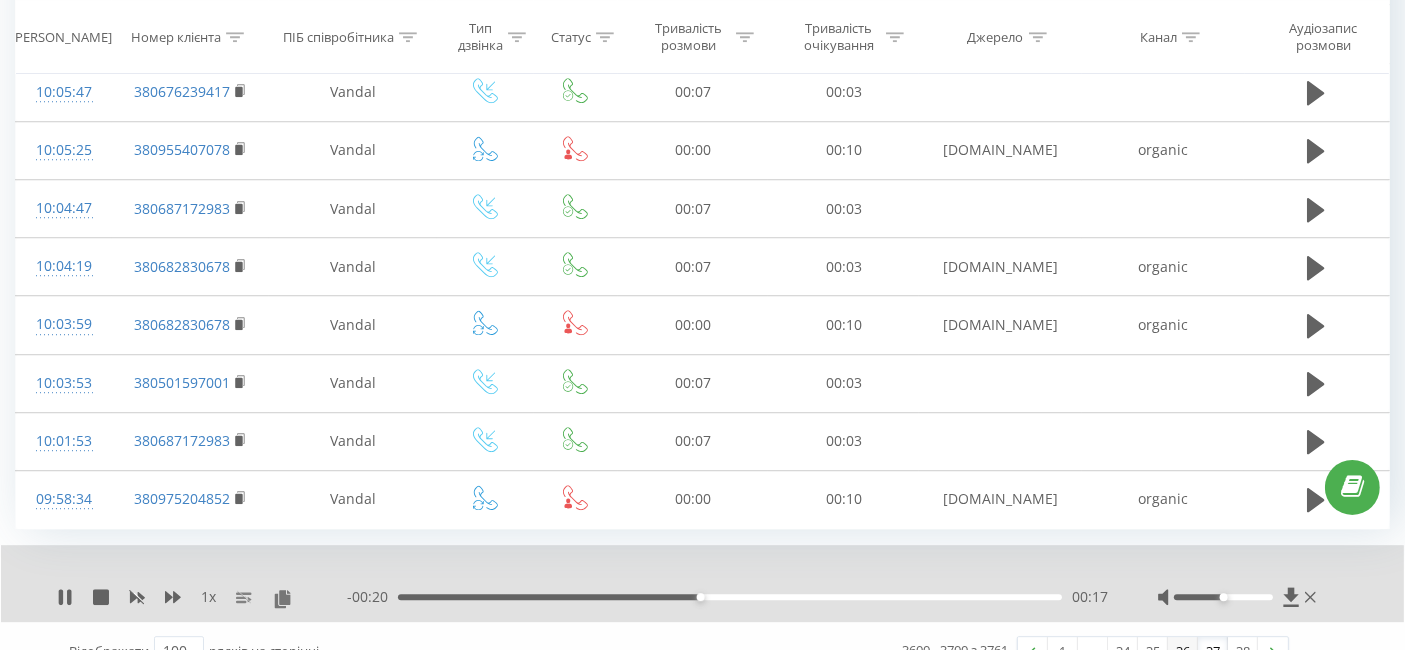 click on "36" at bounding box center (1183, 651) 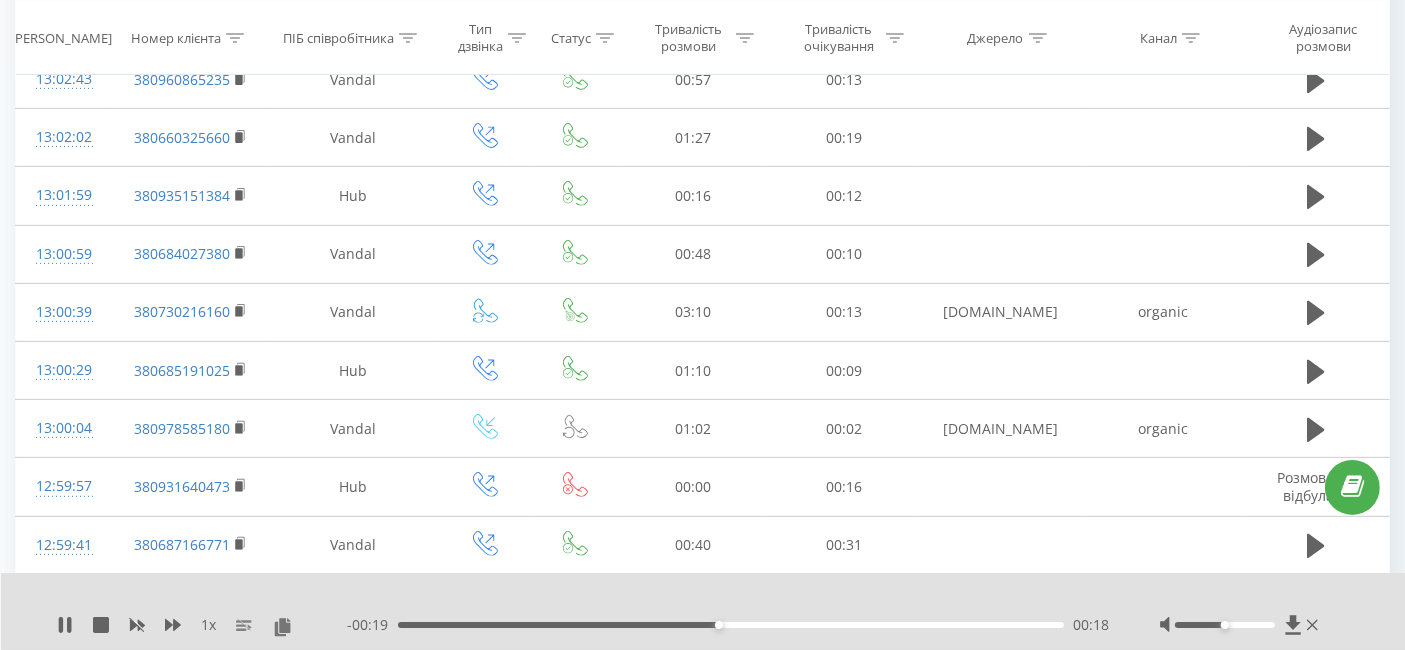 scroll, scrollTop: 131, scrollLeft: 0, axis: vertical 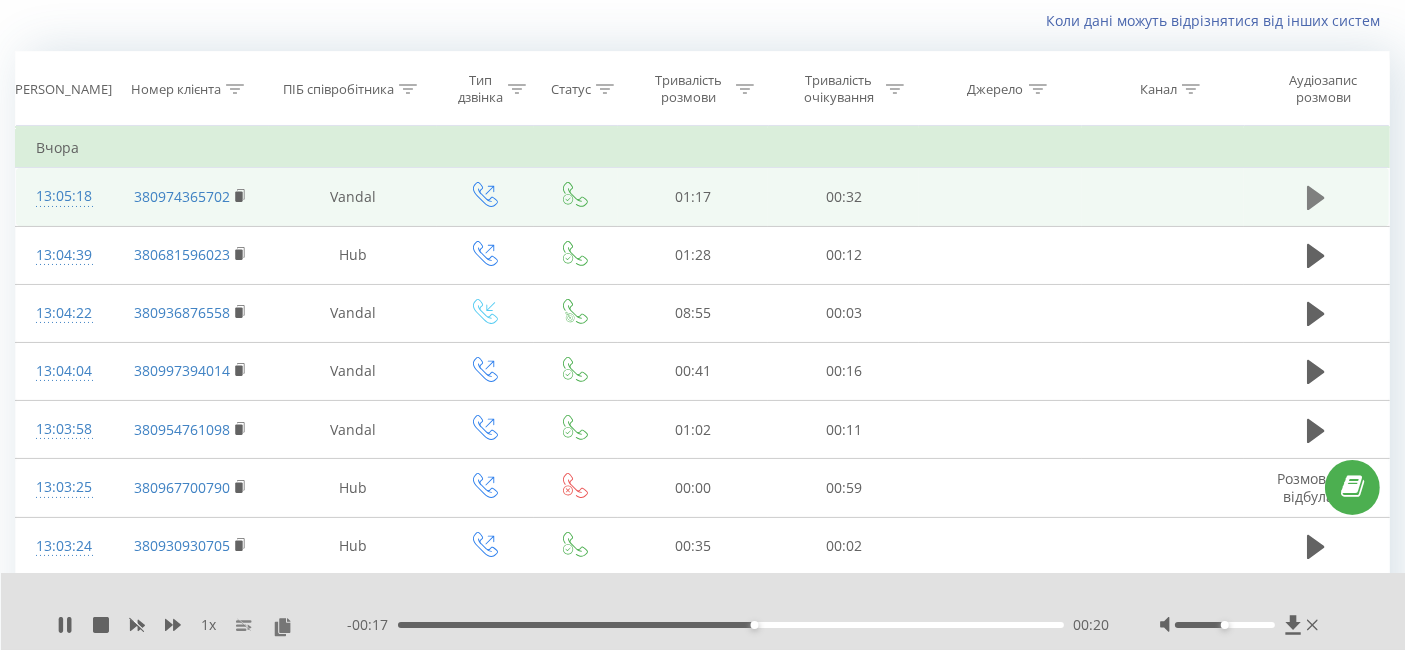 click 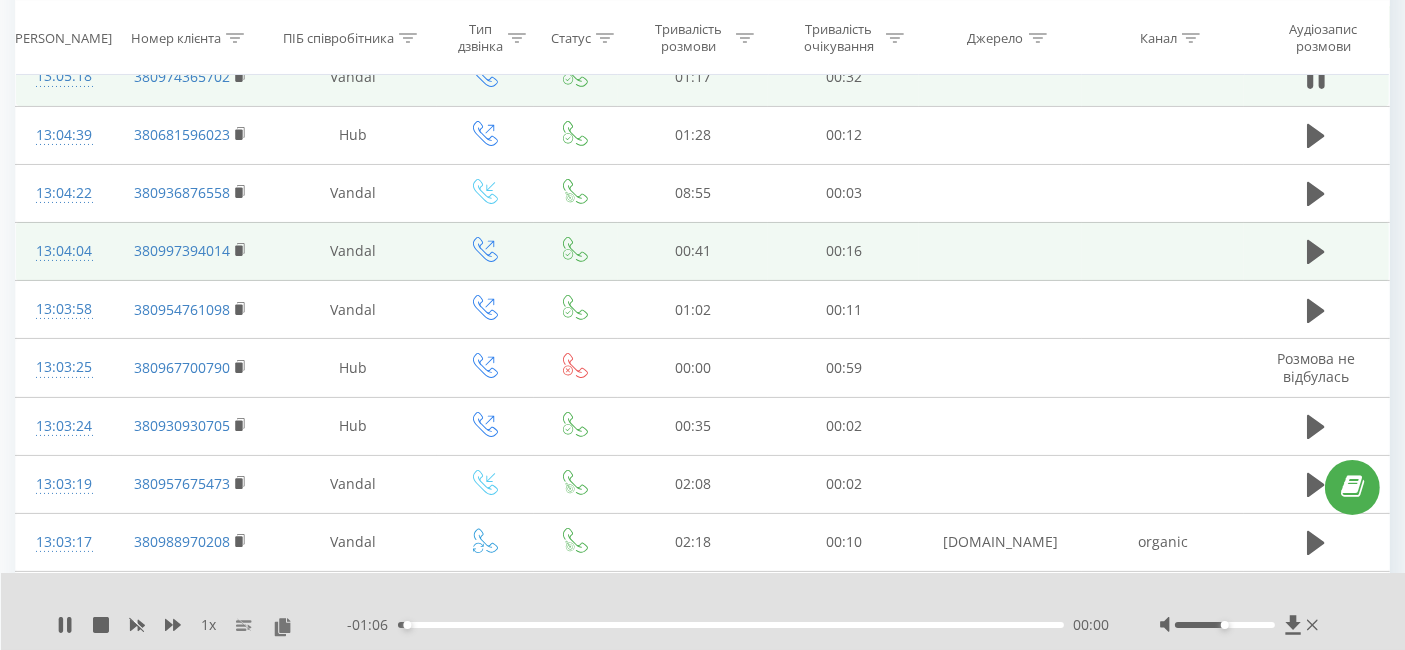 scroll, scrollTop: 354, scrollLeft: 0, axis: vertical 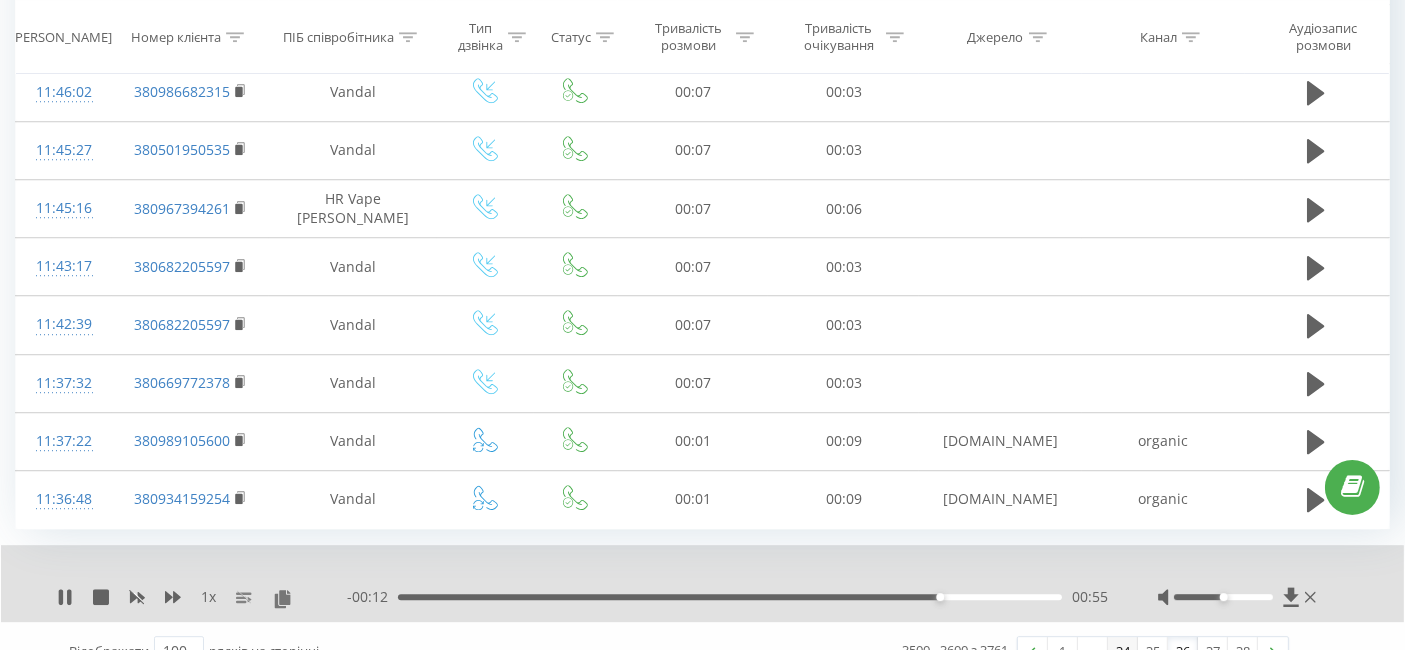 click on "34" at bounding box center (1123, 651) 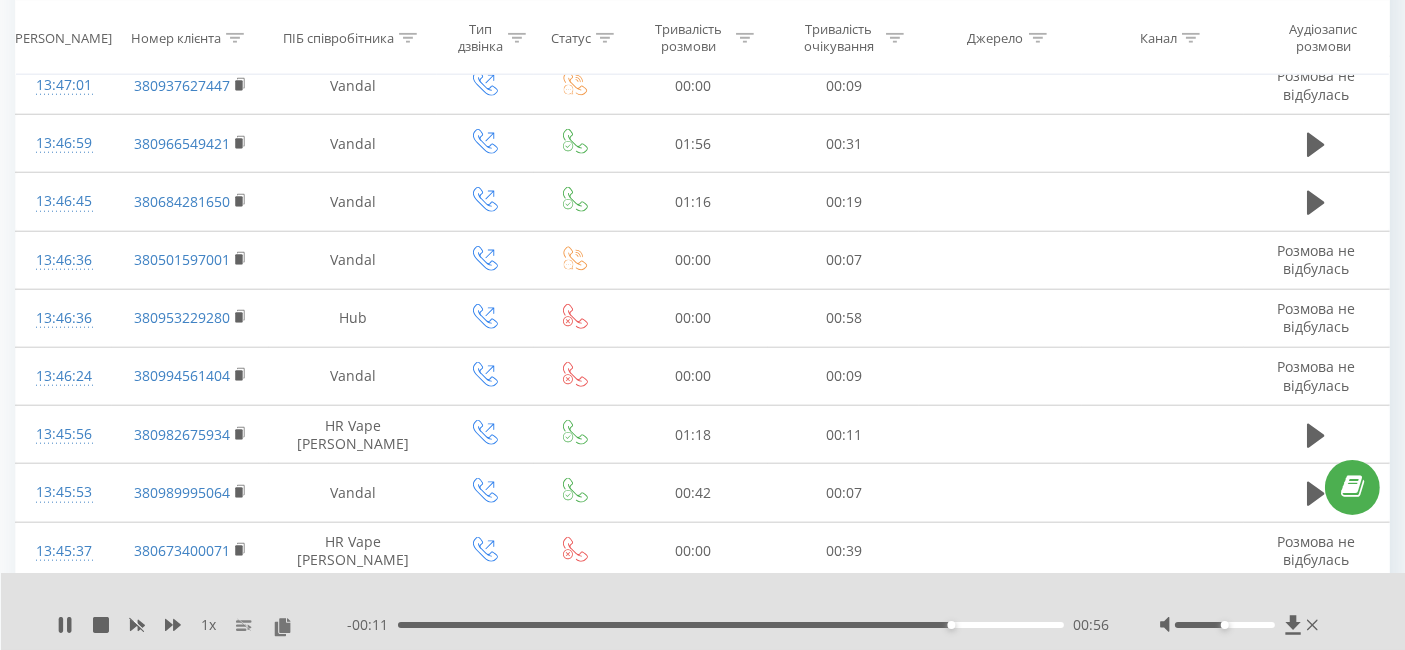 scroll, scrollTop: 131, scrollLeft: 0, axis: vertical 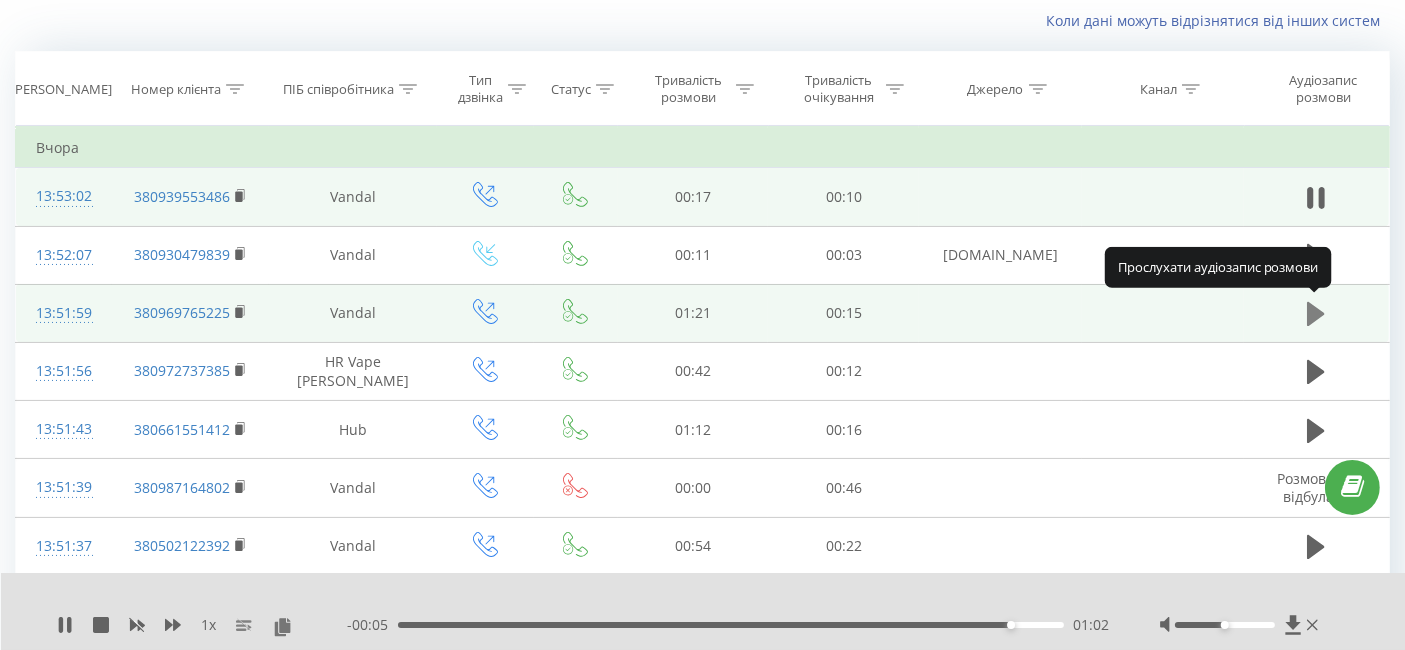 click 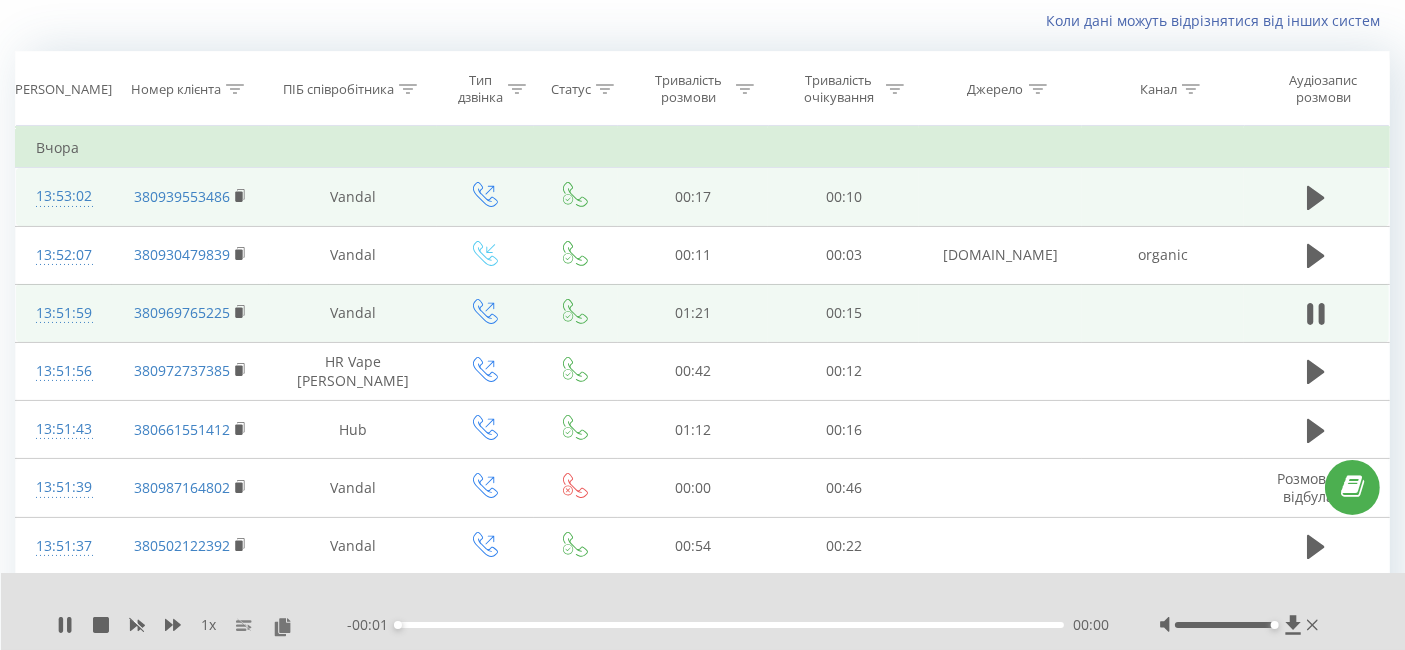 drag, startPoint x: 1225, startPoint y: 621, endPoint x: 1350, endPoint y: 590, distance: 128.78665 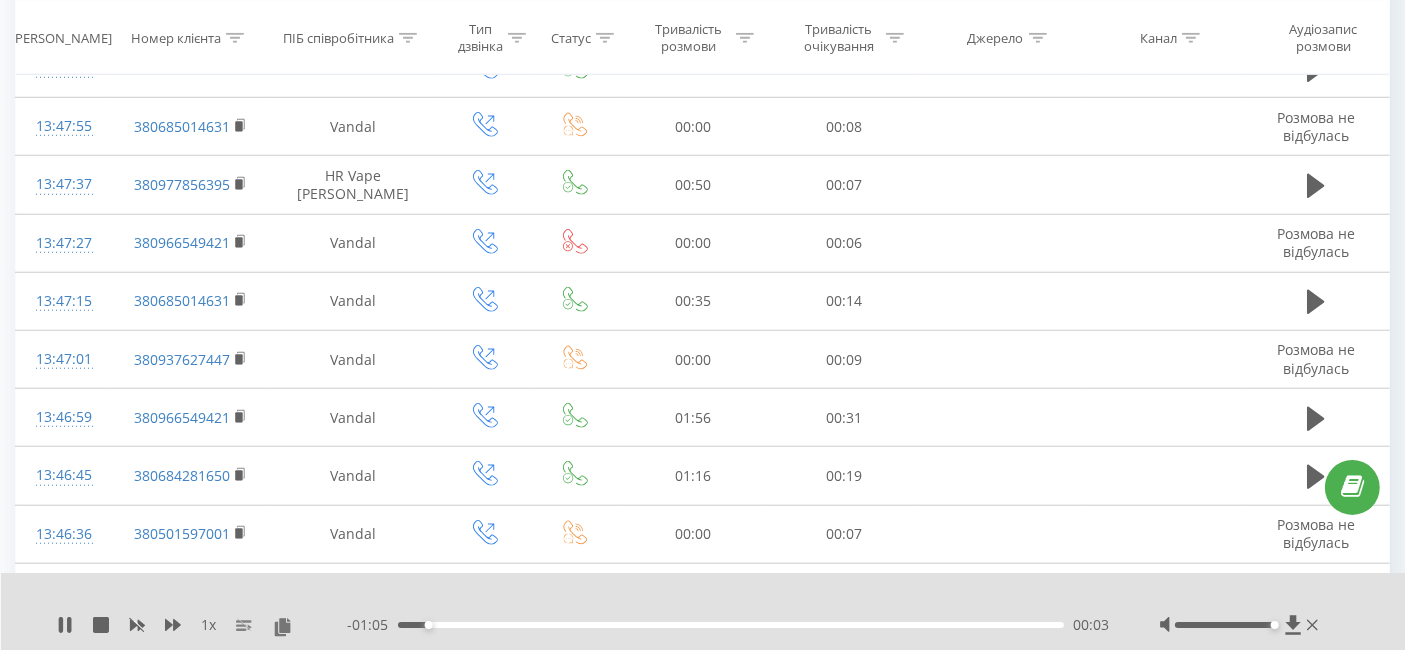 scroll, scrollTop: 1781, scrollLeft: 0, axis: vertical 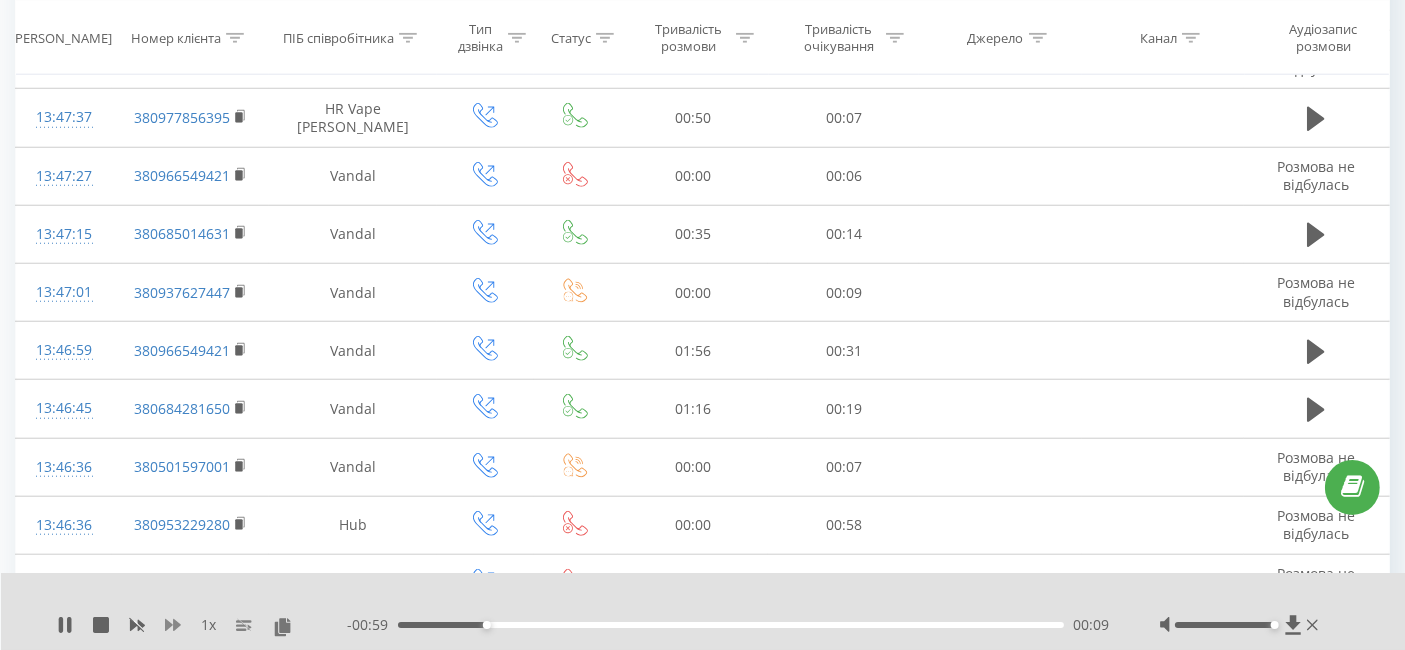 click 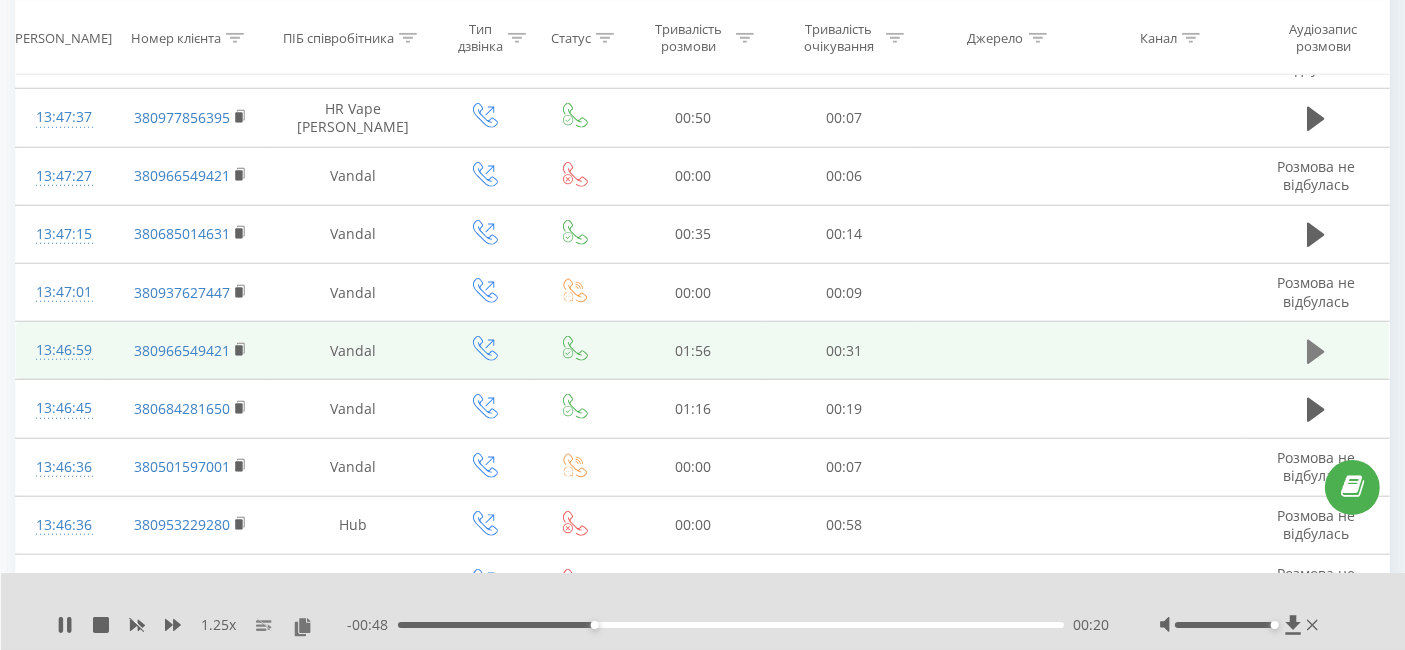 click 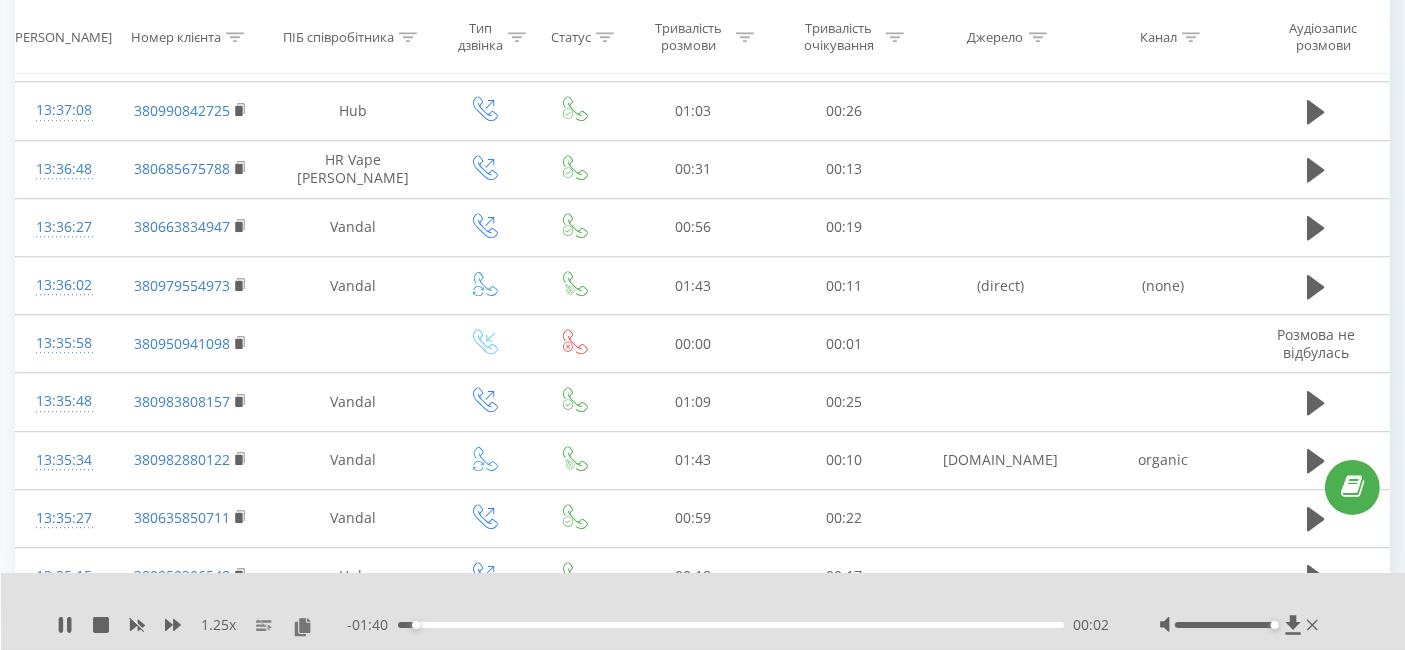 scroll, scrollTop: 5589, scrollLeft: 0, axis: vertical 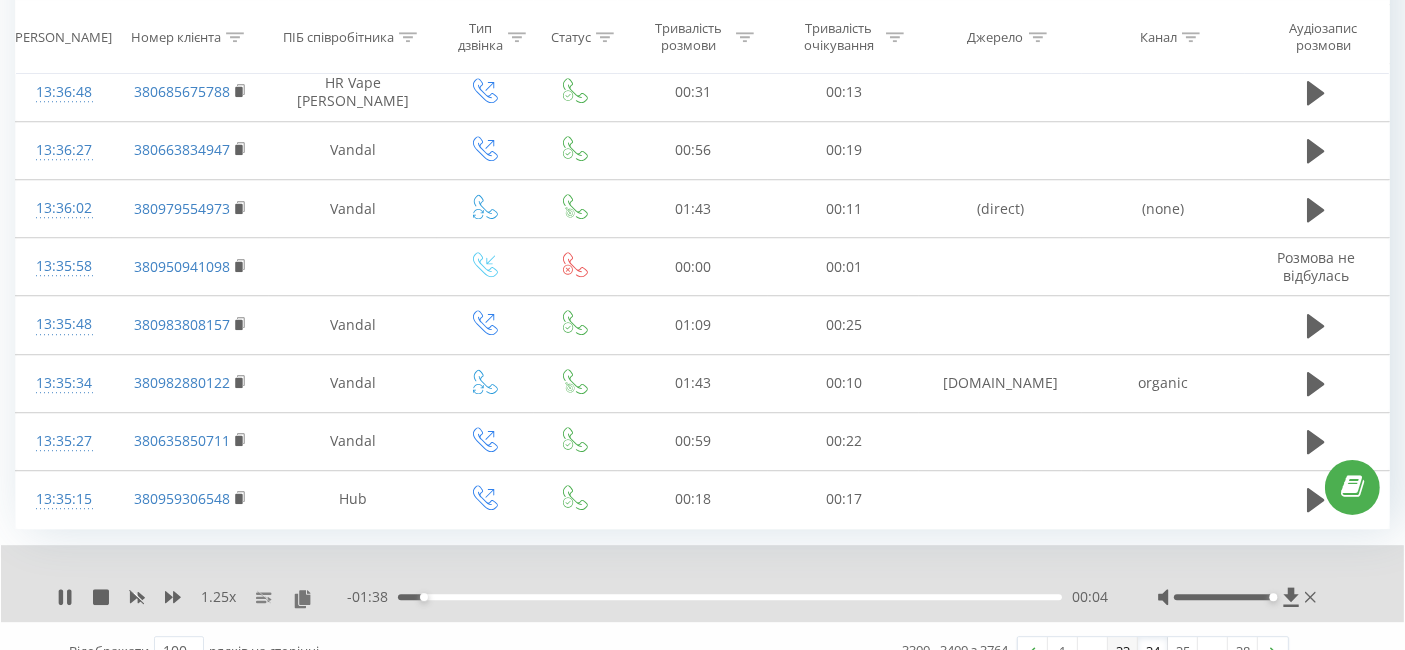 click on "33" at bounding box center [1123, 651] 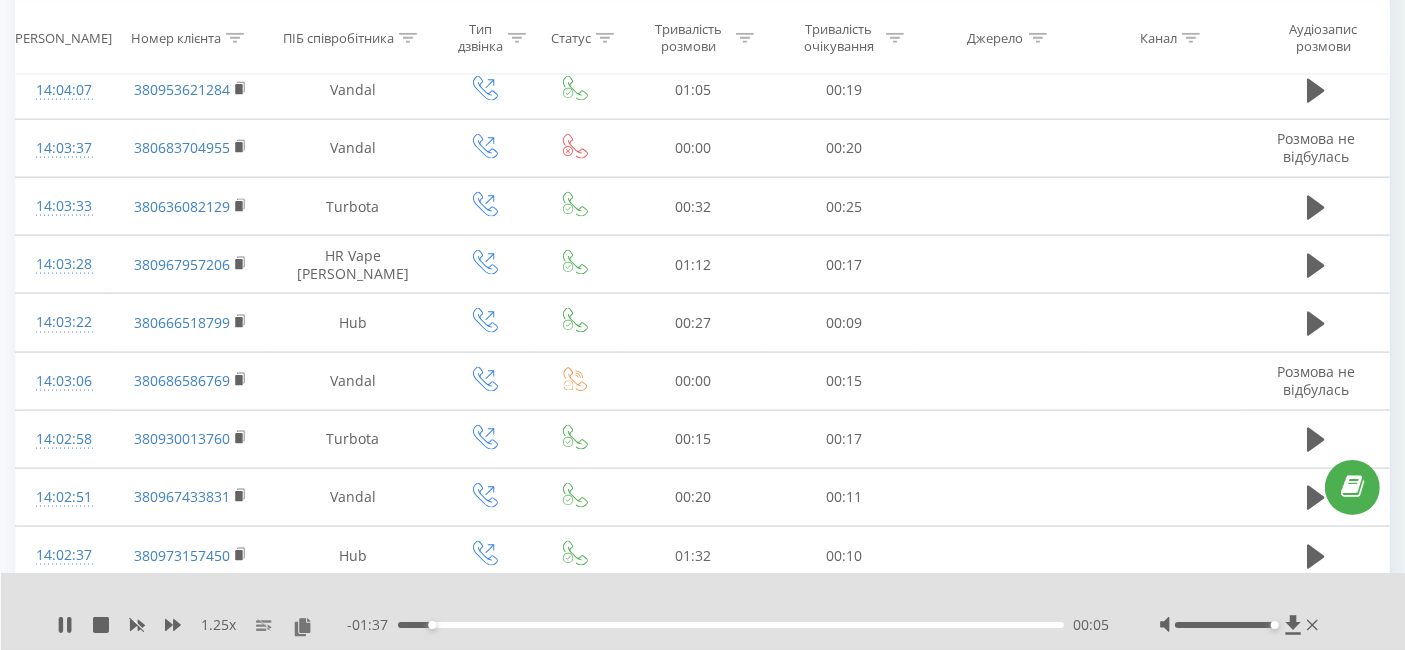 scroll, scrollTop: 5589, scrollLeft: 0, axis: vertical 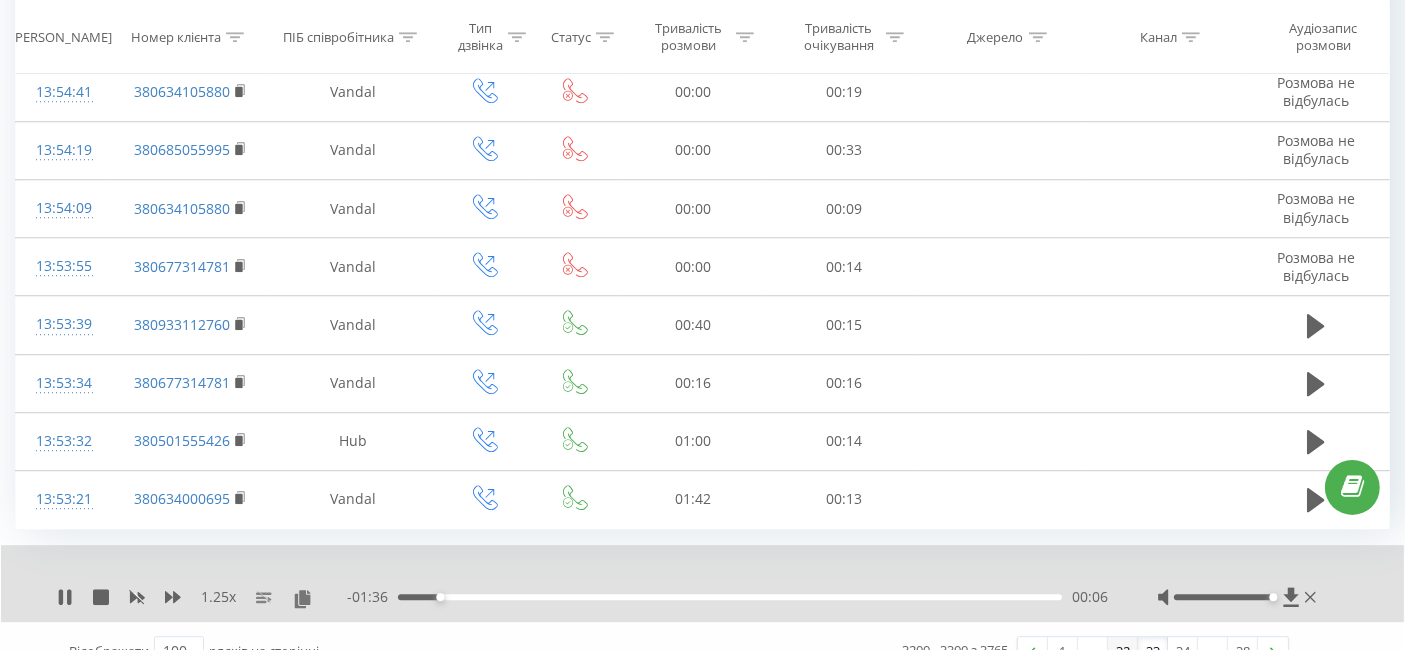 click on "32" at bounding box center (1123, 651) 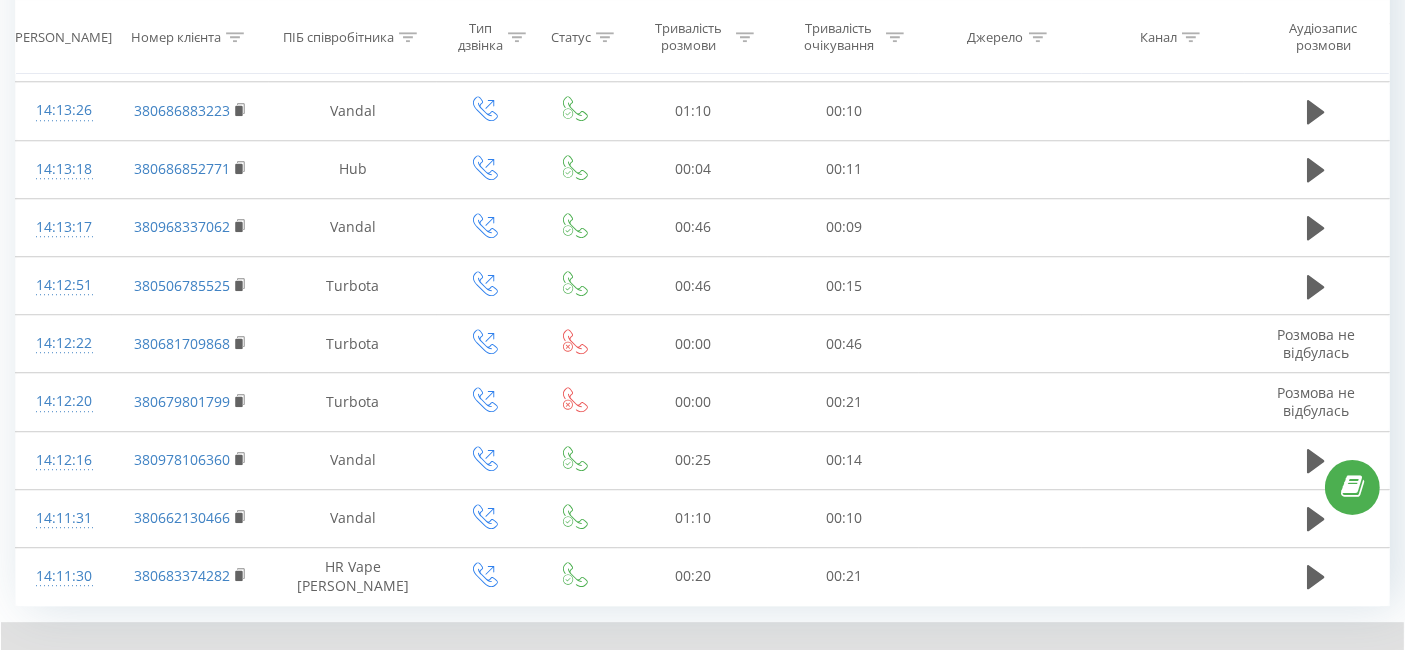 scroll, scrollTop: 5589, scrollLeft: 0, axis: vertical 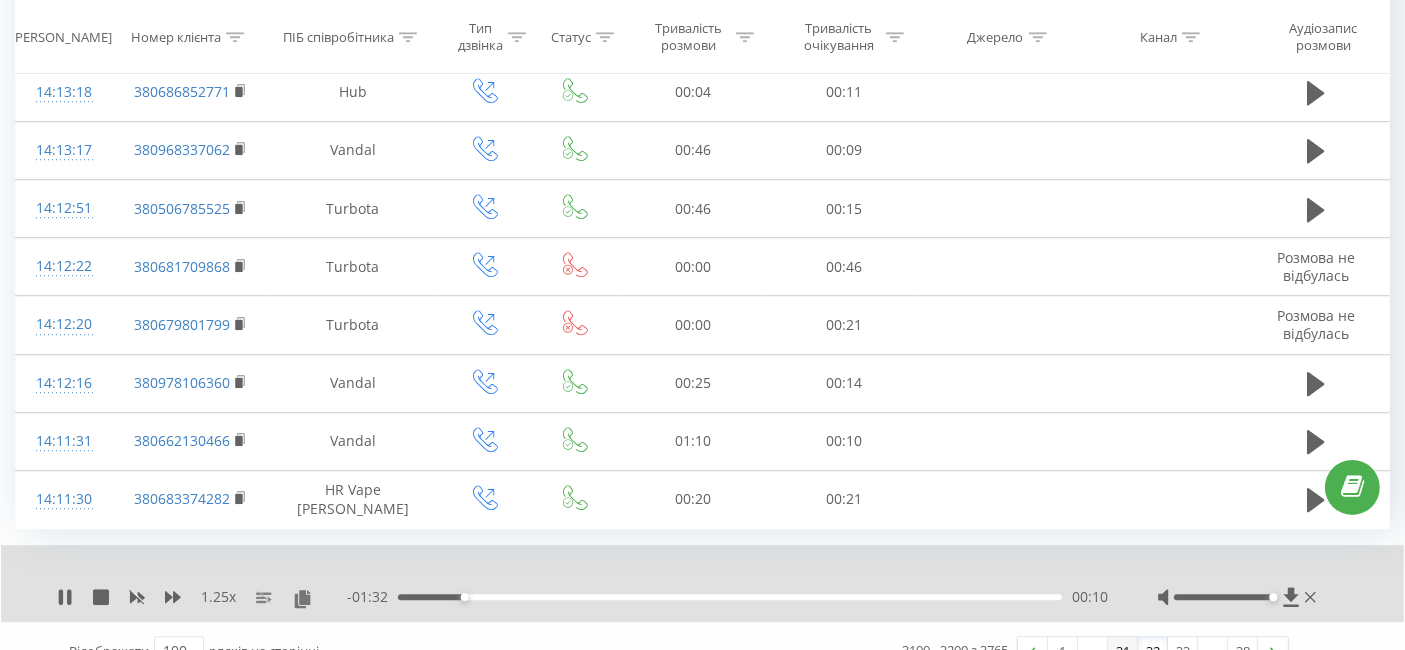 click on "31" at bounding box center (1123, 651) 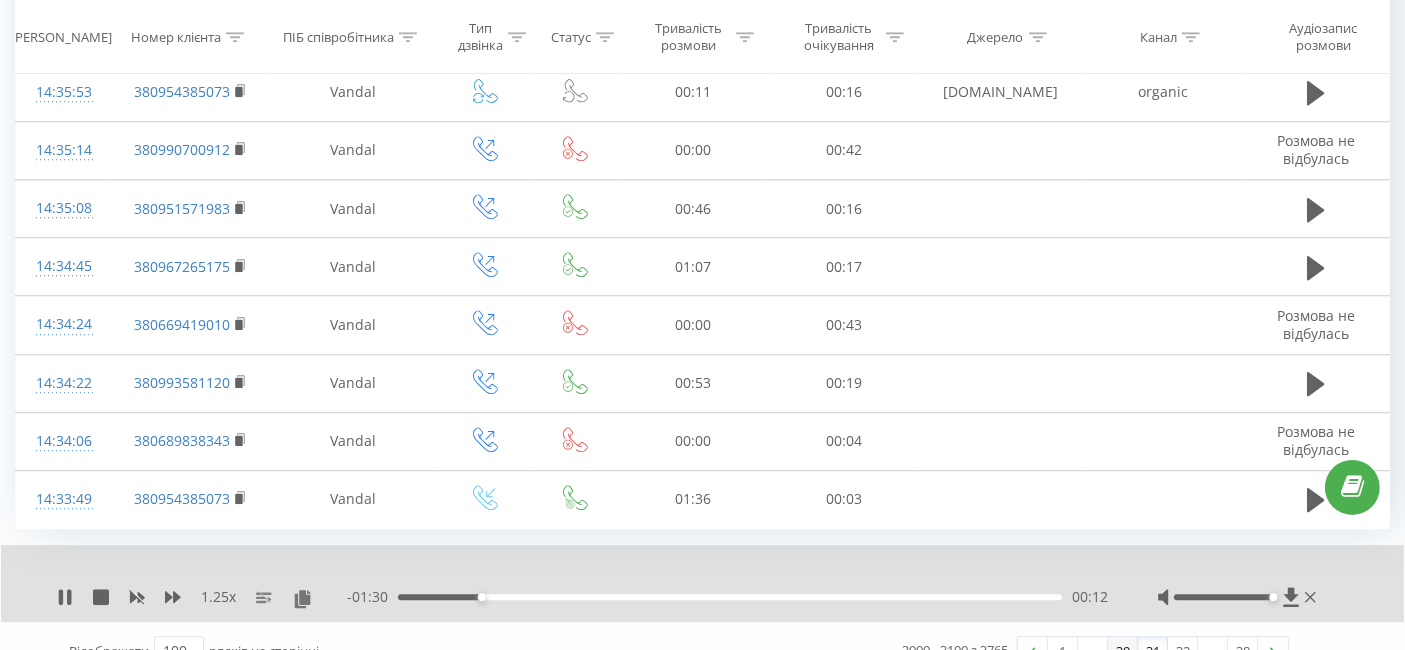 click on "30" at bounding box center (1123, 651) 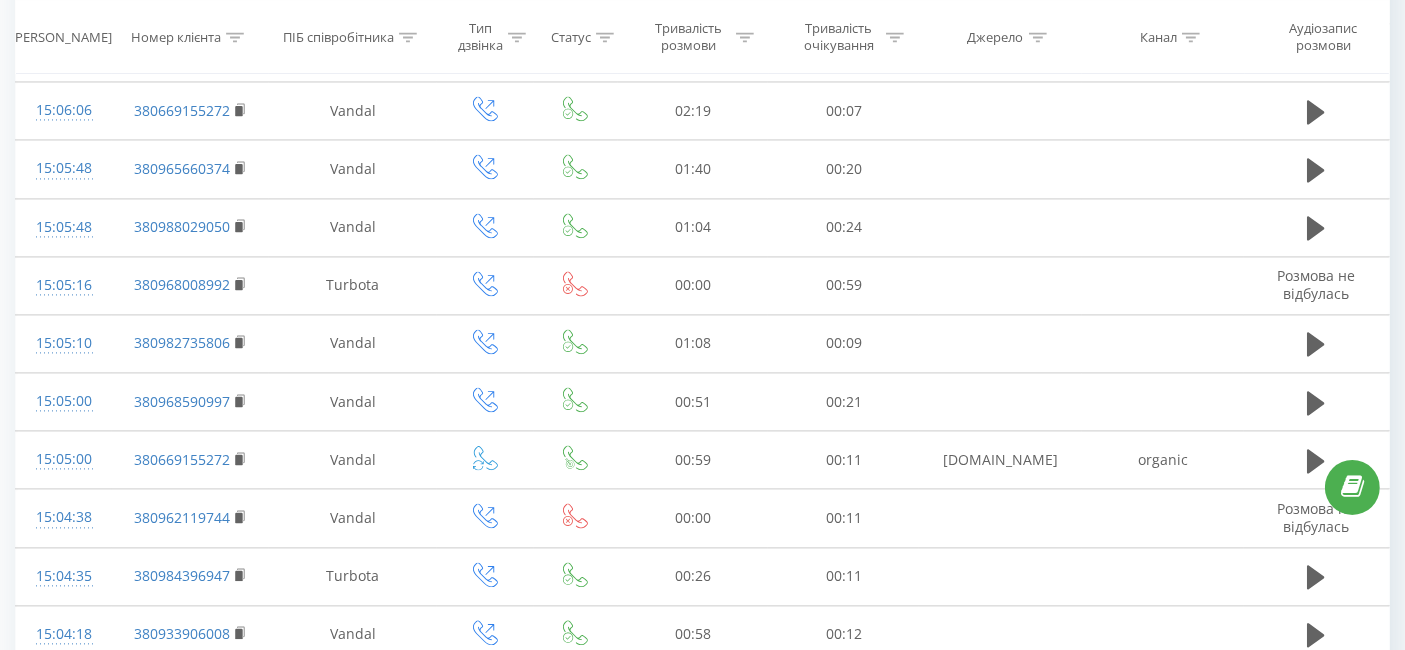scroll, scrollTop: 5589, scrollLeft: 0, axis: vertical 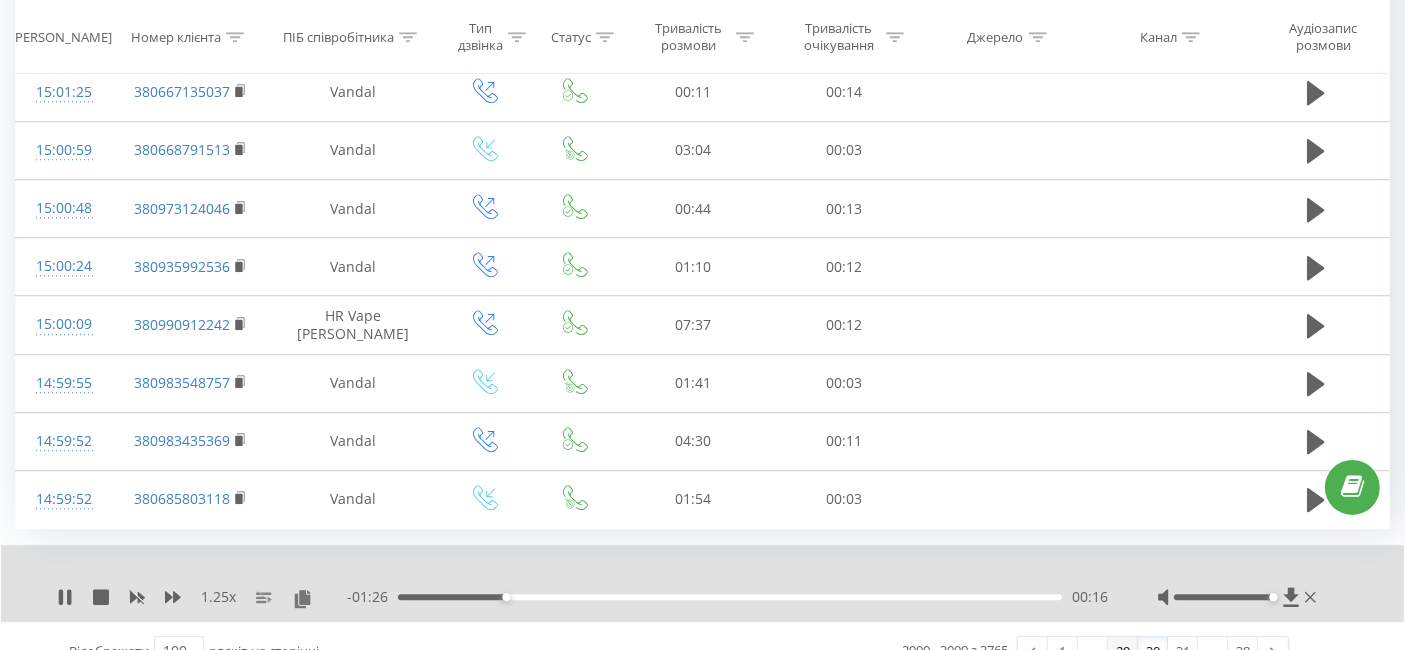 click on "29" at bounding box center [1123, 651] 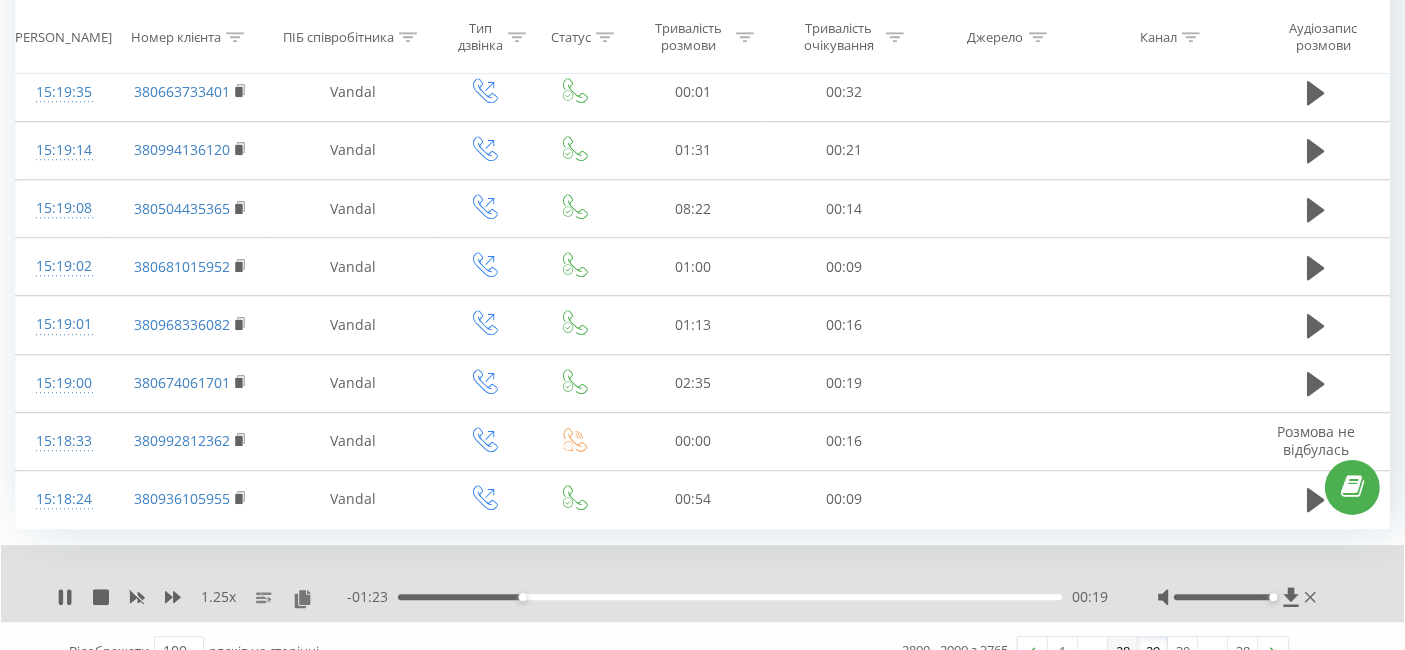 click on "28" at bounding box center (1123, 651) 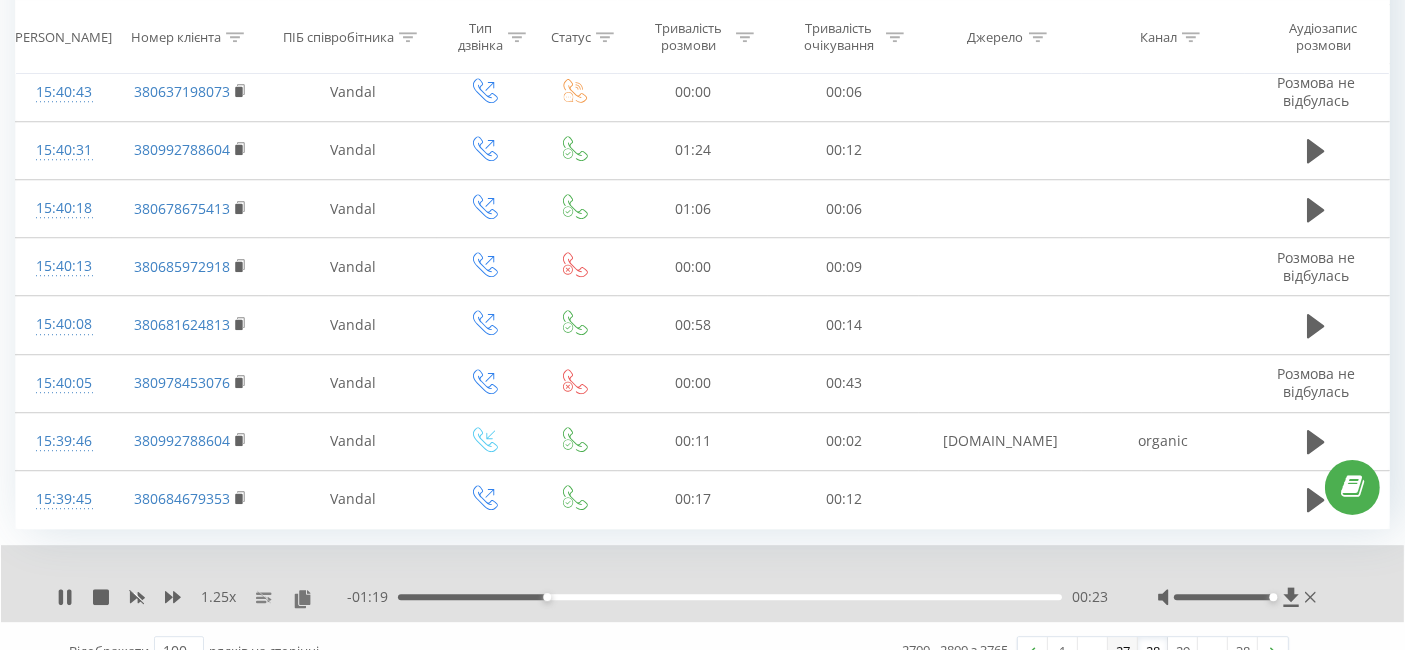 click on "27" at bounding box center [1123, 651] 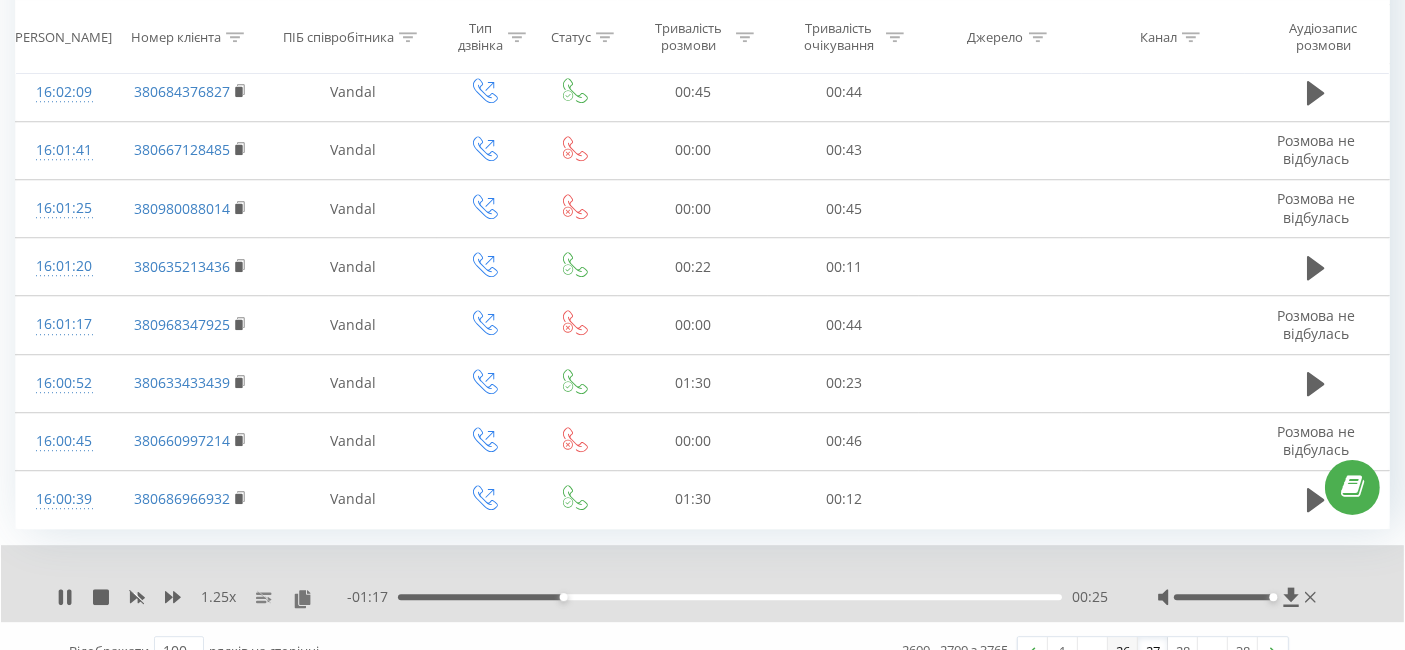click on "26" at bounding box center [1123, 651] 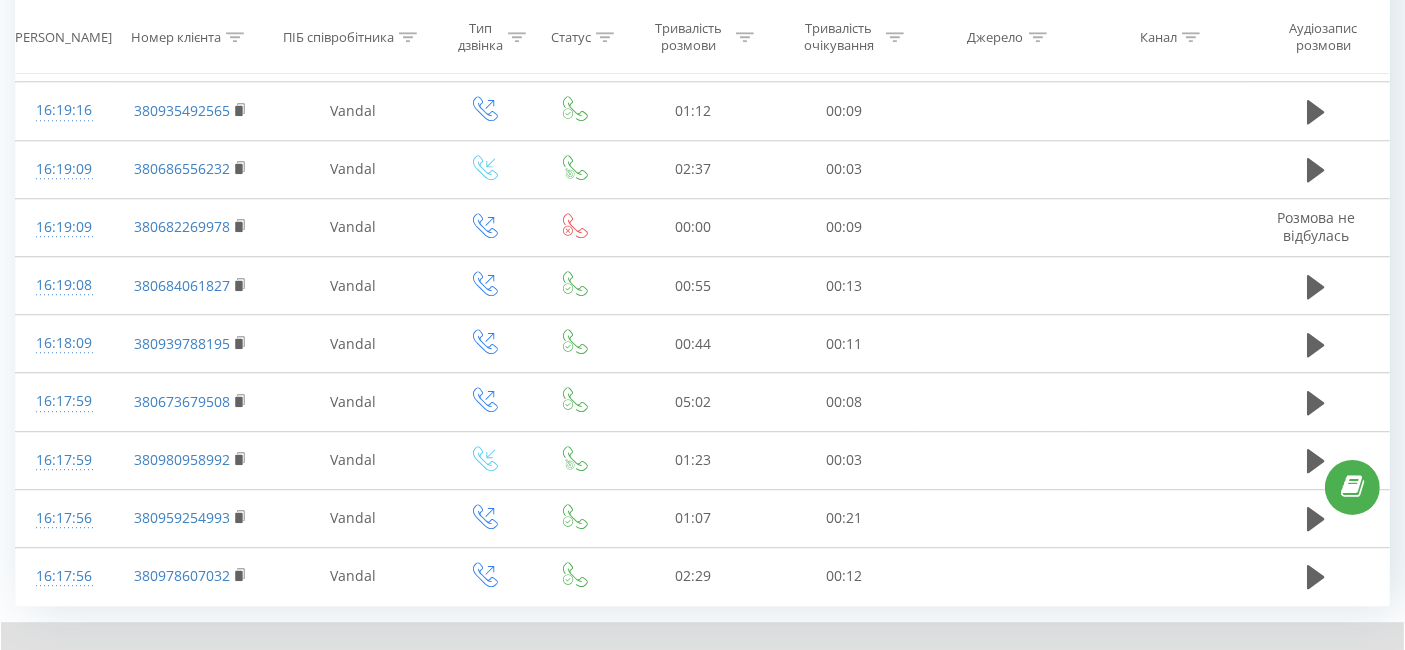scroll, scrollTop: 5589, scrollLeft: 0, axis: vertical 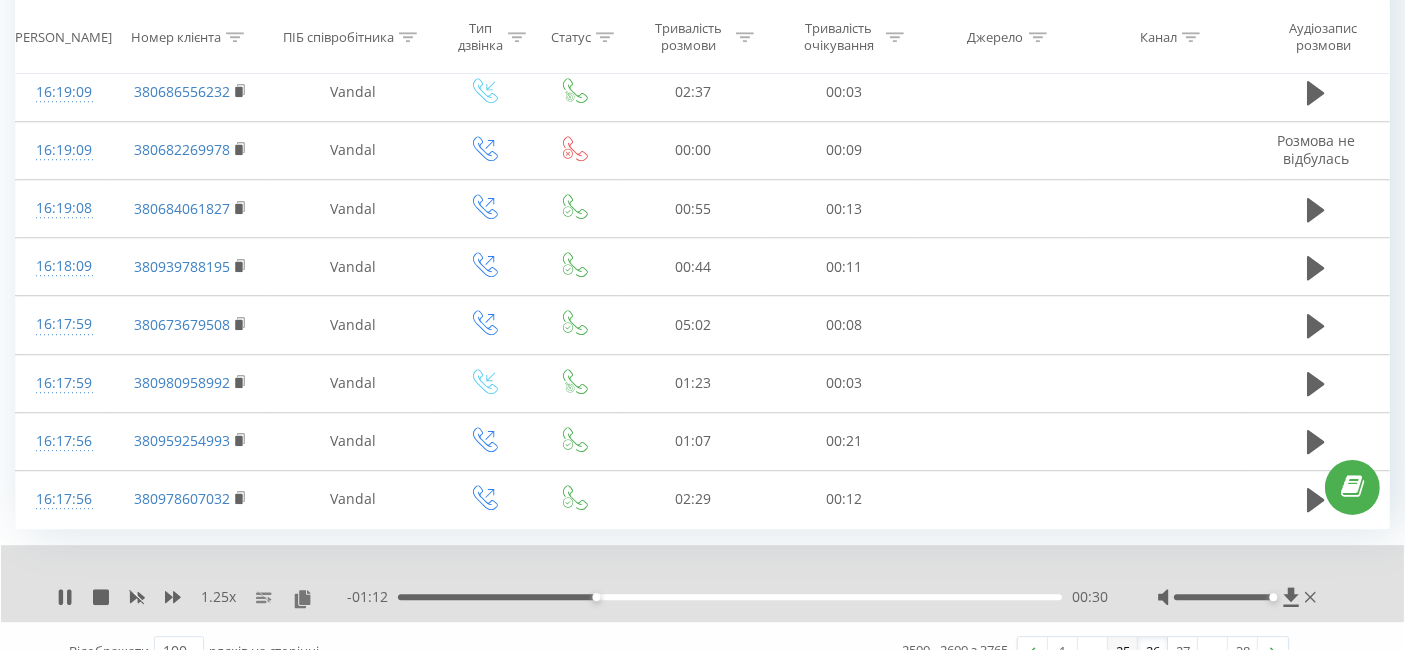 click on "25" at bounding box center (1123, 651) 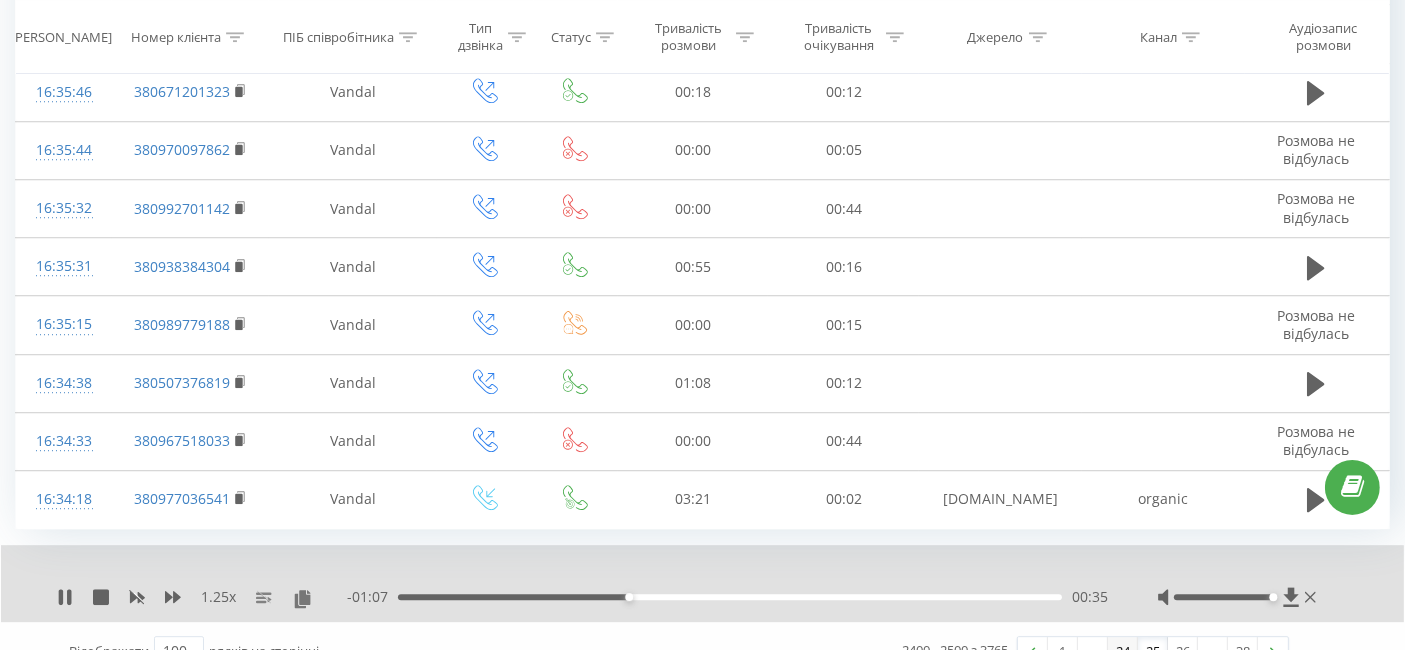 click on "24" at bounding box center (1123, 651) 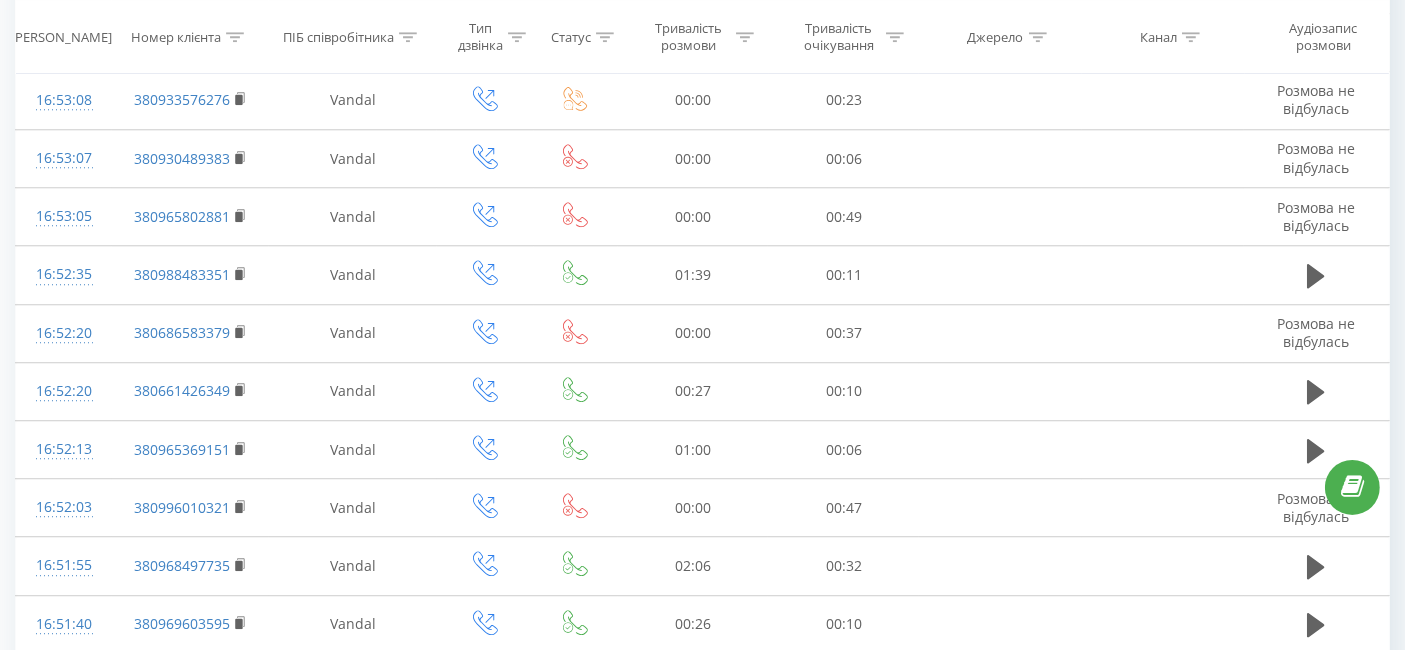scroll, scrollTop: 5589, scrollLeft: 0, axis: vertical 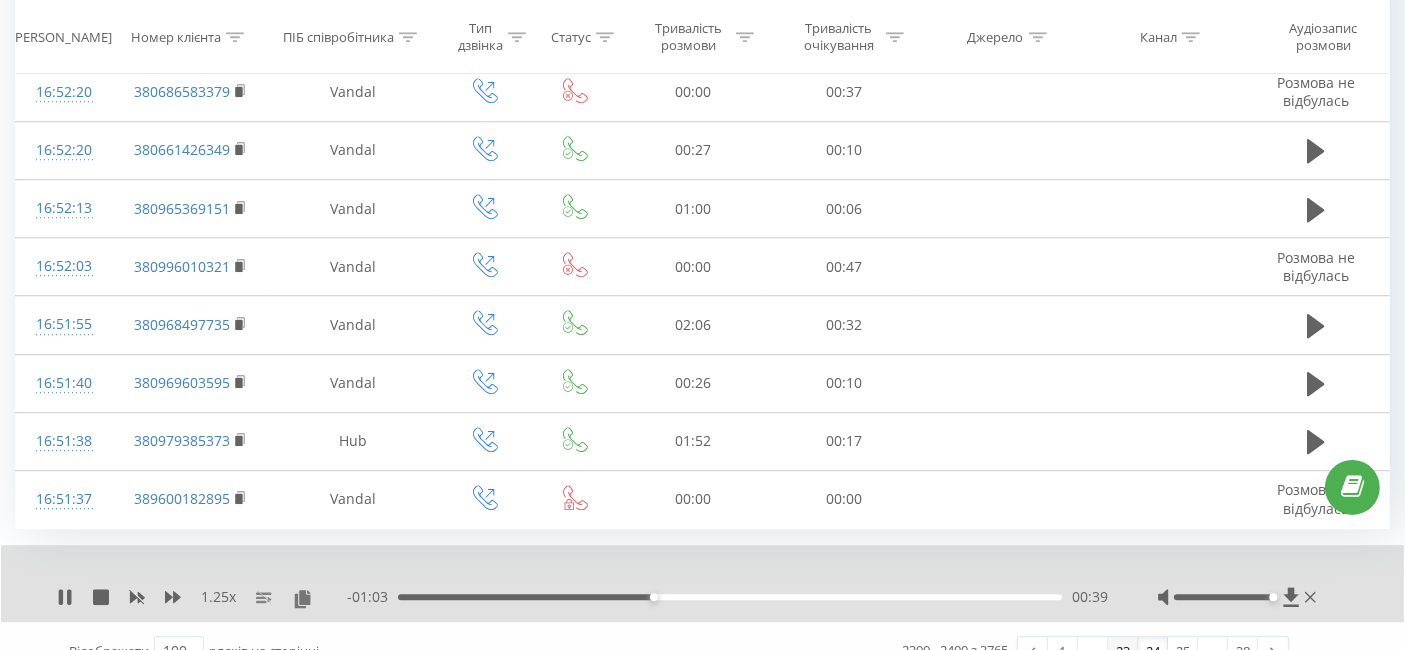 click on "23" at bounding box center (1123, 651) 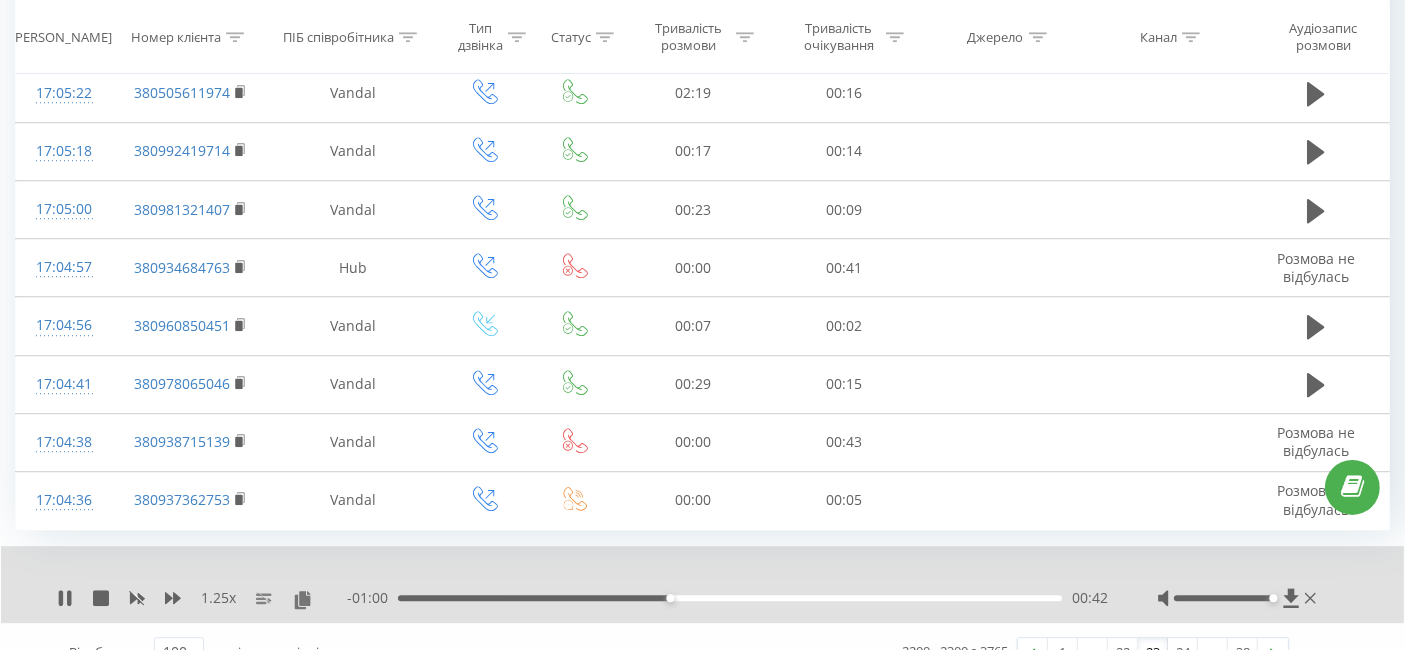 scroll, scrollTop: 5589, scrollLeft: 0, axis: vertical 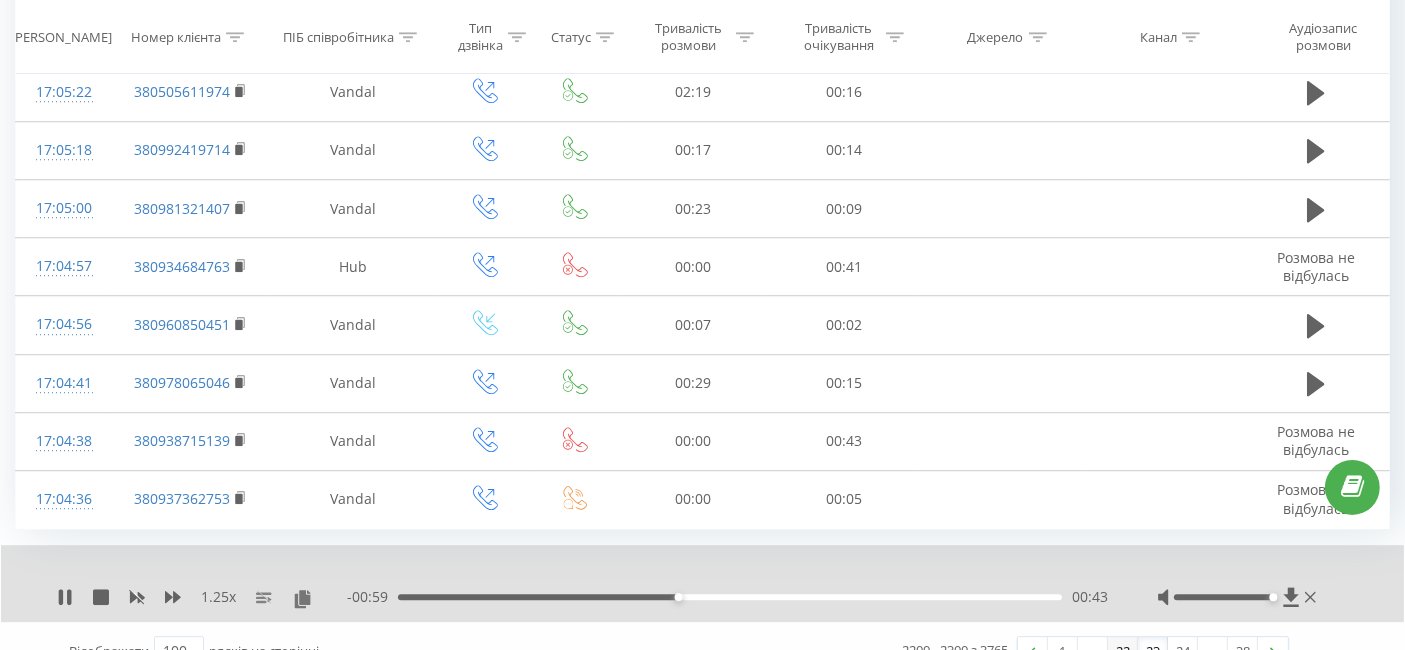 click on "22" at bounding box center (1123, 651) 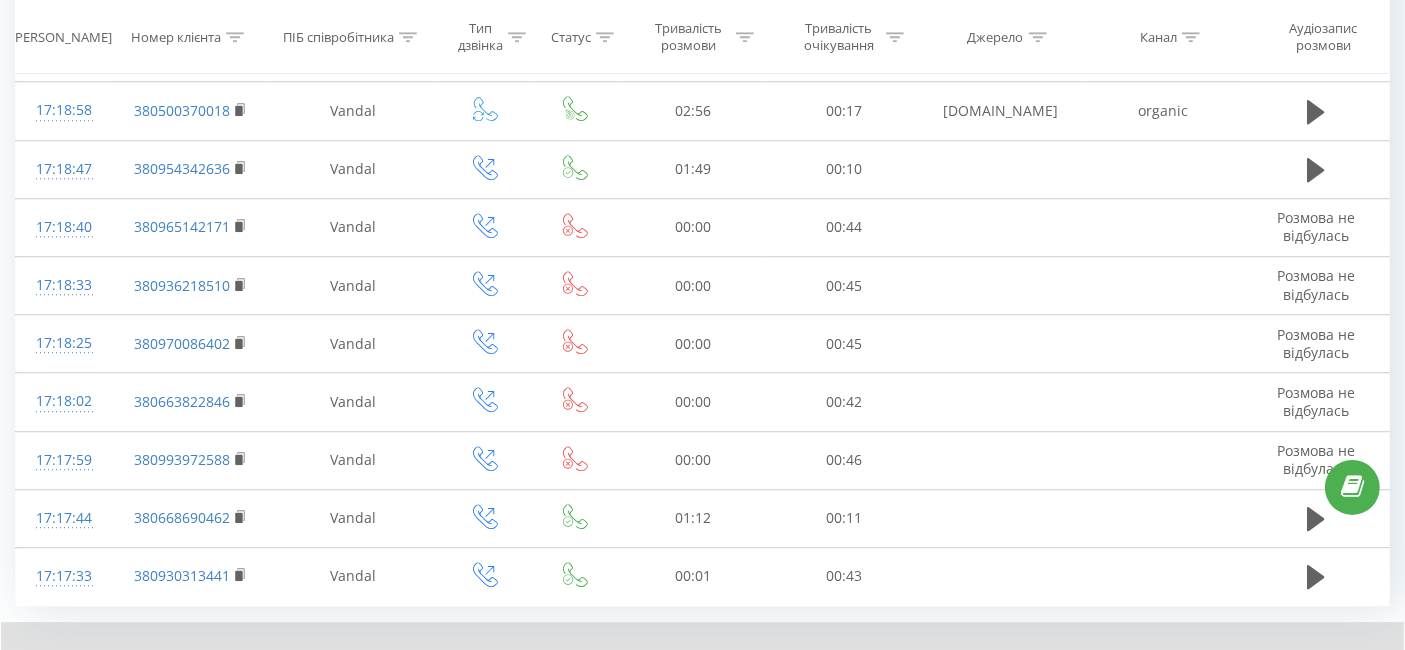 scroll, scrollTop: 5589, scrollLeft: 0, axis: vertical 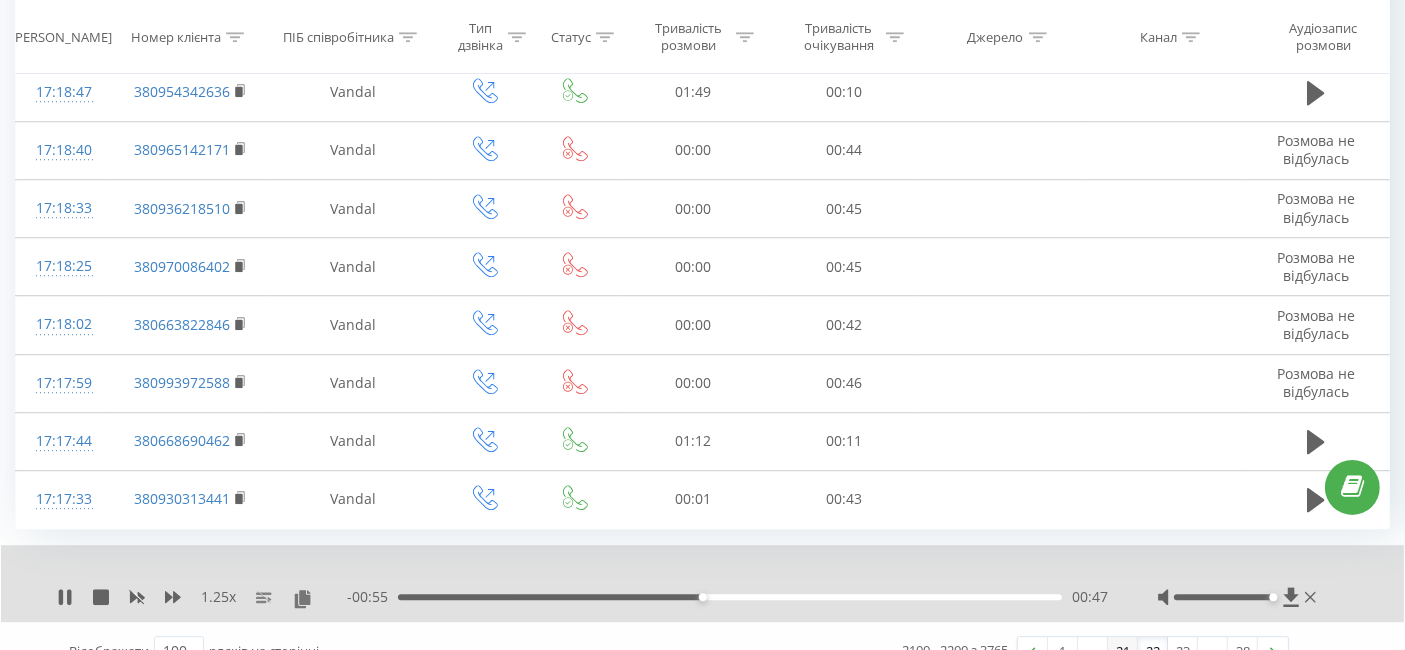 click on "21" at bounding box center [1123, 651] 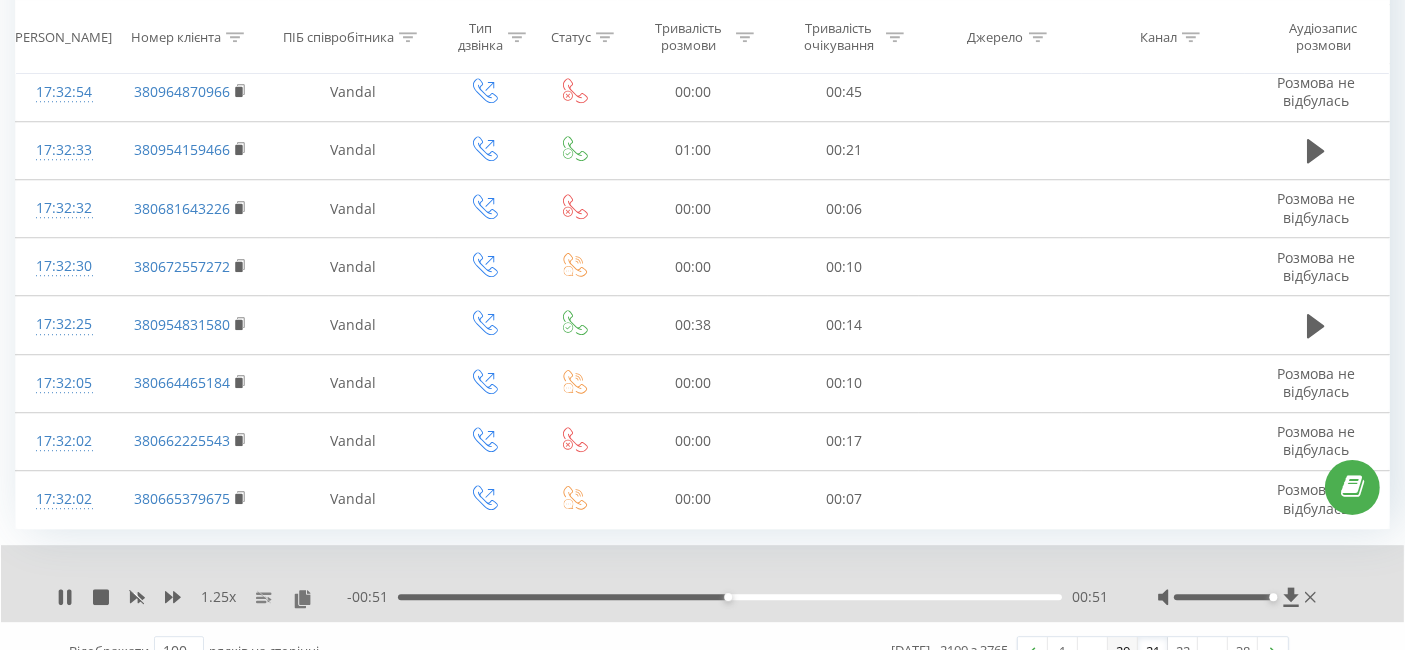 click on "20" at bounding box center [1123, 651] 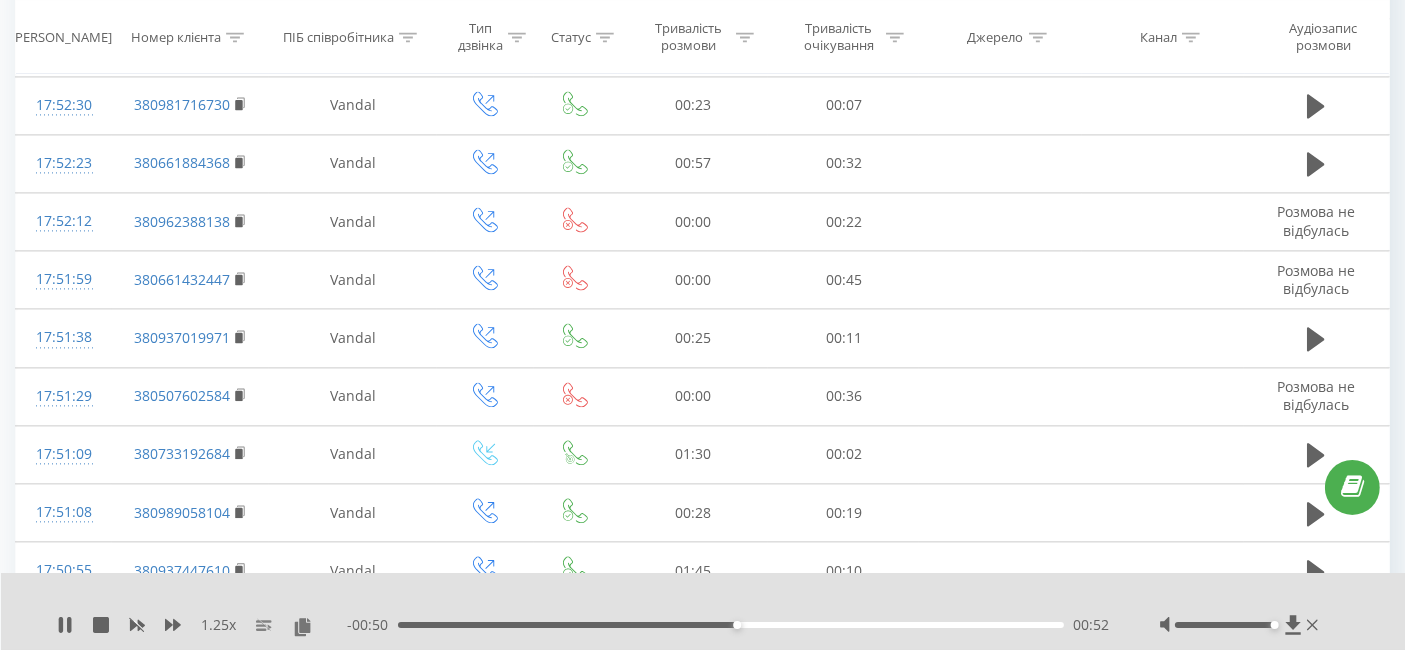 scroll, scrollTop: 5589, scrollLeft: 0, axis: vertical 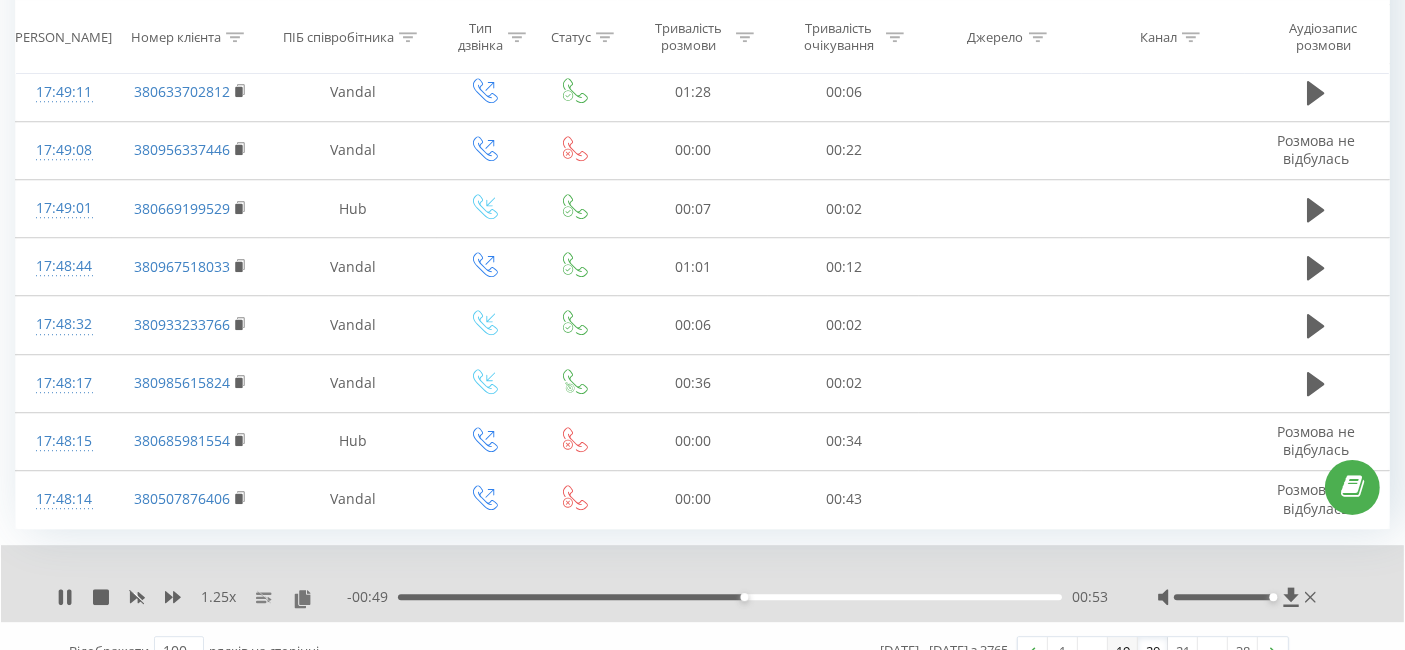 click on "19" at bounding box center (1123, 651) 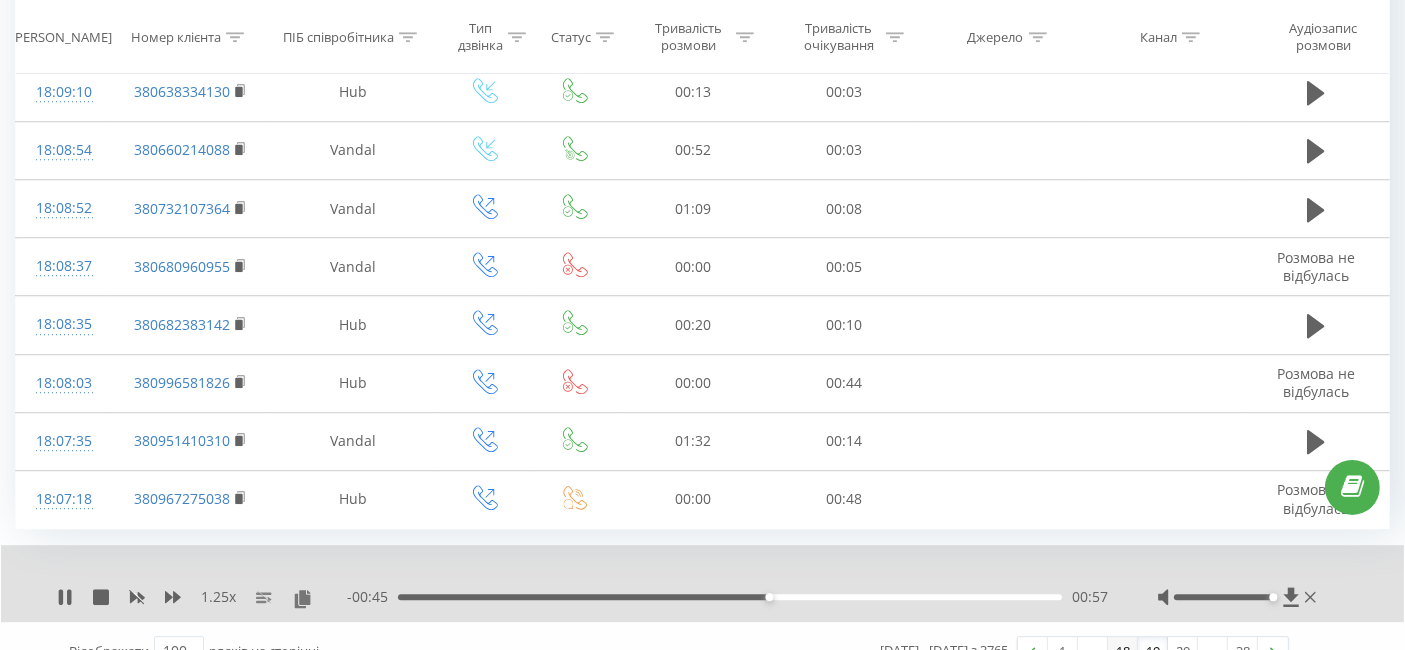 click on "18" at bounding box center [1123, 651] 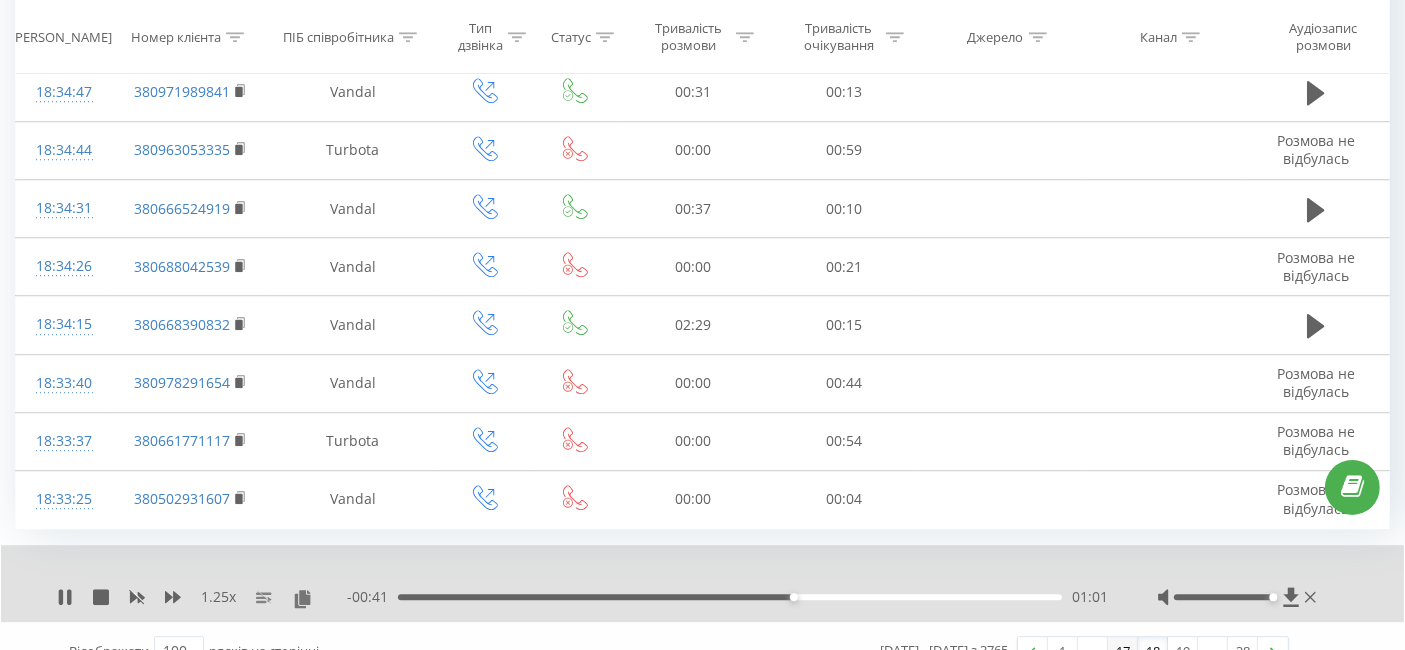 click on "17" at bounding box center [1123, 651] 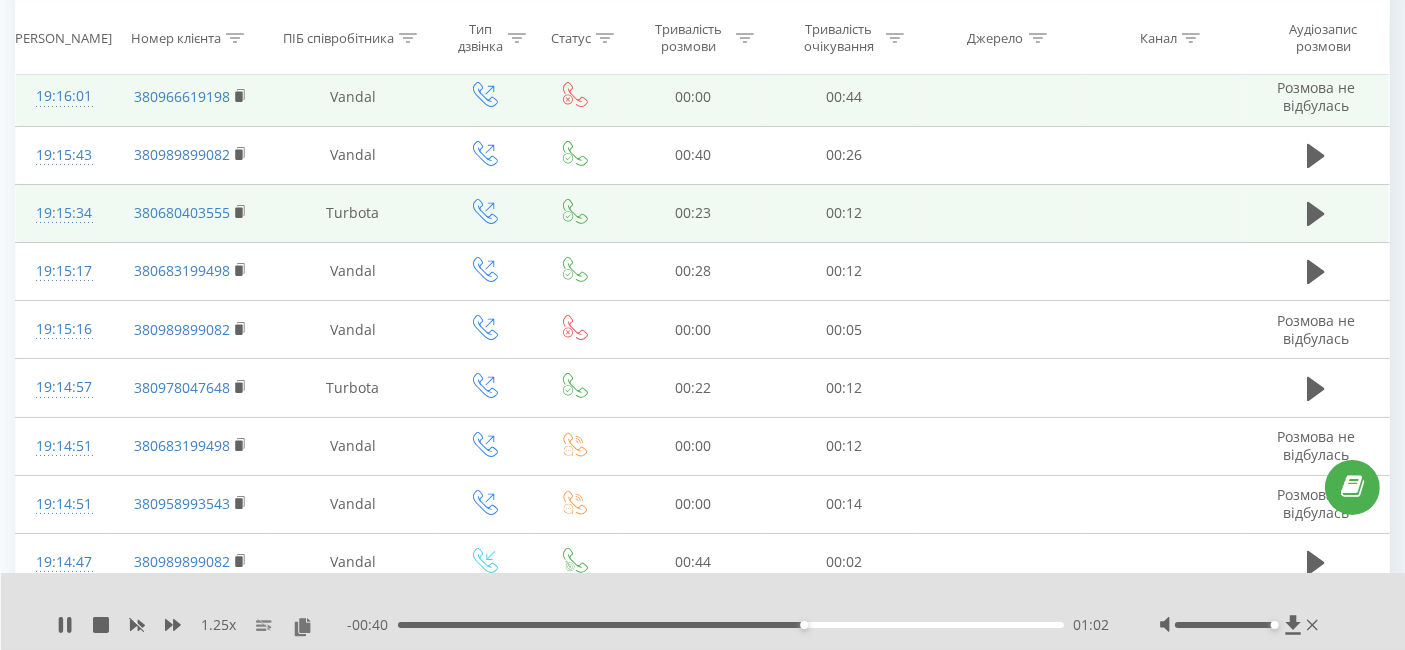 scroll, scrollTop: 131, scrollLeft: 0, axis: vertical 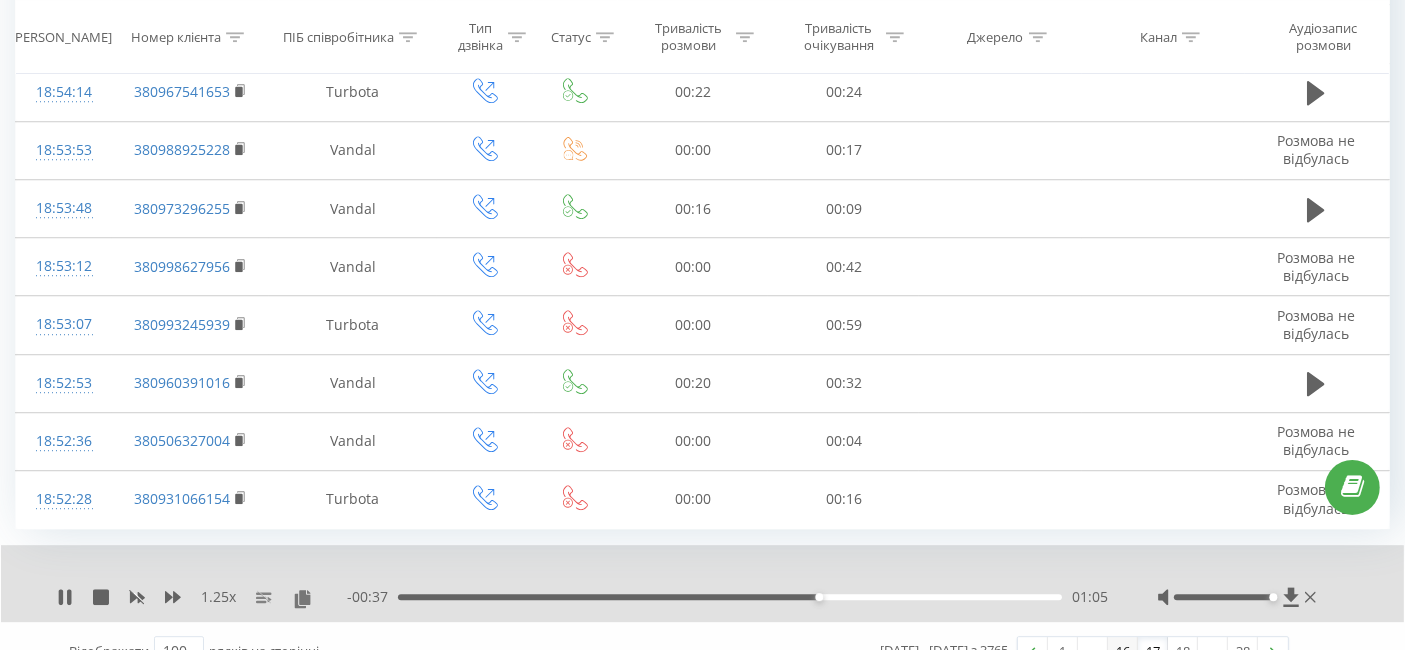 click on "16" at bounding box center (1123, 651) 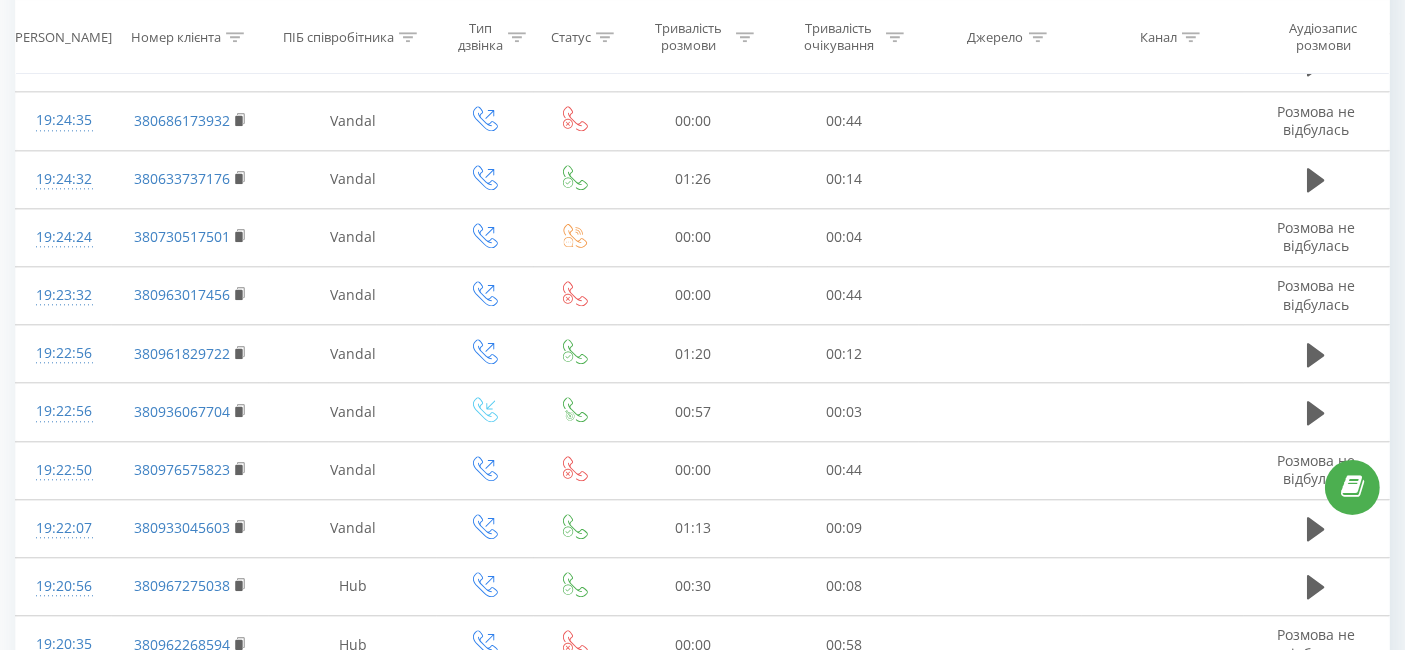 scroll, scrollTop: 5589, scrollLeft: 0, axis: vertical 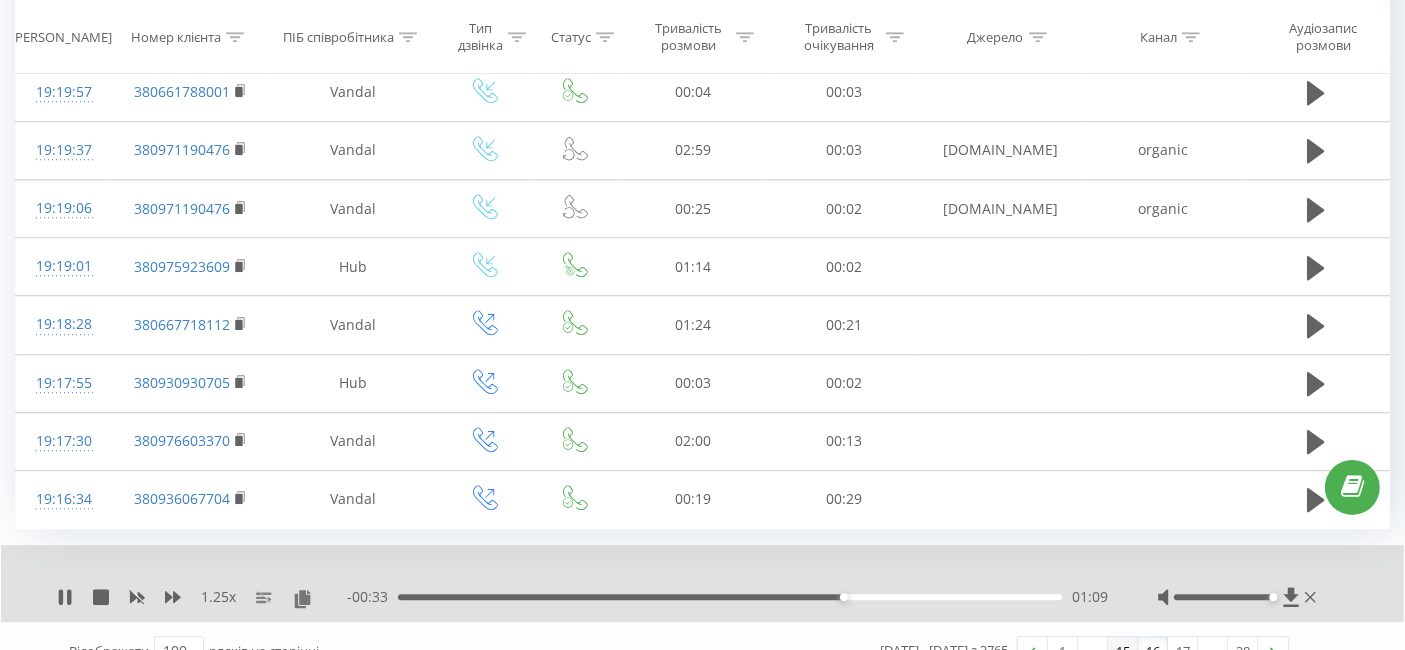 click on "15" at bounding box center (1123, 651) 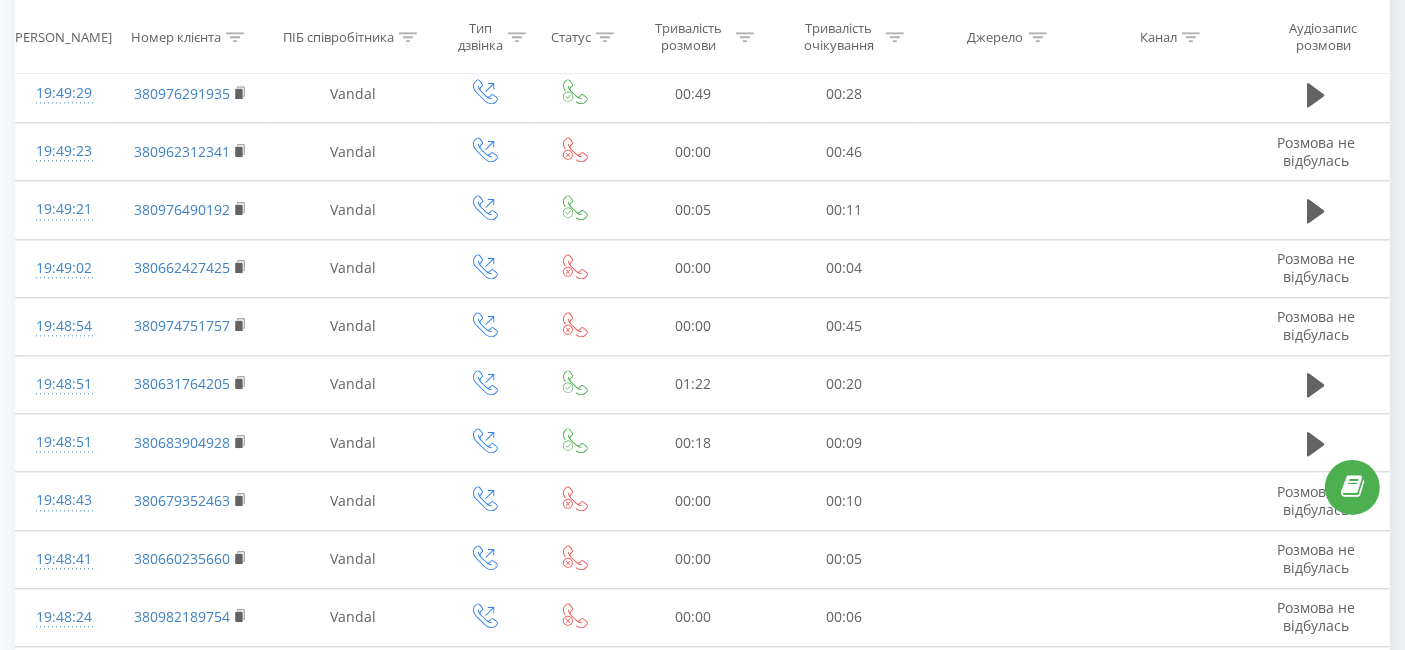 scroll, scrollTop: 5589, scrollLeft: 0, axis: vertical 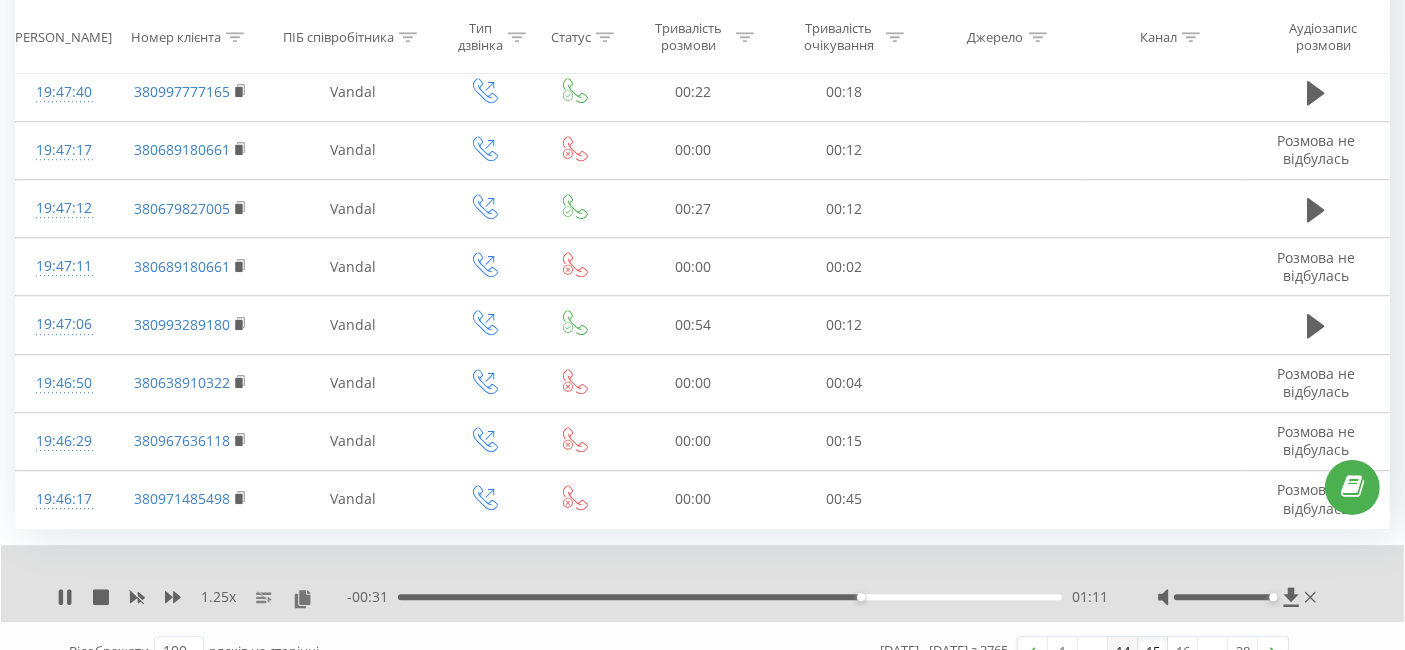 click on "14" at bounding box center [1123, 651] 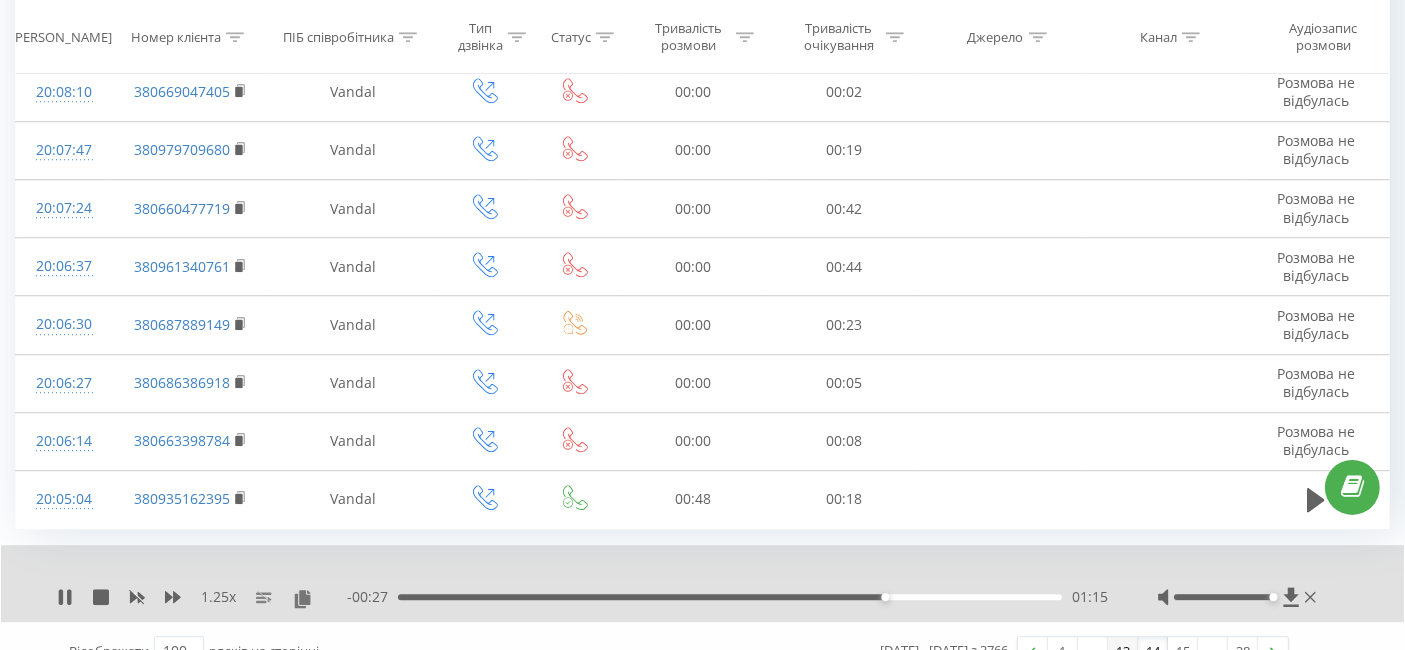 click on "13" at bounding box center [1123, 651] 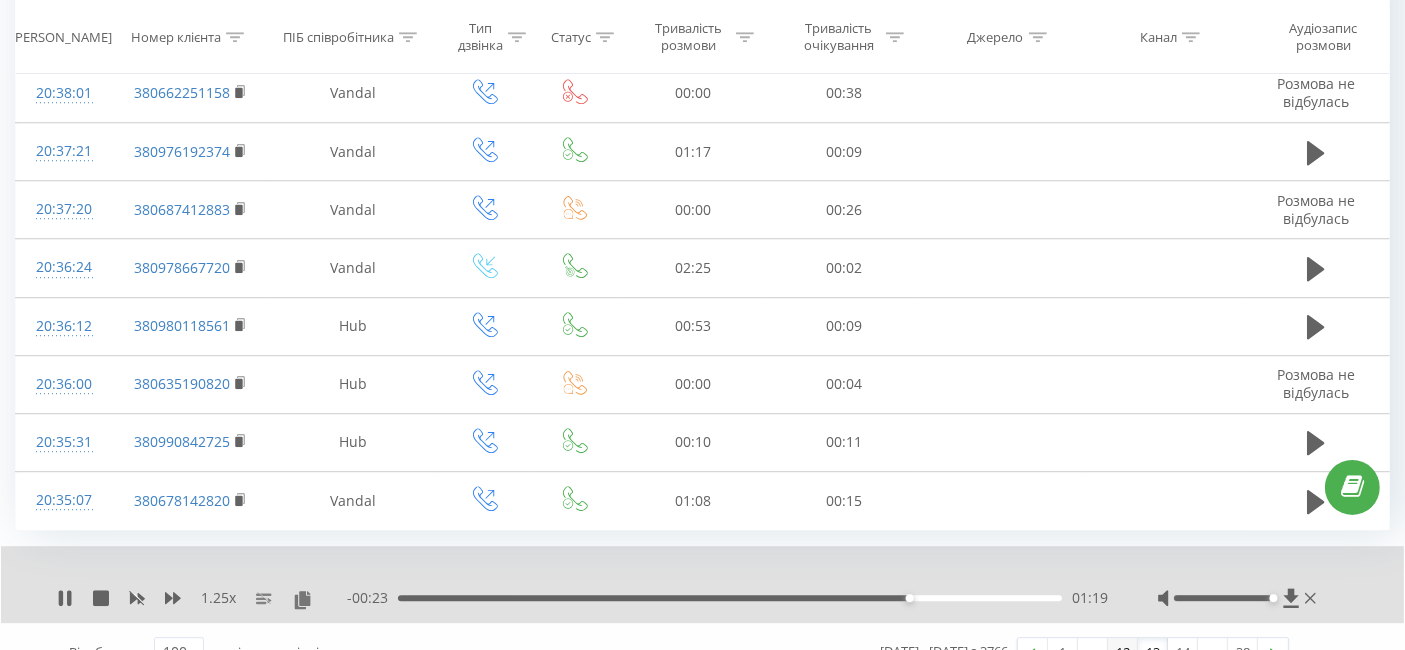 click on "12" at bounding box center [1123, 652] 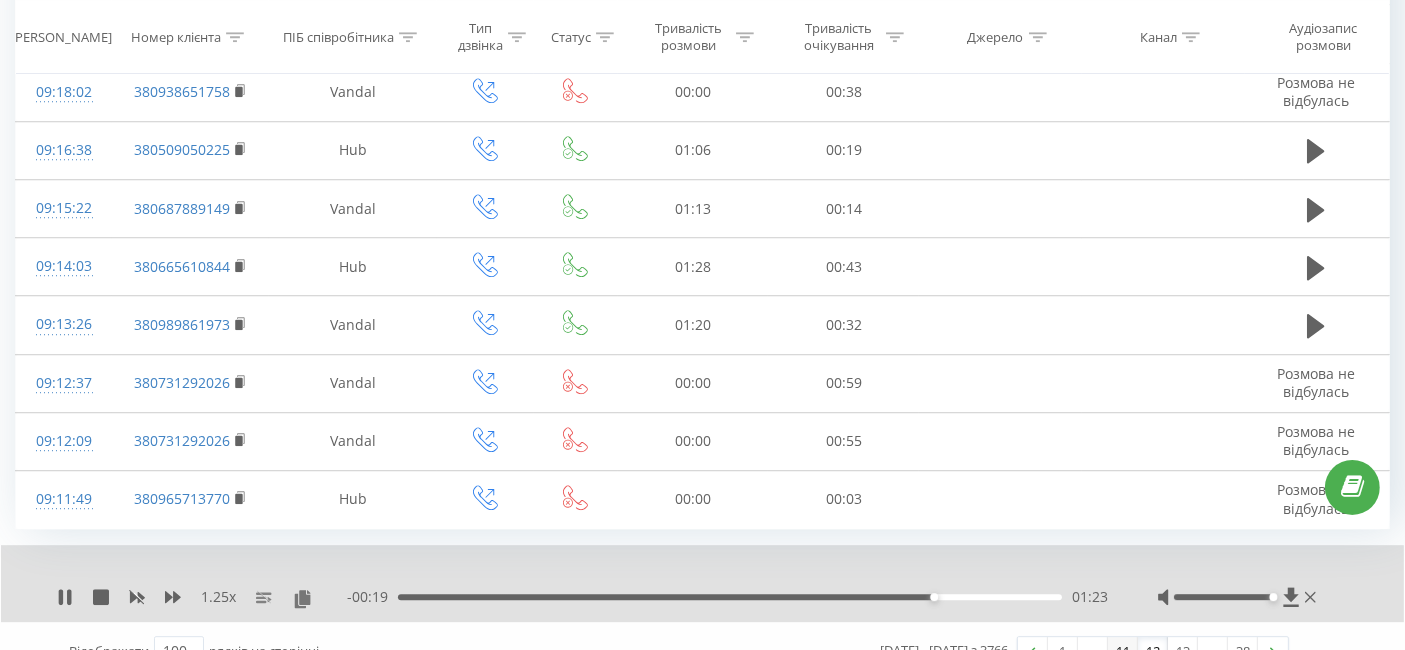 click on "11" at bounding box center [1123, 651] 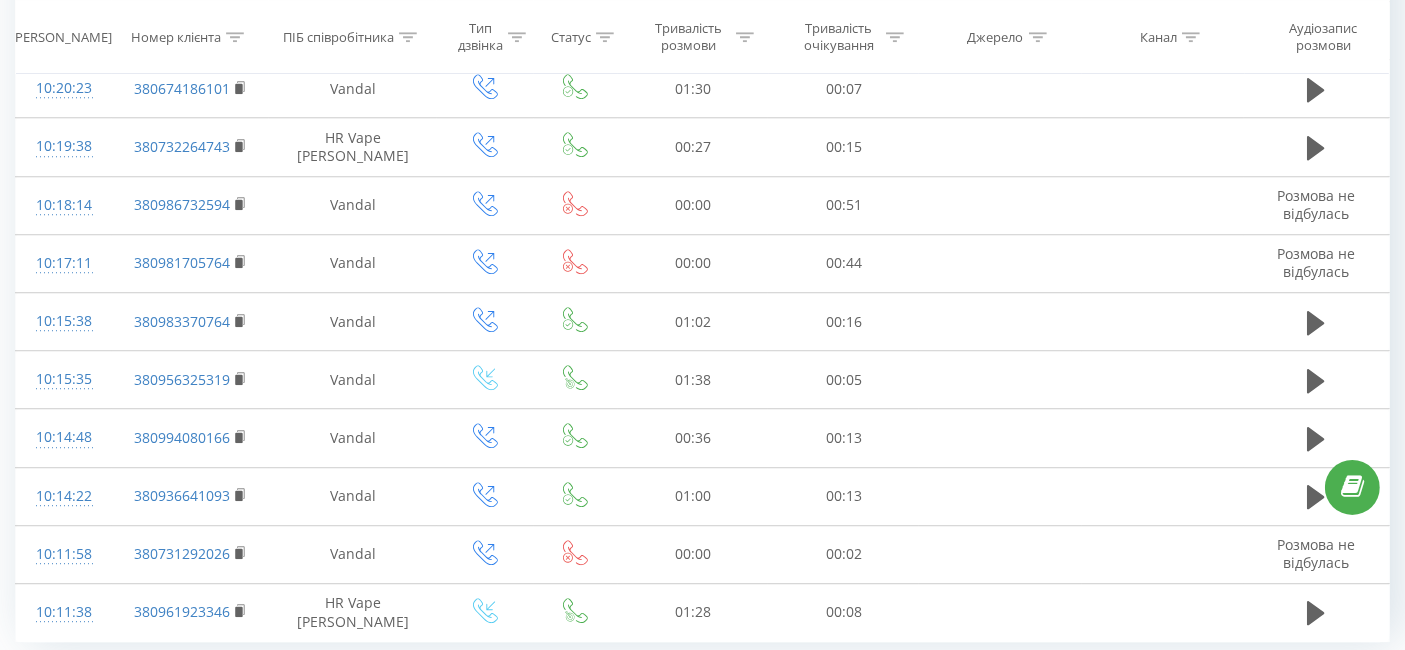 scroll, scrollTop: 5589, scrollLeft: 0, axis: vertical 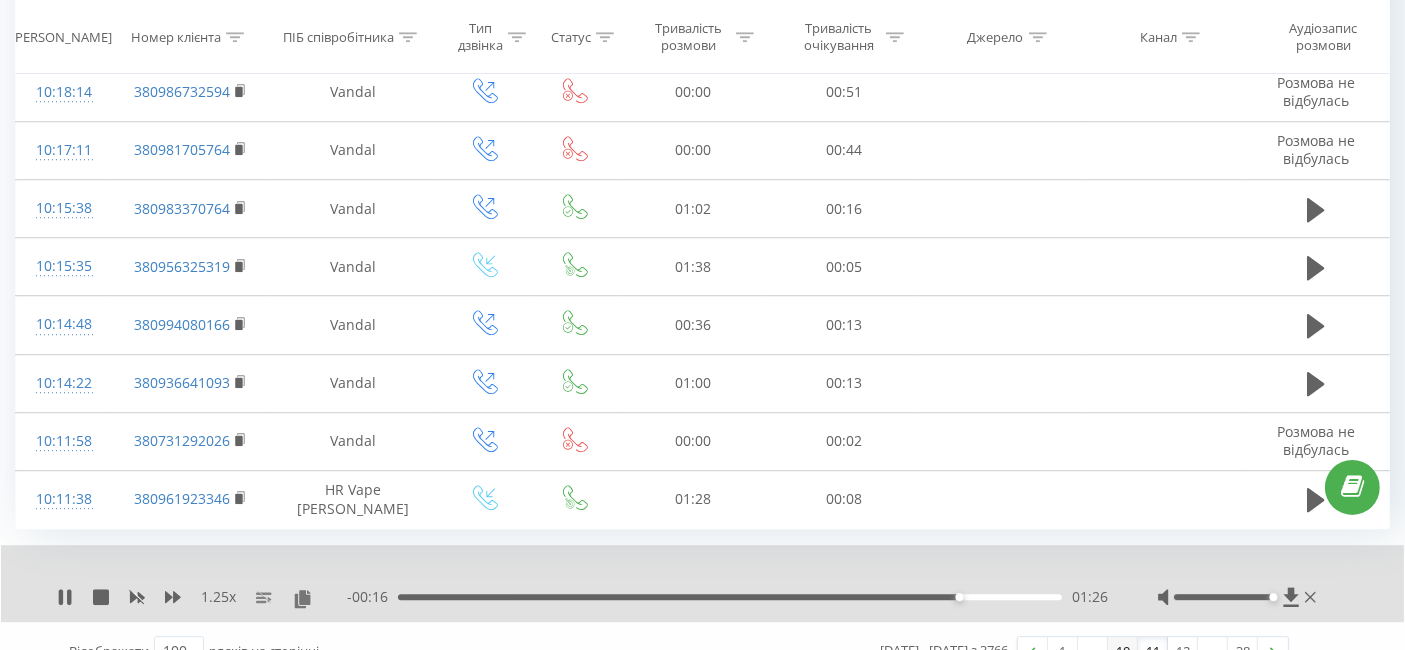 click on "10" at bounding box center (1123, 651) 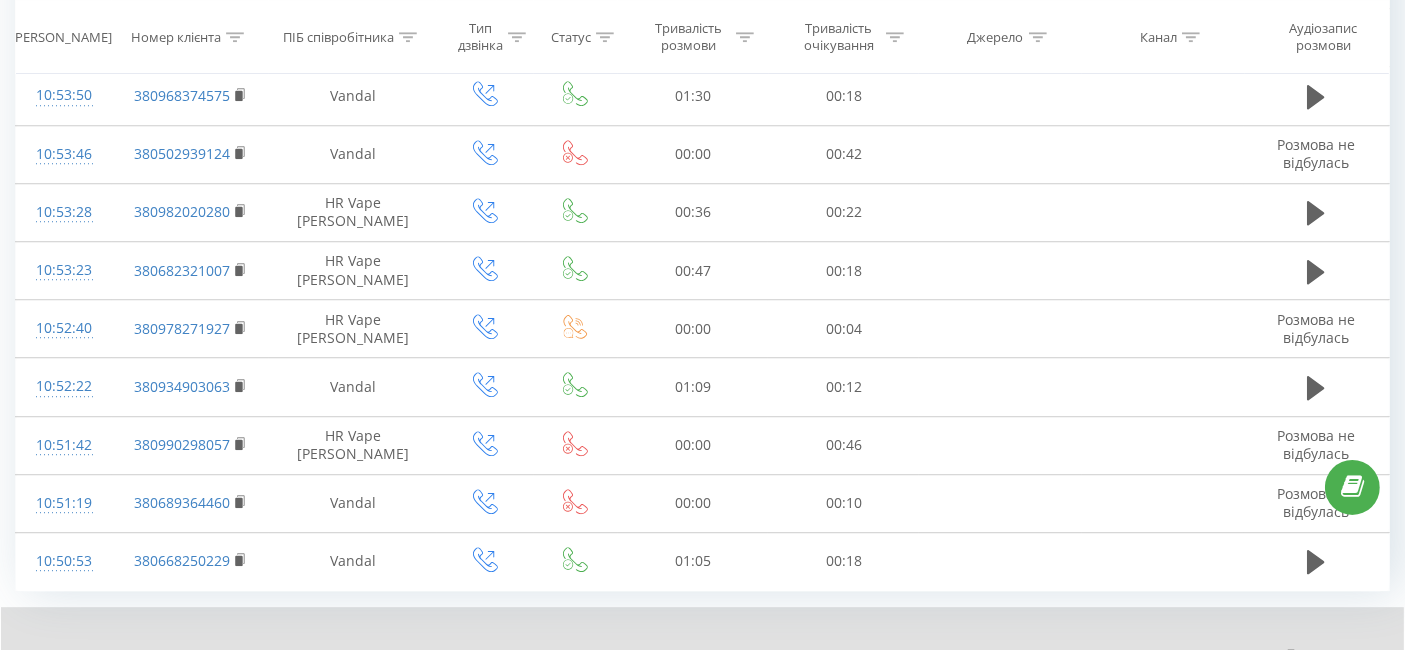 scroll, scrollTop: 5589, scrollLeft: 0, axis: vertical 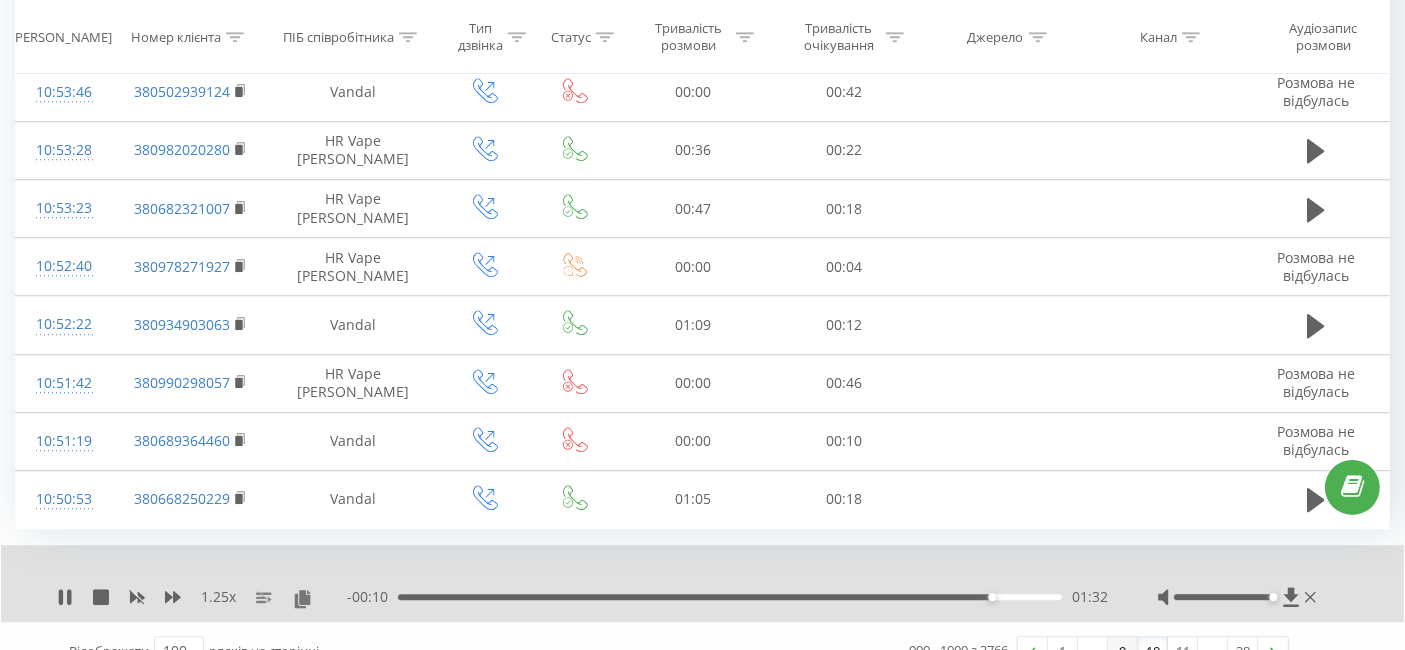 click on "9" at bounding box center (1123, 651) 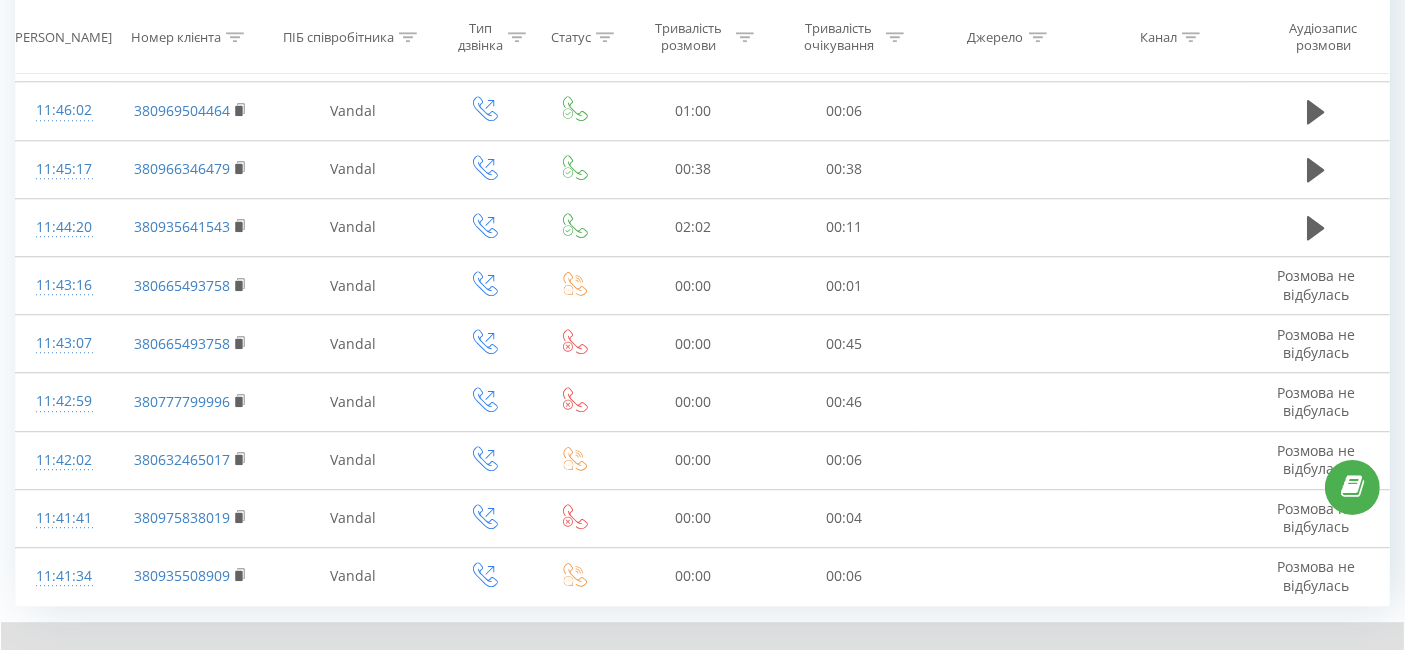scroll, scrollTop: 5589, scrollLeft: 0, axis: vertical 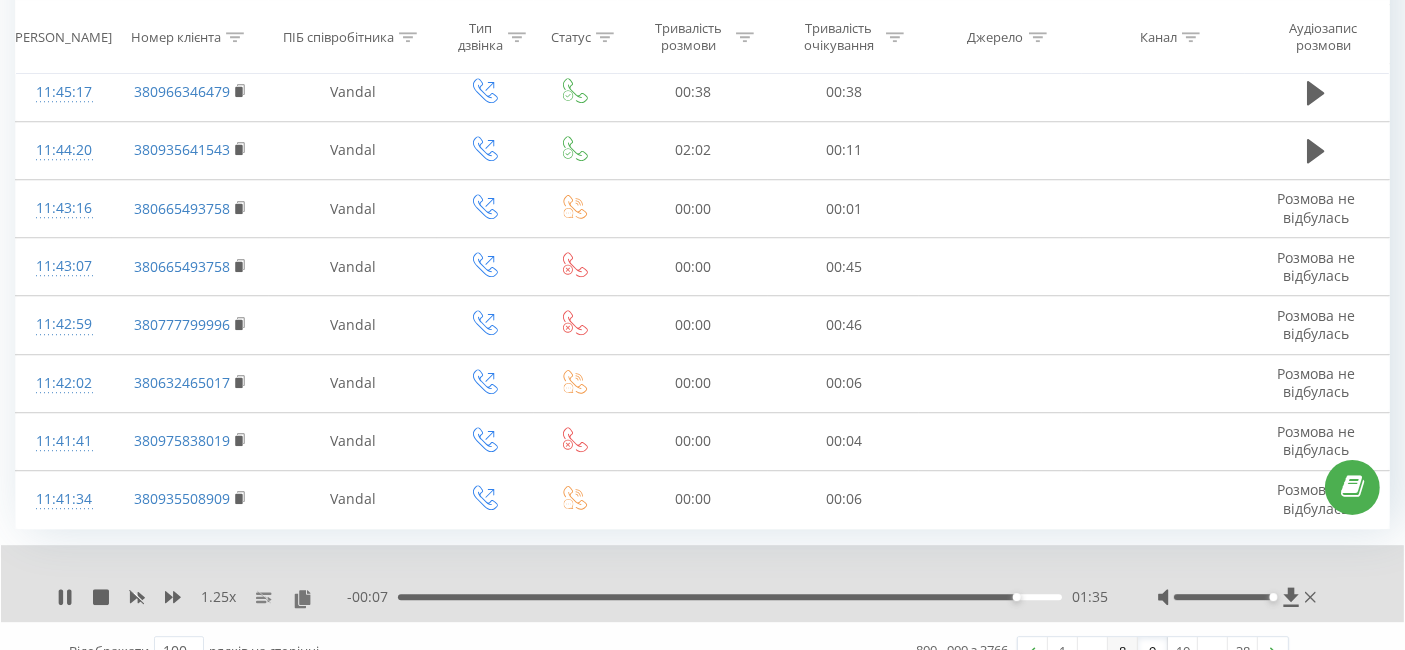 click on "8" at bounding box center (1123, 651) 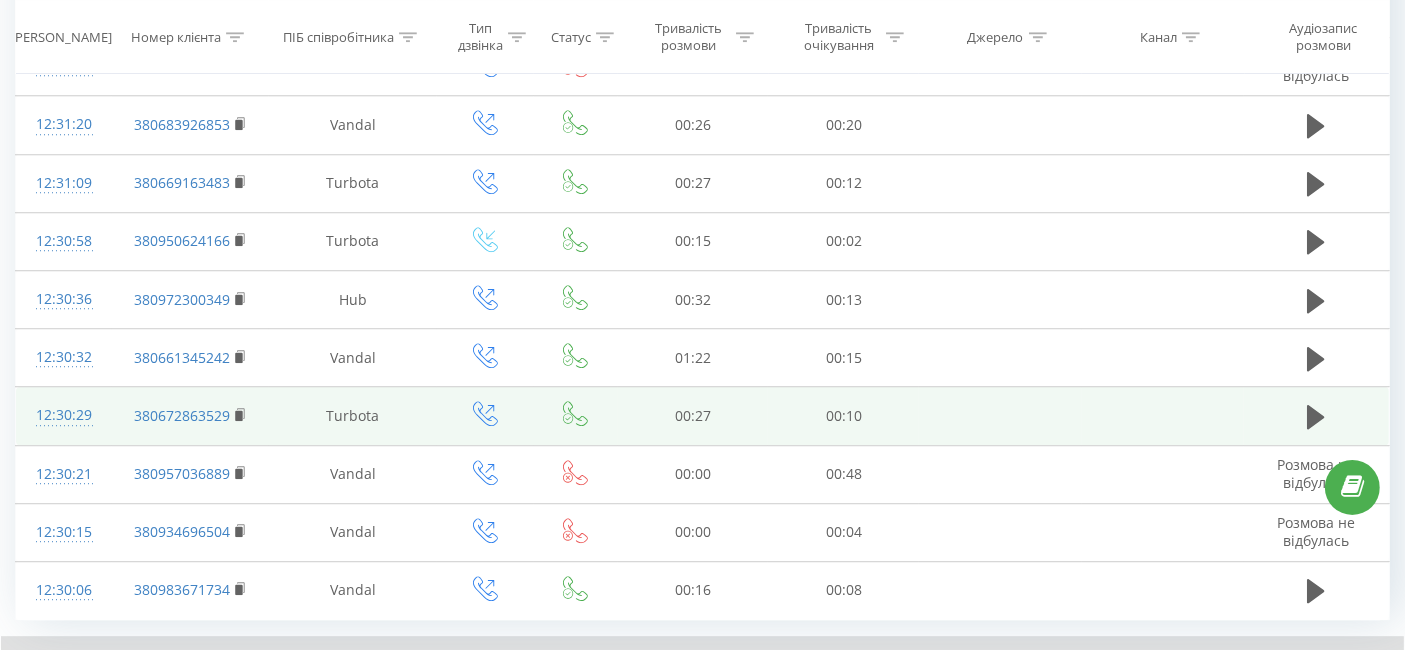 scroll, scrollTop: 5478, scrollLeft: 0, axis: vertical 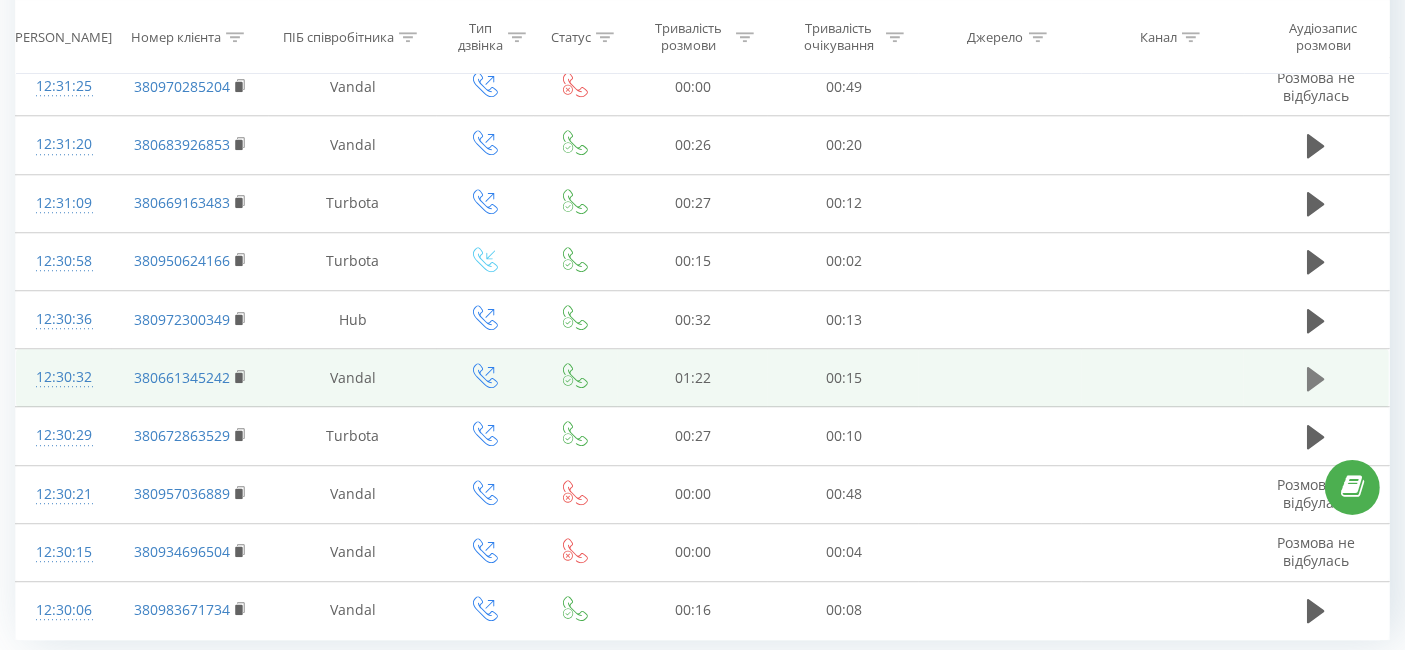 click 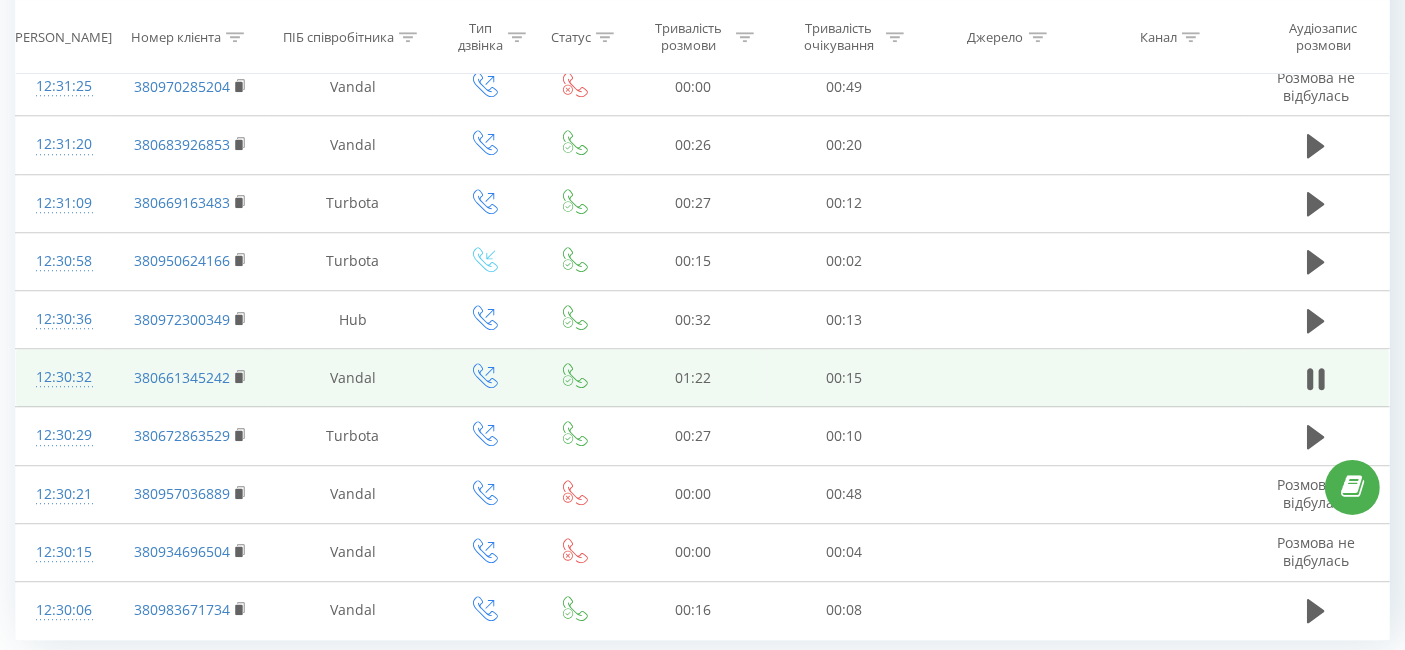 scroll, scrollTop: 5589, scrollLeft: 0, axis: vertical 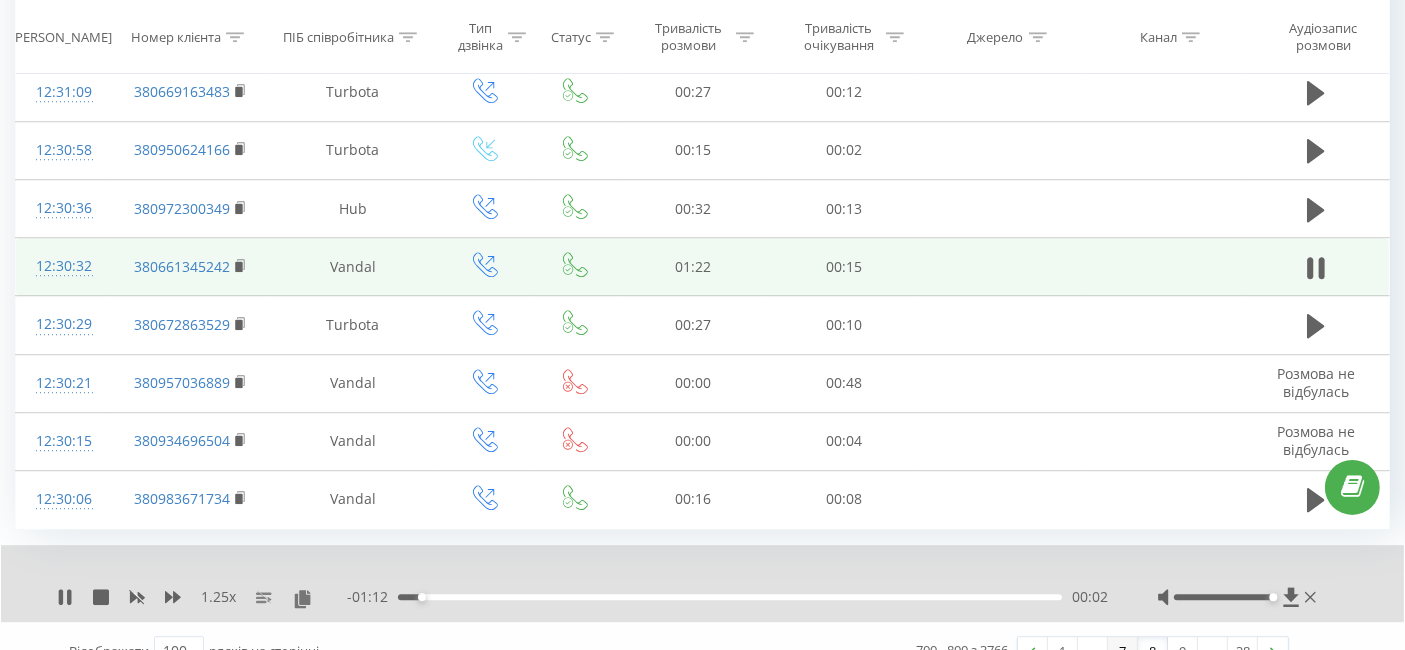 click on "7" at bounding box center [1123, 651] 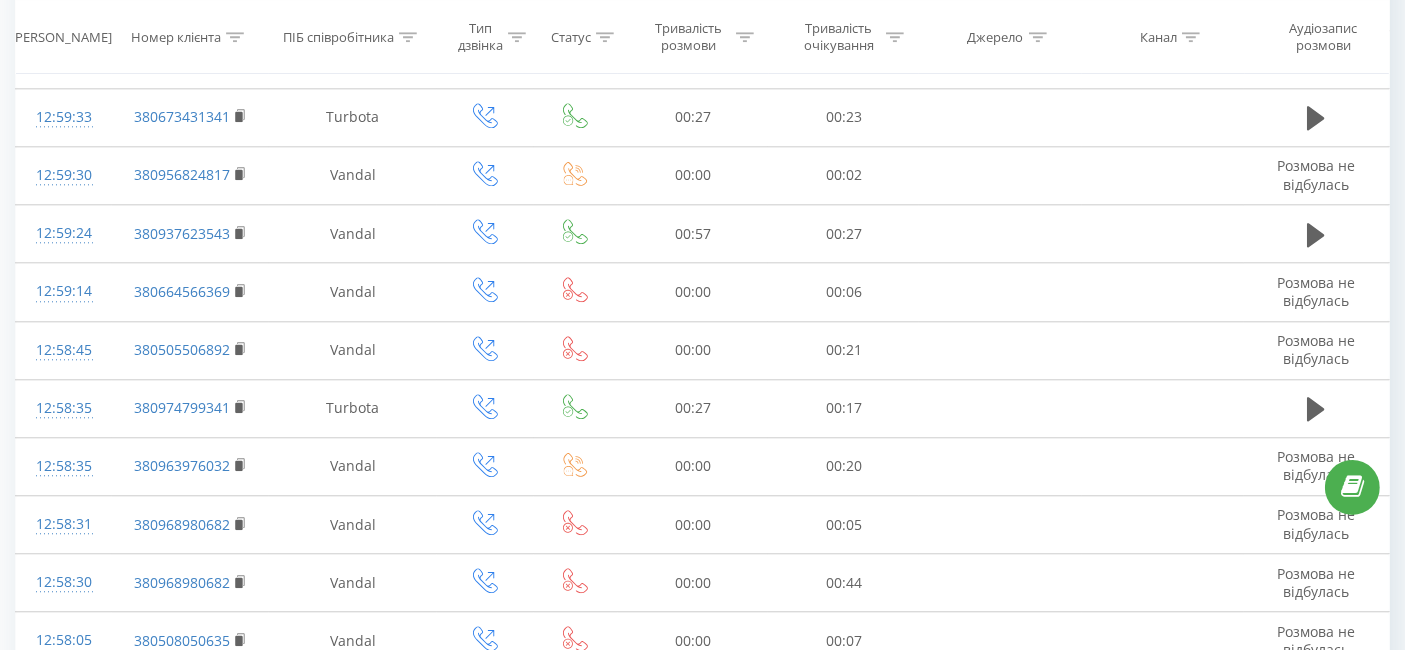 scroll, scrollTop: 5589, scrollLeft: 0, axis: vertical 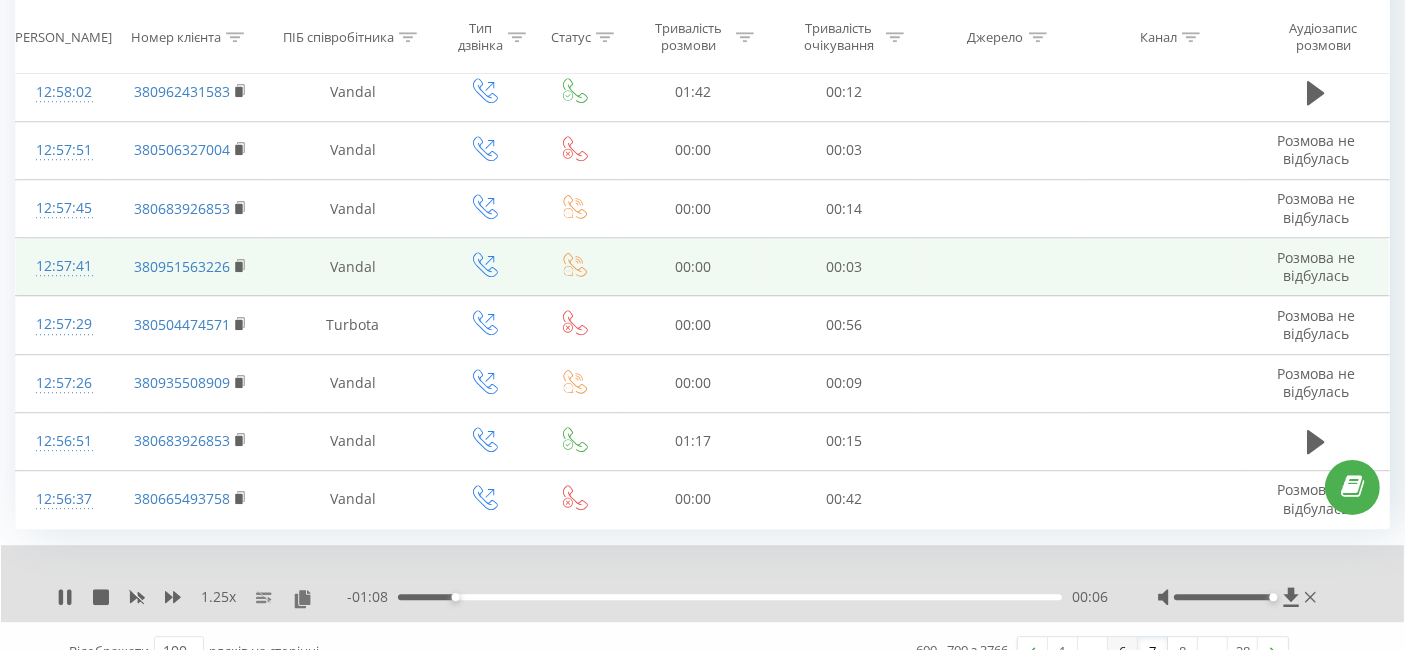 click on "6" at bounding box center (1123, 651) 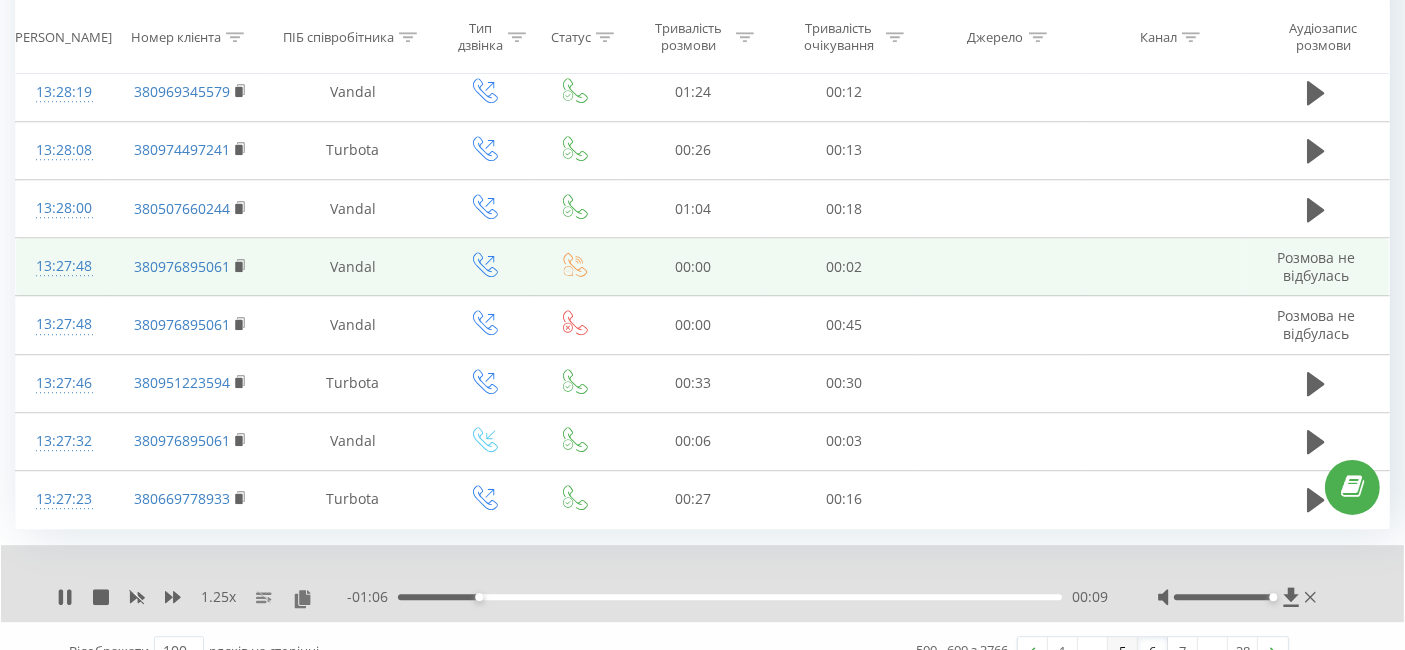 click on "5" at bounding box center (1123, 651) 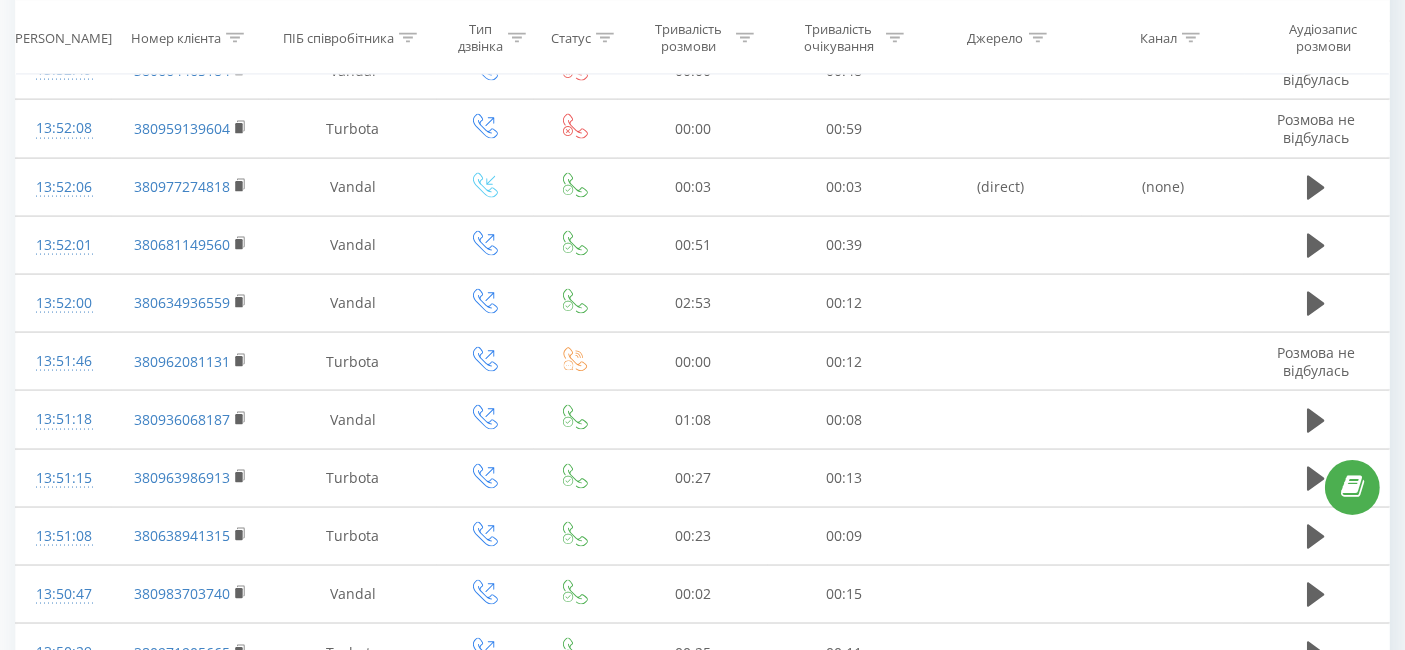 scroll, scrollTop: 5589, scrollLeft: 0, axis: vertical 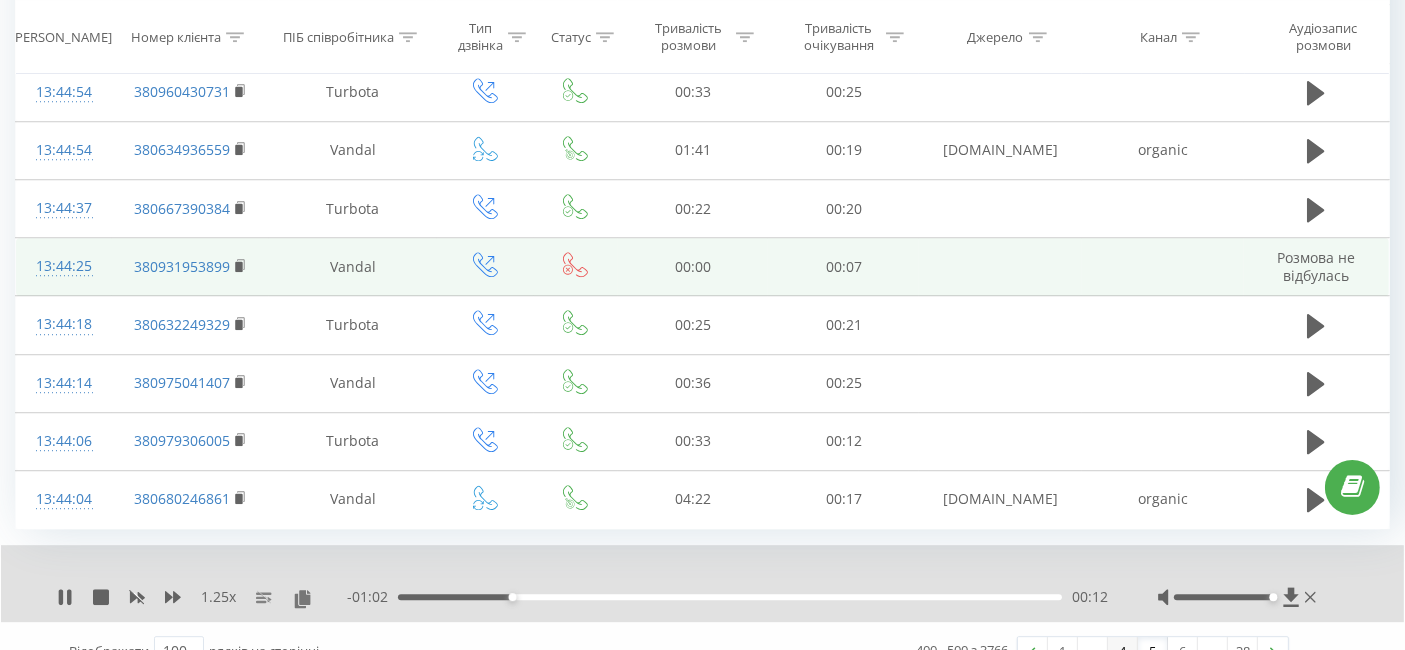 click on "4" at bounding box center [1123, 651] 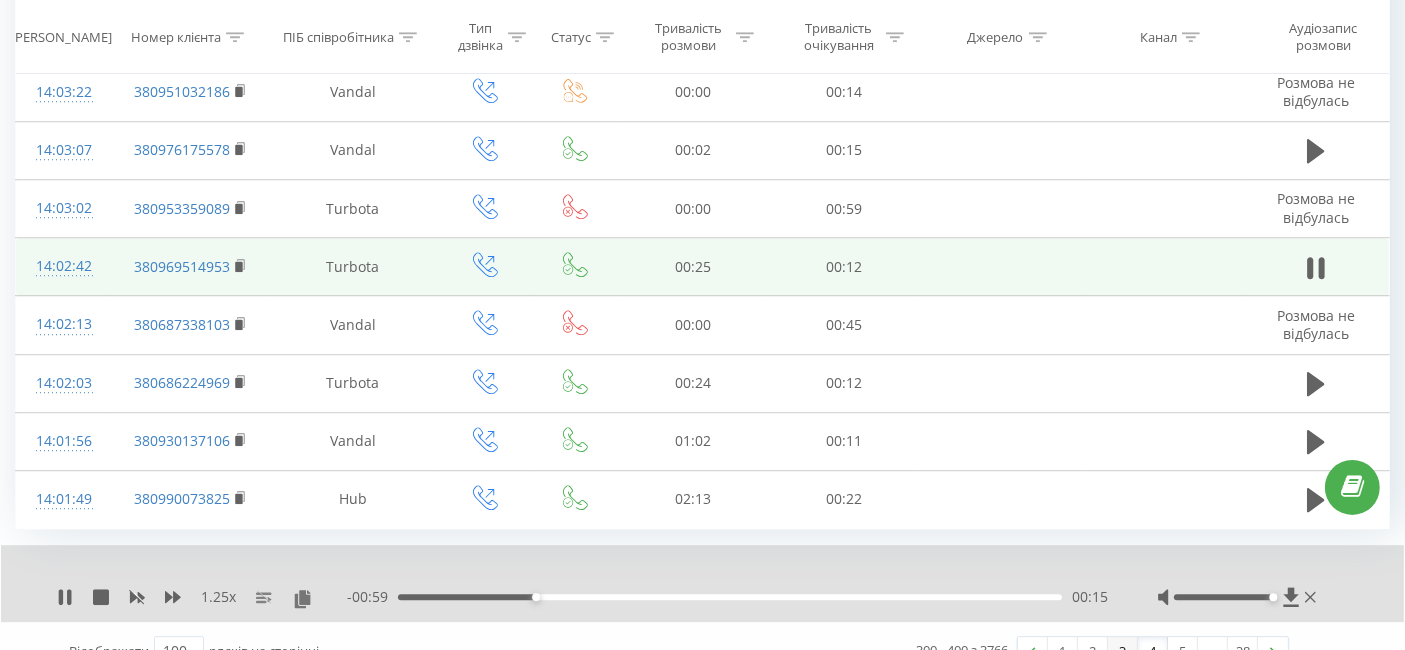 click on "3" at bounding box center [1123, 651] 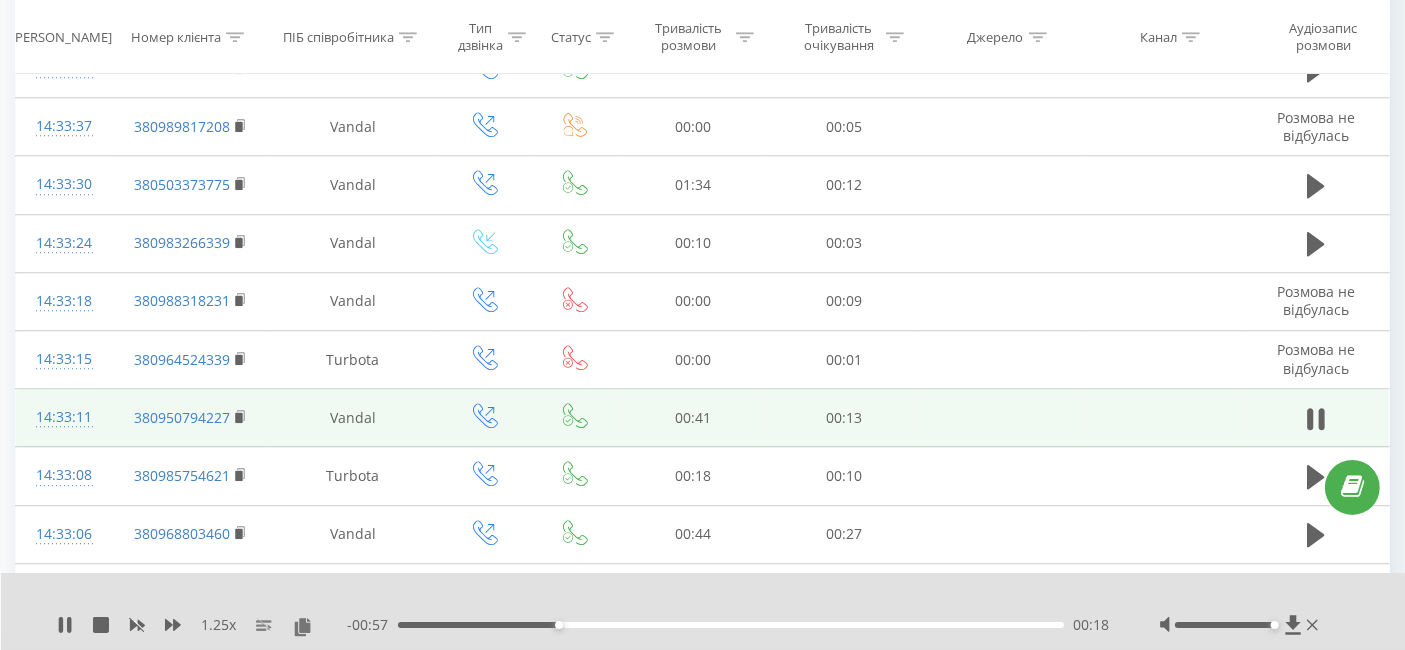 scroll, scrollTop: 5589, scrollLeft: 0, axis: vertical 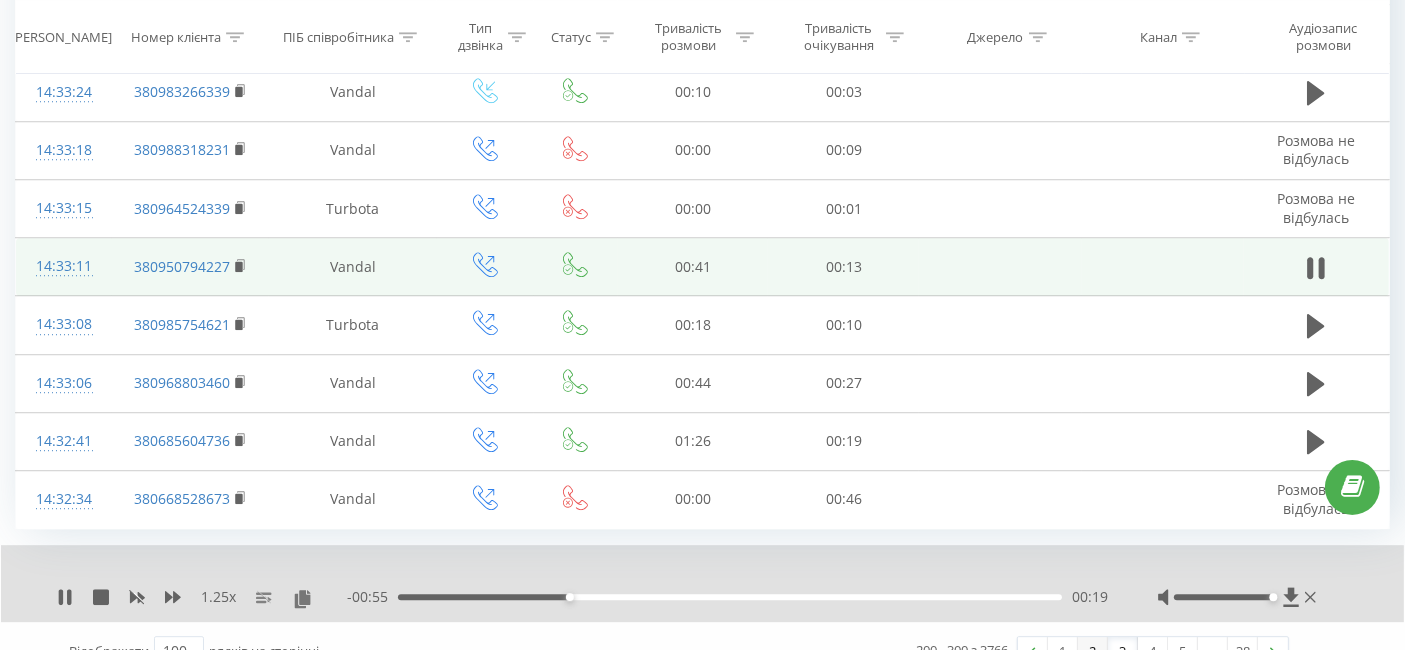 click on "2" at bounding box center (1093, 651) 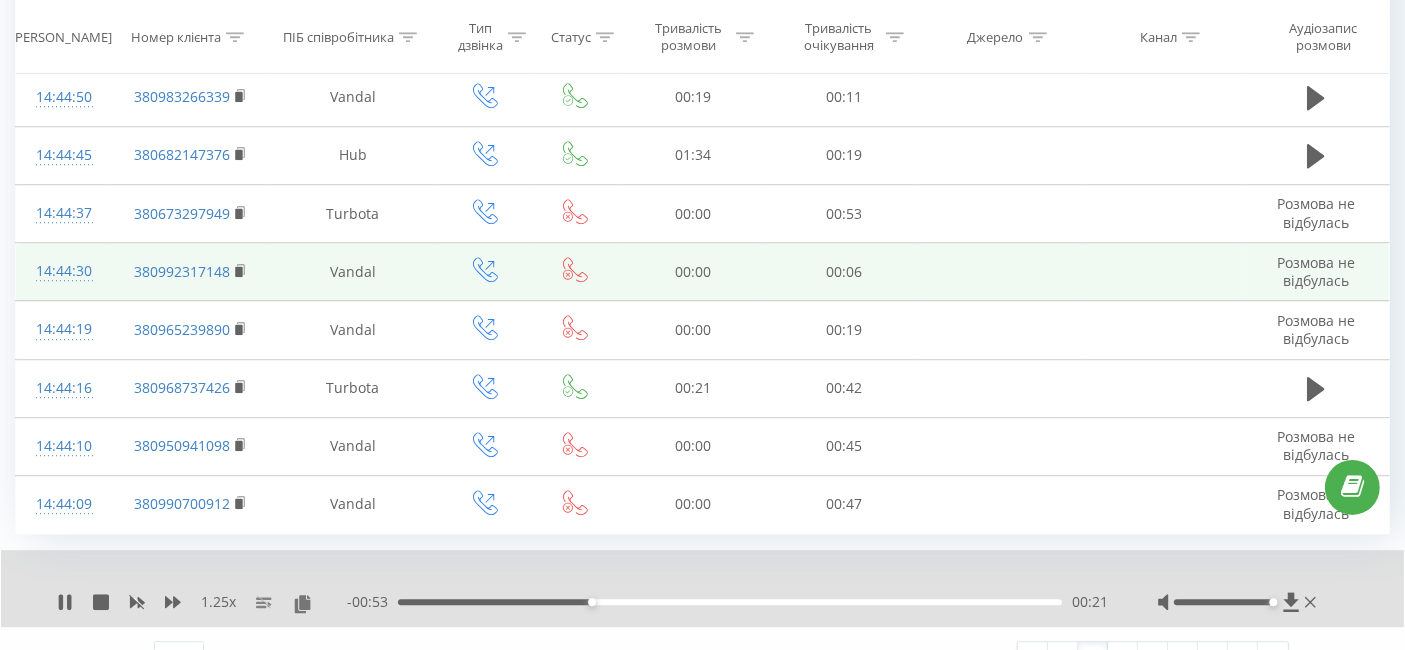 scroll, scrollTop: 5589, scrollLeft: 0, axis: vertical 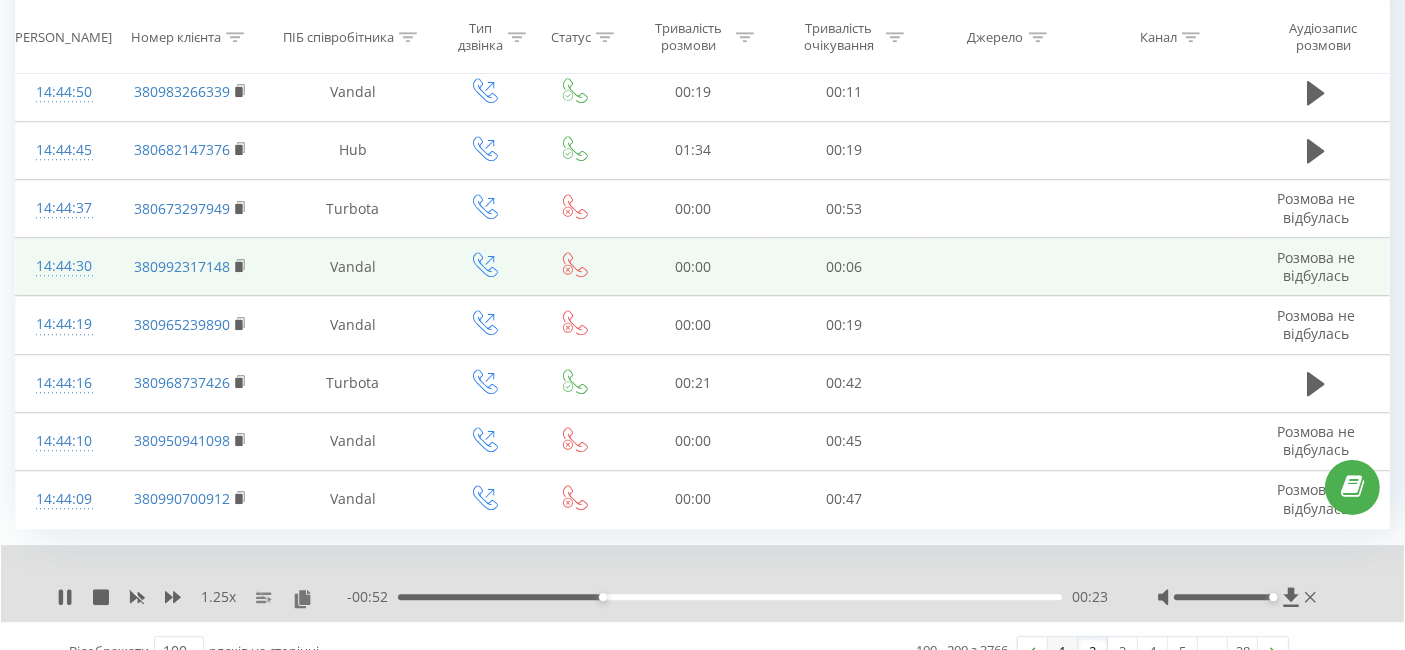 click on "1" at bounding box center [1063, 651] 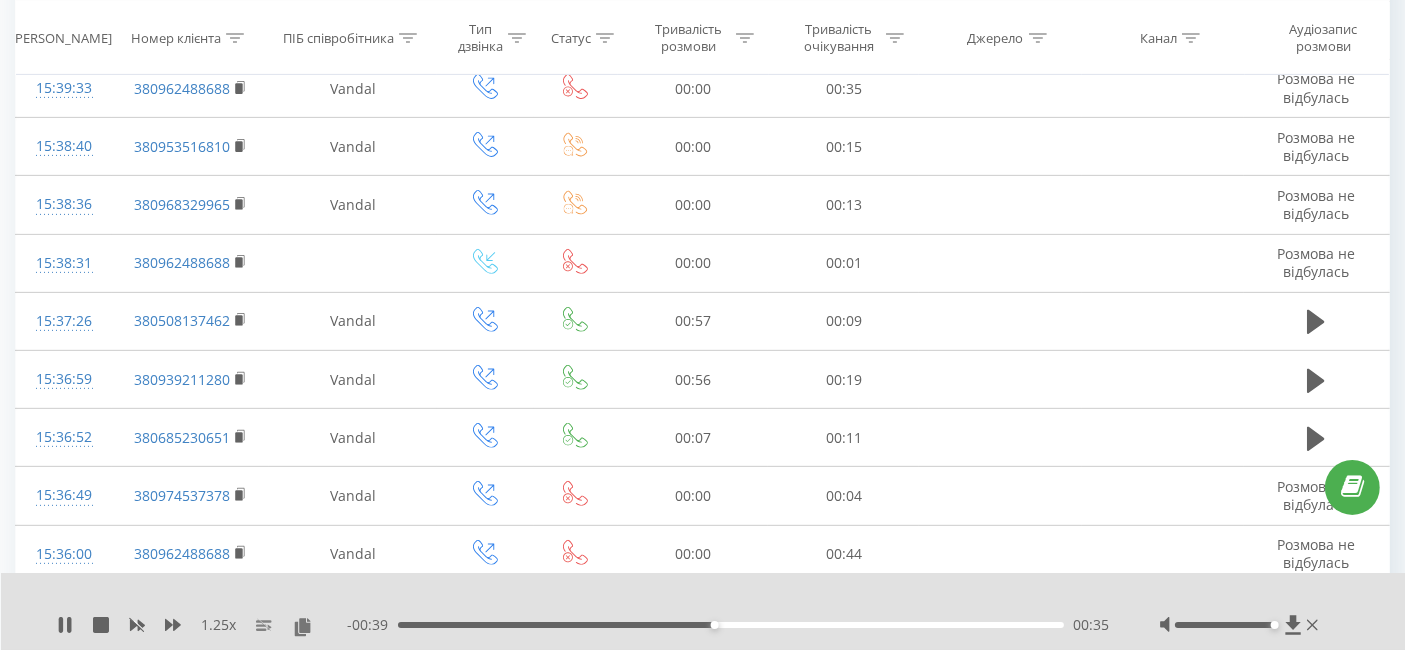 scroll, scrollTop: 798, scrollLeft: 0, axis: vertical 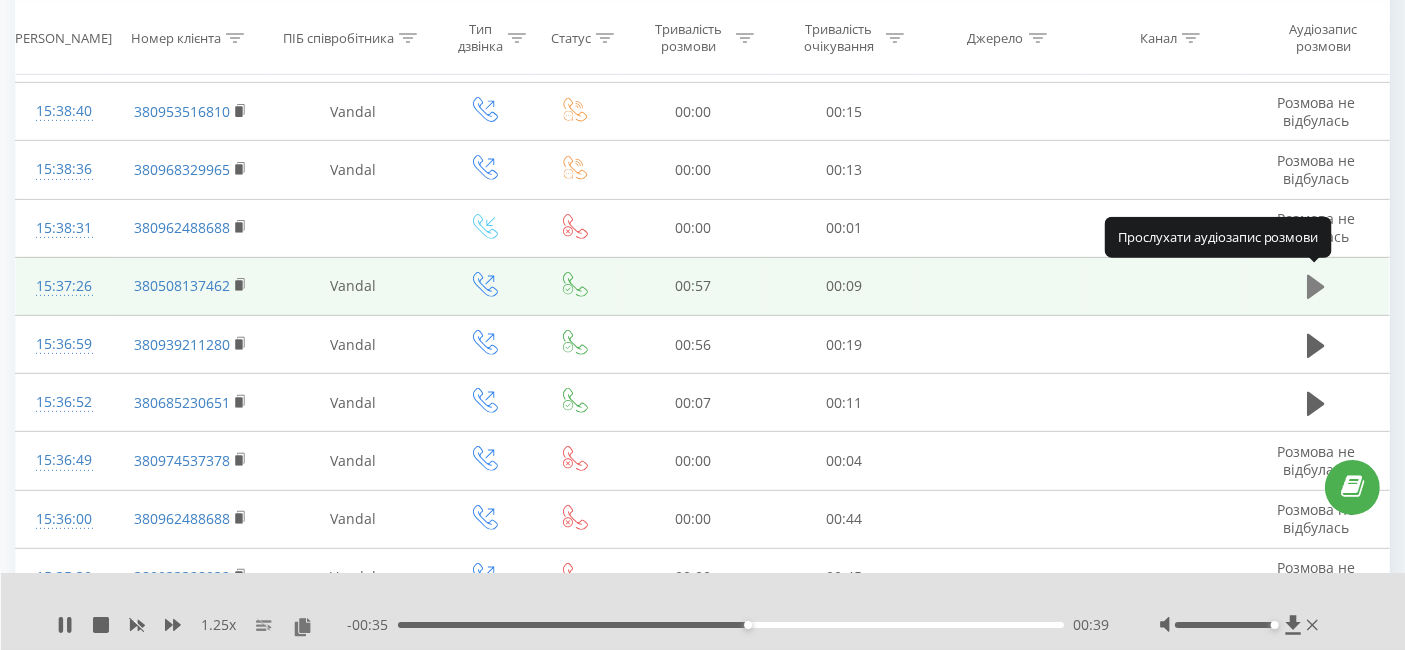 click 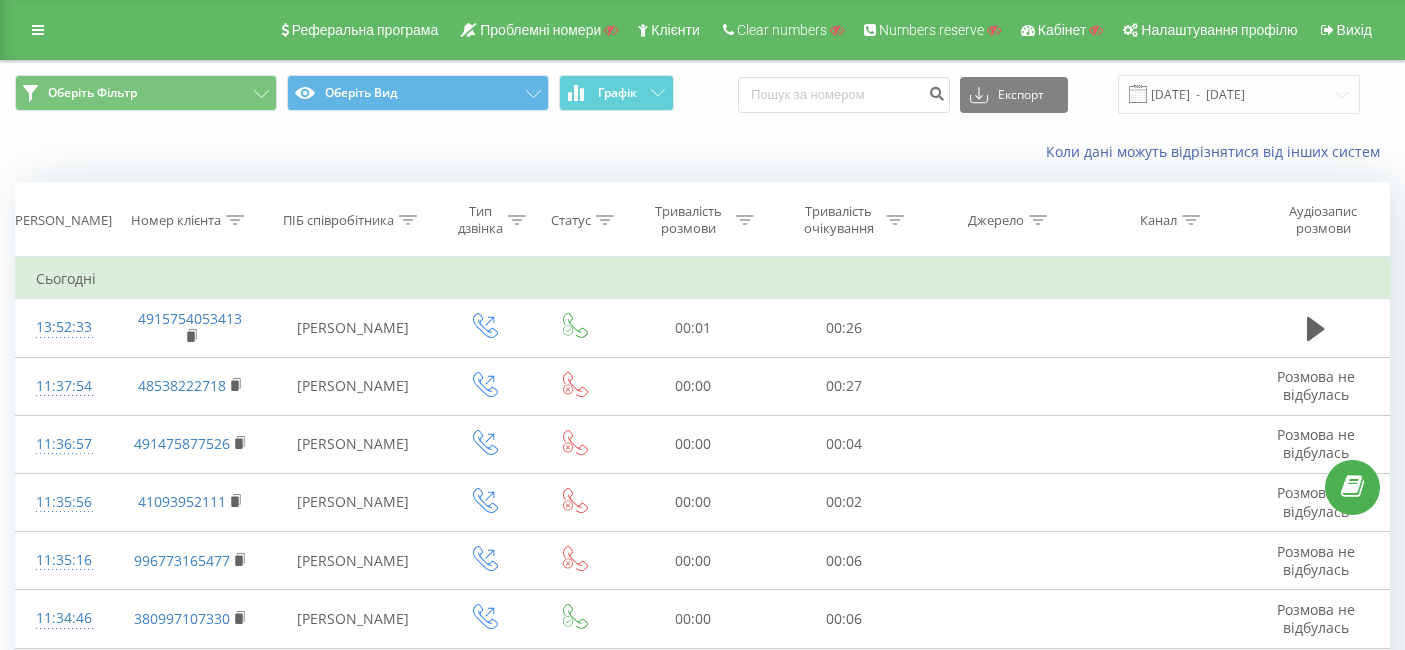 scroll, scrollTop: 0, scrollLeft: 0, axis: both 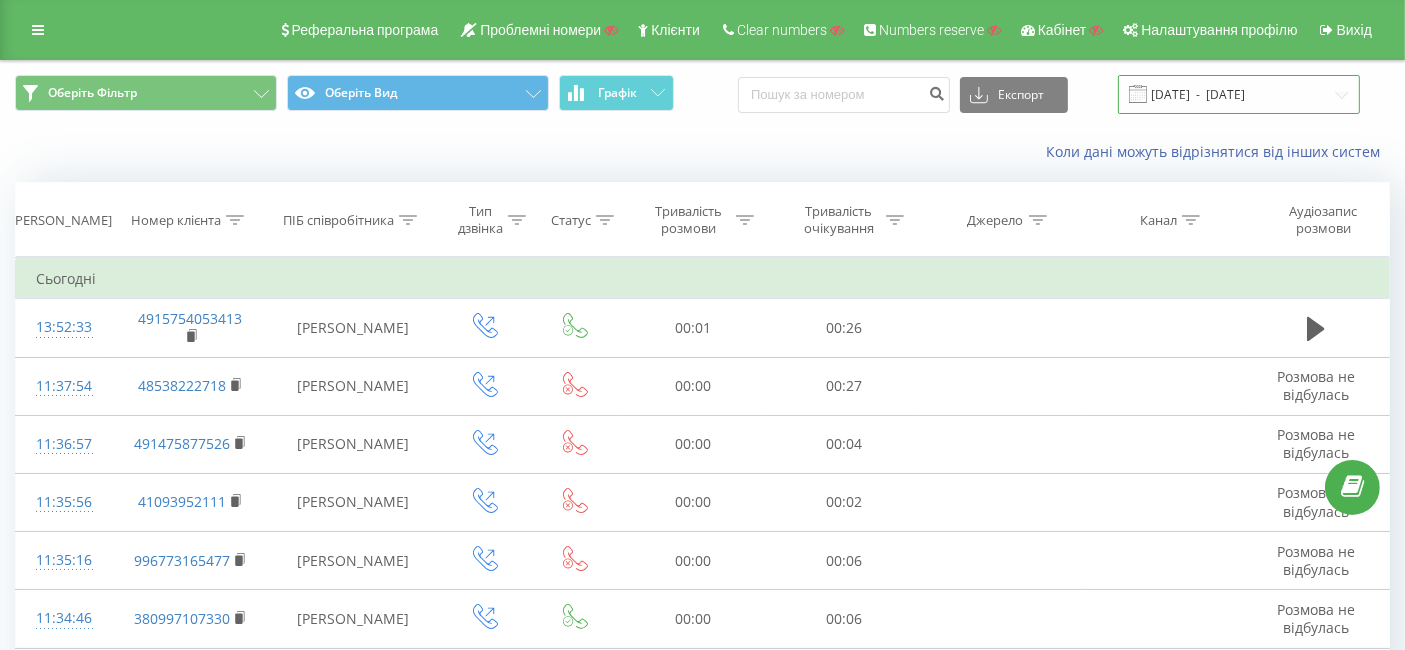 click on "[DATE]  -  [DATE]" at bounding box center [1239, 94] 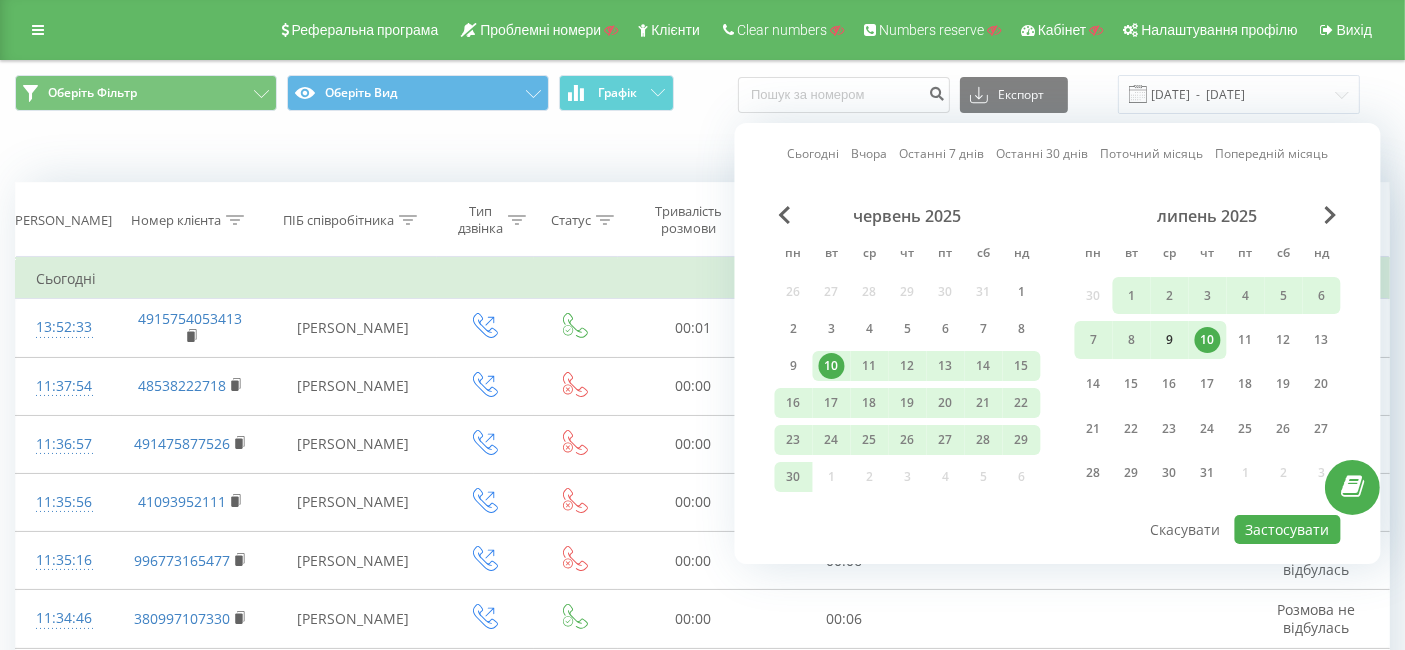 click on "9" at bounding box center [1170, 340] 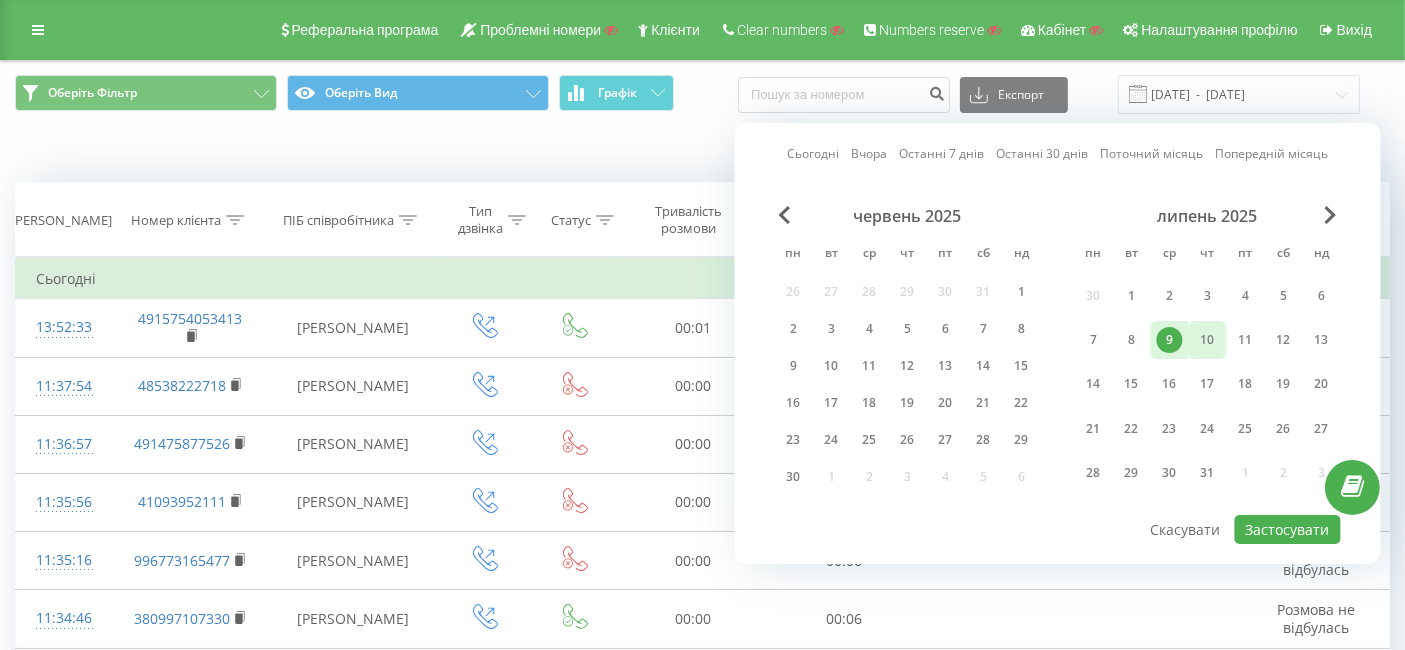 click on "10" at bounding box center (1208, 340) 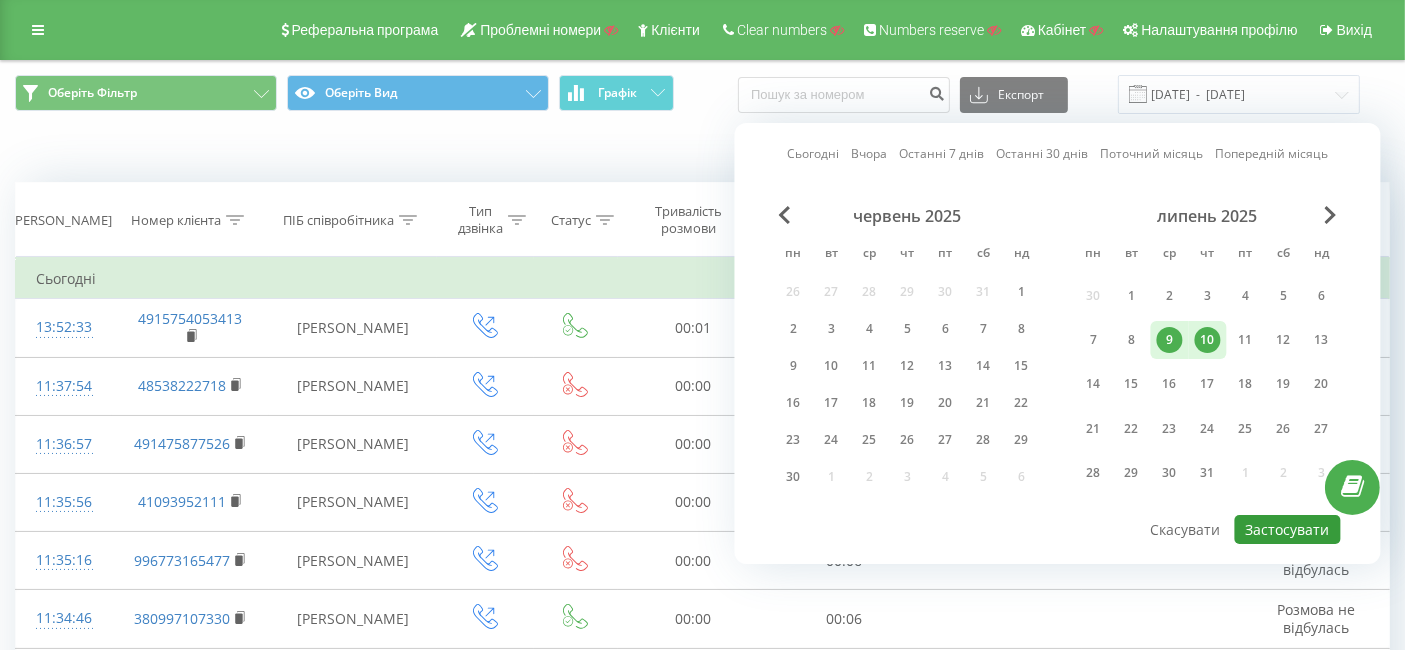 click on "Застосувати" at bounding box center [1288, 529] 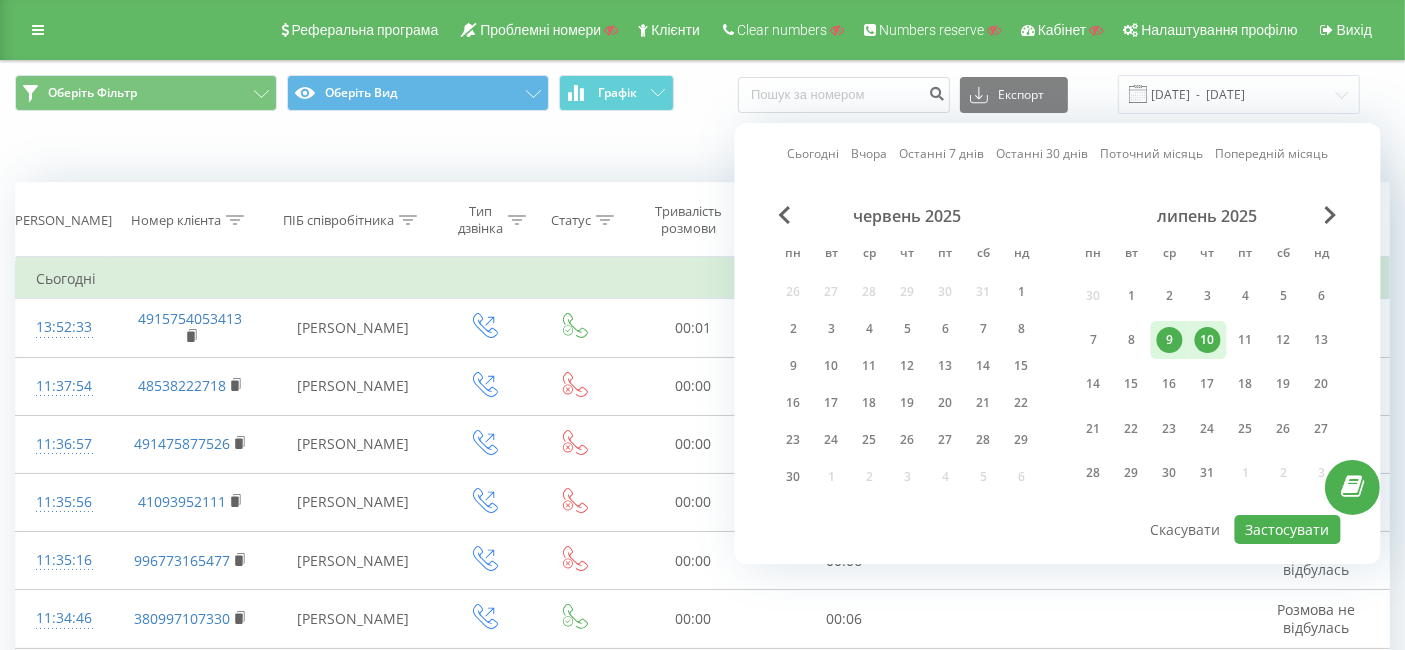 type on "[DATE]  -  [DATE]" 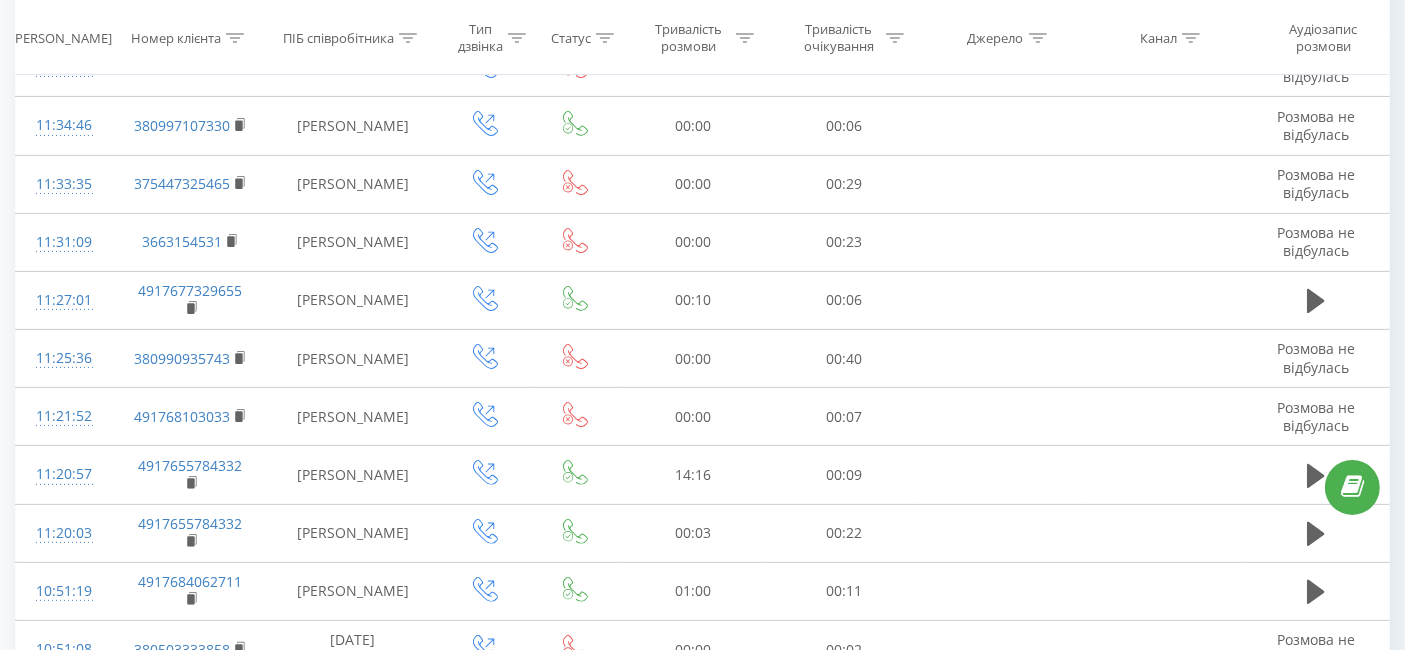scroll, scrollTop: 1169, scrollLeft: 0, axis: vertical 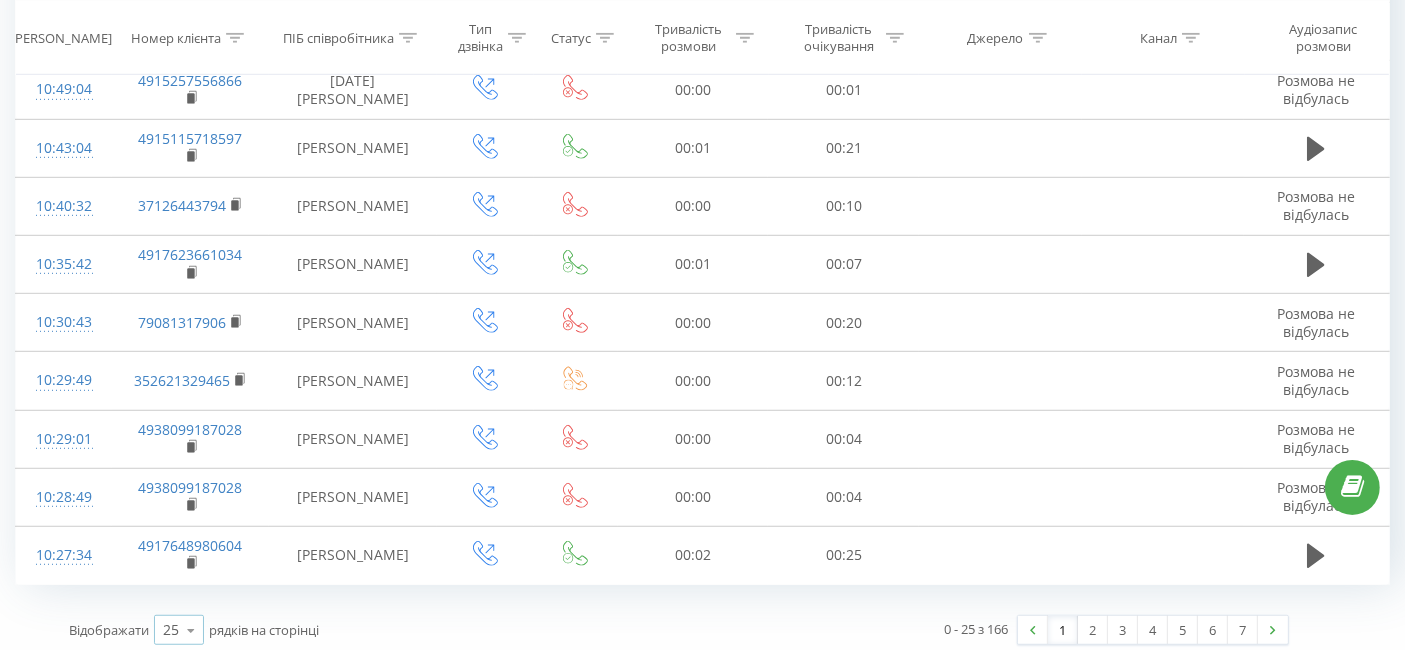 click at bounding box center (191, 630) 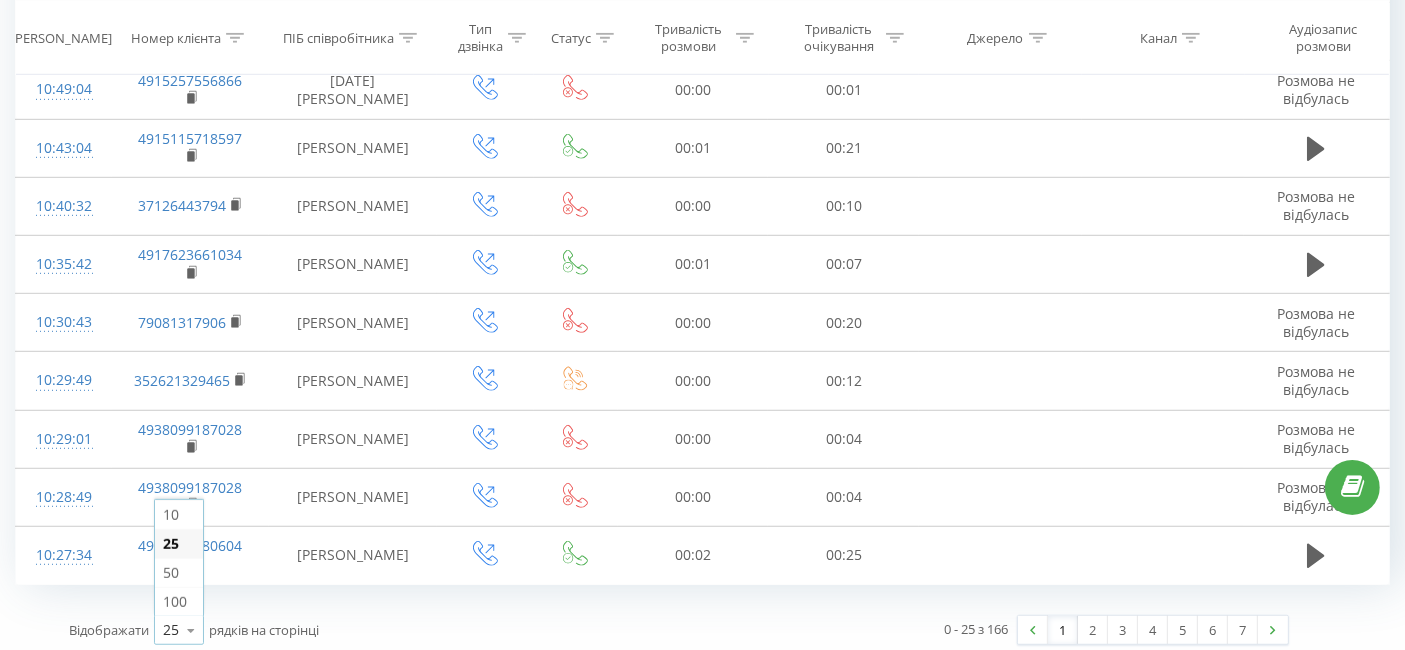 click on "100" at bounding box center (175, 601) 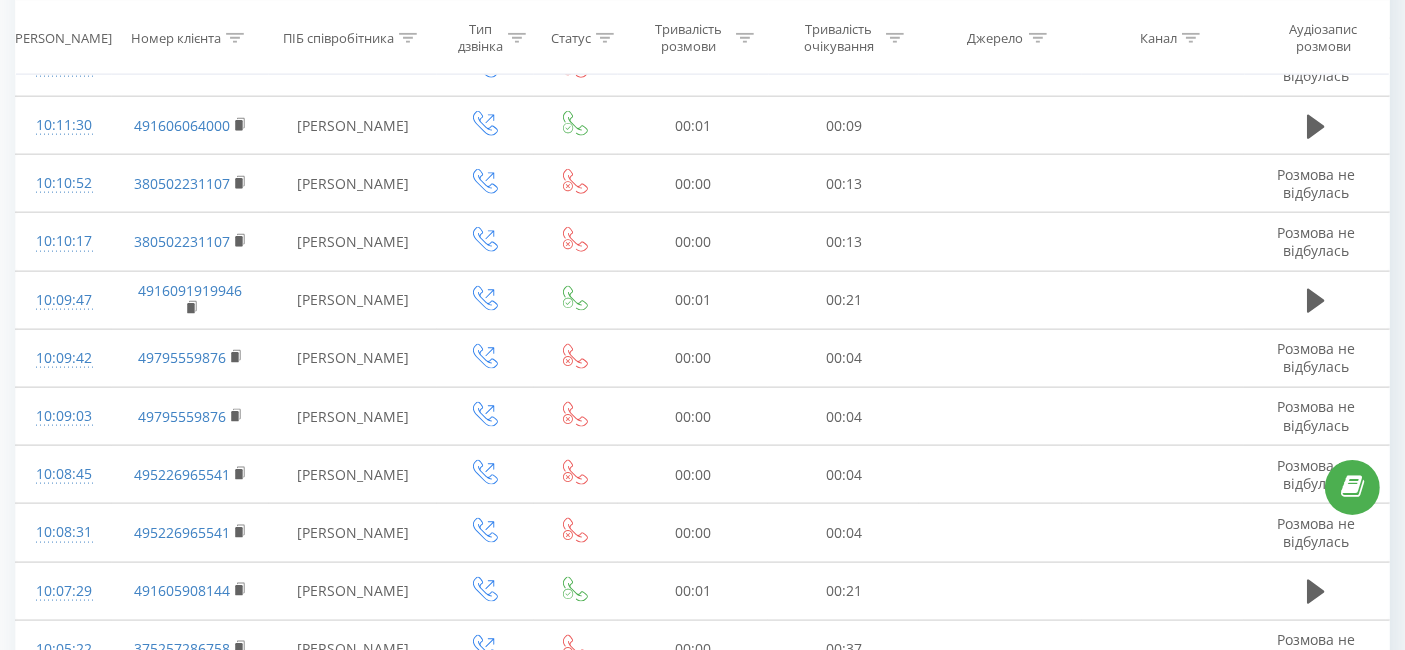 scroll, scrollTop: 5552, scrollLeft: 0, axis: vertical 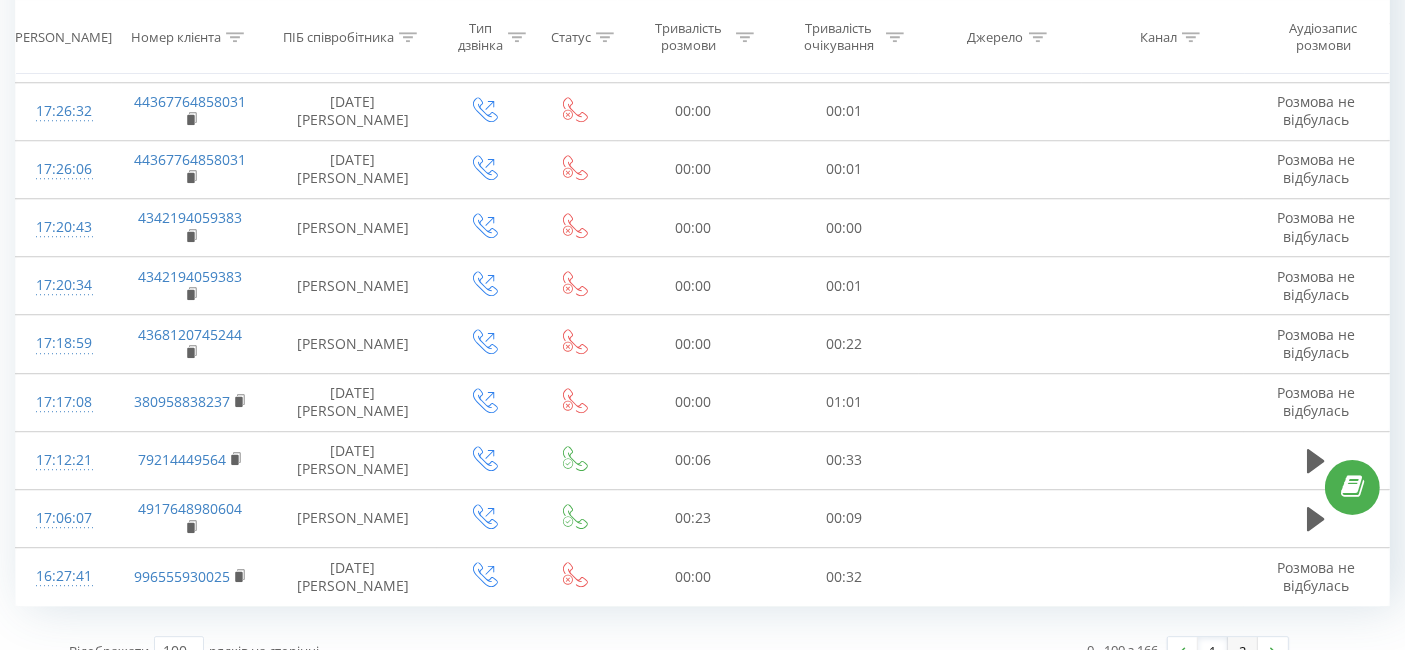 click on "2" at bounding box center [1243, 651] 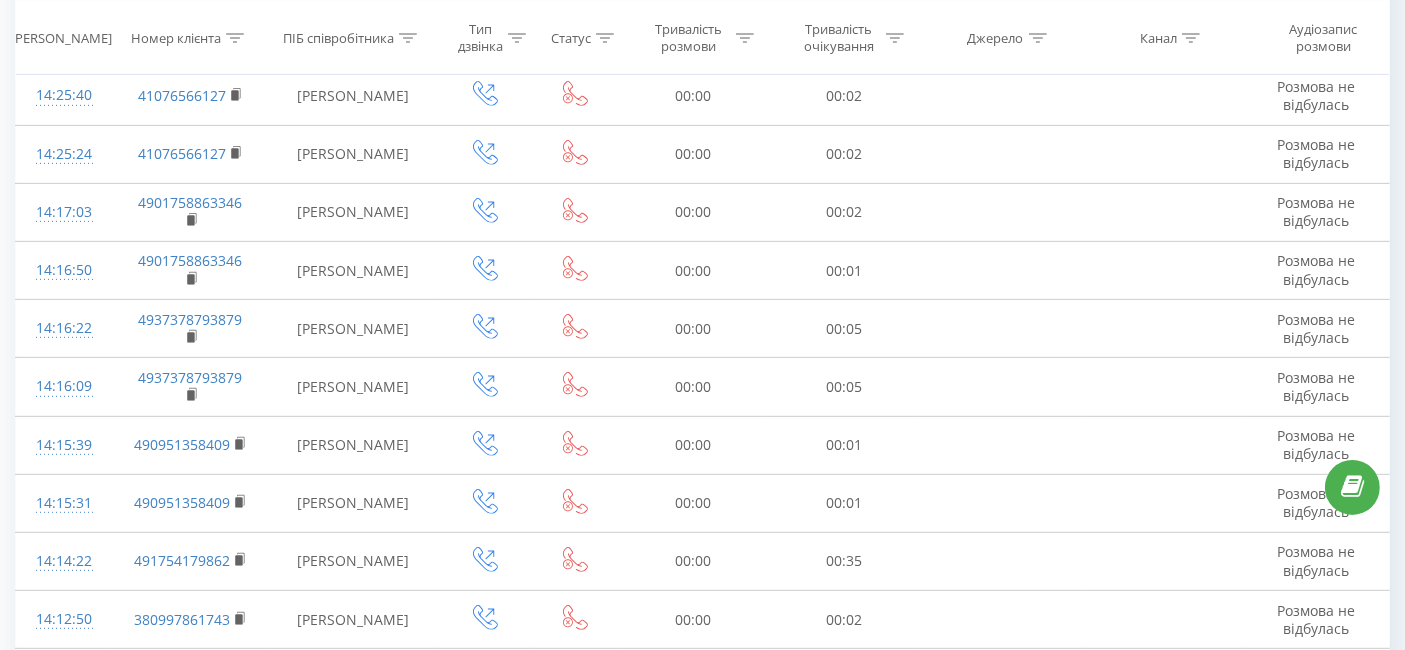 scroll, scrollTop: 3543, scrollLeft: 0, axis: vertical 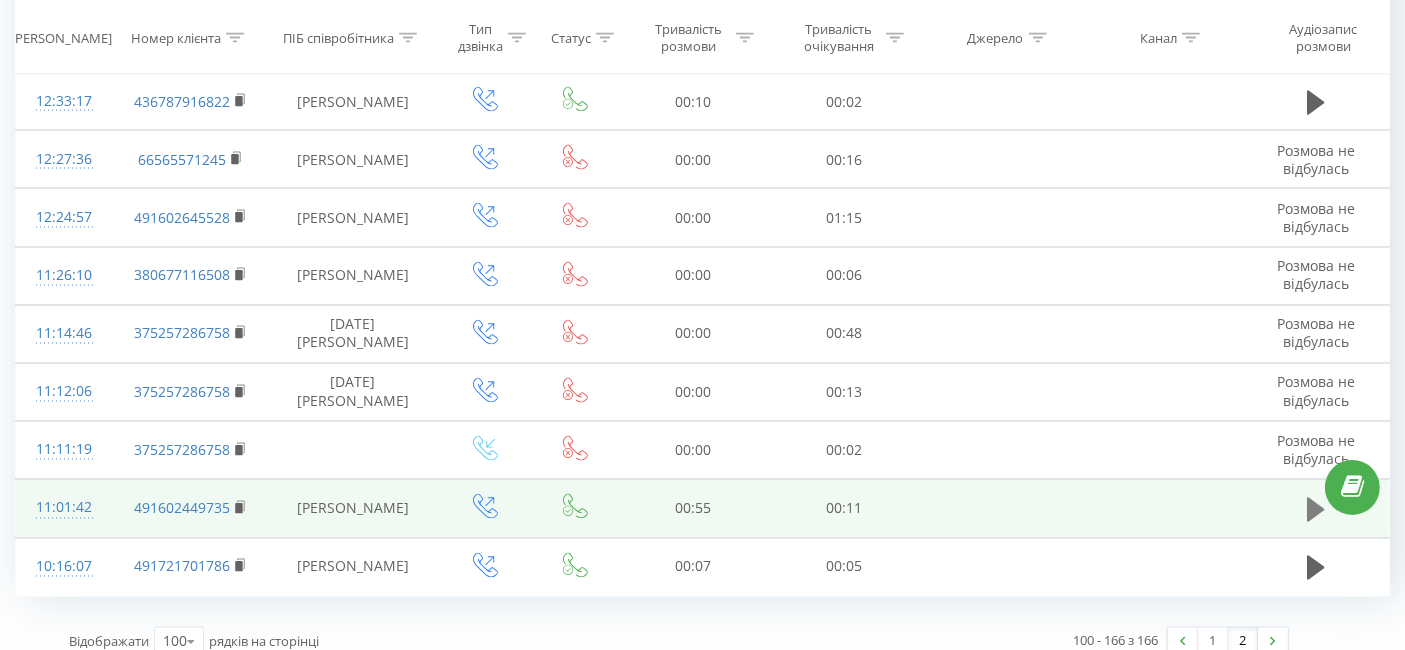 click 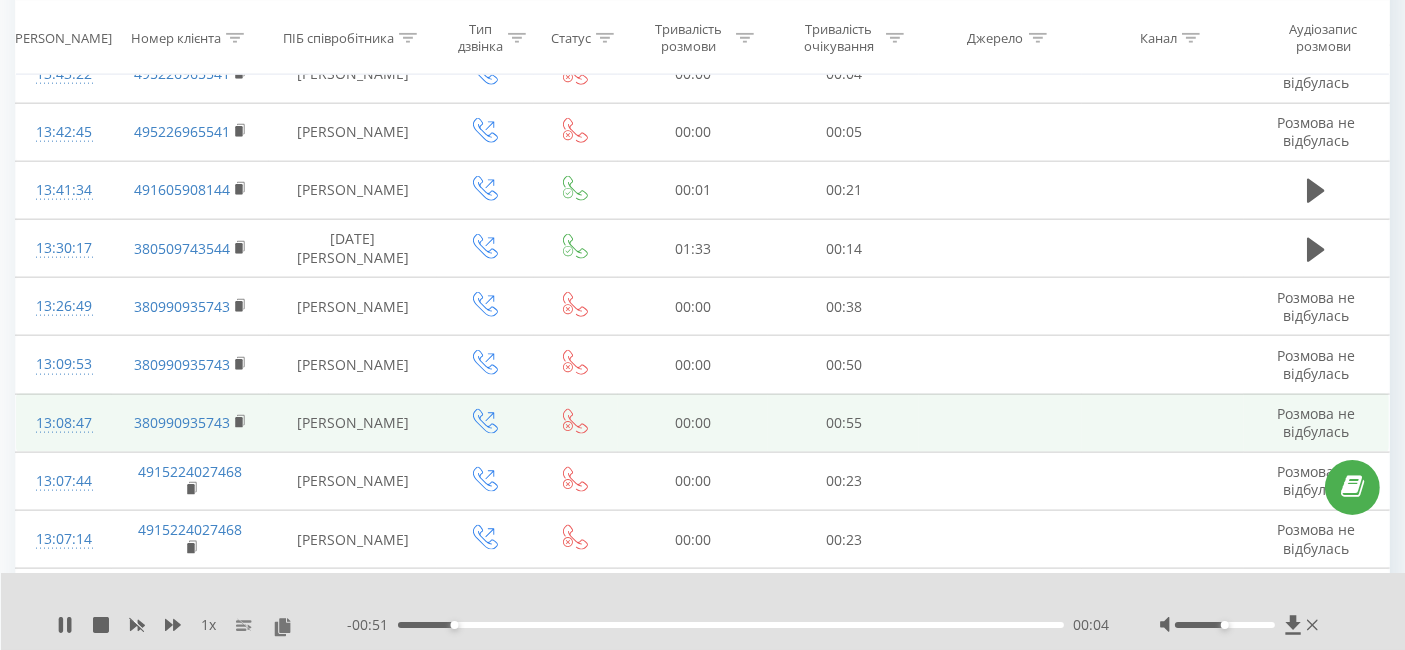 scroll, scrollTop: 2432, scrollLeft: 0, axis: vertical 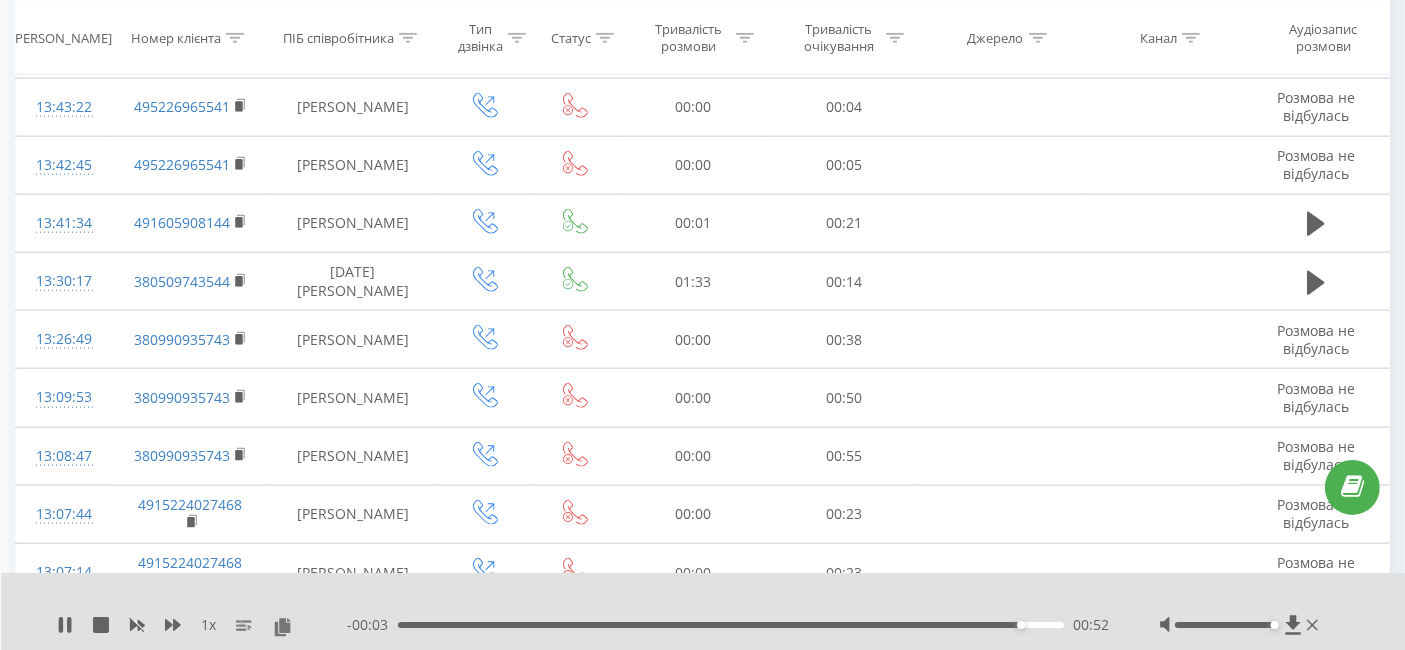 drag, startPoint x: 1225, startPoint y: 626, endPoint x: 1382, endPoint y: 598, distance: 159.47726 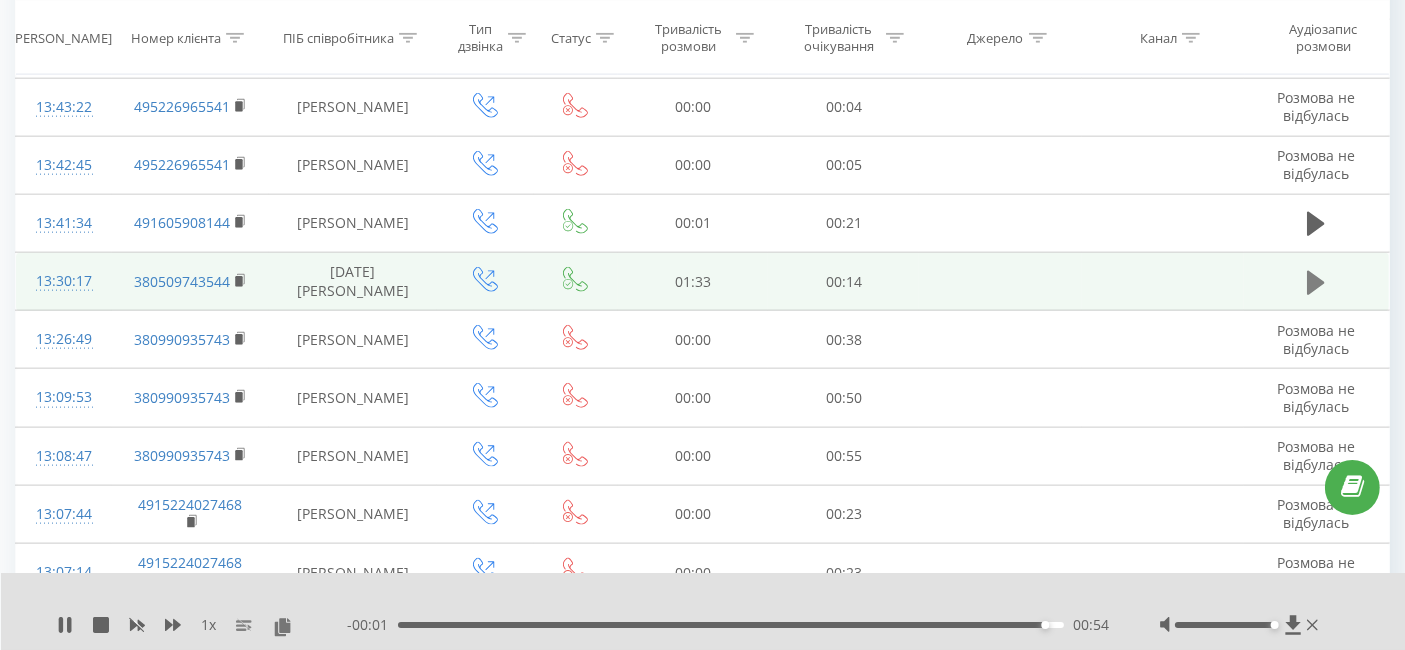 click 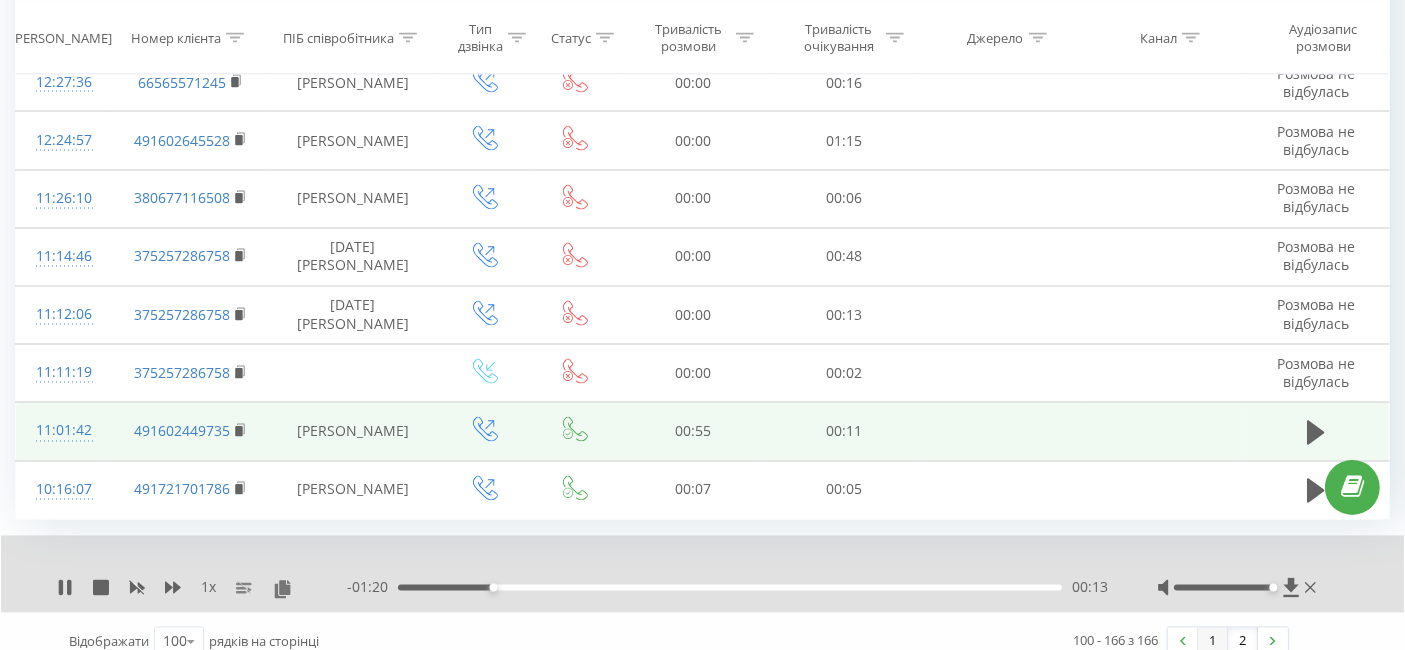 click on "1" at bounding box center (1213, 642) 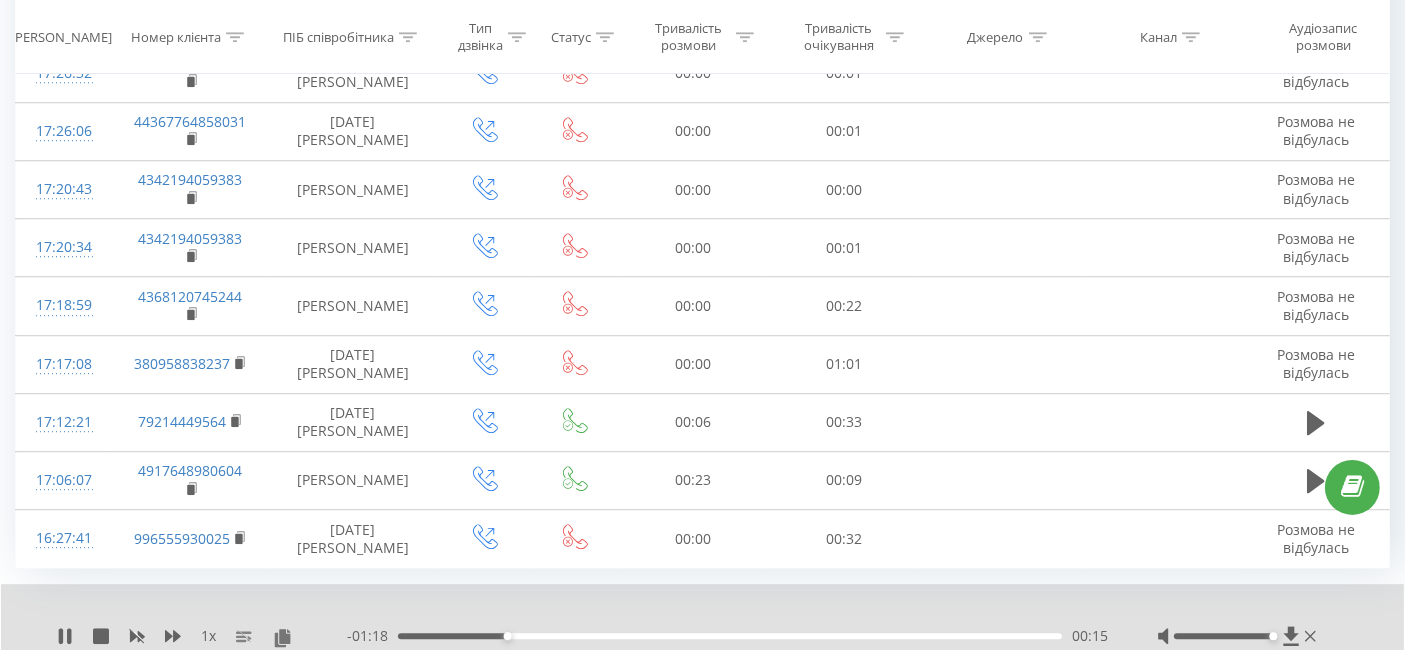 scroll, scrollTop: 5628, scrollLeft: 0, axis: vertical 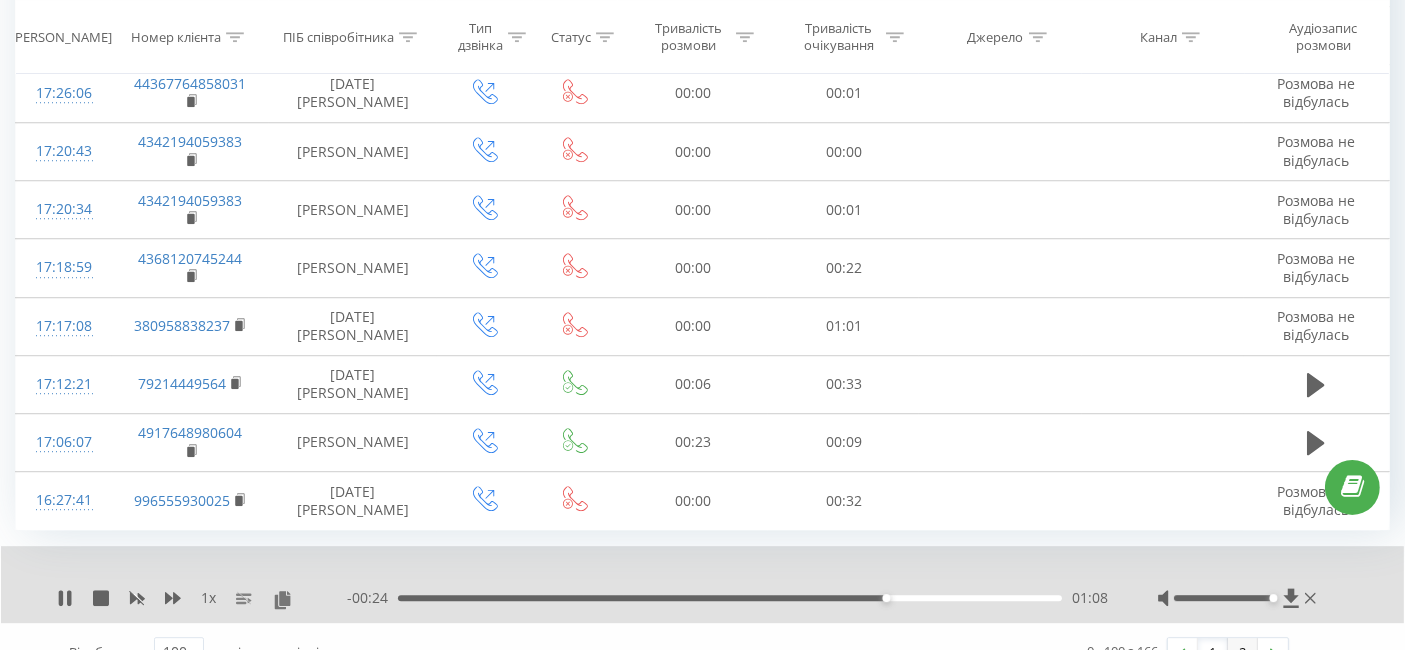 click on "2" at bounding box center [1243, 652] 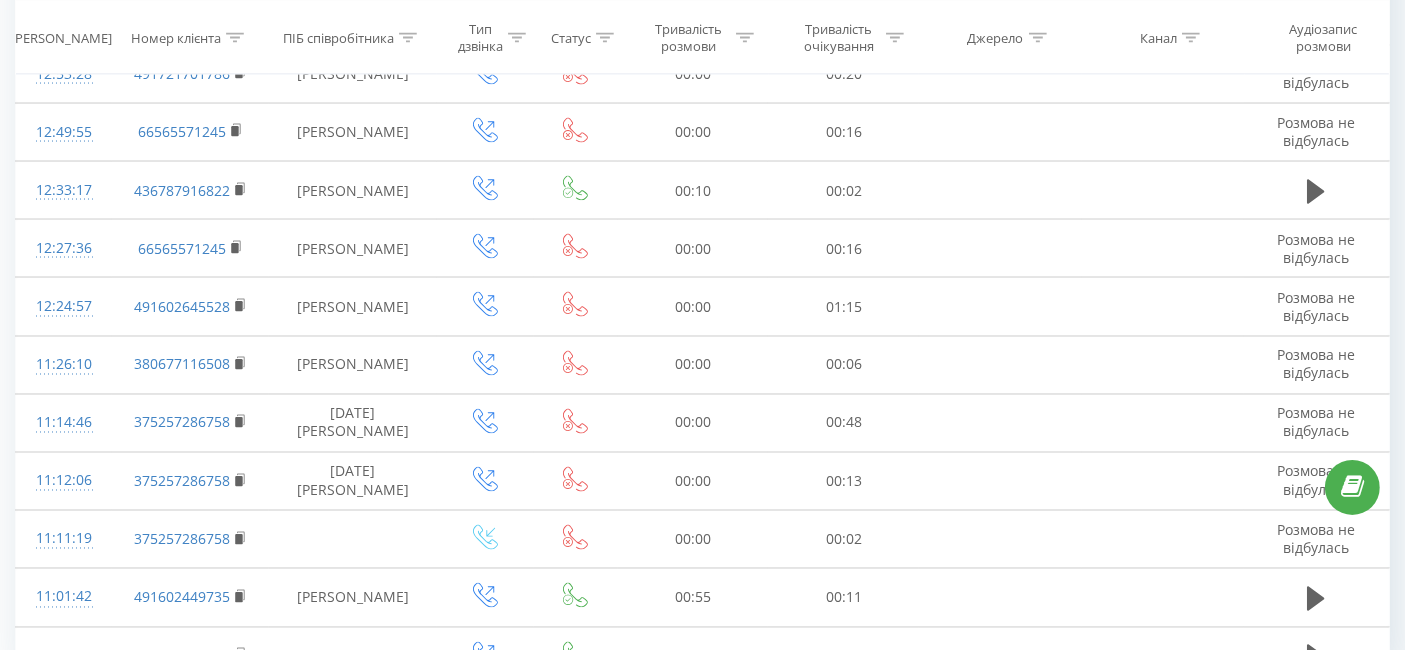 scroll, scrollTop: 3620, scrollLeft: 0, axis: vertical 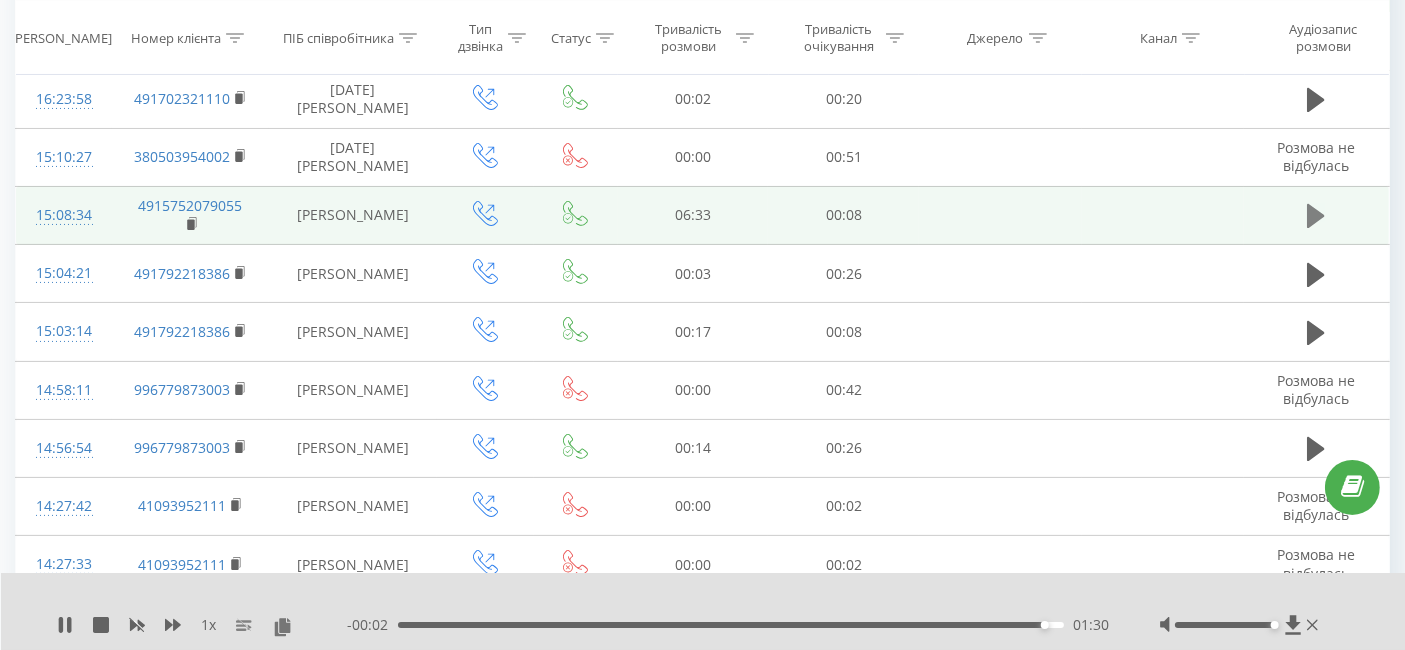 click at bounding box center [1316, 216] 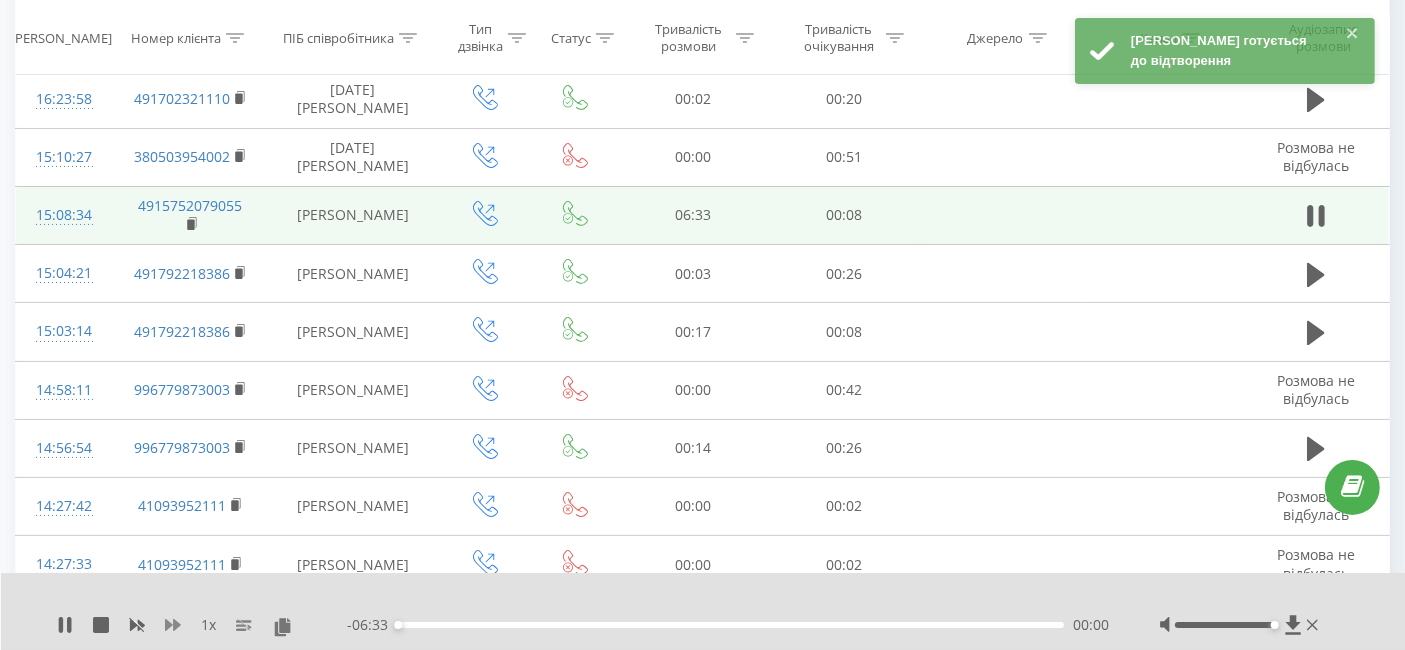click 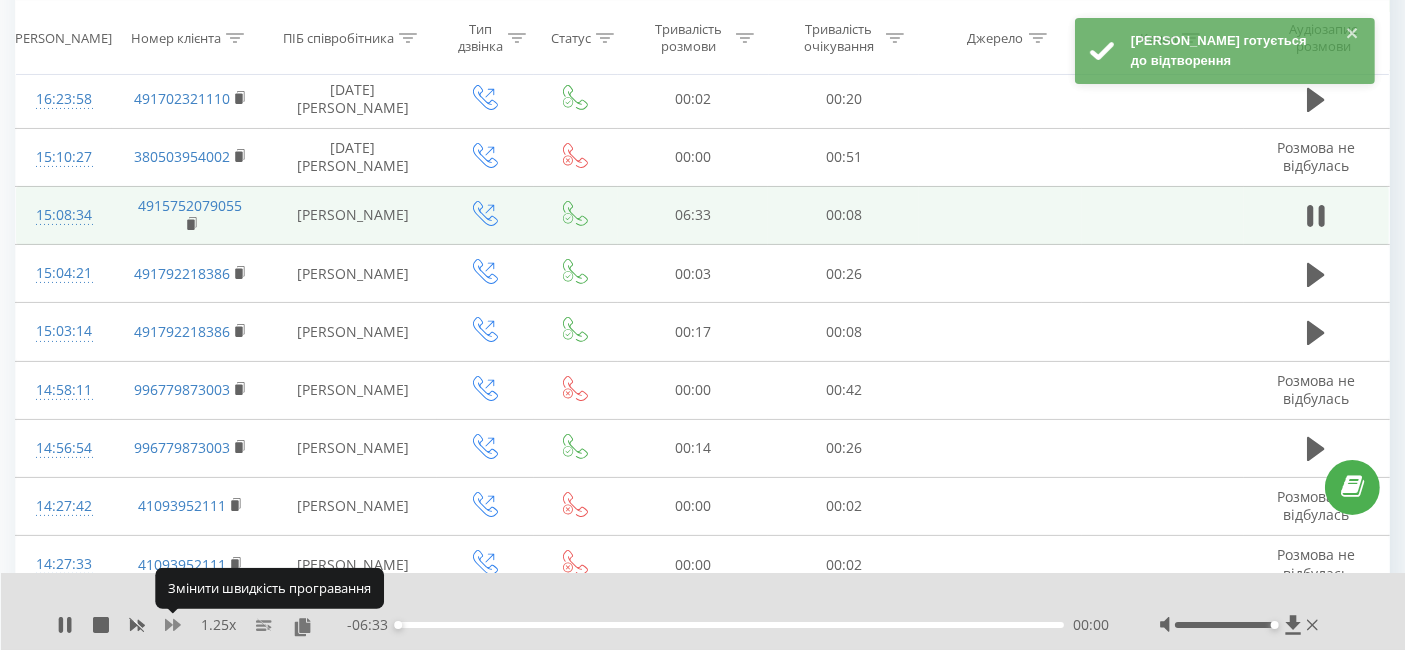 click 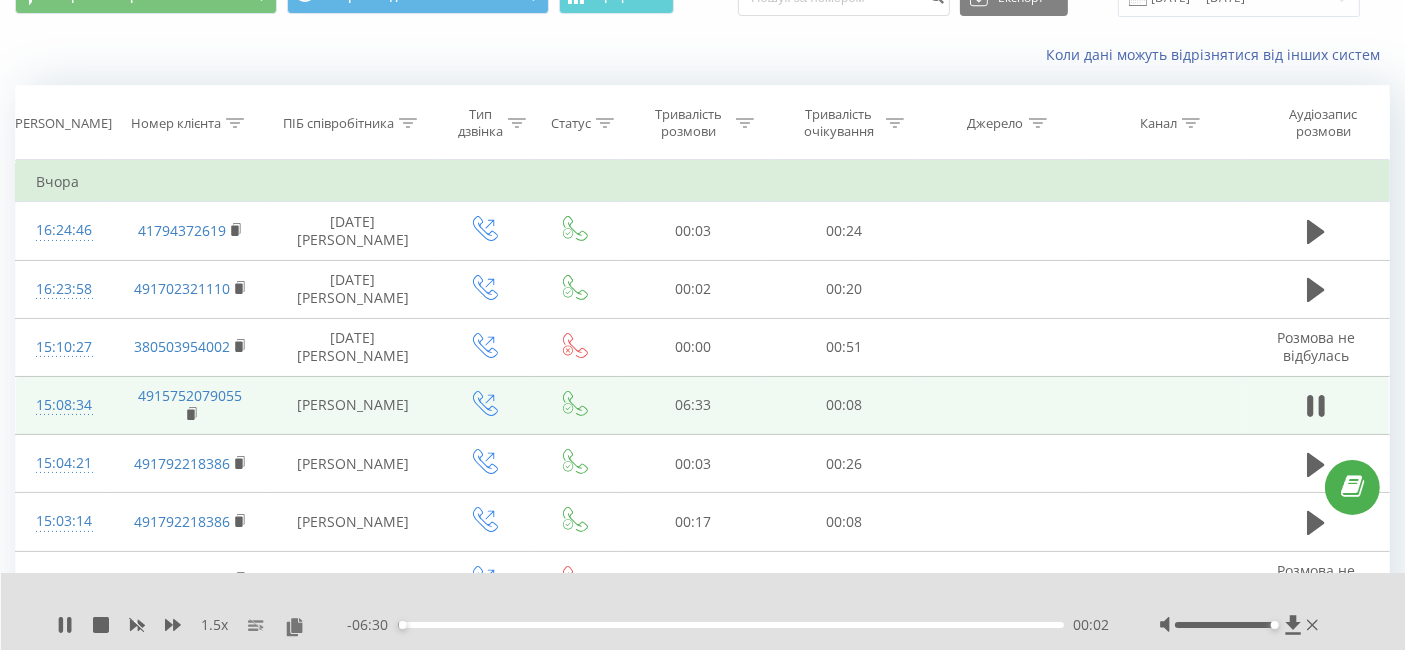scroll, scrollTop: 65, scrollLeft: 0, axis: vertical 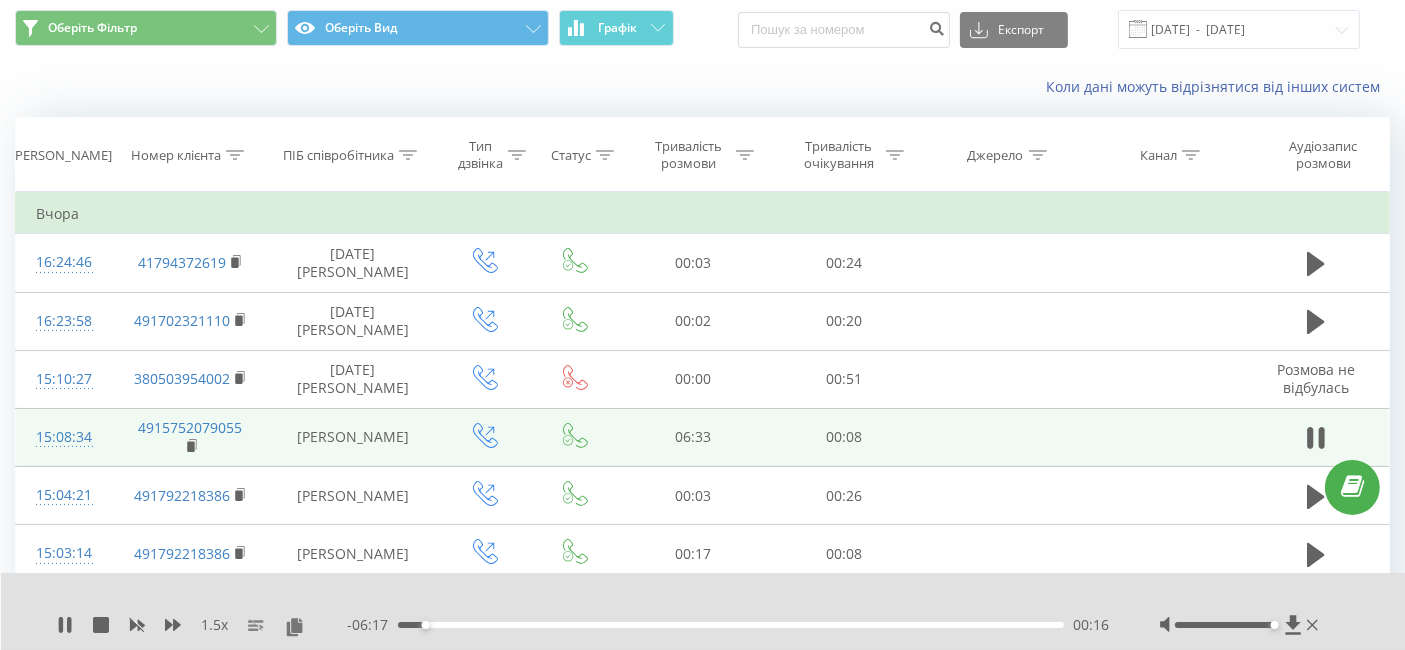 click on "00:16" at bounding box center (731, 625) 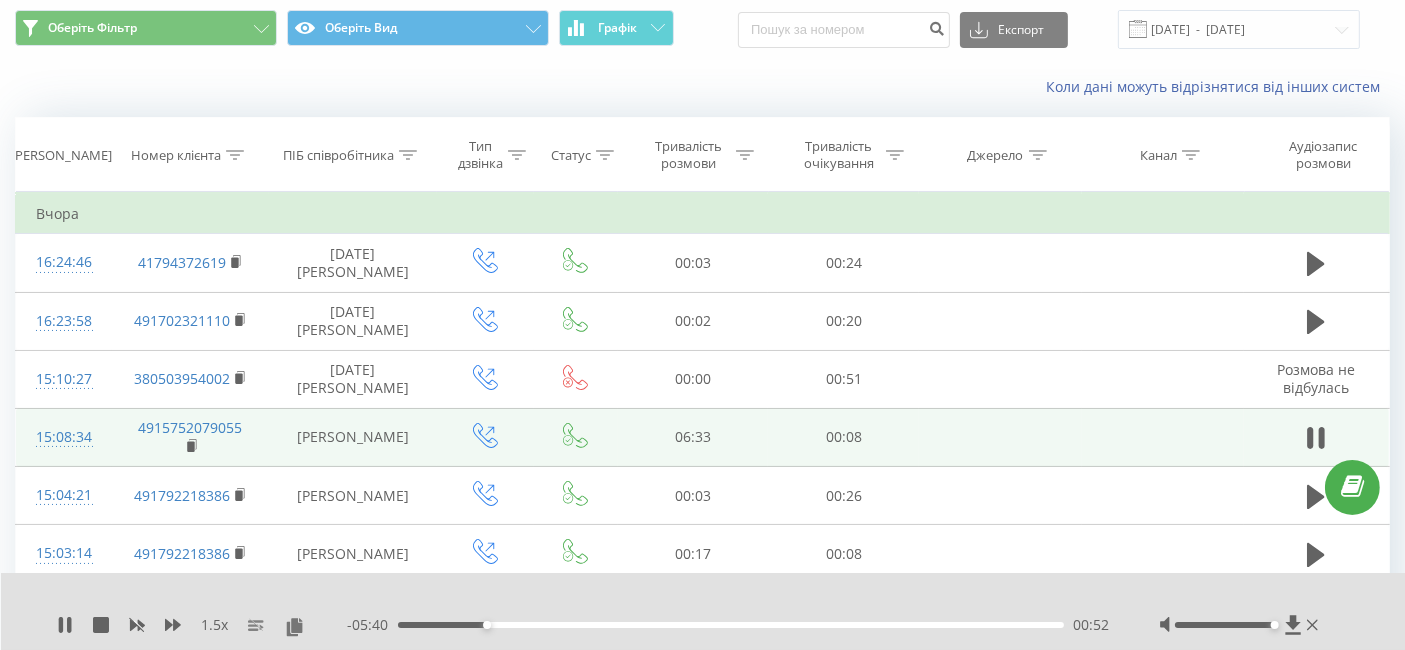 click on "- 05:40 00:52   00:52" at bounding box center [728, 625] 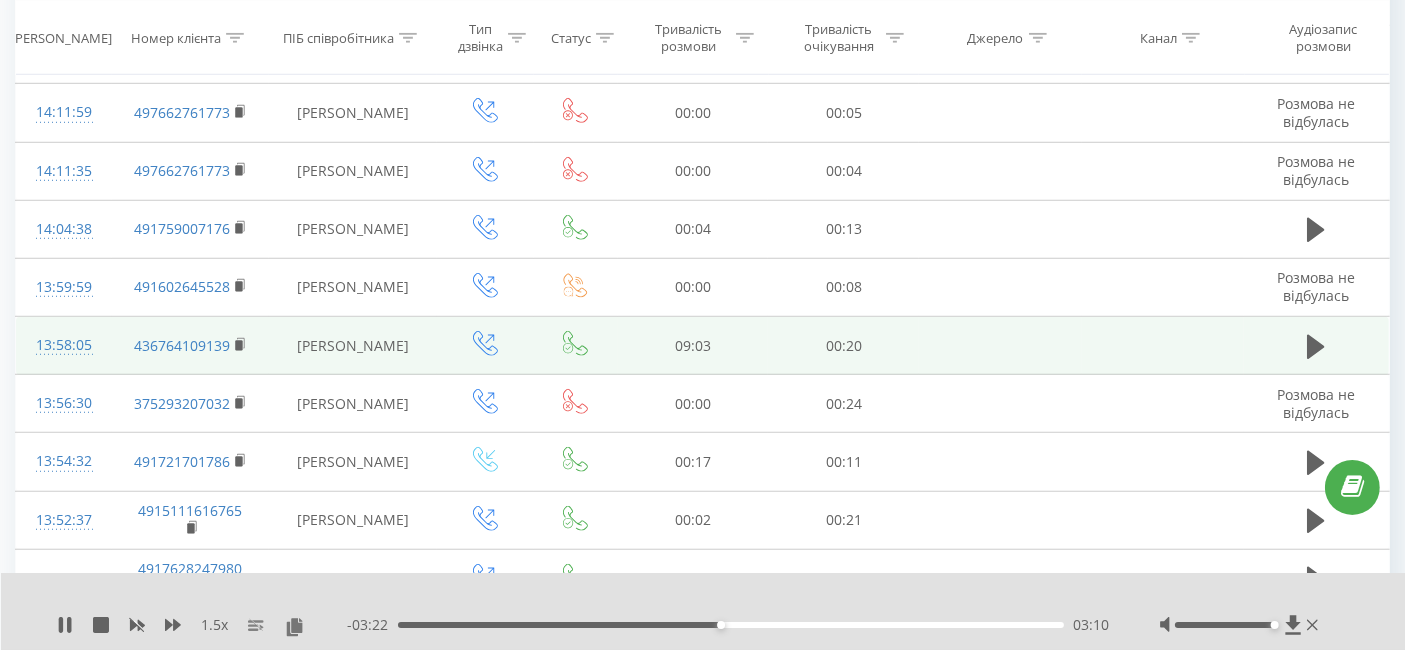 scroll, scrollTop: 1660, scrollLeft: 0, axis: vertical 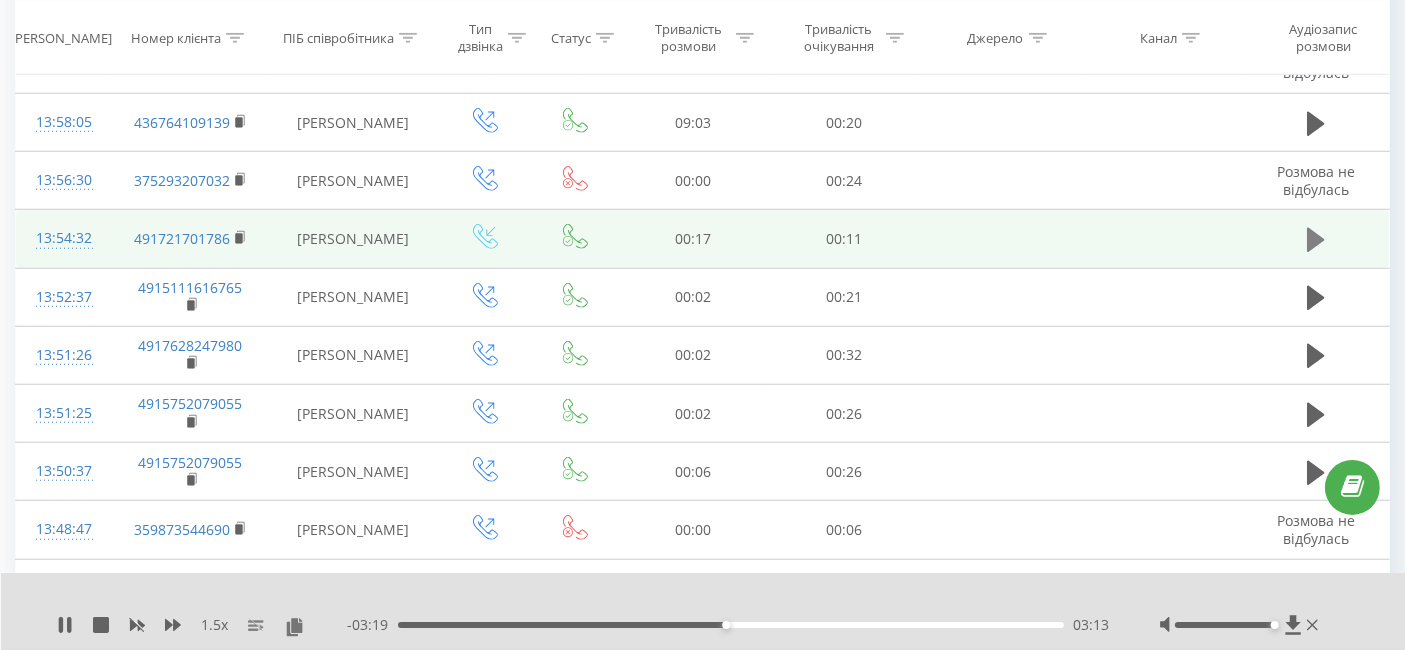 click 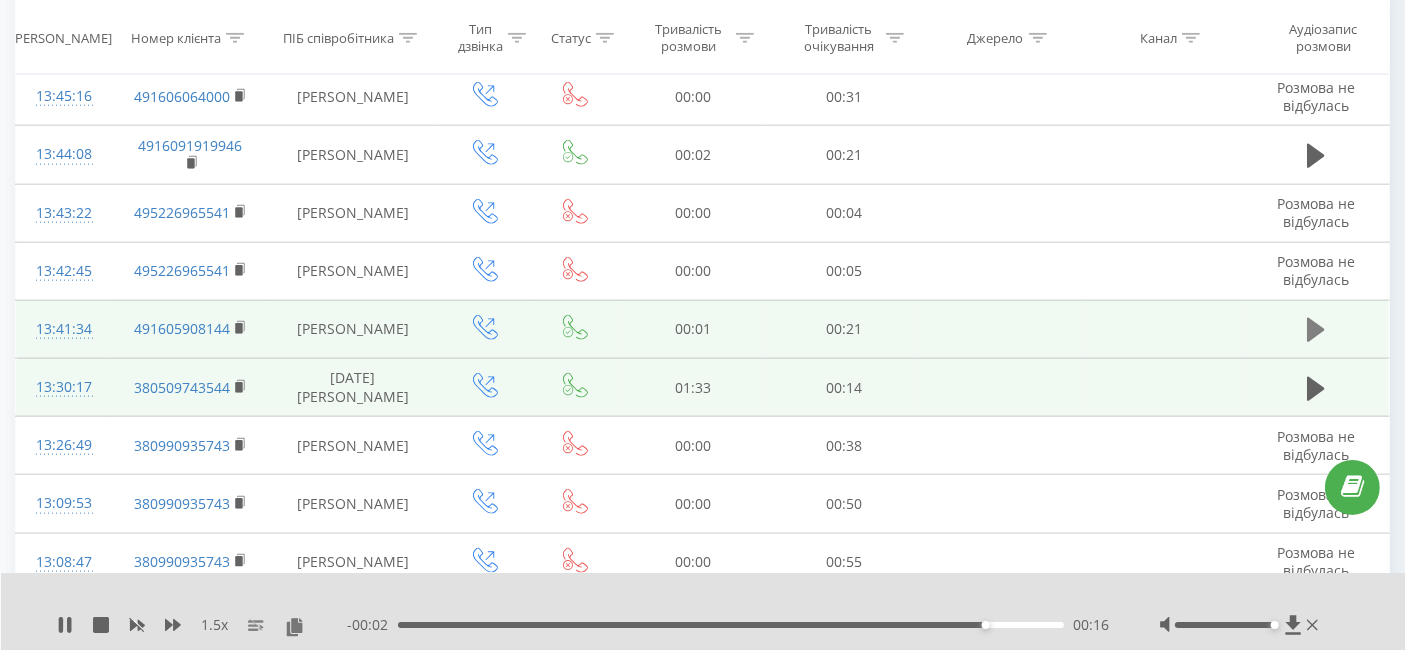 scroll, scrollTop: 2437, scrollLeft: 0, axis: vertical 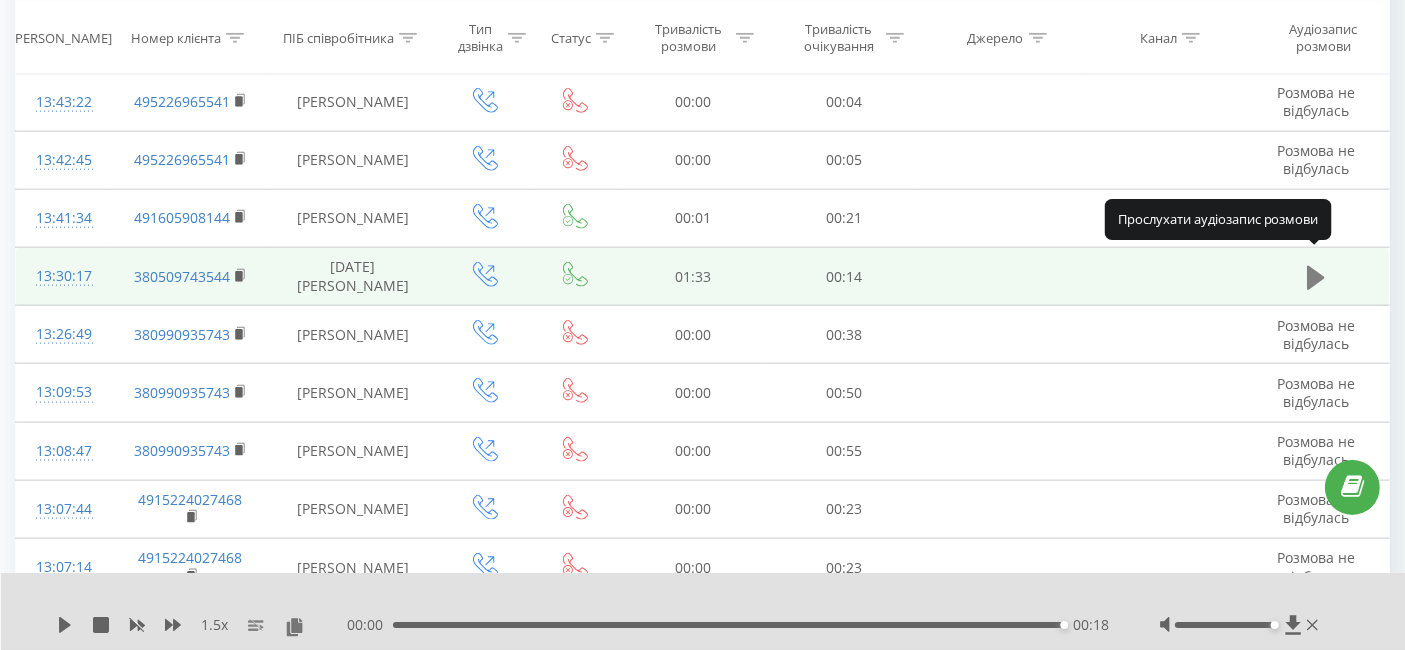click 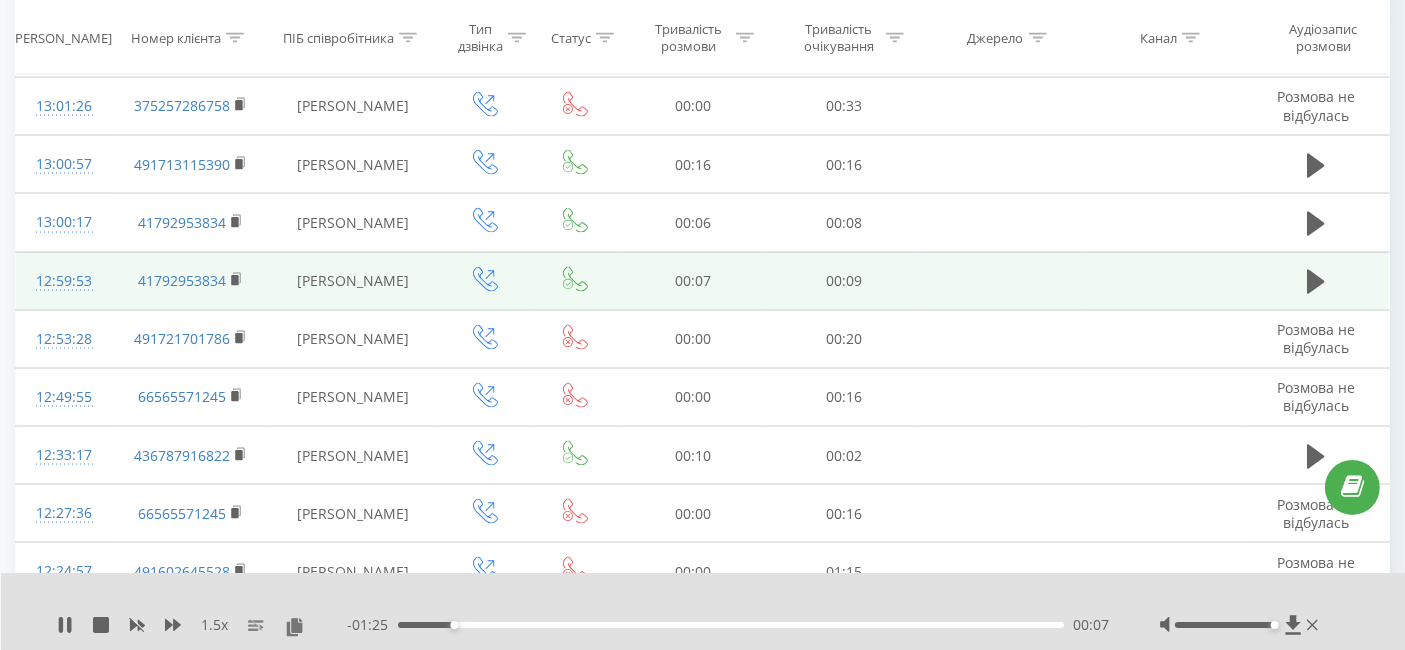 scroll, scrollTop: 3215, scrollLeft: 0, axis: vertical 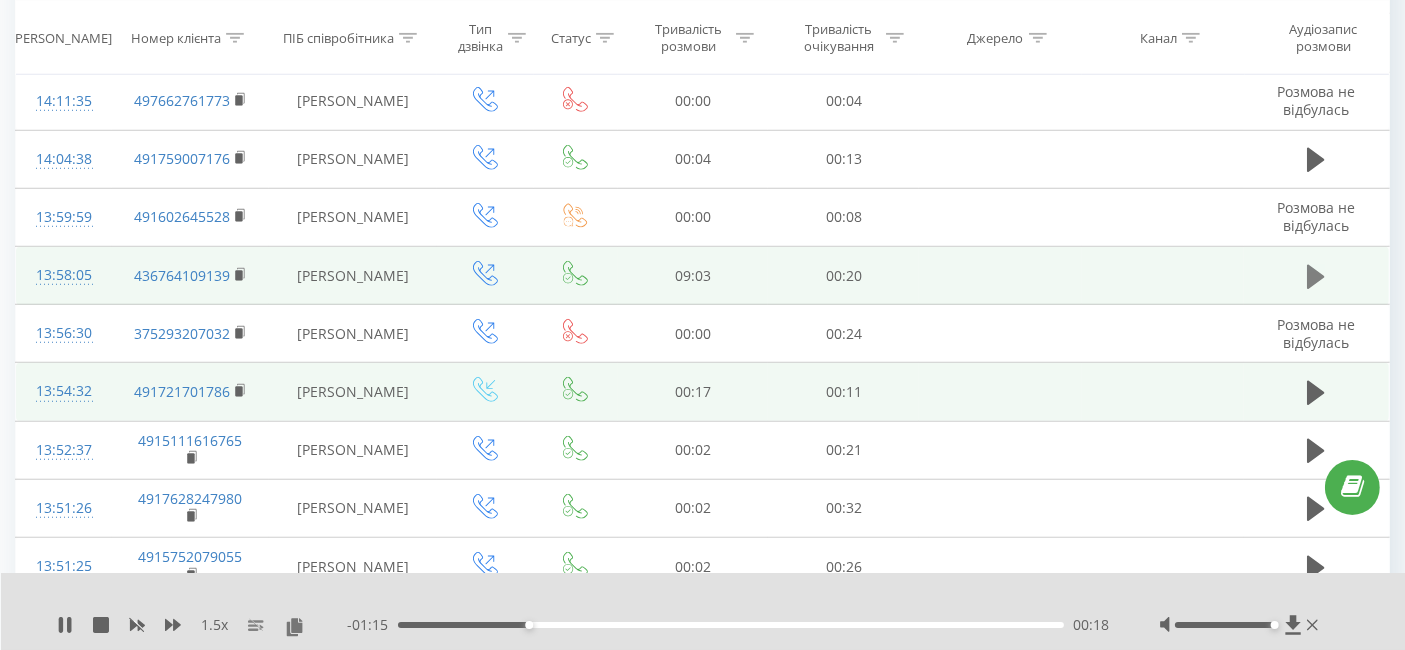 click 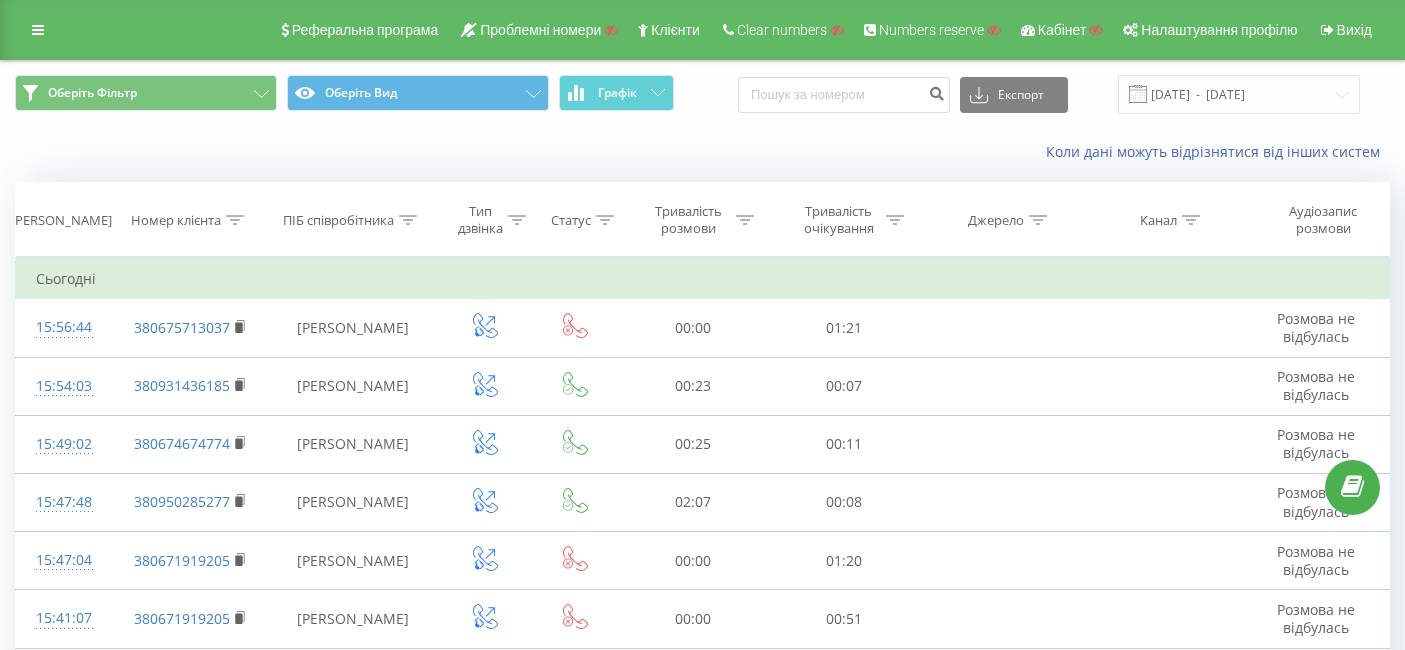 scroll, scrollTop: 0, scrollLeft: 0, axis: both 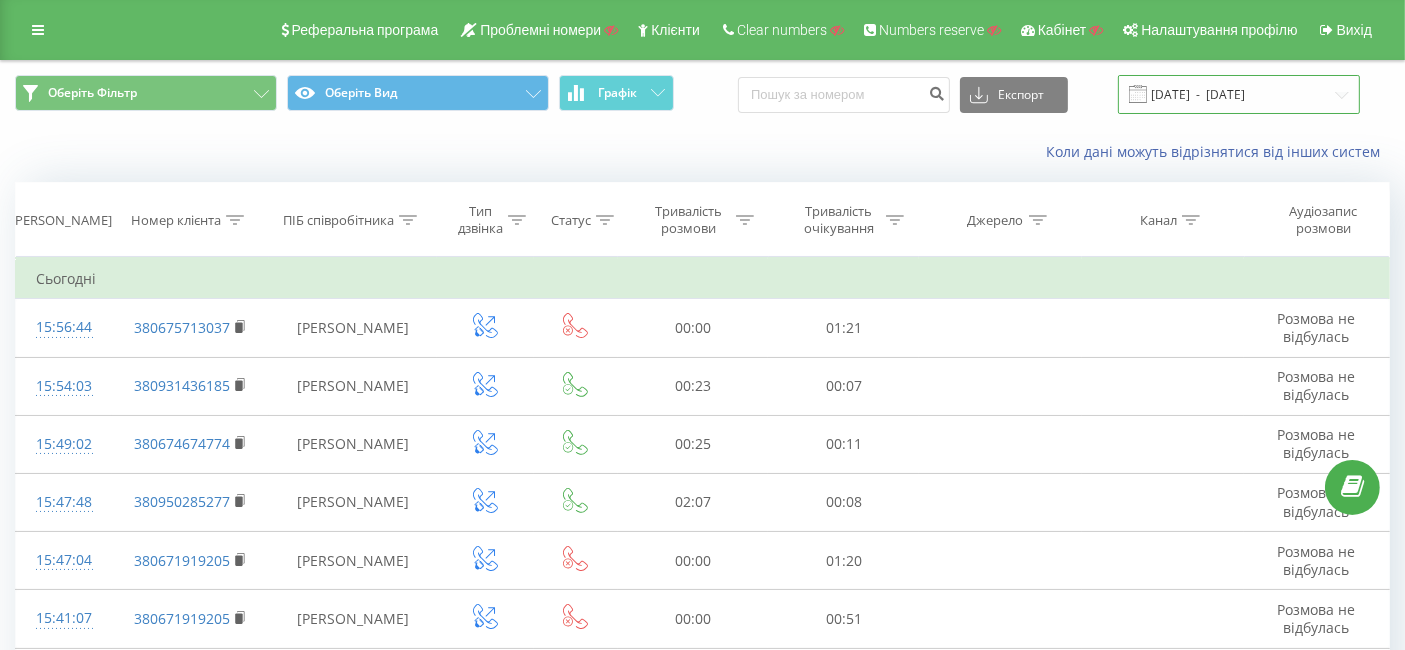 click on "[DATE]  -  [DATE]" at bounding box center [1239, 94] 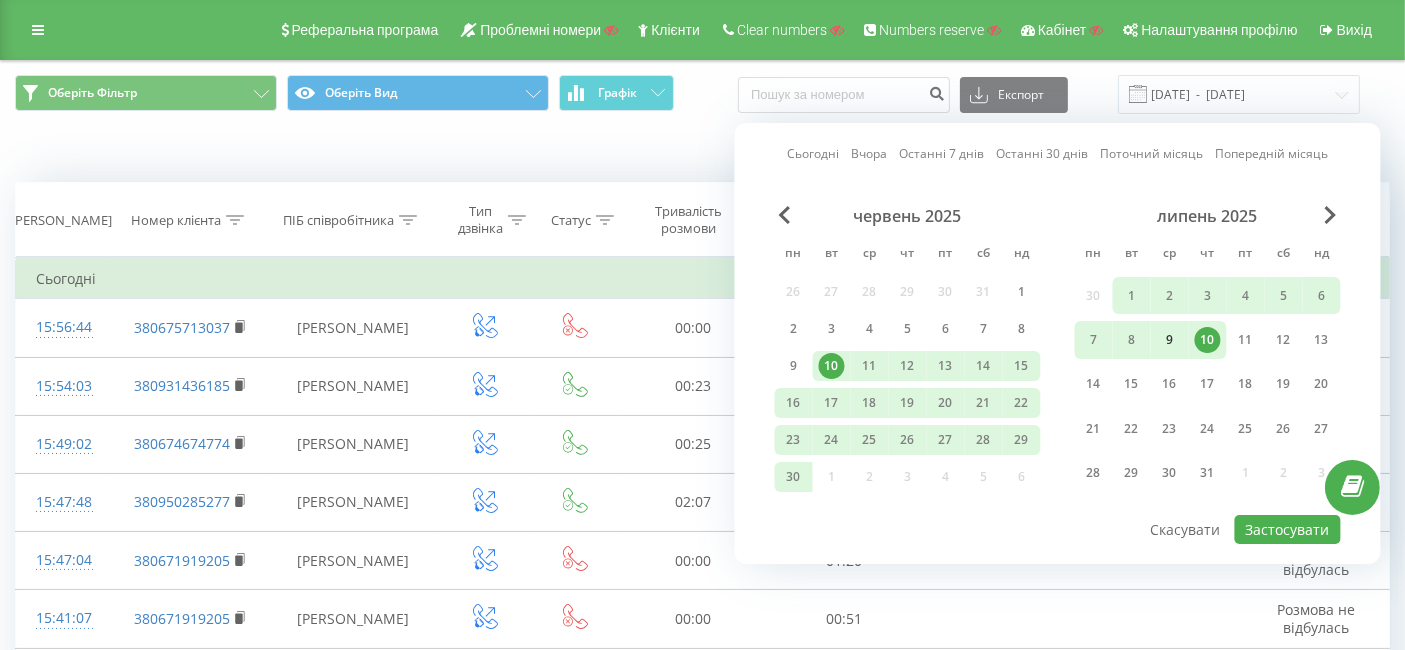 click on "9" at bounding box center [1170, 340] 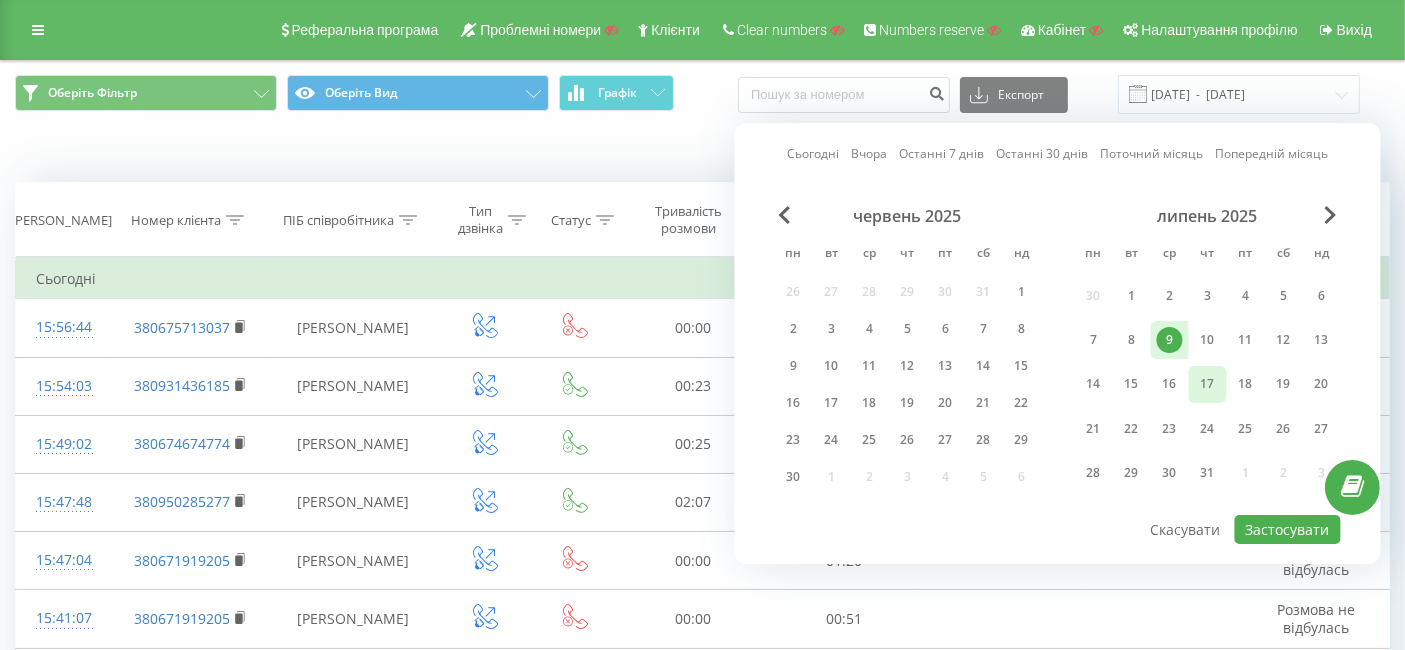 drag, startPoint x: 1198, startPoint y: 340, endPoint x: 1224, endPoint y: 380, distance: 47.707443 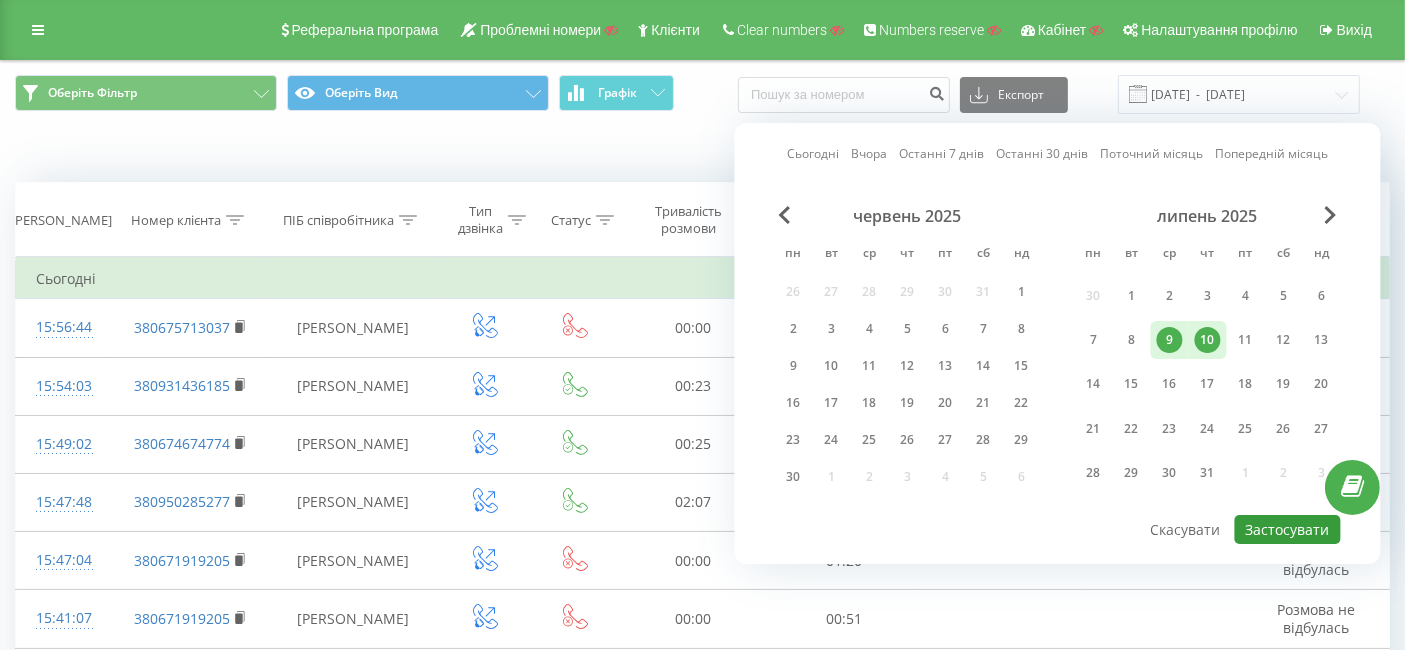 click on "Застосувати" at bounding box center [1288, 529] 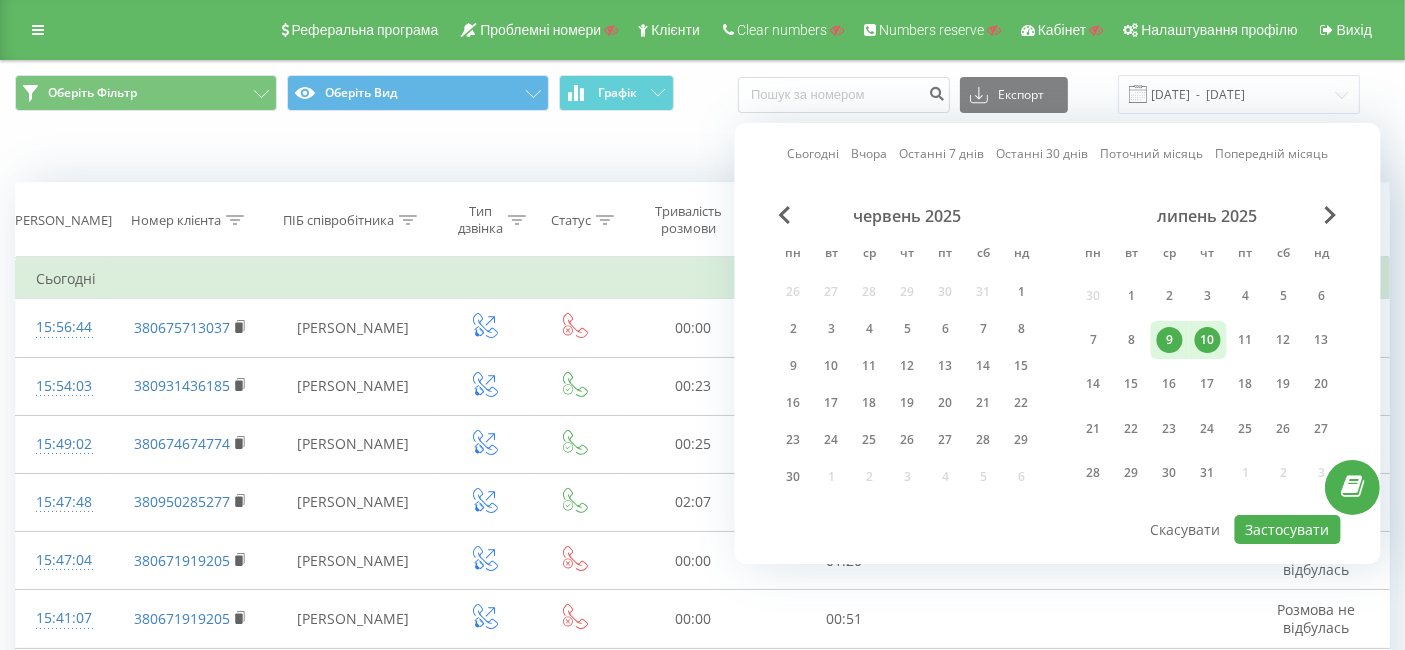 type on "[DATE]  -  [DATE]" 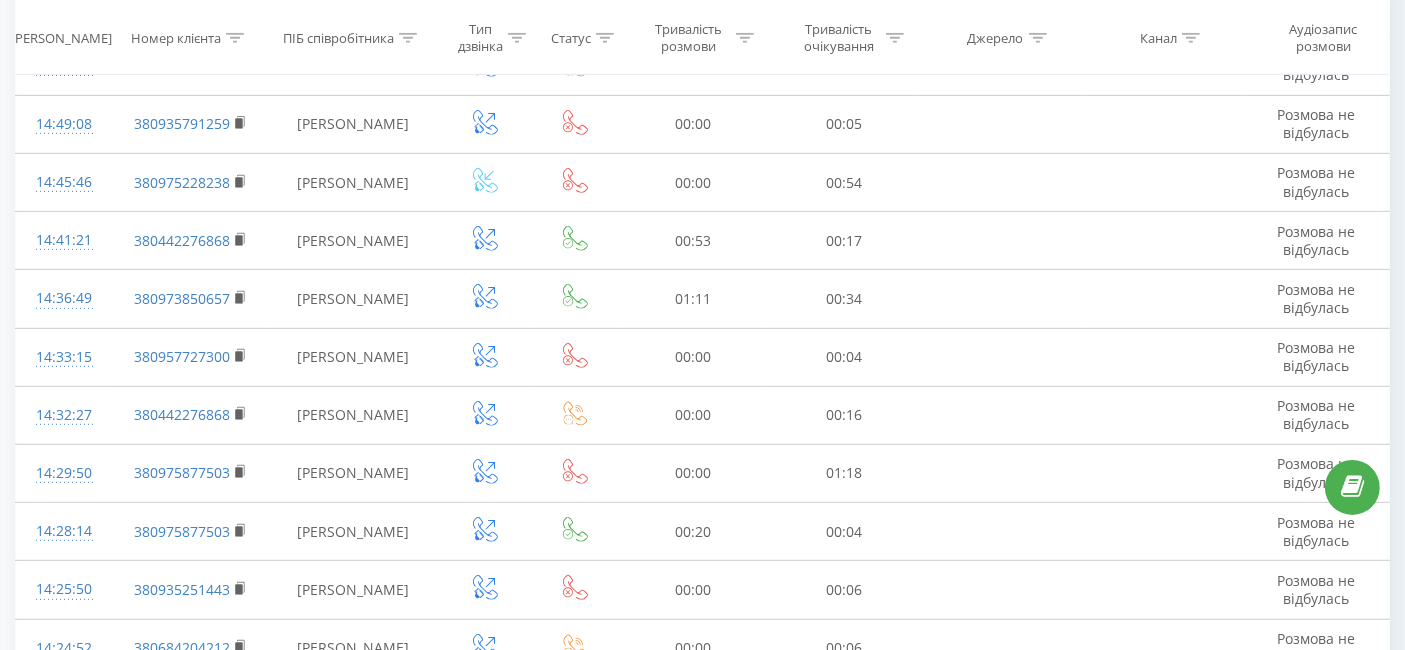 scroll, scrollTop: 1169, scrollLeft: 0, axis: vertical 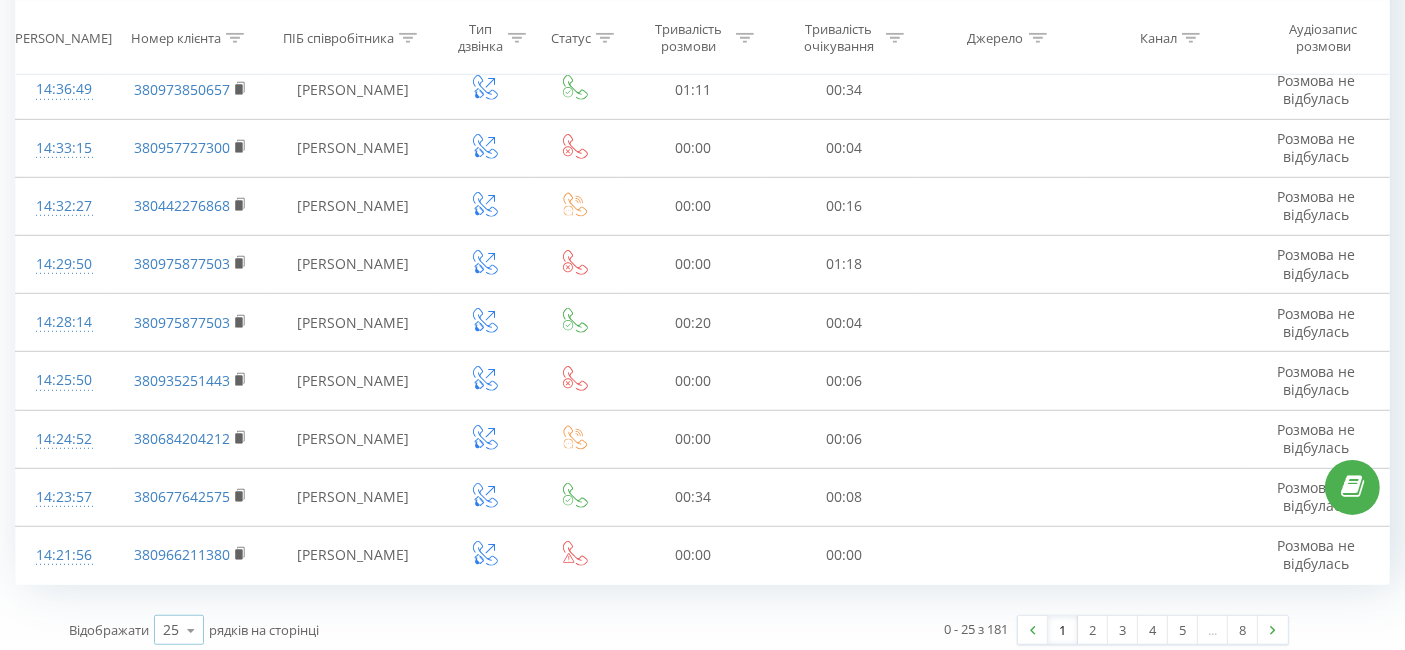 click at bounding box center [191, 630] 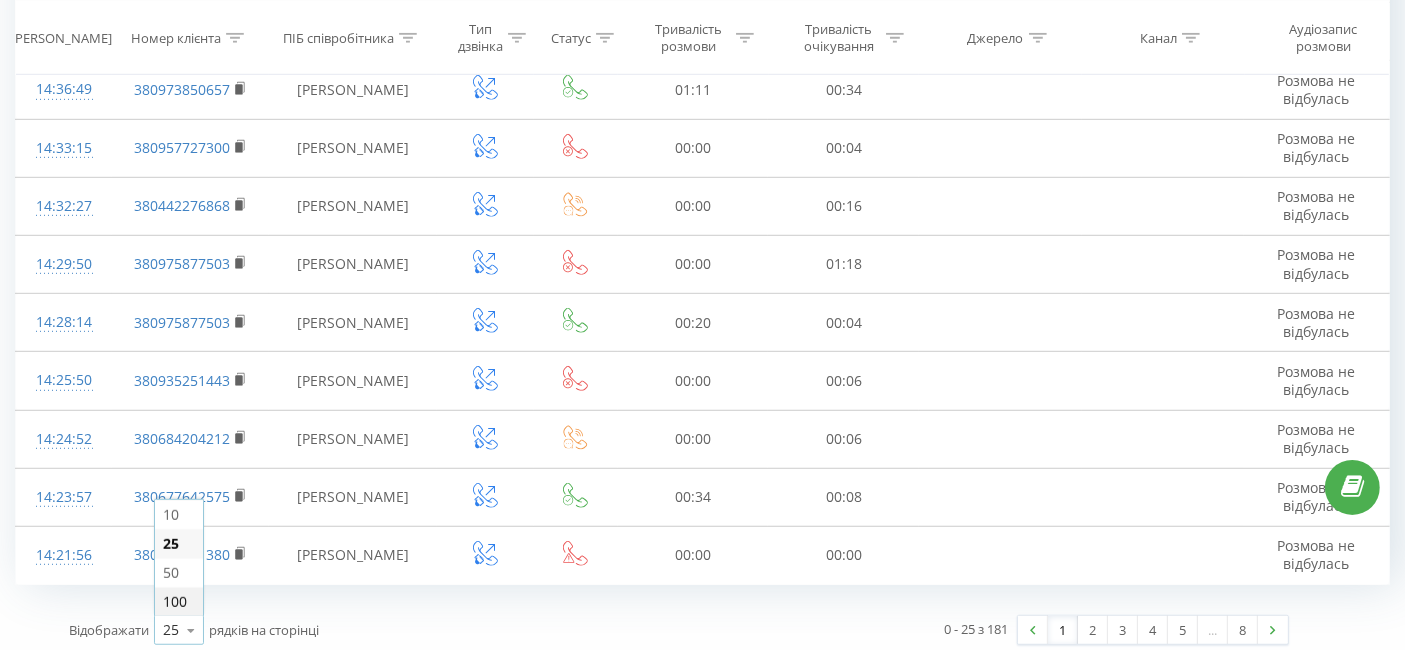 click on "100" at bounding box center (179, 601) 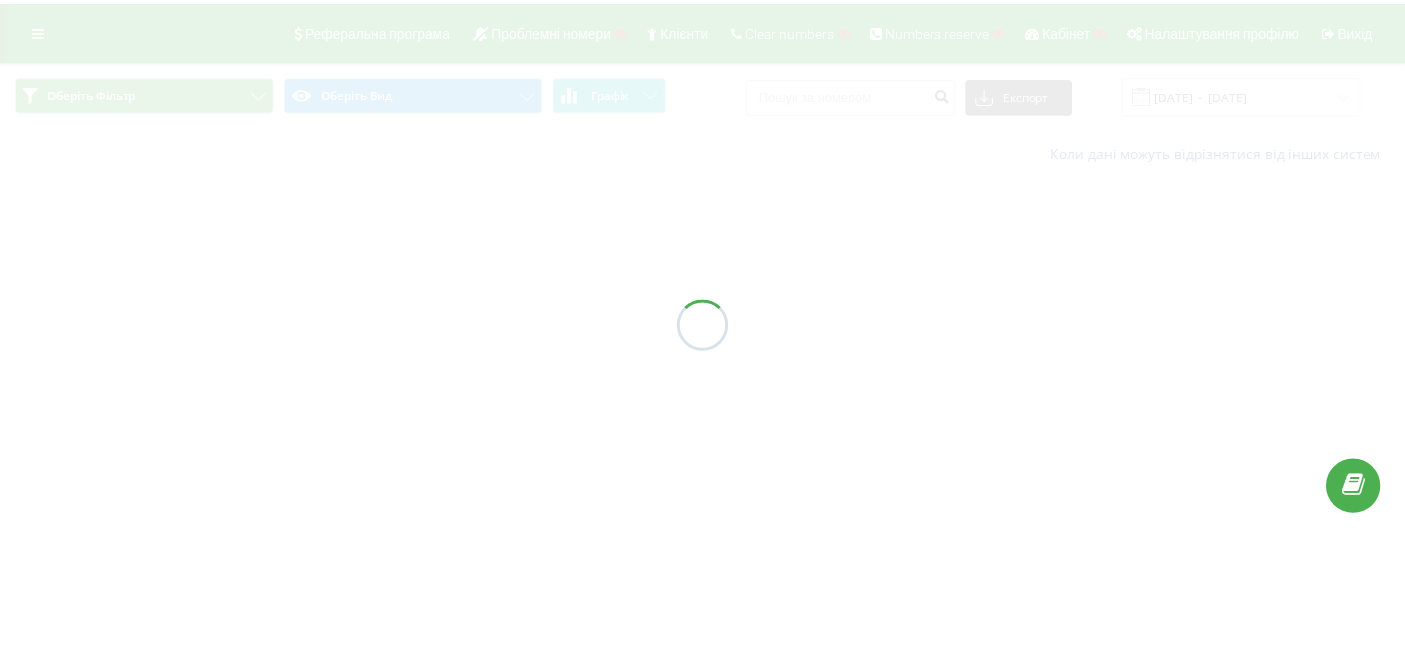 scroll, scrollTop: 0, scrollLeft: 0, axis: both 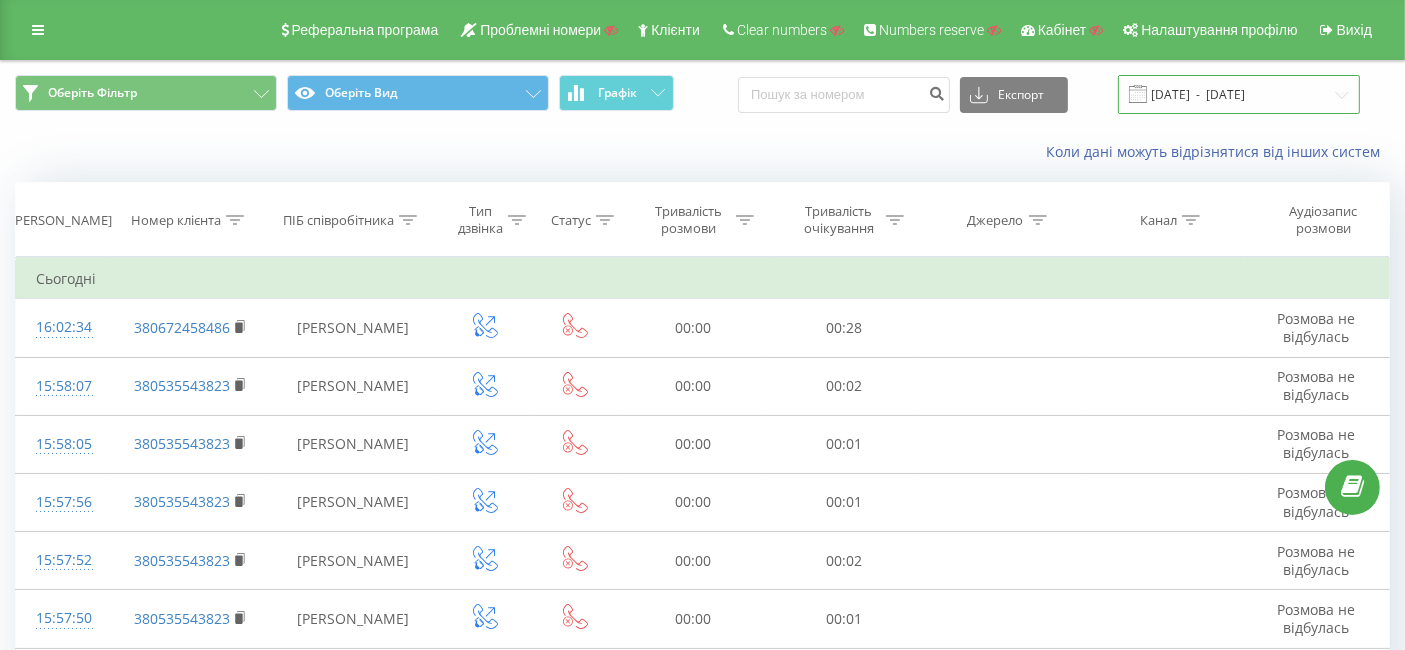click on "[DATE]  -  [DATE]" at bounding box center [1239, 94] 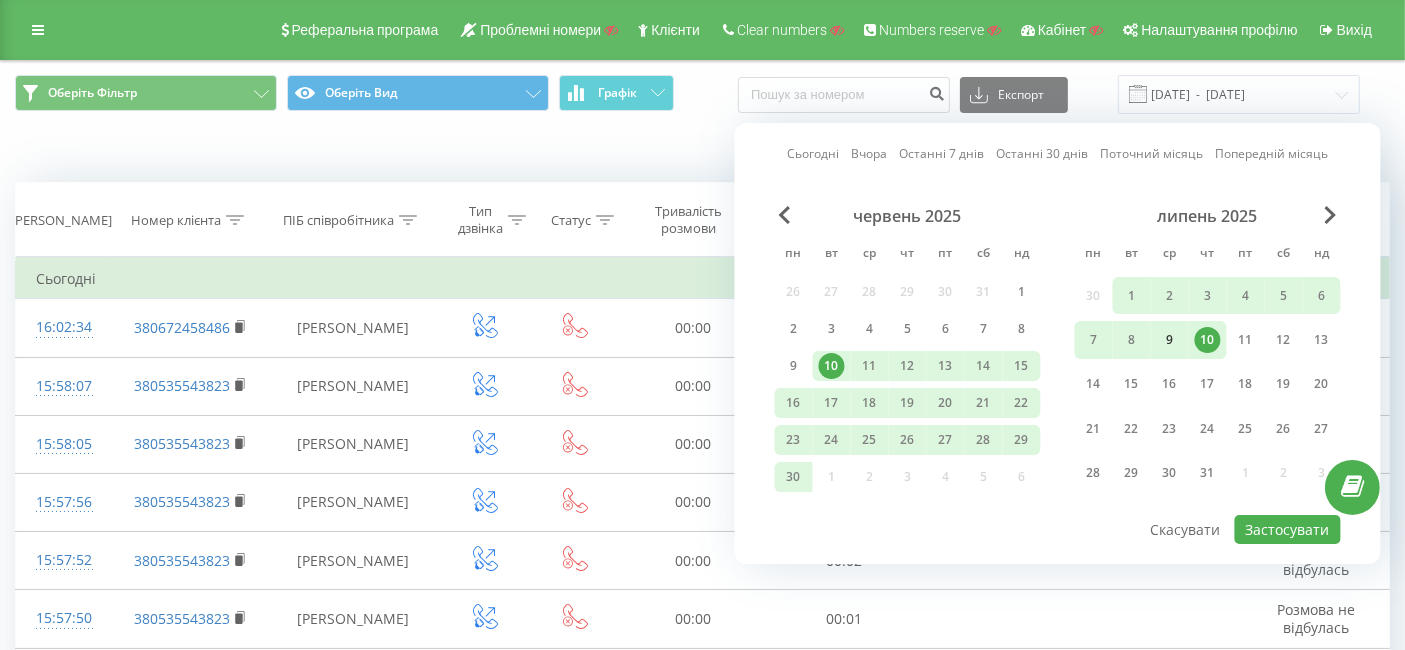 click on "9" at bounding box center [1170, 339] 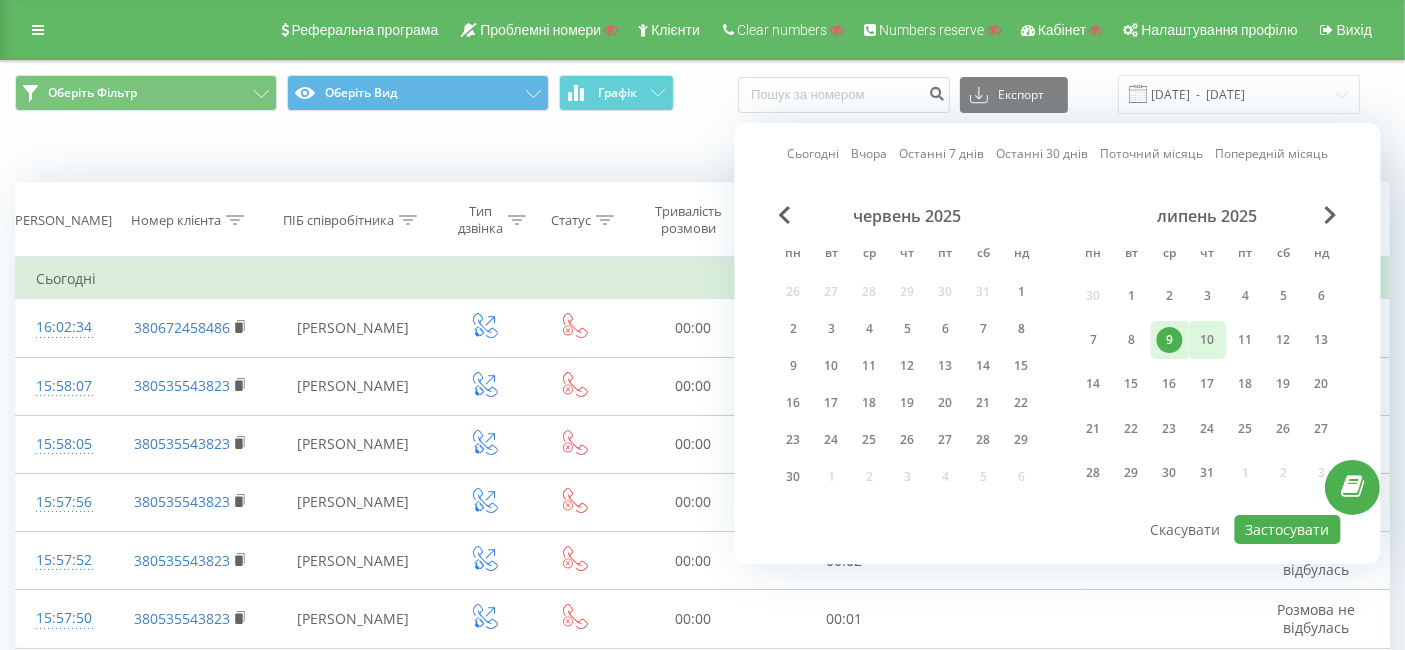 click on "10" at bounding box center (1208, 340) 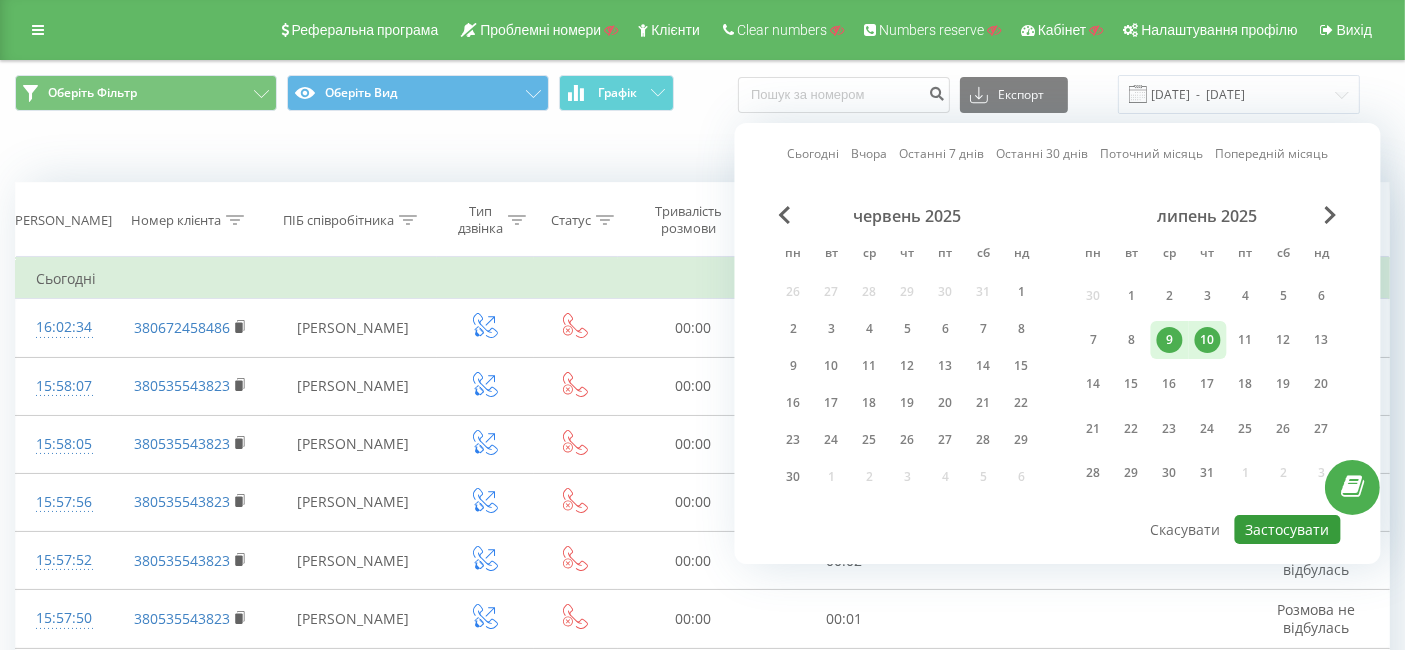 click on "Застосувати" at bounding box center [1288, 529] 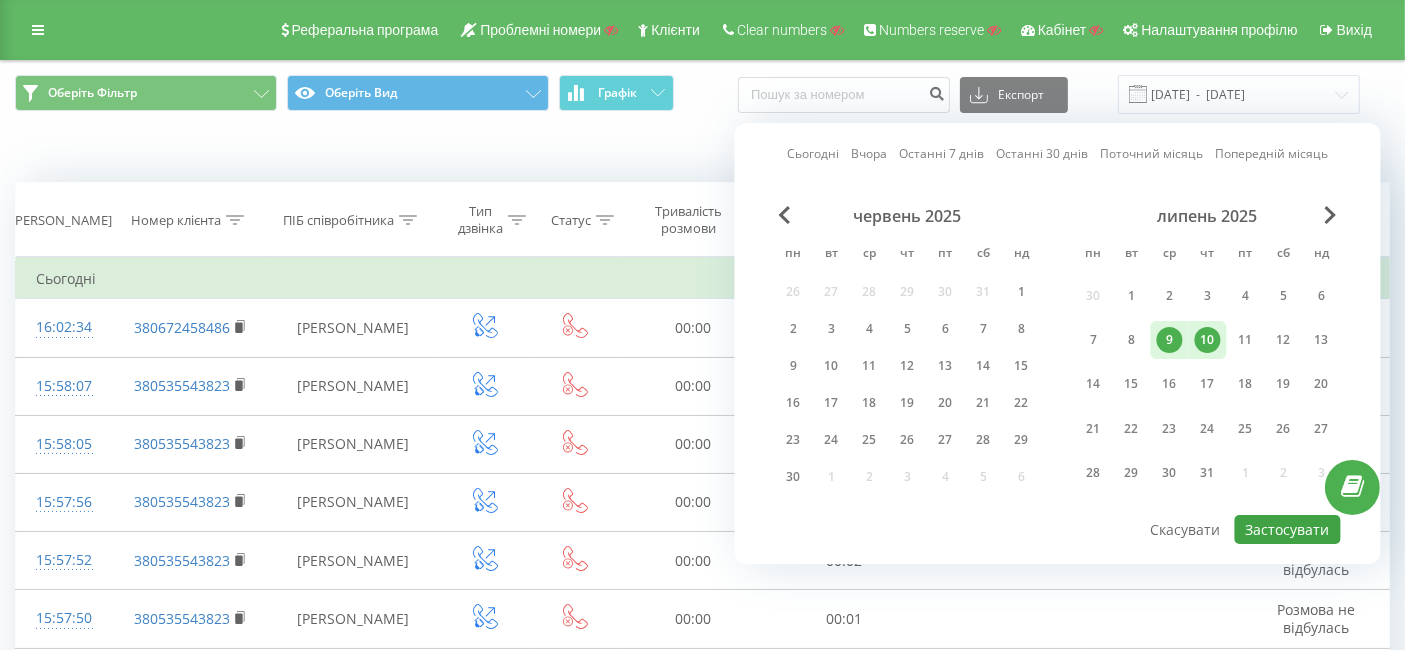 type on "[DATE]  -  [DATE]" 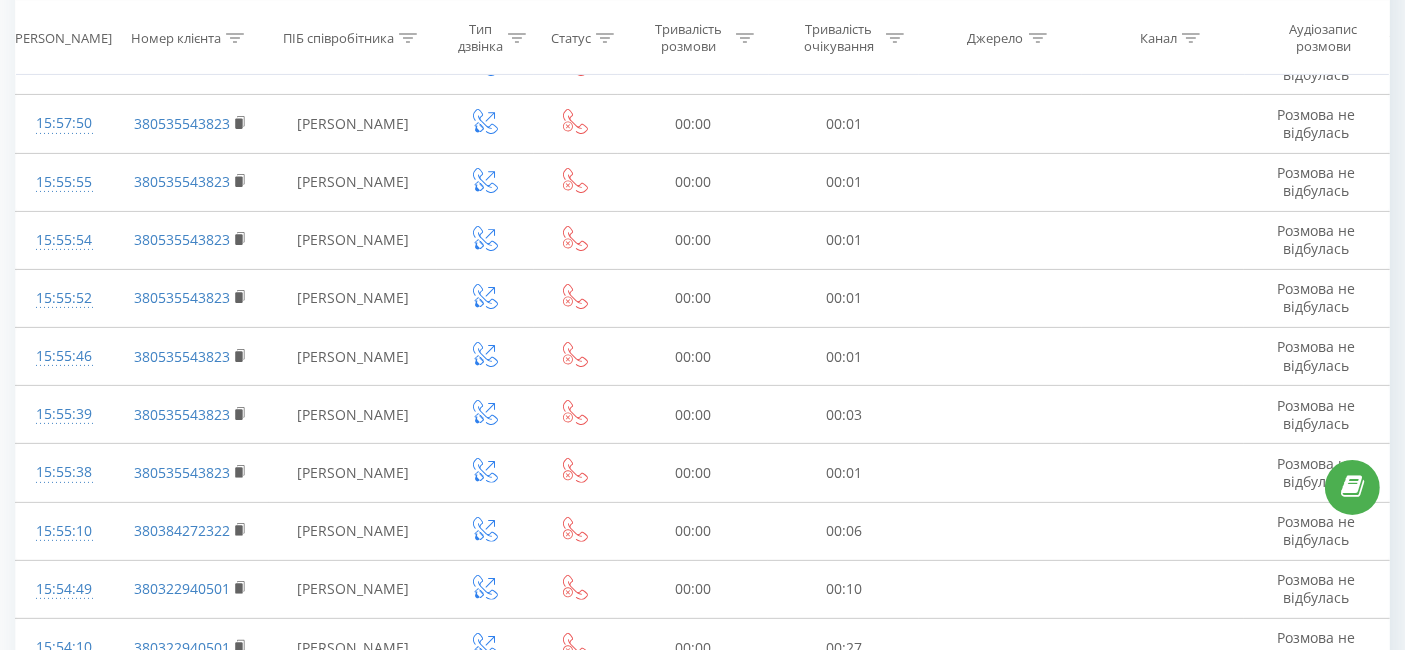 scroll, scrollTop: 1209, scrollLeft: 0, axis: vertical 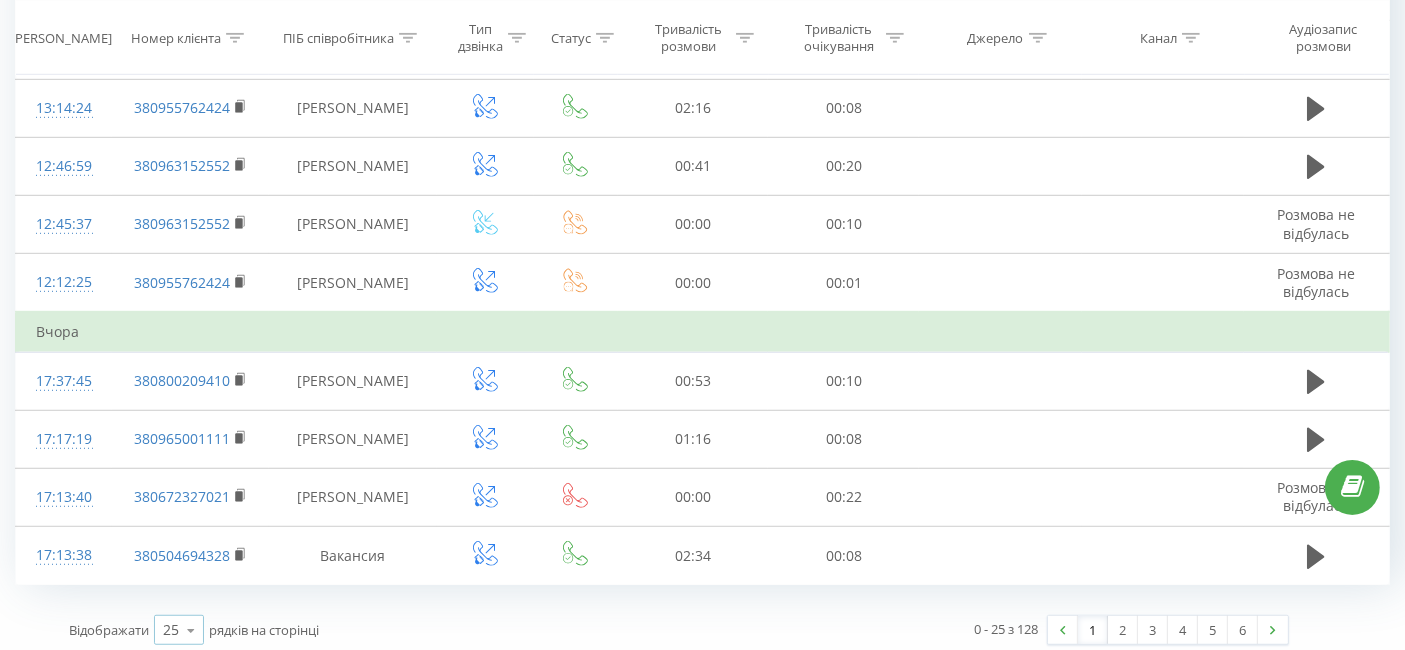 click on "25" at bounding box center (171, 630) 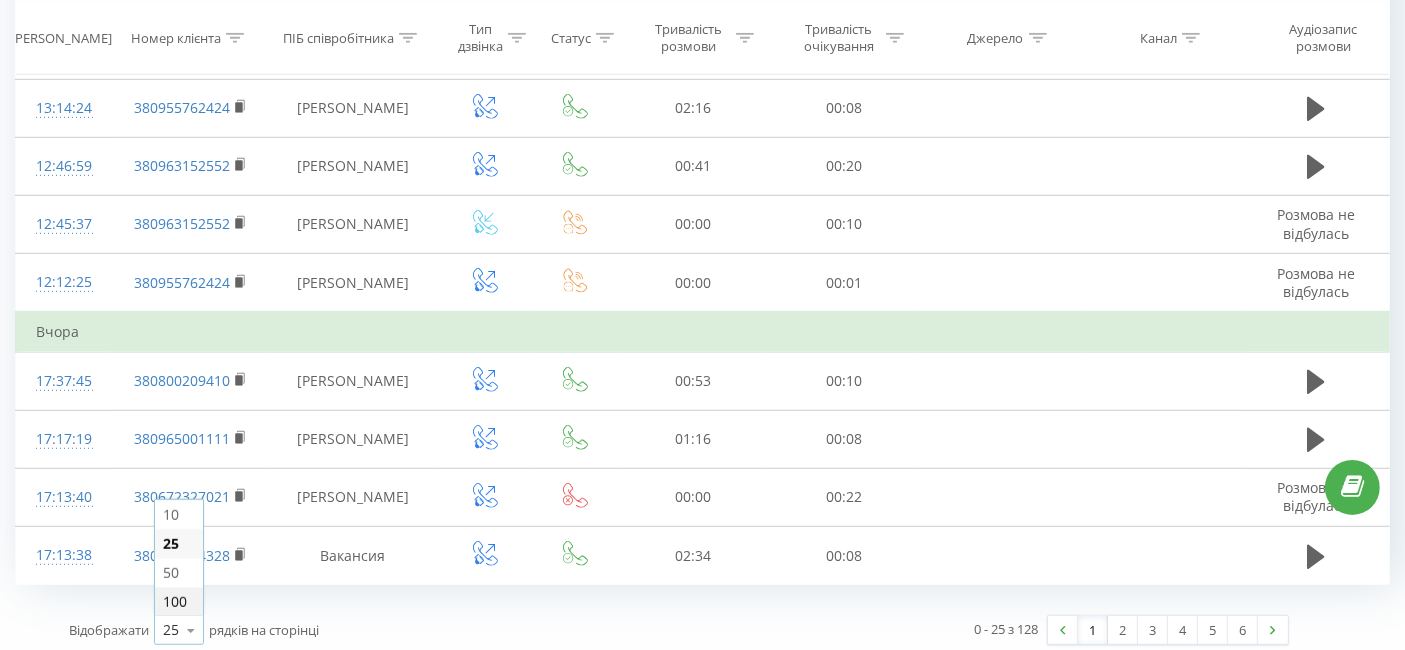 click on "100" at bounding box center [179, 601] 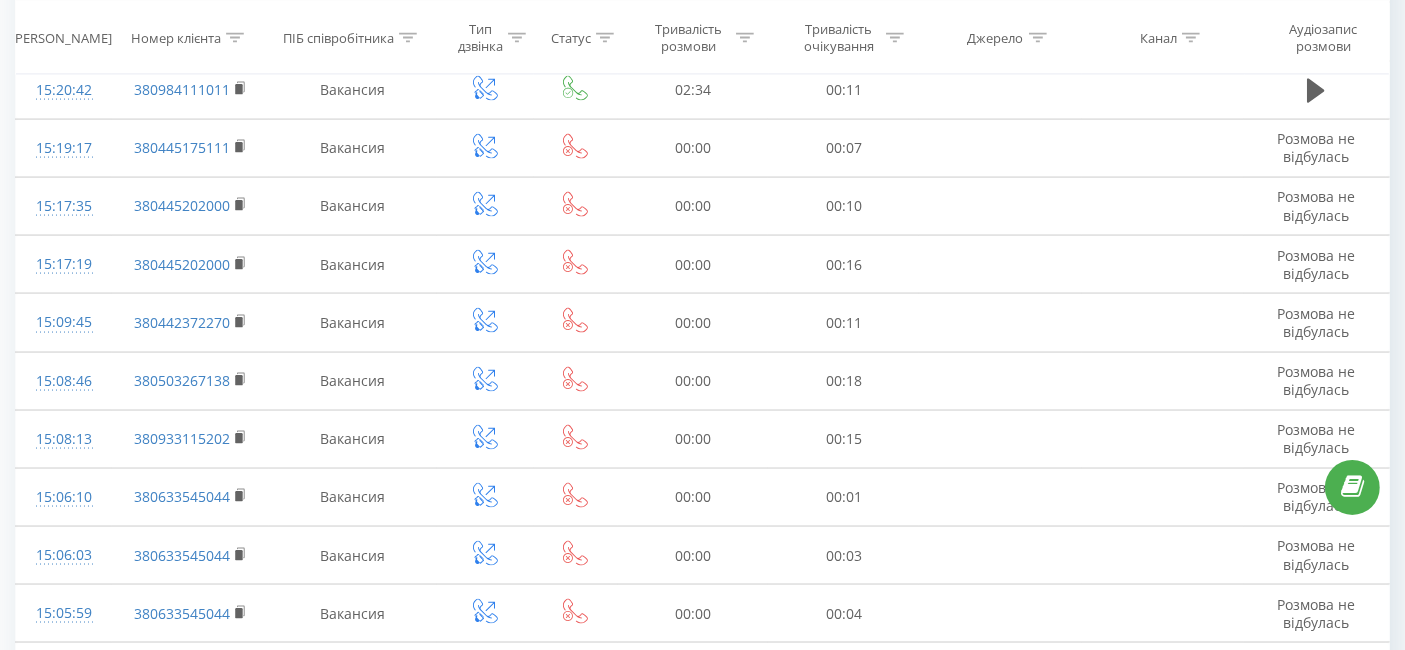scroll, scrollTop: 5552, scrollLeft: 0, axis: vertical 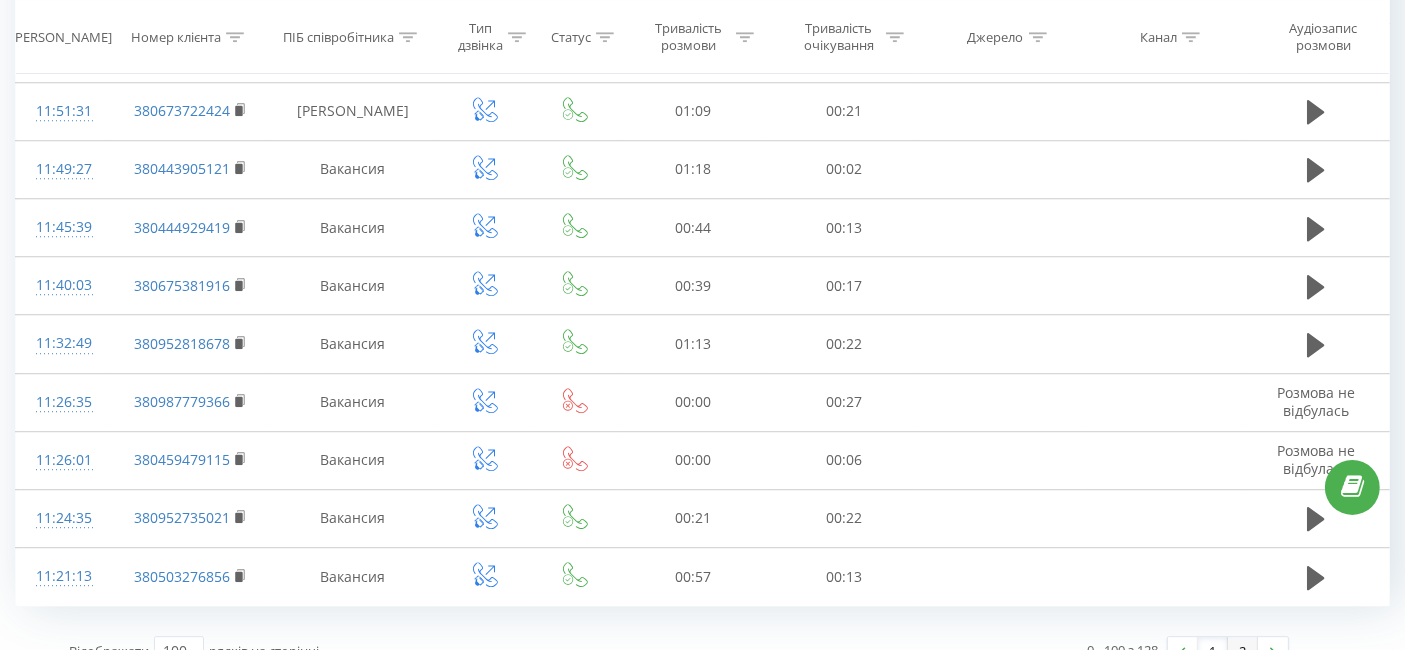 click on "2" at bounding box center (1243, 651) 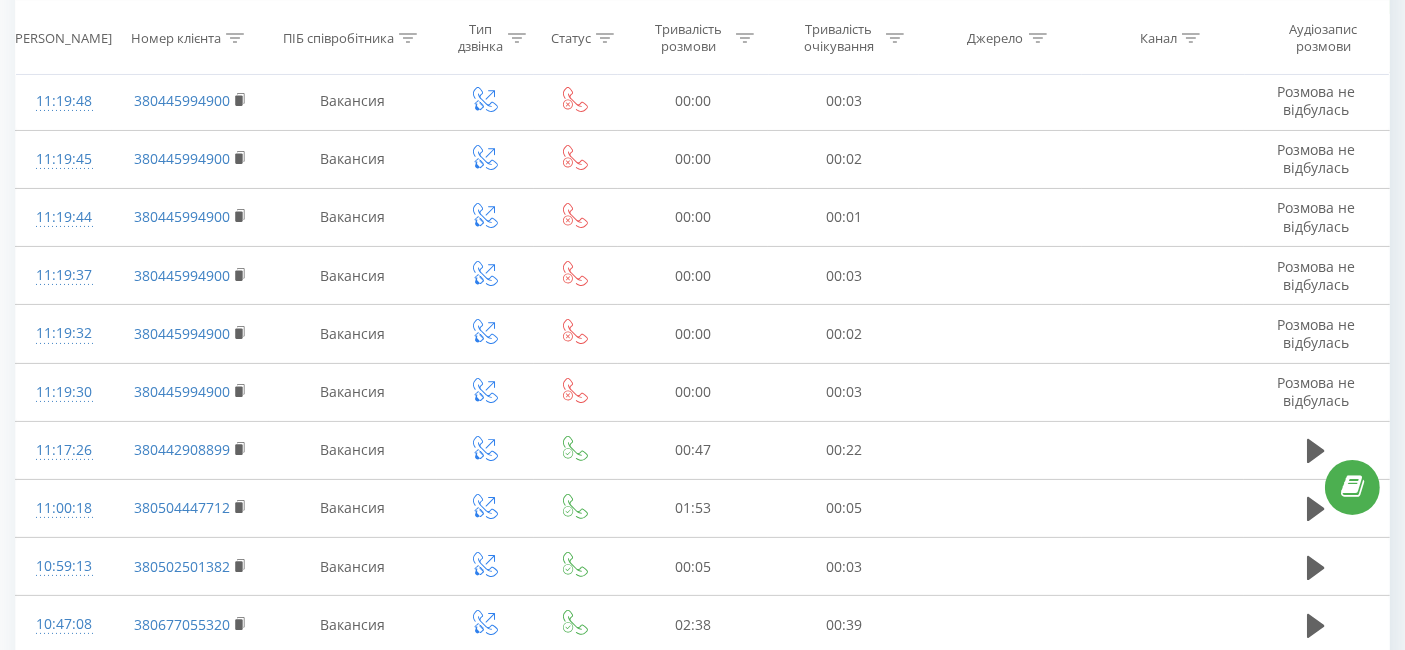 scroll, scrollTop: 131, scrollLeft: 0, axis: vertical 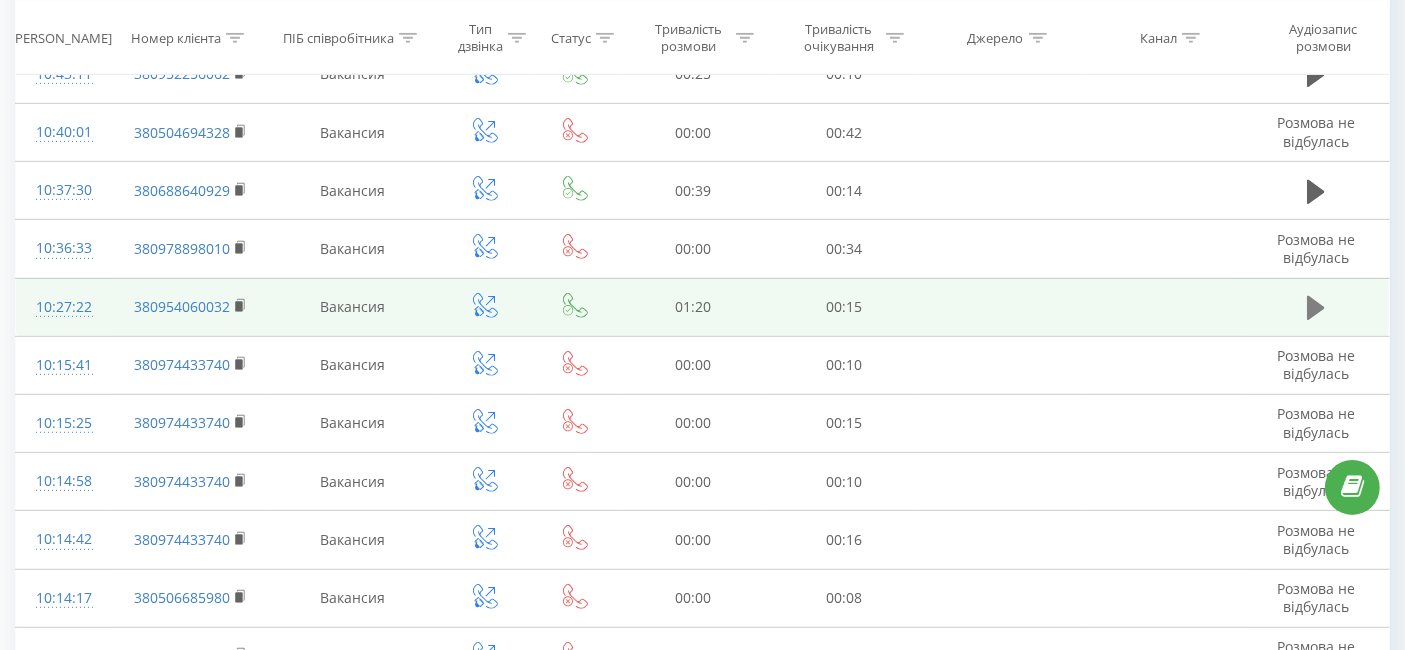 click 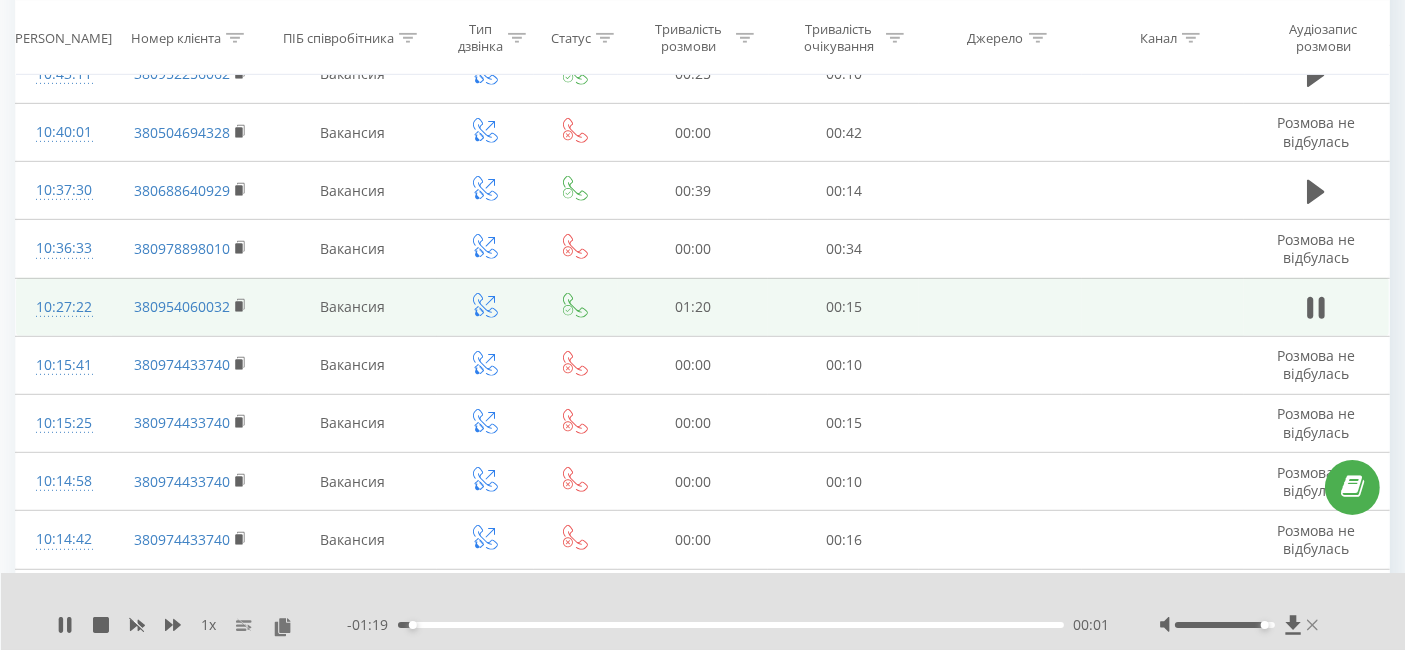 drag, startPoint x: 1226, startPoint y: 625, endPoint x: 1314, endPoint y: 617, distance: 88.362885 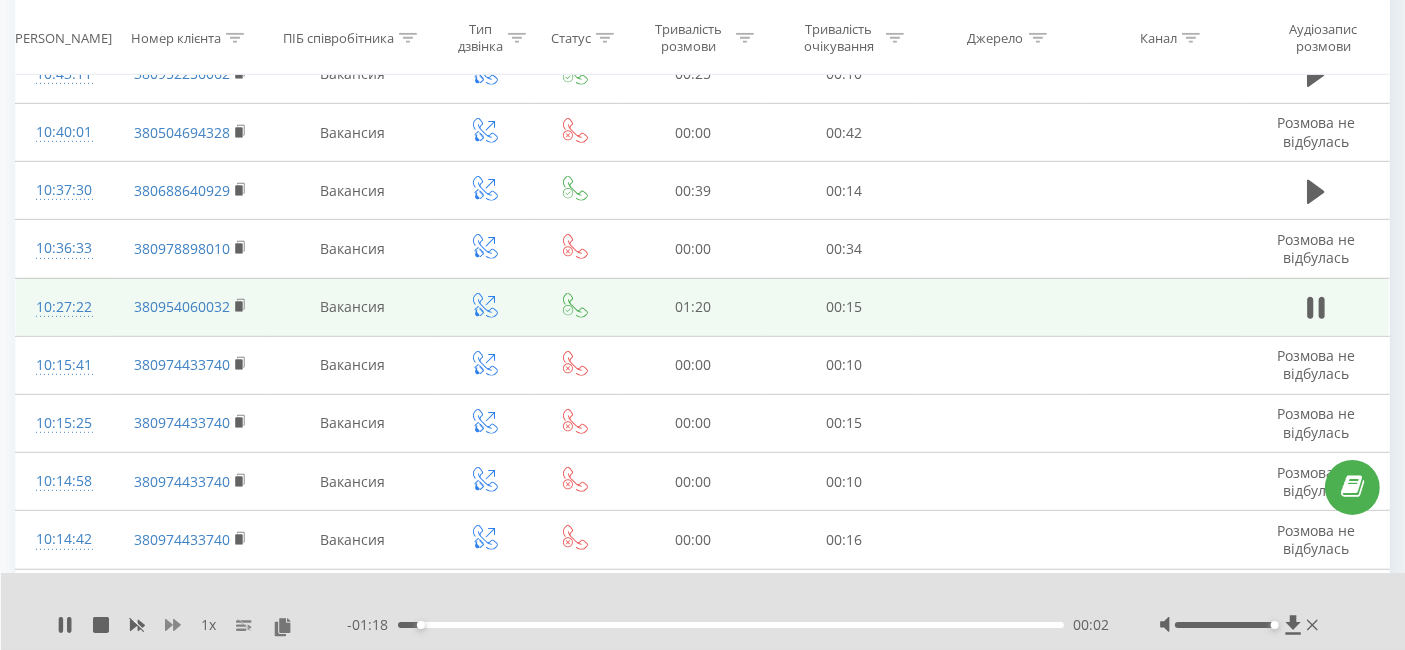 click 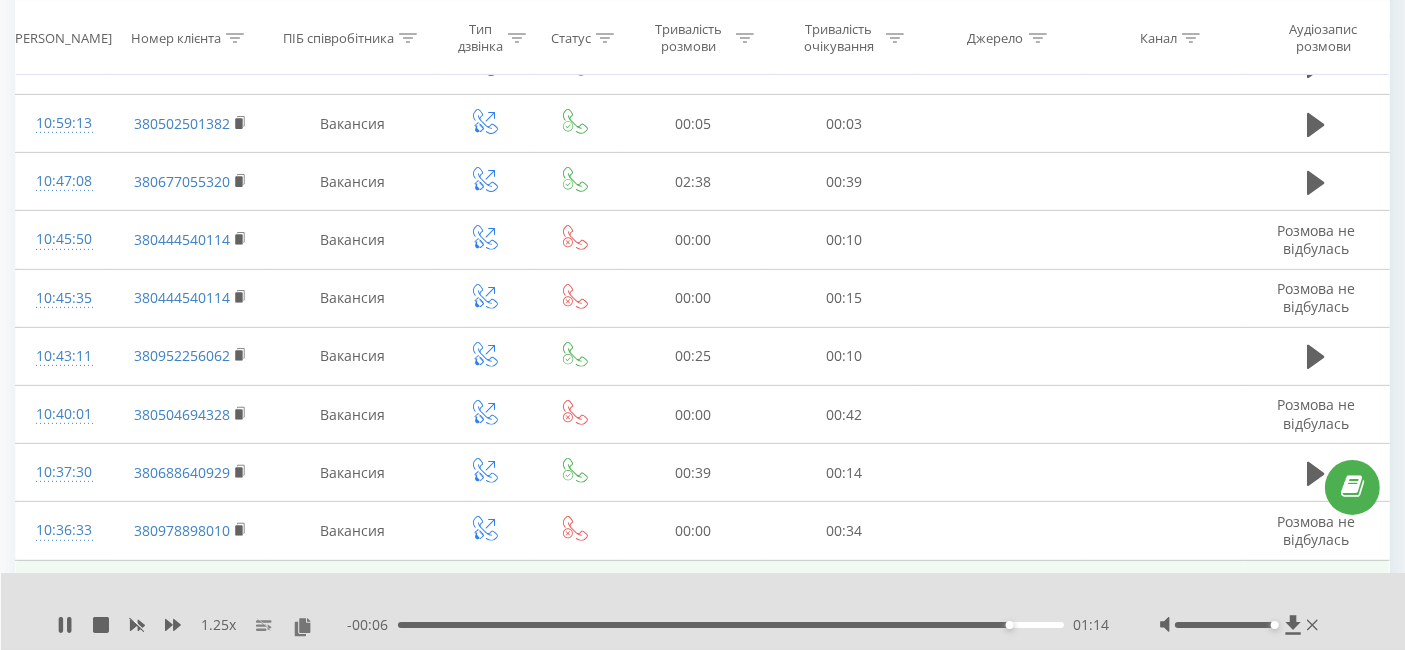 scroll, scrollTop: 691, scrollLeft: 0, axis: vertical 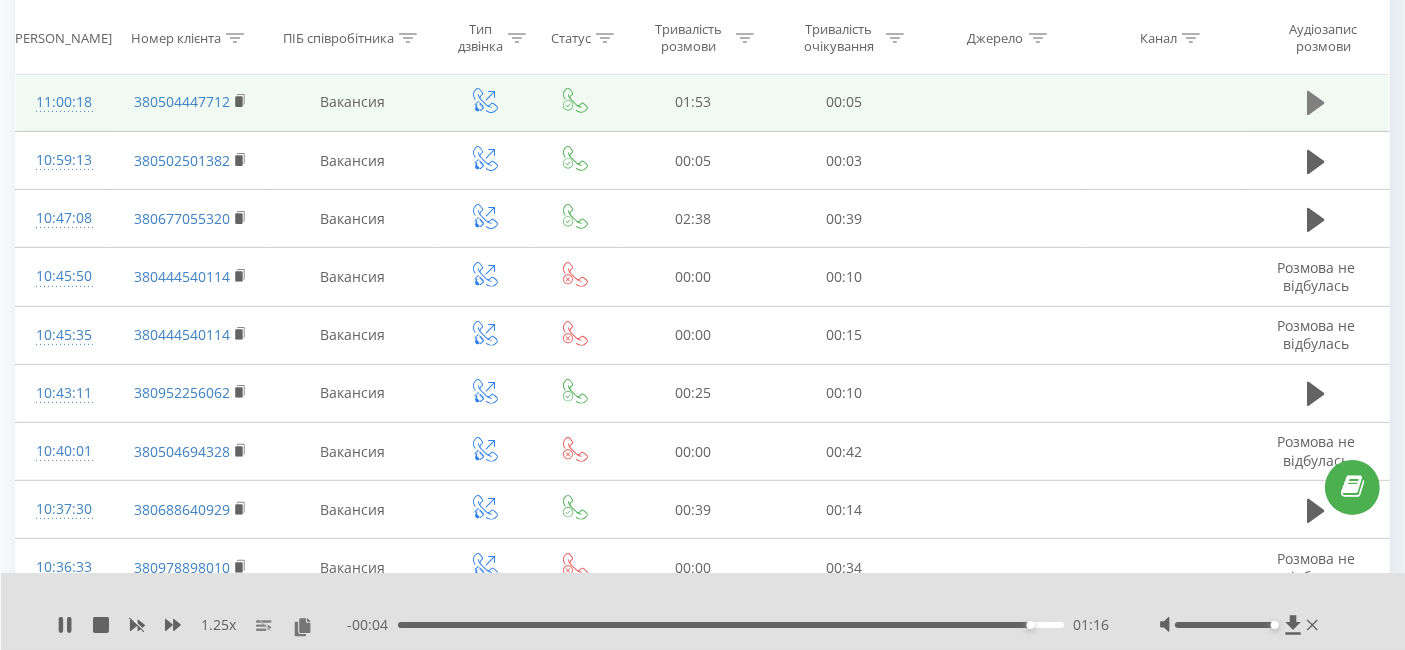 click 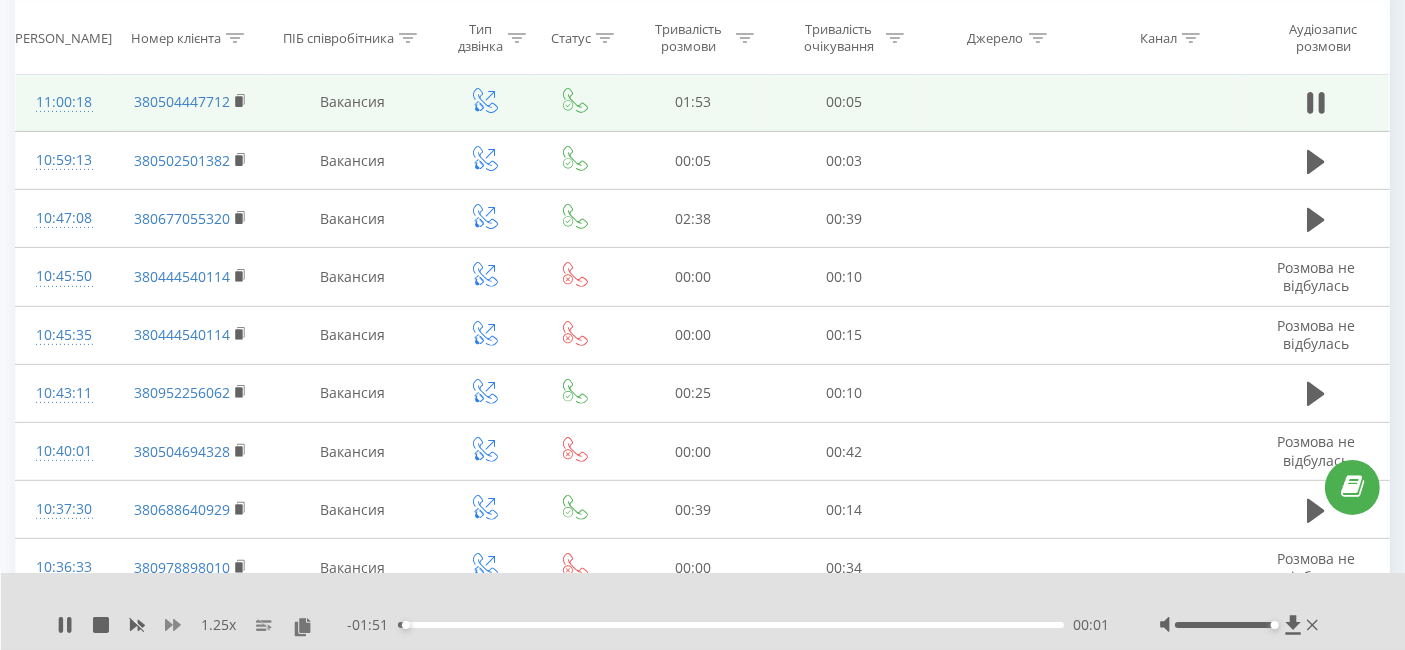 click 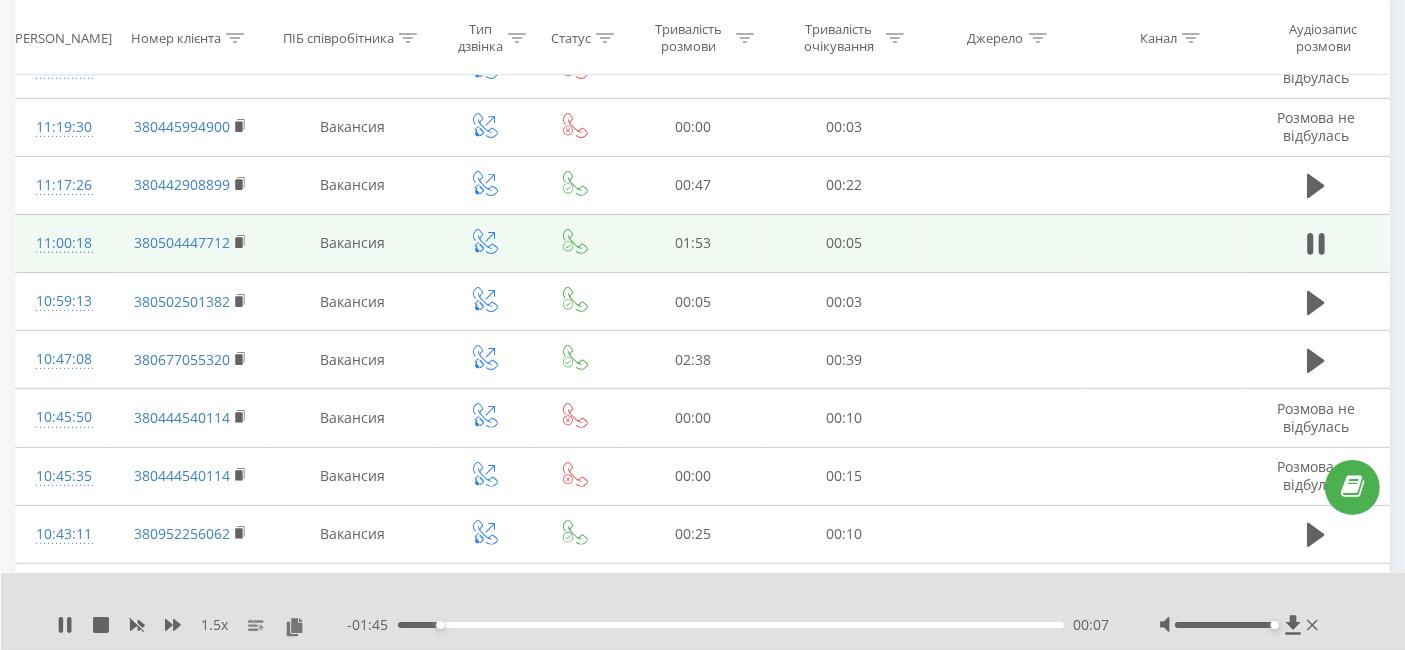 scroll, scrollTop: 528, scrollLeft: 0, axis: vertical 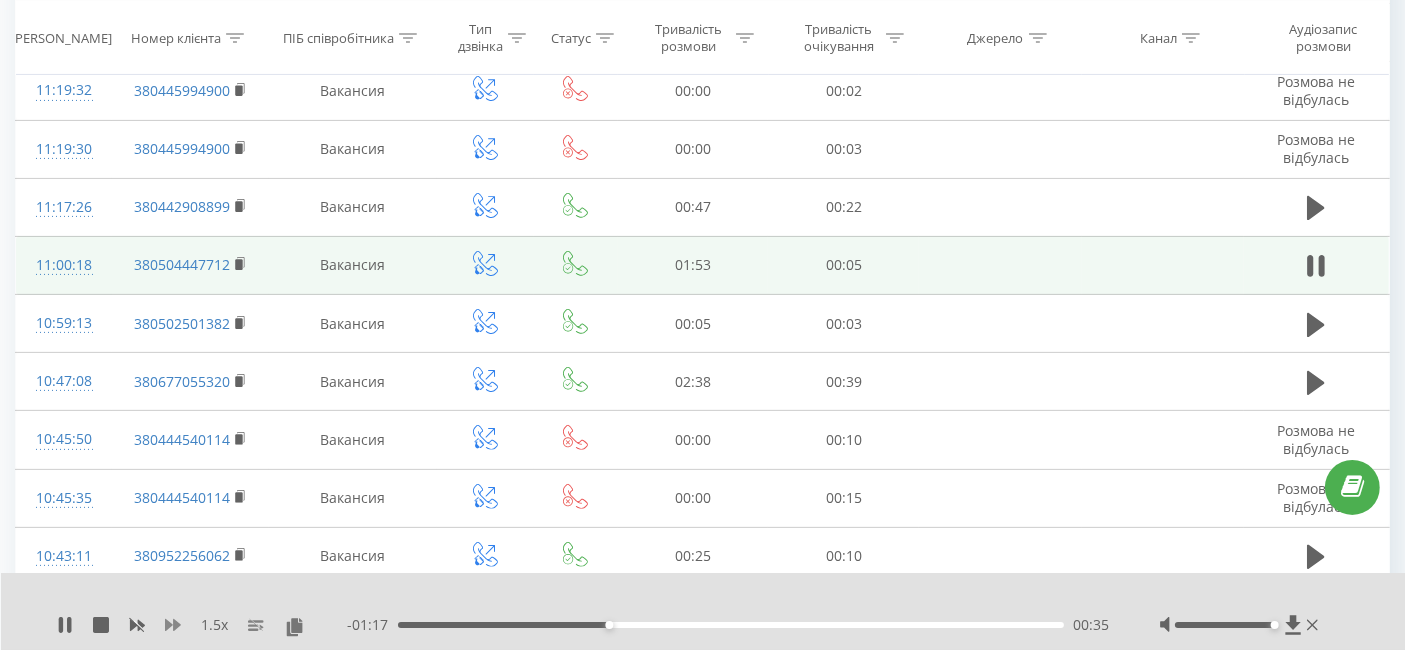 click 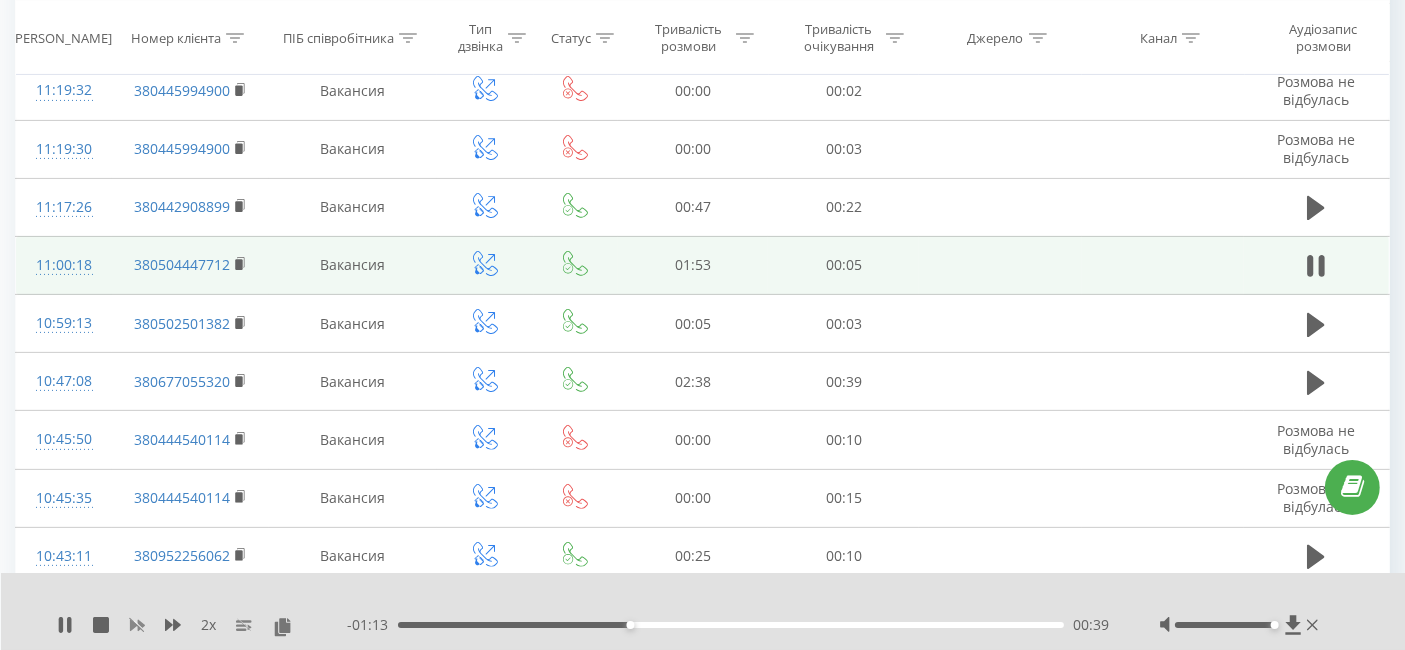click 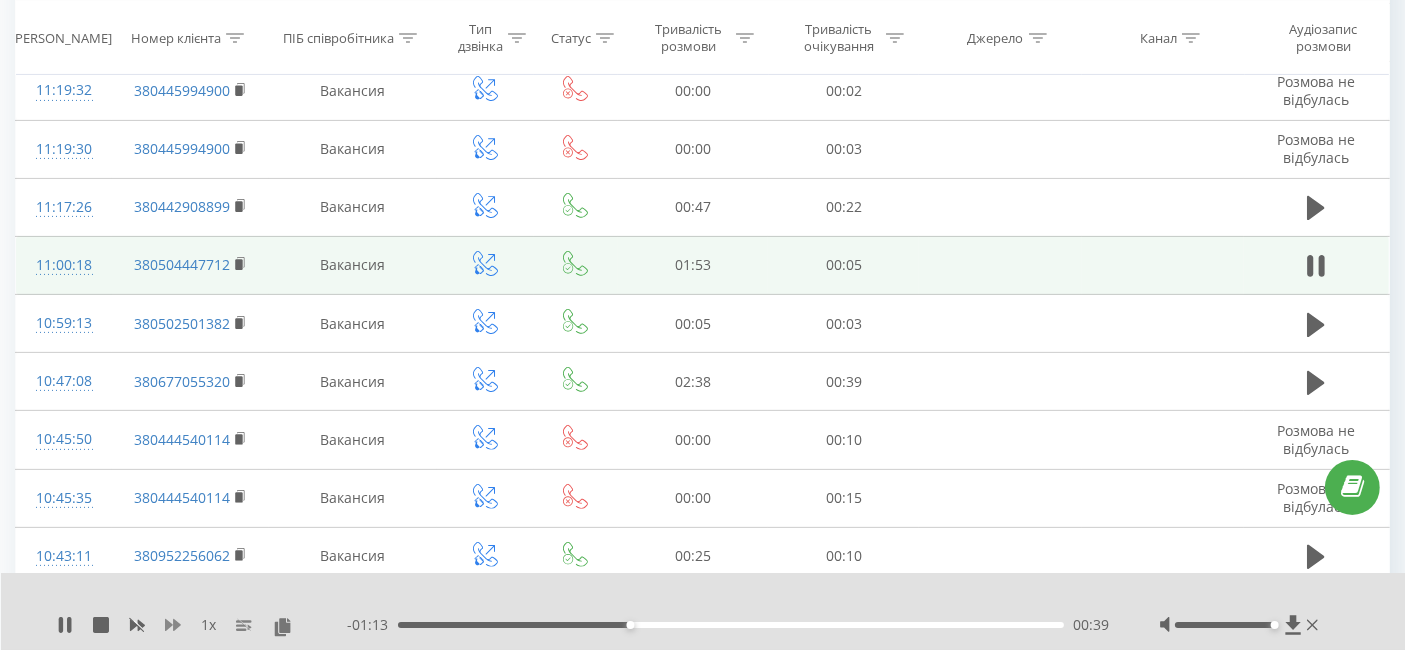 click 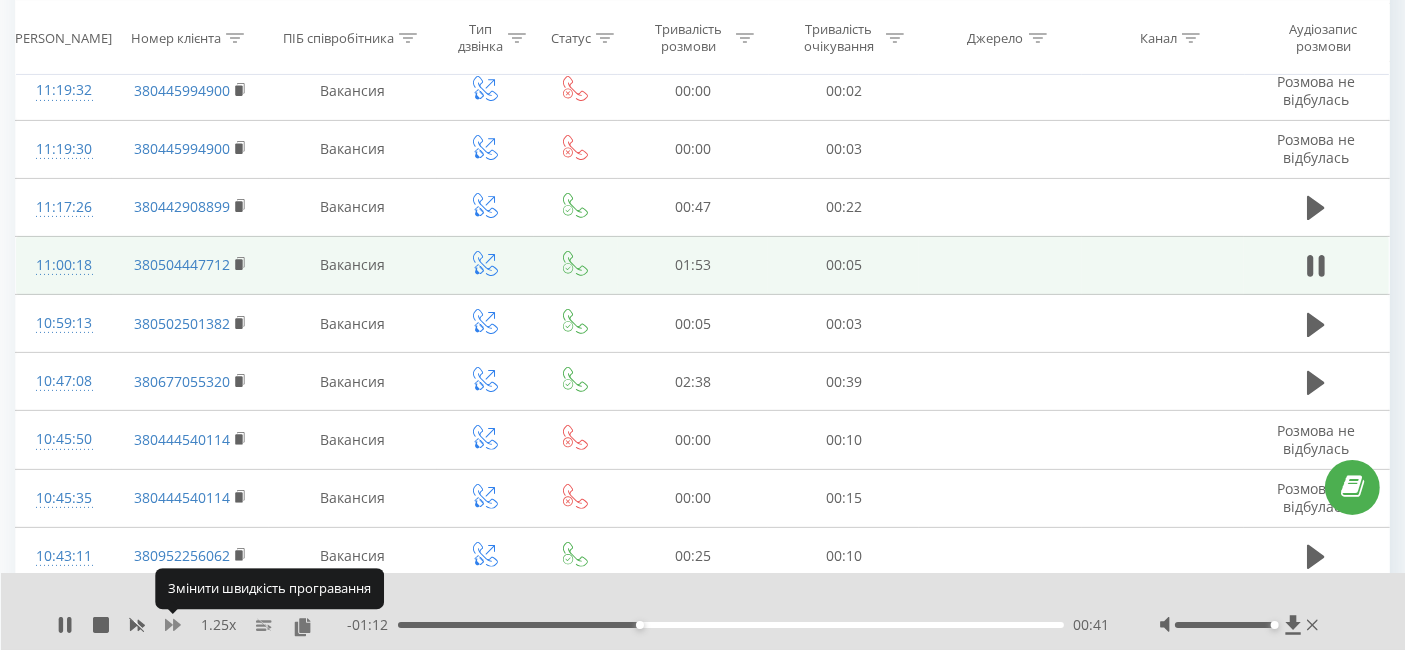 click 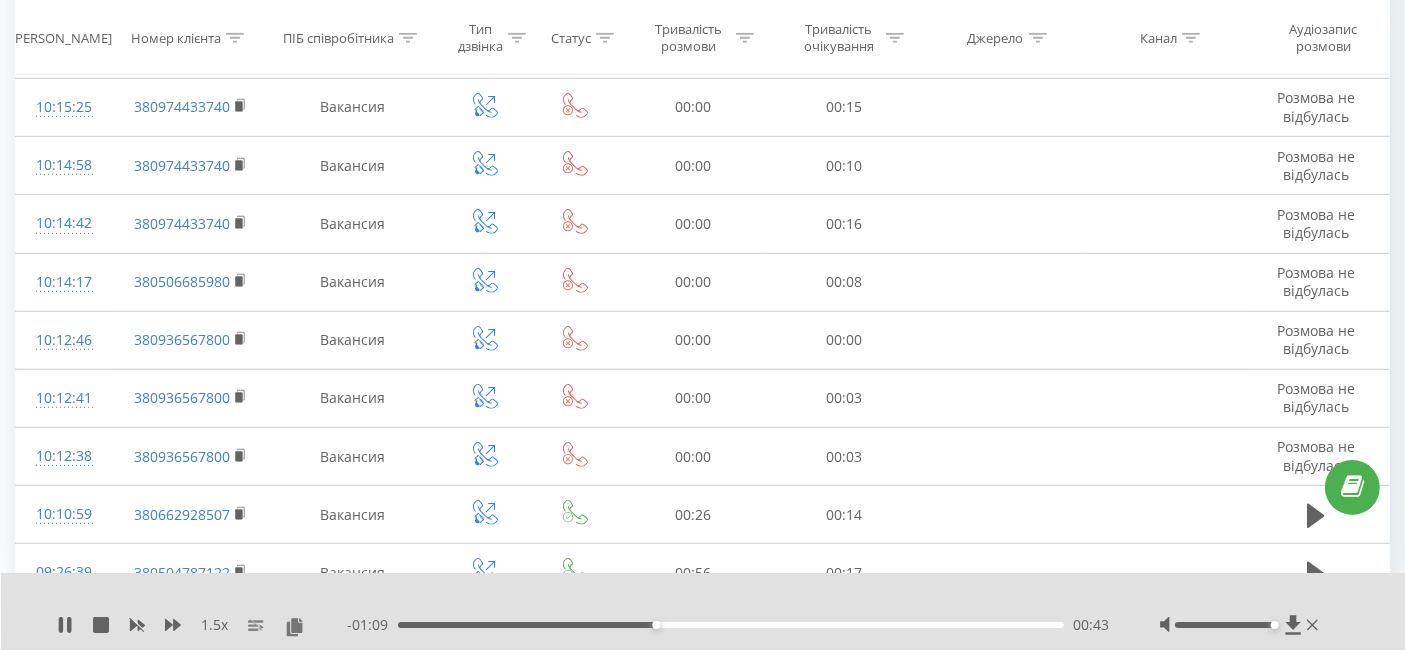 scroll, scrollTop: 1420, scrollLeft: 0, axis: vertical 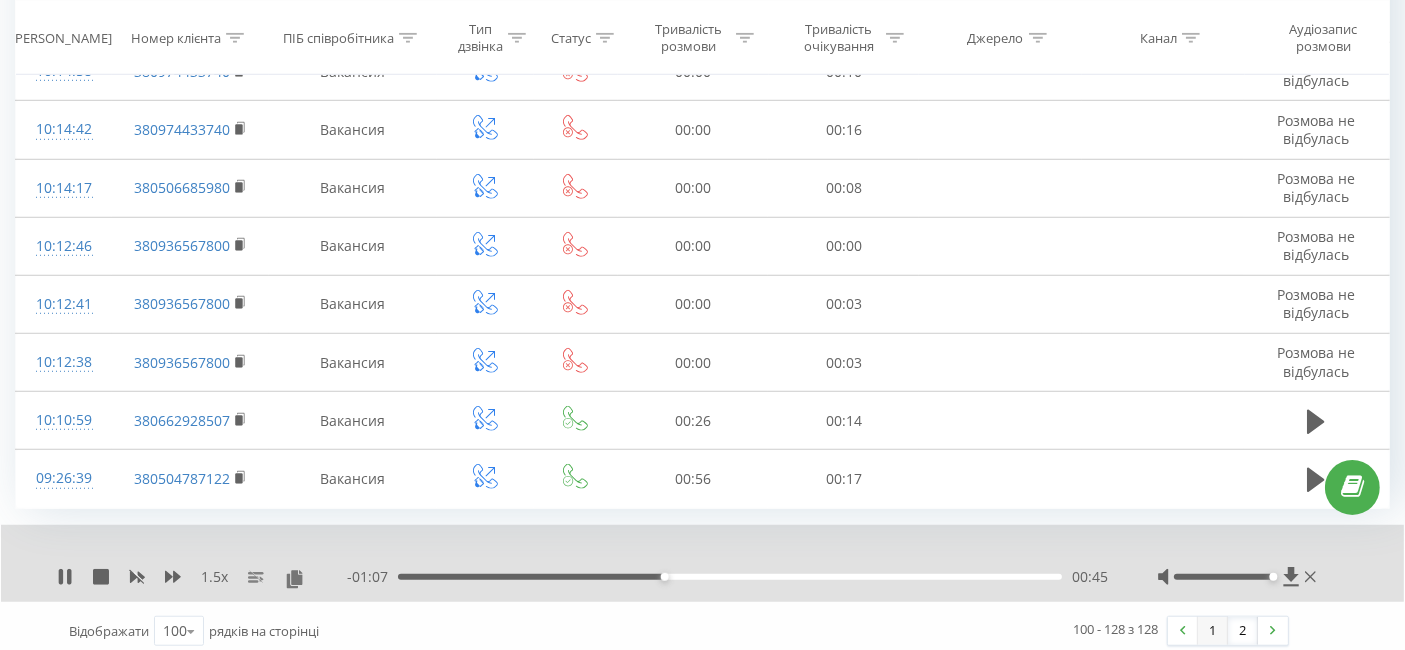 click on "1" at bounding box center [1213, 631] 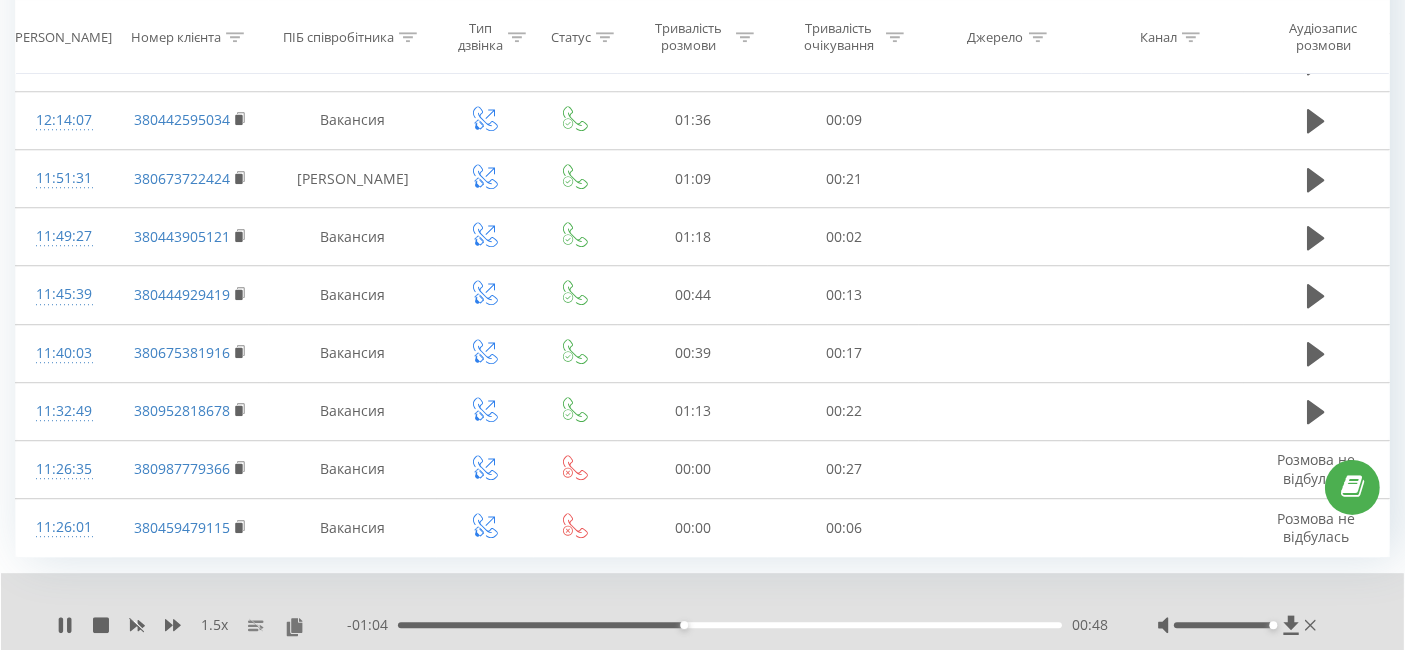 scroll, scrollTop: 5628, scrollLeft: 0, axis: vertical 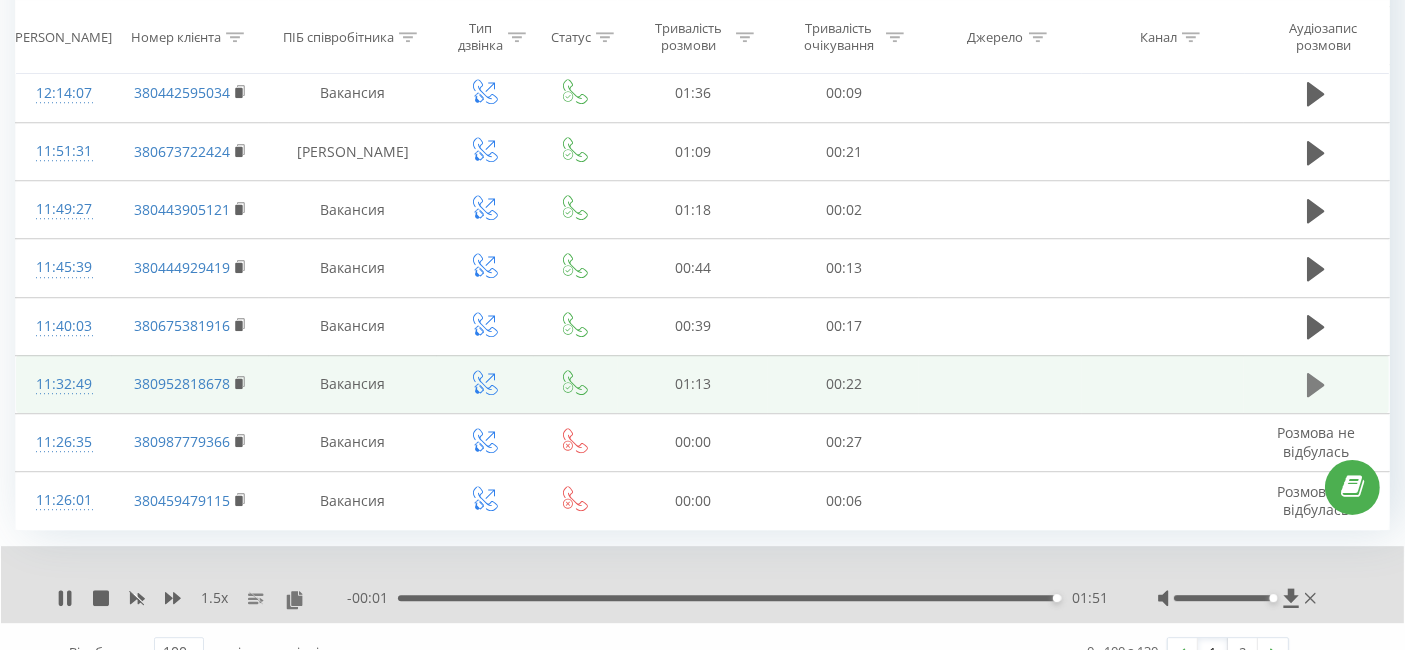 click 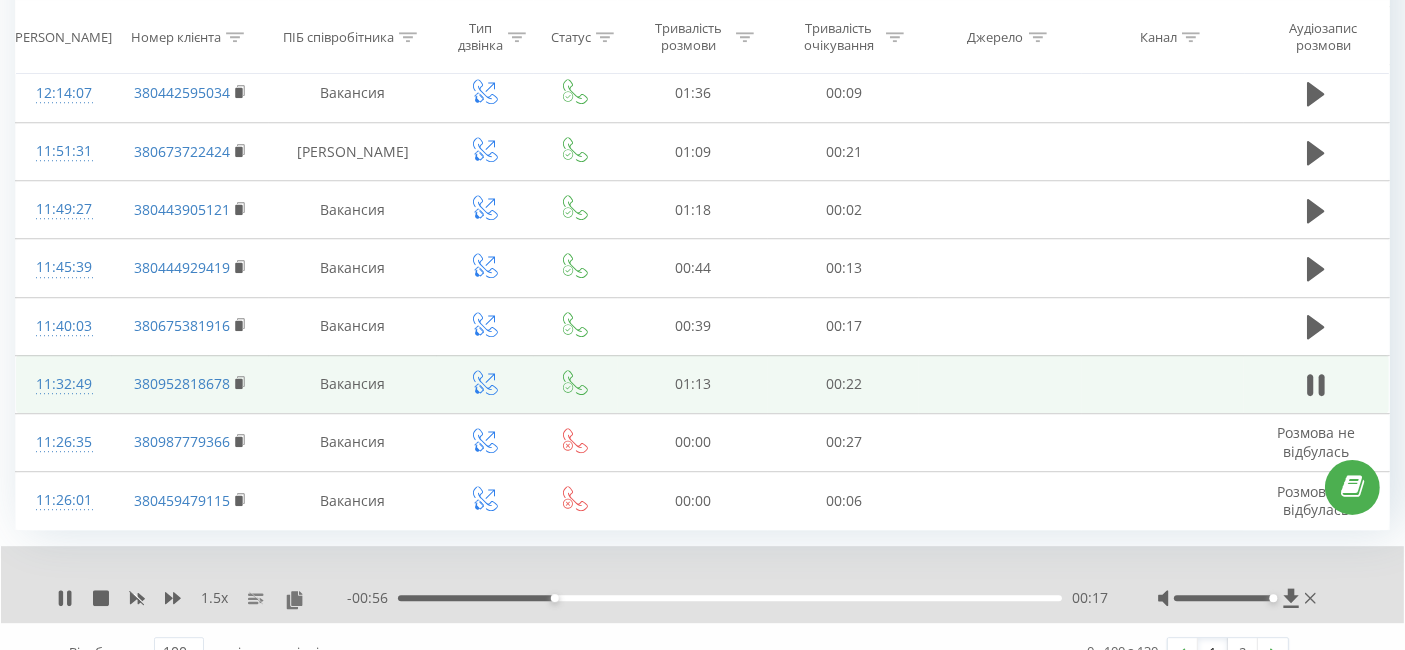 scroll, scrollTop: 5419, scrollLeft: 0, axis: vertical 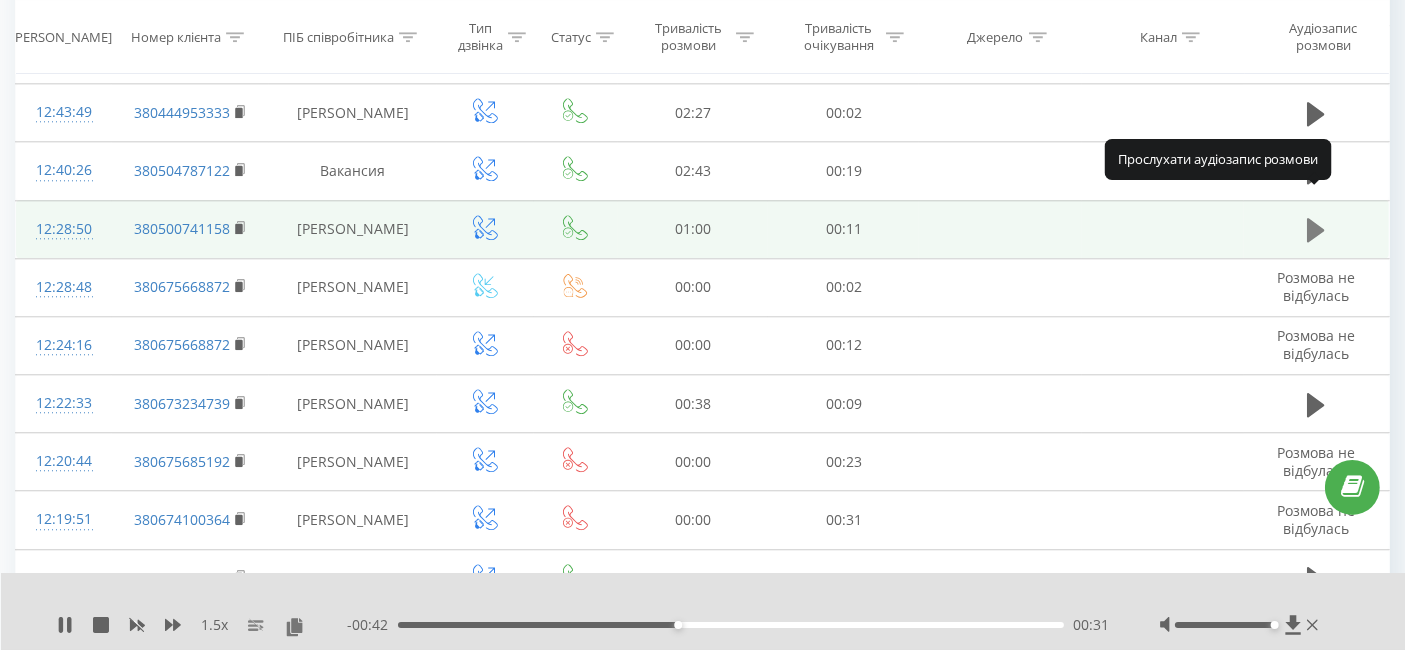click 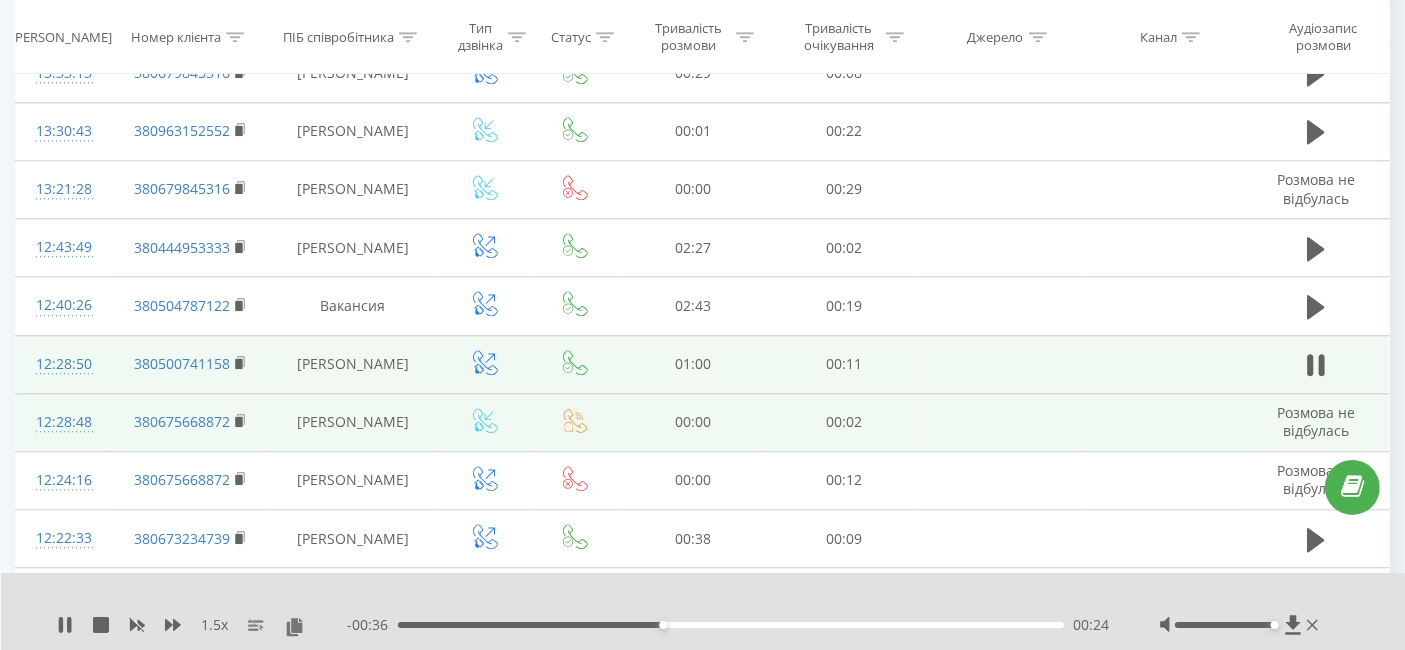 scroll, scrollTop: 4885, scrollLeft: 0, axis: vertical 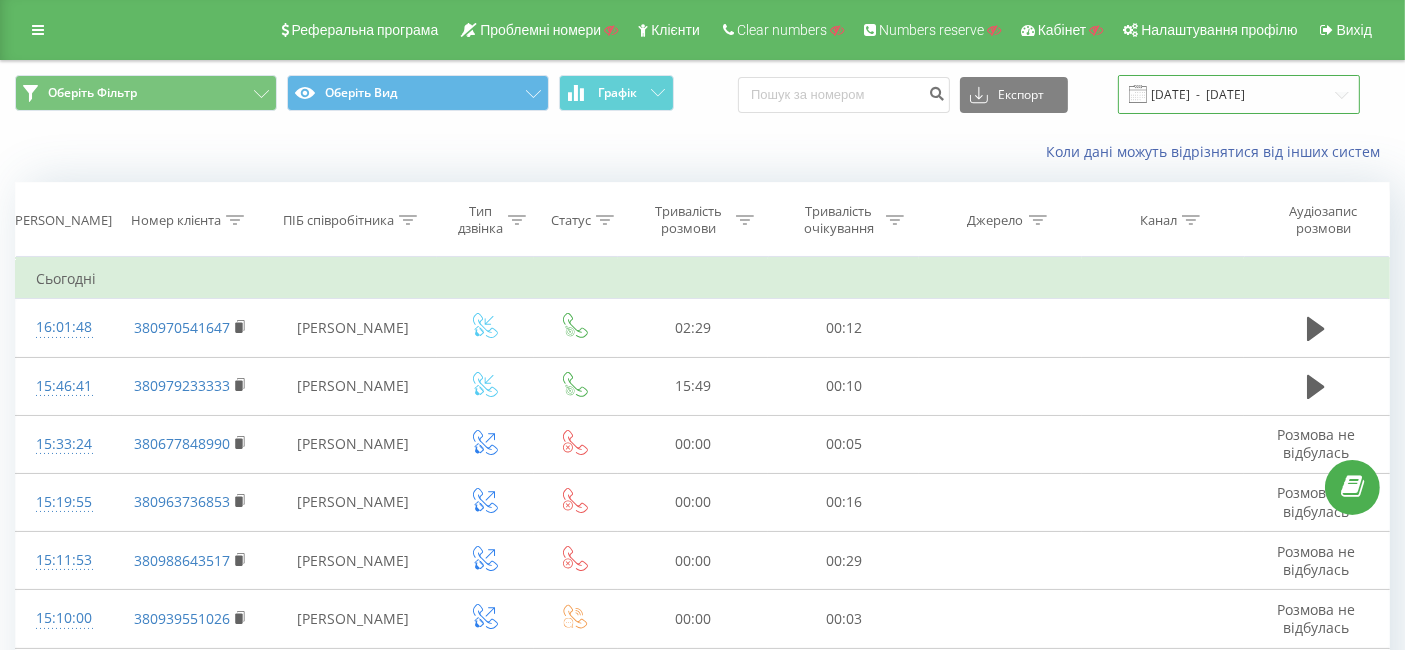 click on "[DATE]  -  [DATE]" at bounding box center (1239, 94) 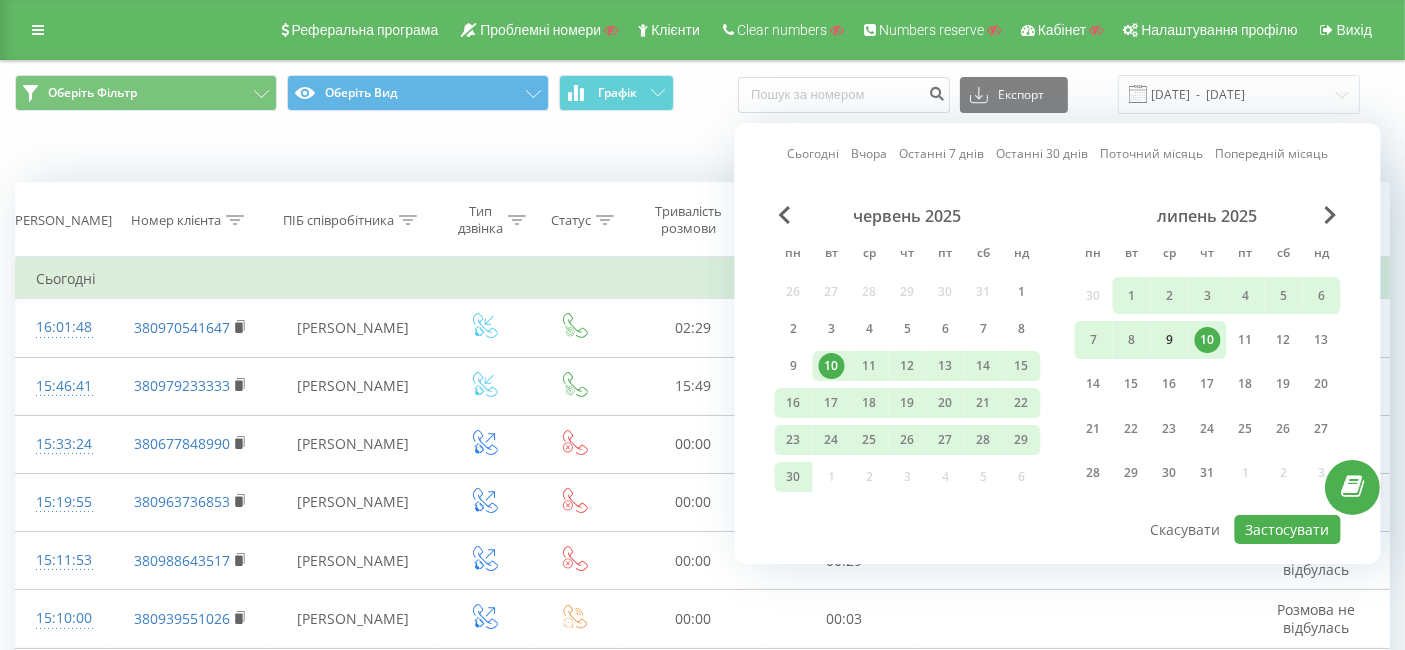 click on "9" at bounding box center (1170, 340) 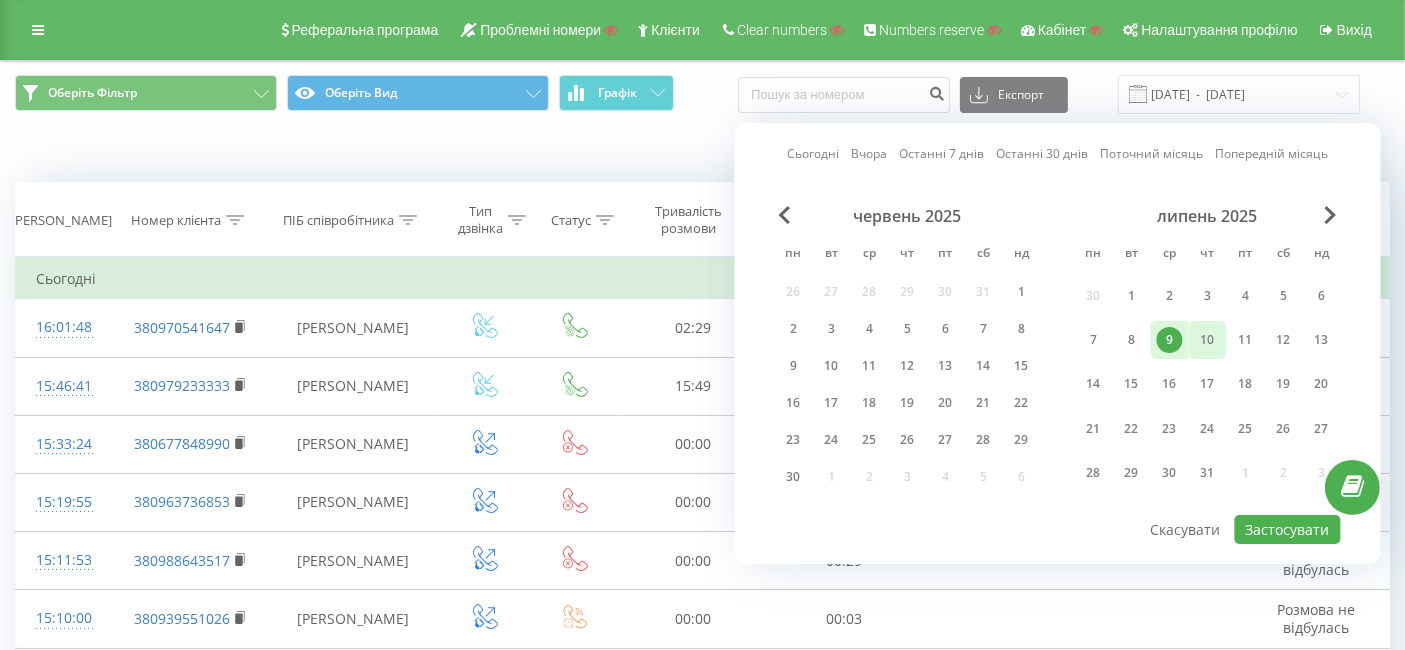 click on "10" at bounding box center [1208, 340] 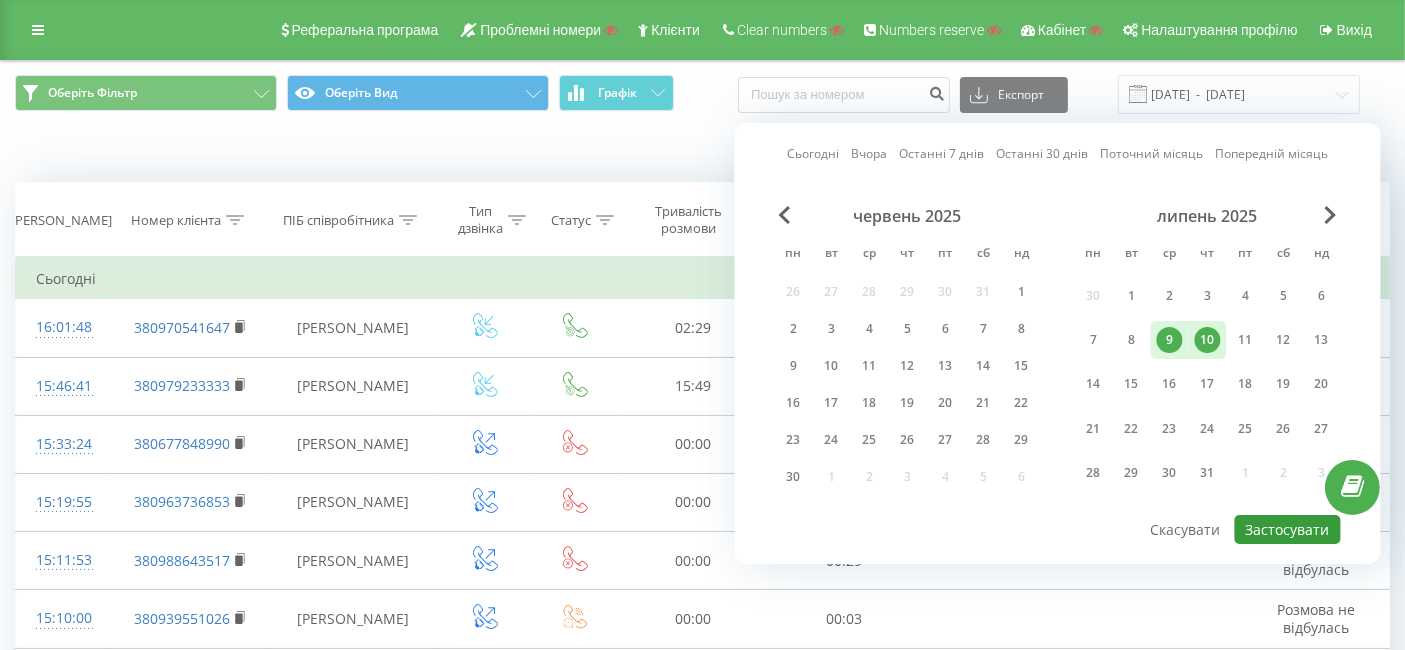 click on "Застосувати" at bounding box center [1288, 529] 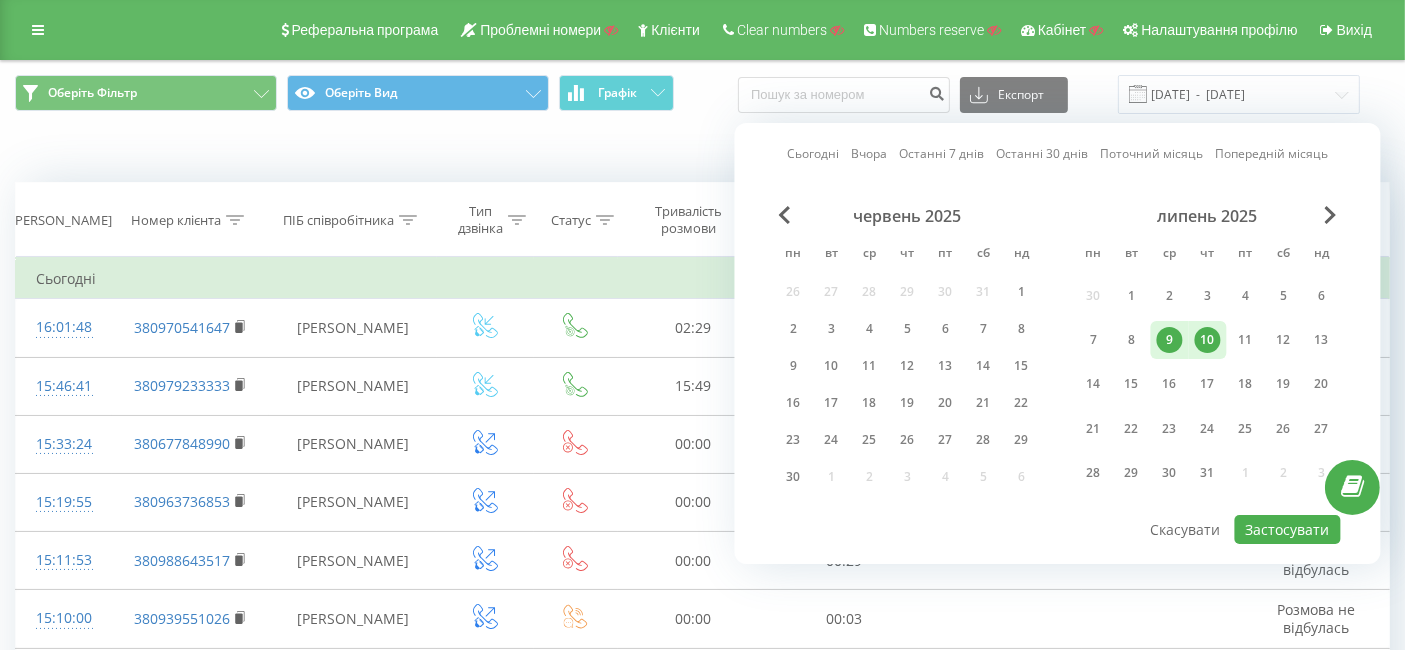 type on "[DATE]  -  [DATE]" 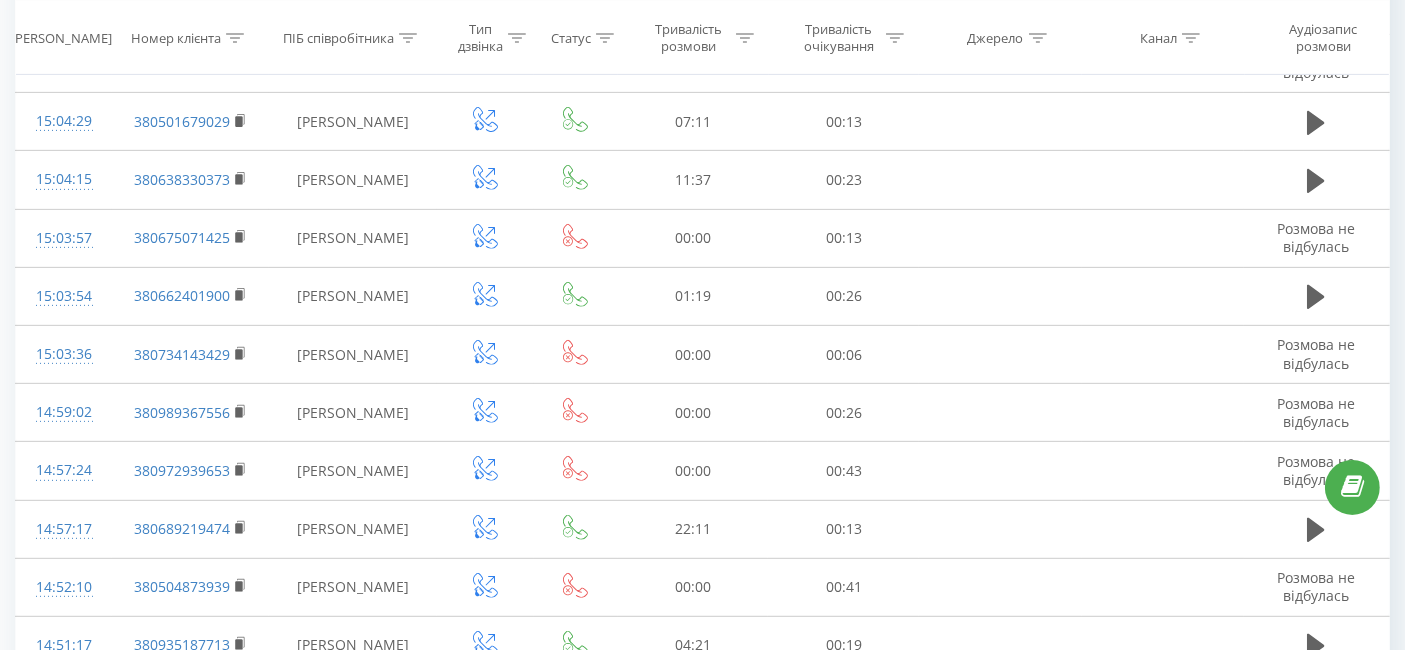 scroll, scrollTop: 1169, scrollLeft: 0, axis: vertical 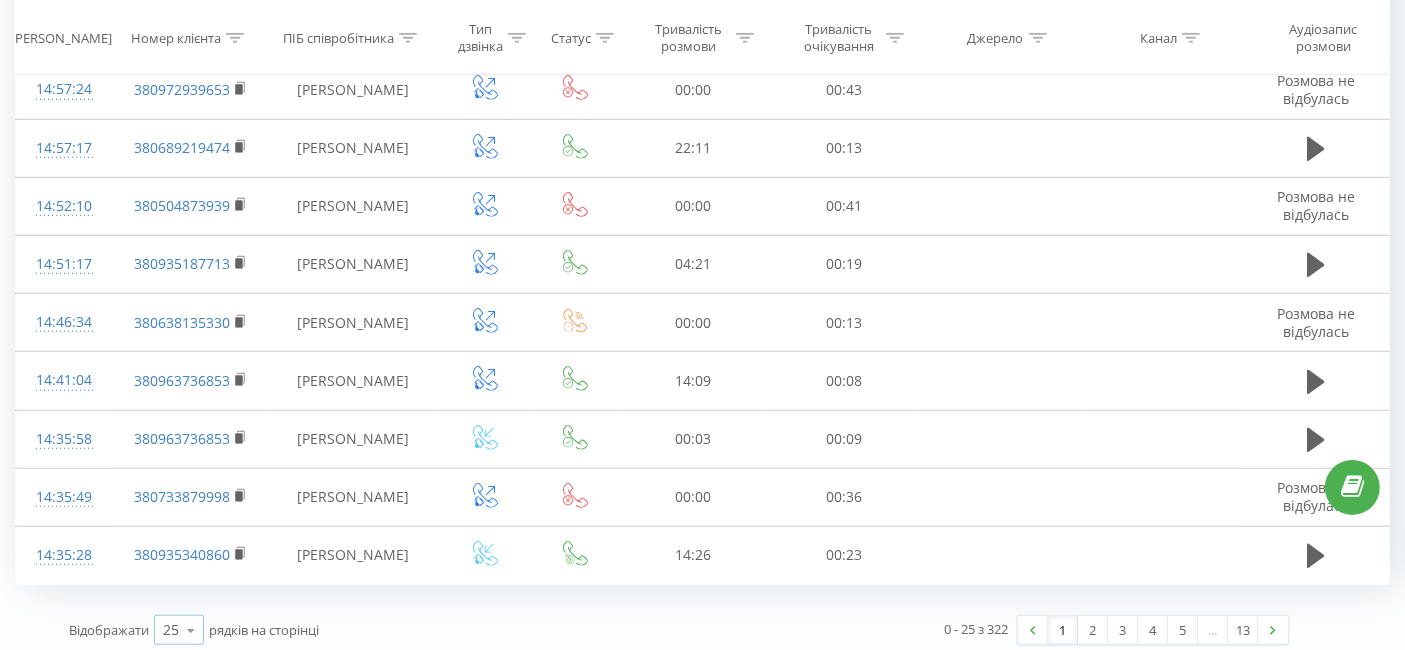 click at bounding box center [191, 630] 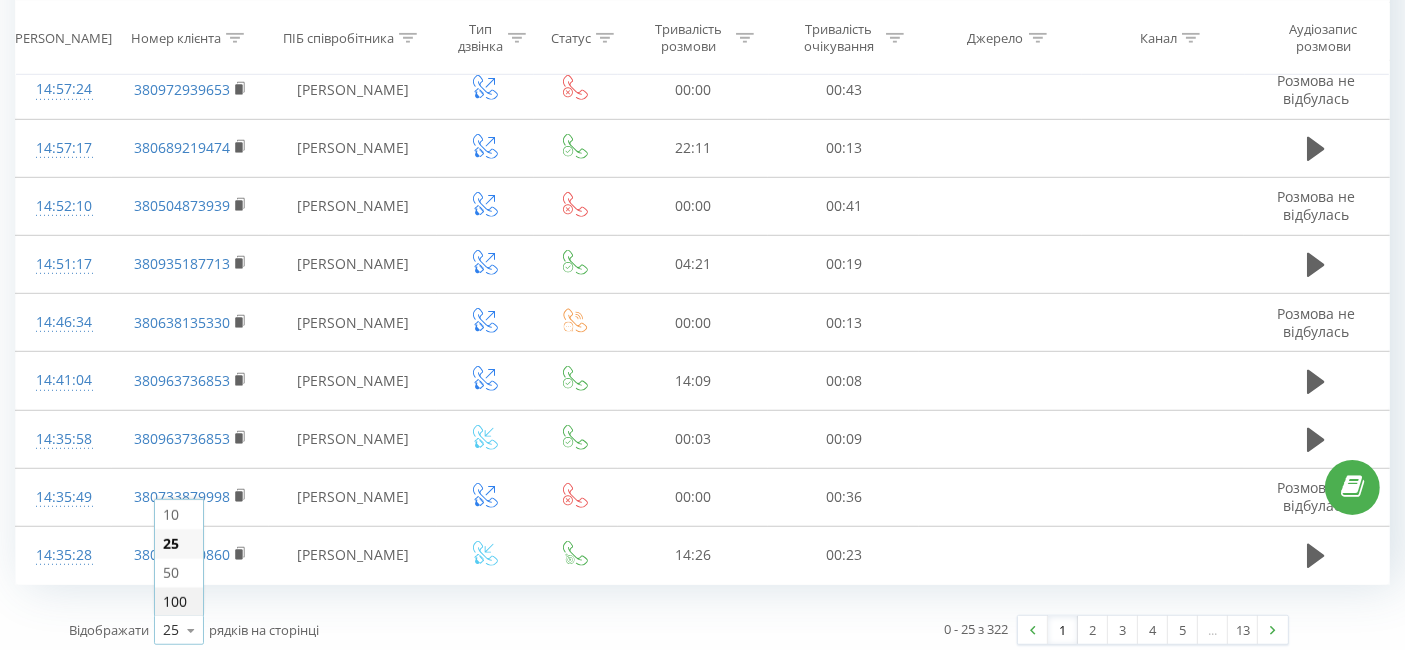click on "100" at bounding box center [179, 601] 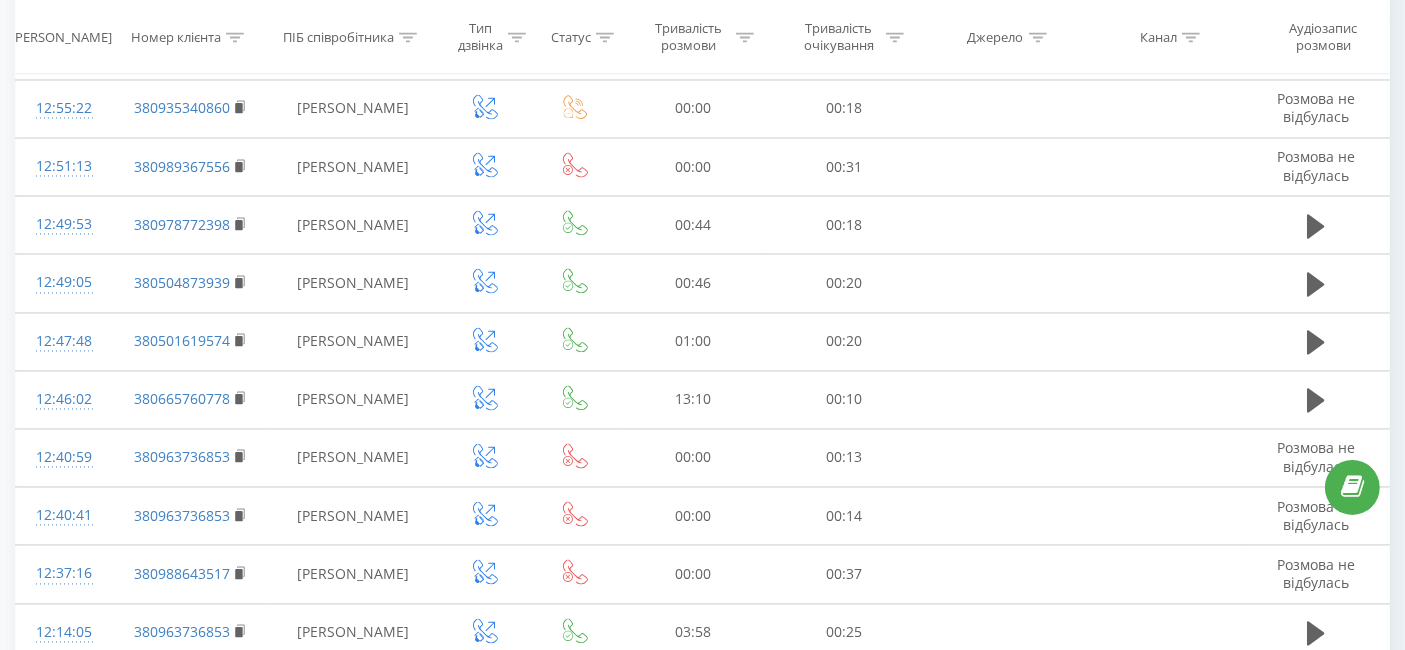 scroll, scrollTop: 5512, scrollLeft: 0, axis: vertical 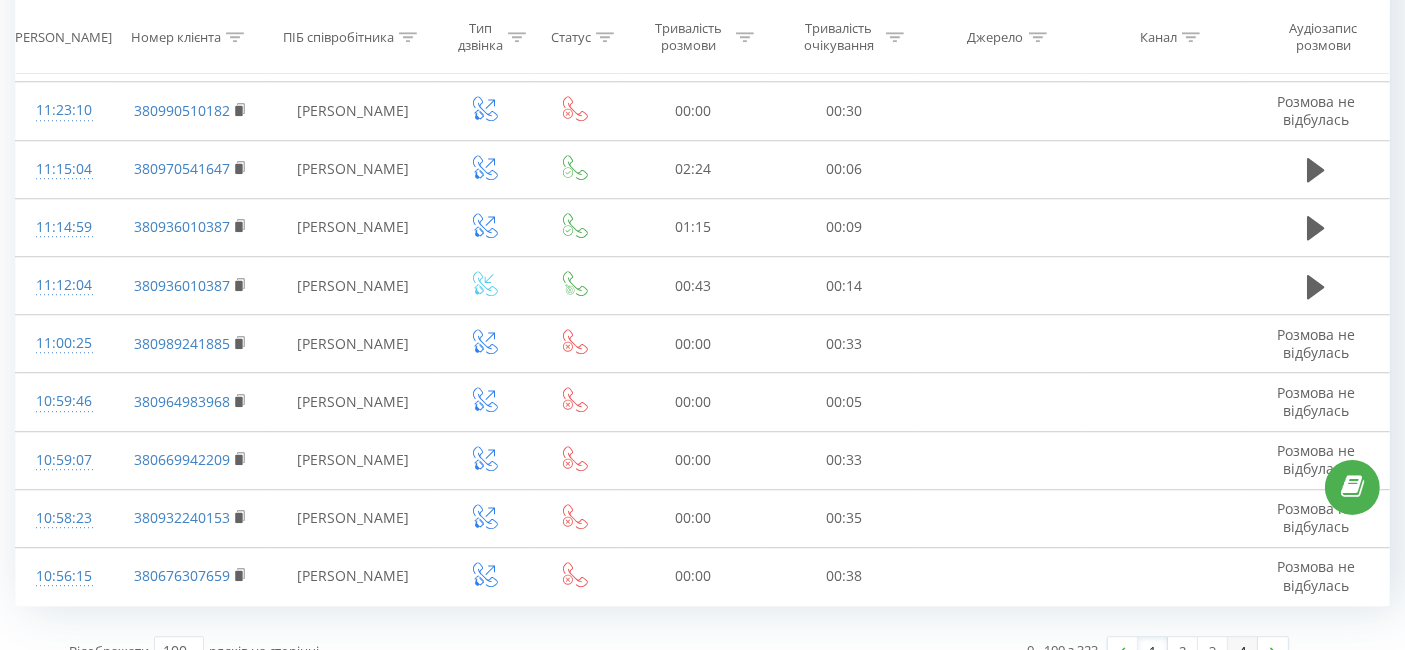 click on "4" at bounding box center [1243, 651] 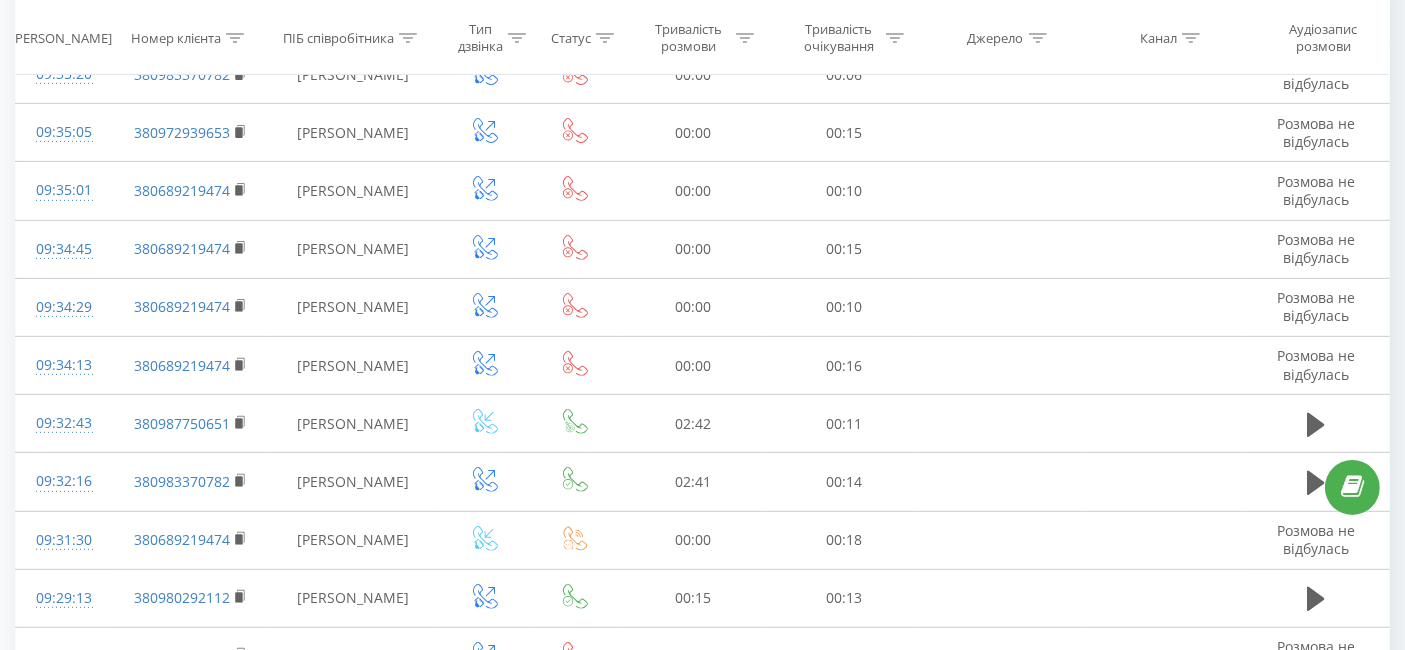scroll, scrollTop: 1054, scrollLeft: 0, axis: vertical 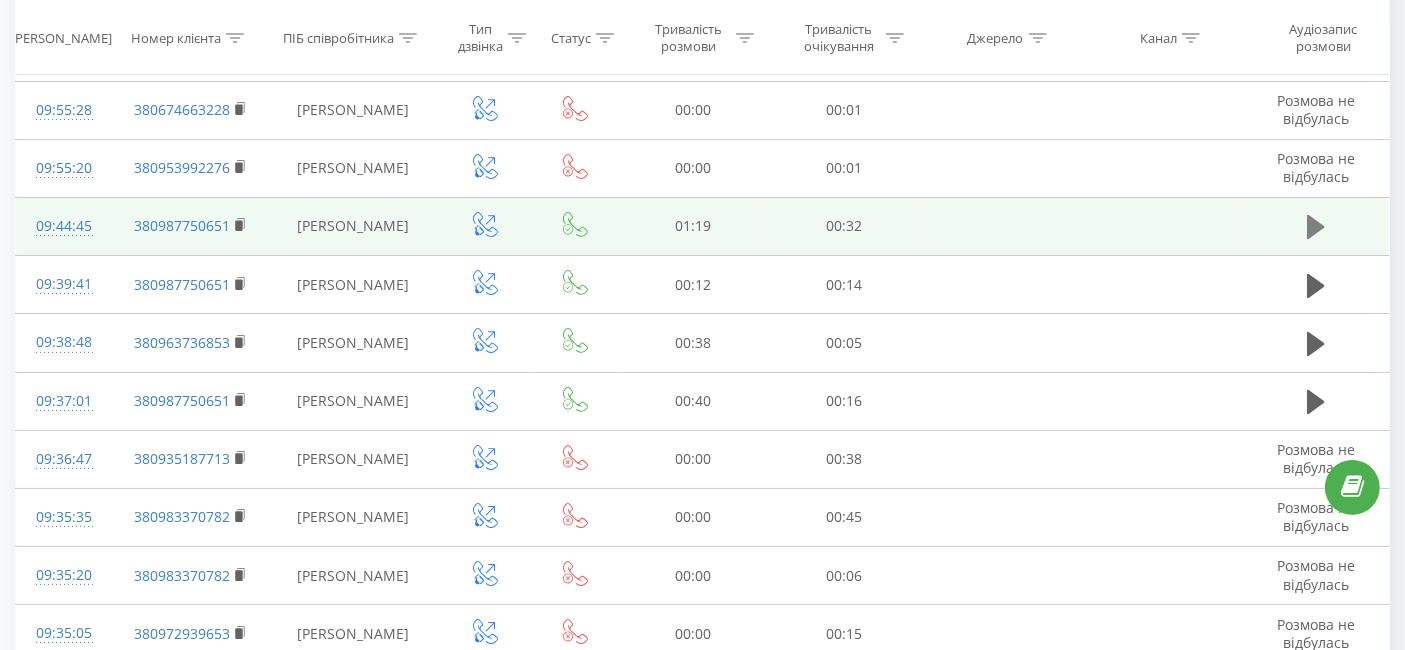 click 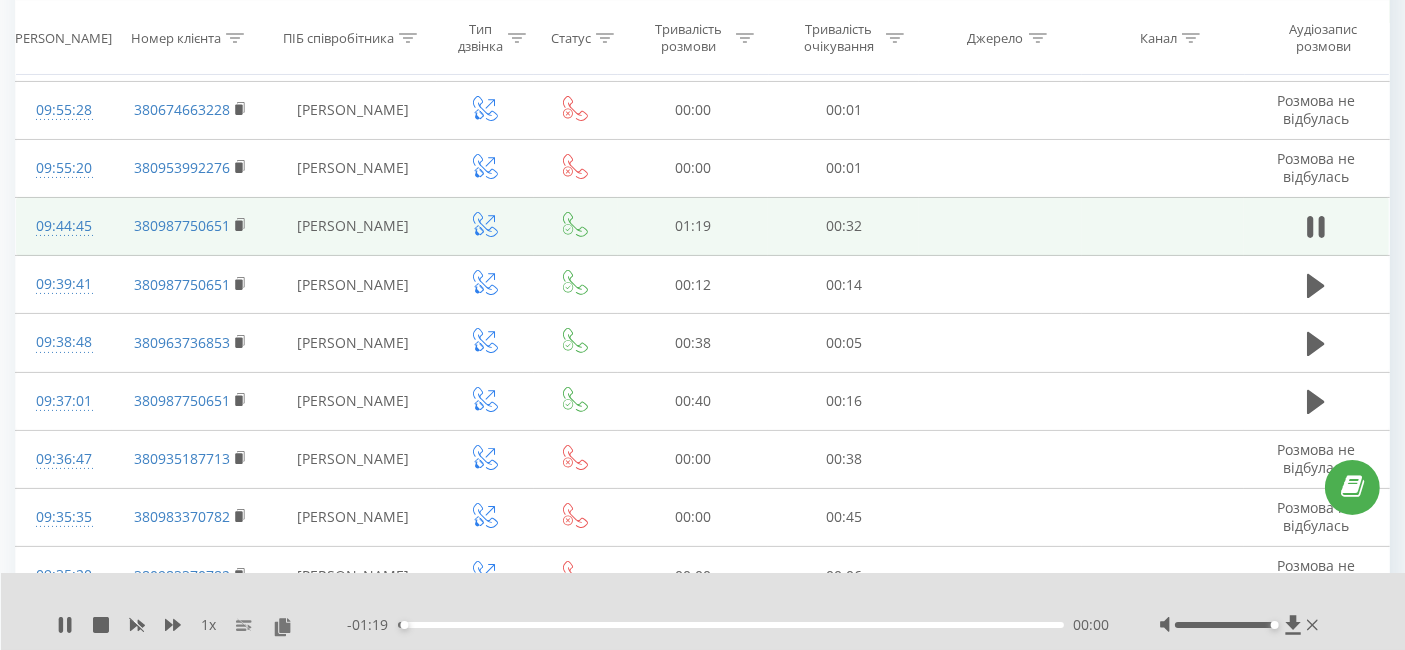 drag, startPoint x: 1225, startPoint y: 624, endPoint x: 988, endPoint y: 607, distance: 237.60892 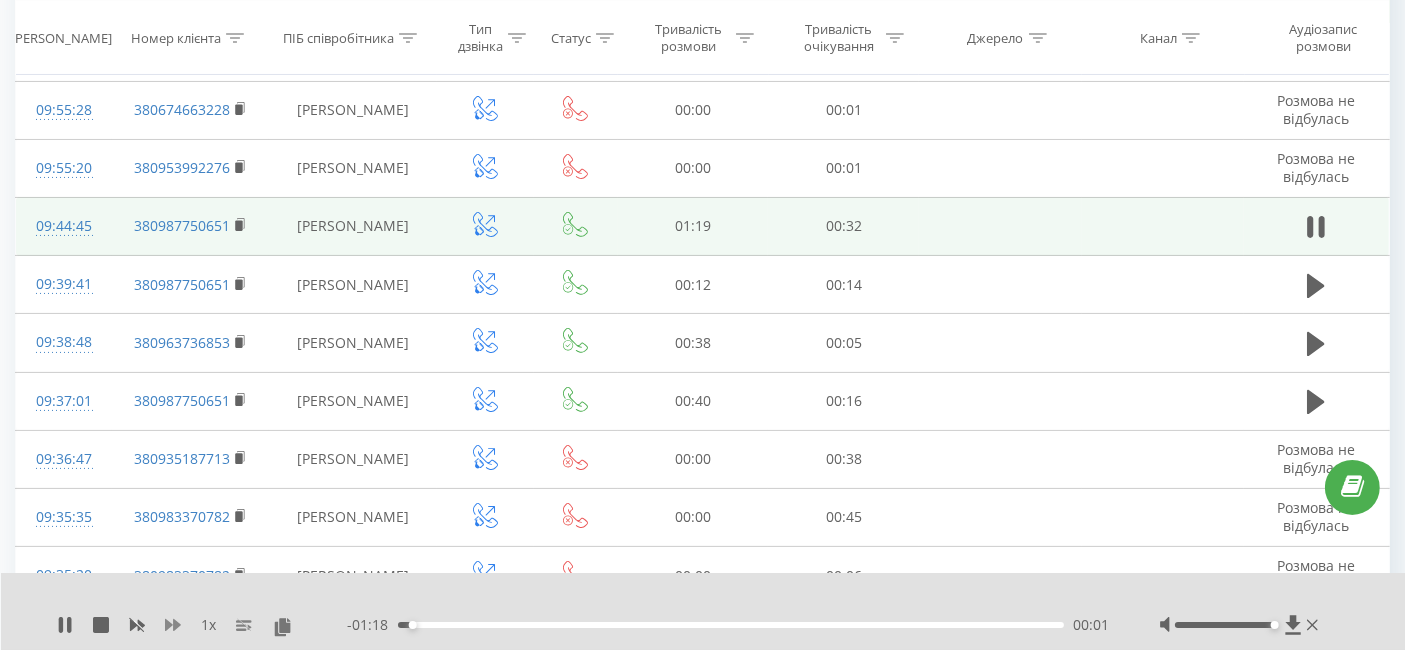 click 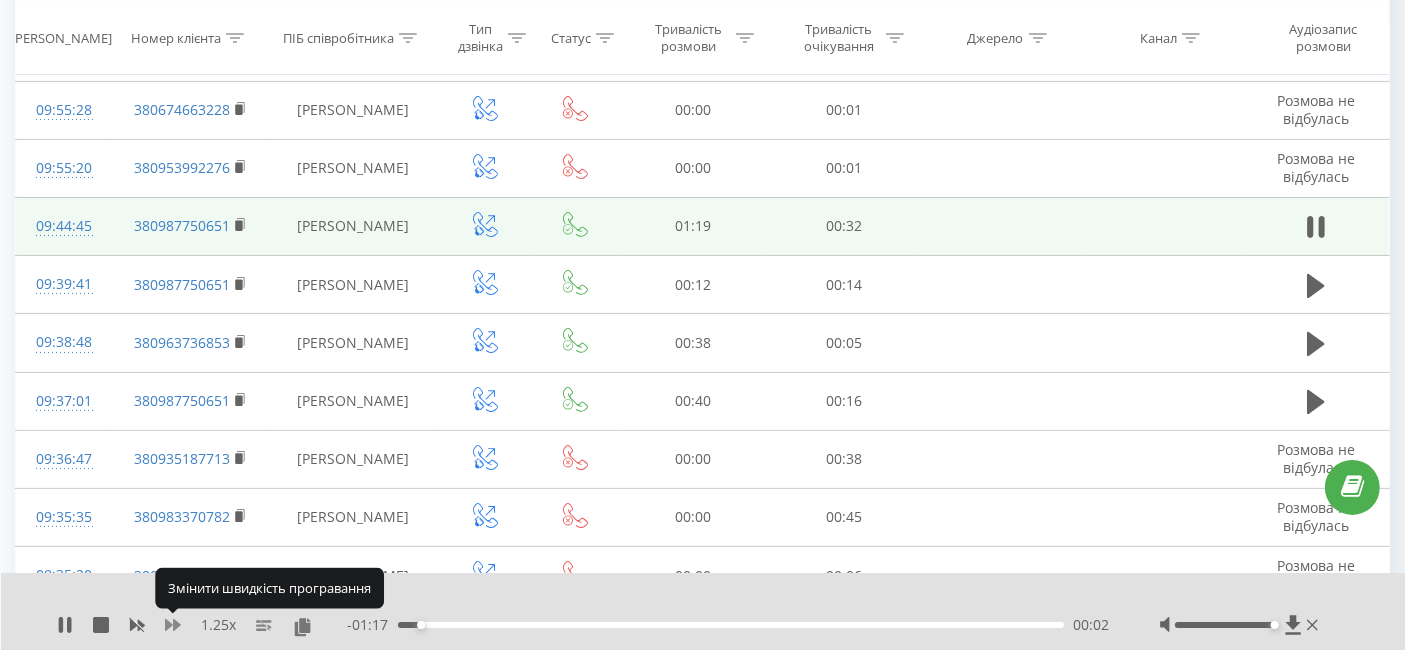 click 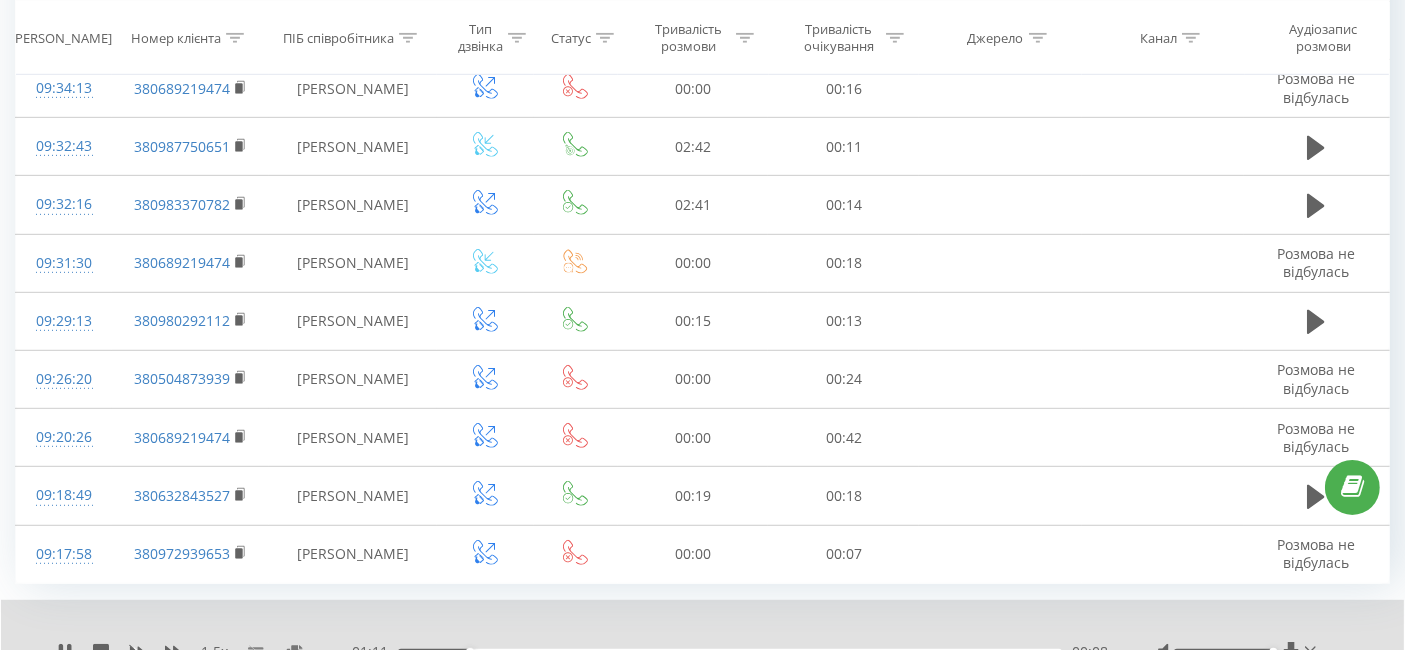 scroll, scrollTop: 1131, scrollLeft: 0, axis: vertical 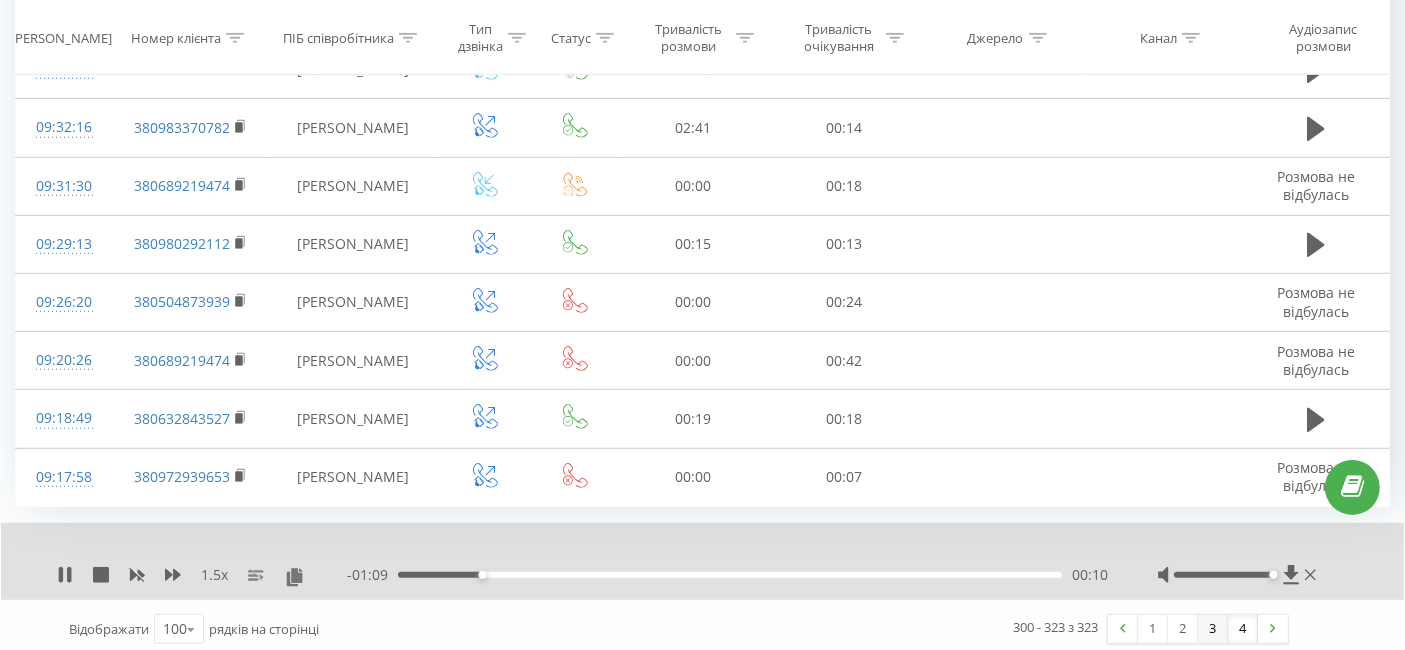 click on "3" at bounding box center (1213, 629) 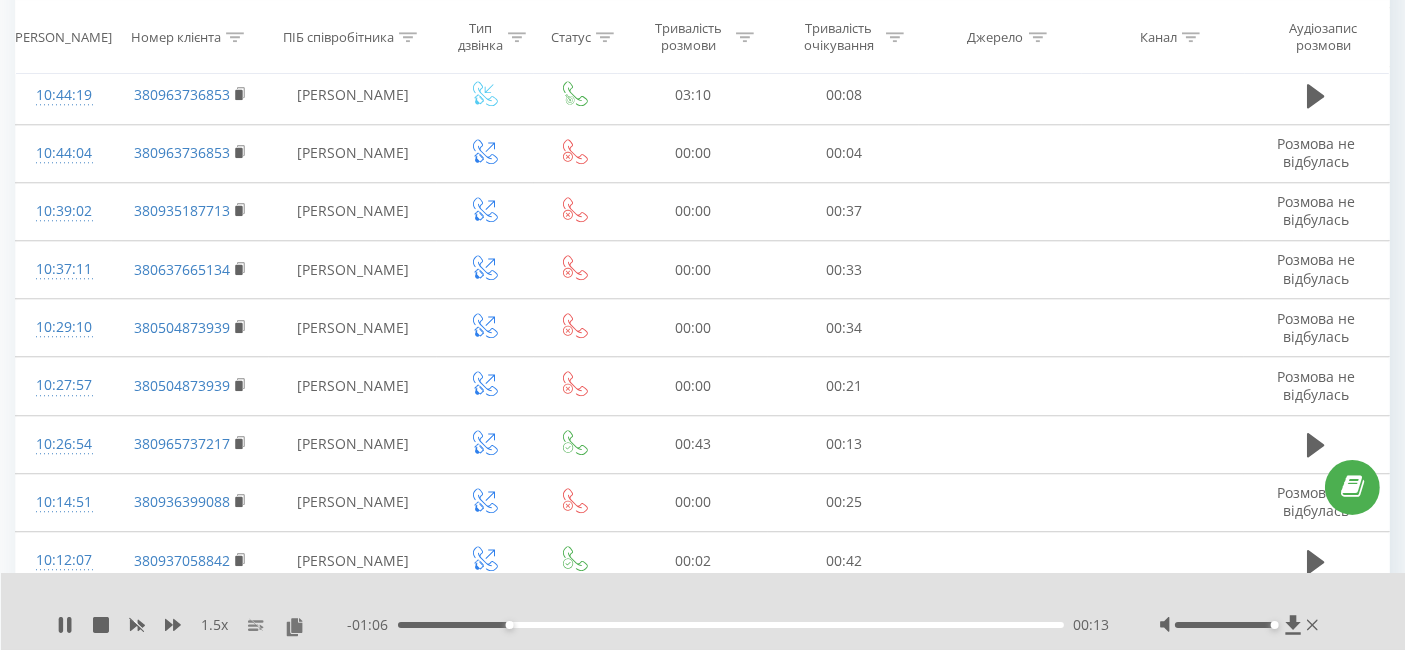 scroll, scrollTop: 5589, scrollLeft: 0, axis: vertical 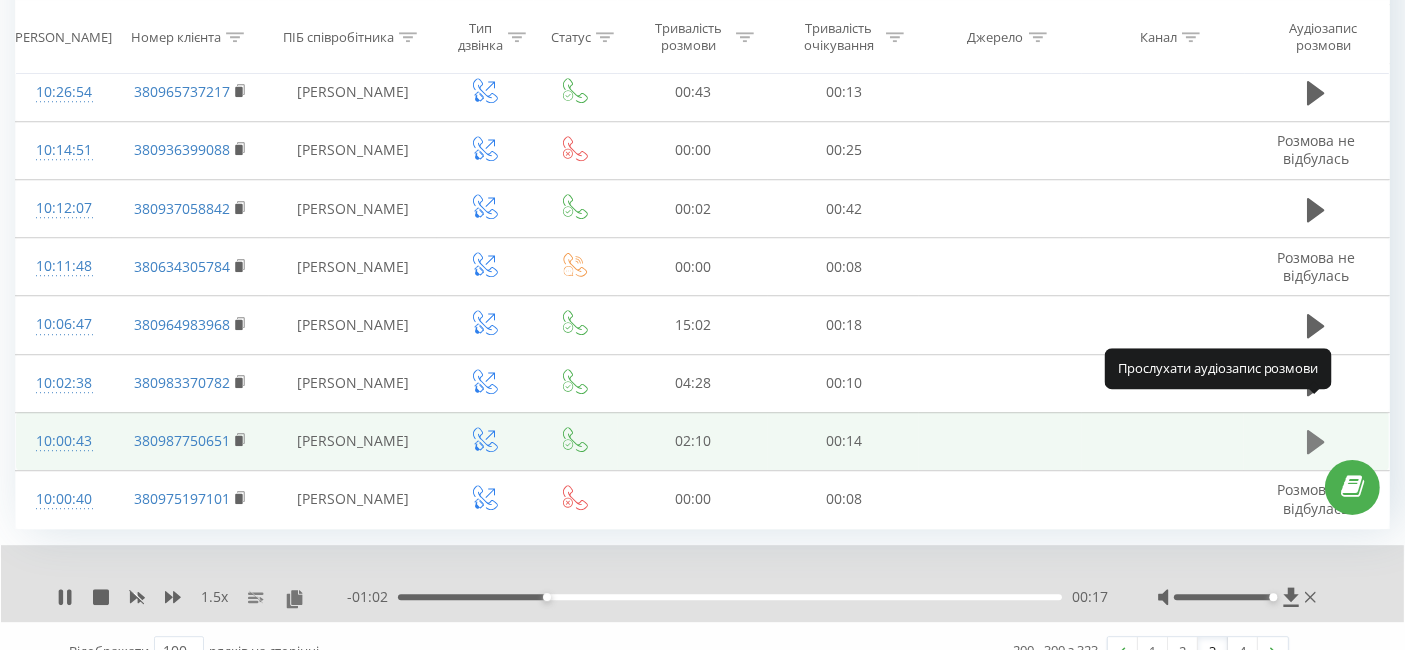 click 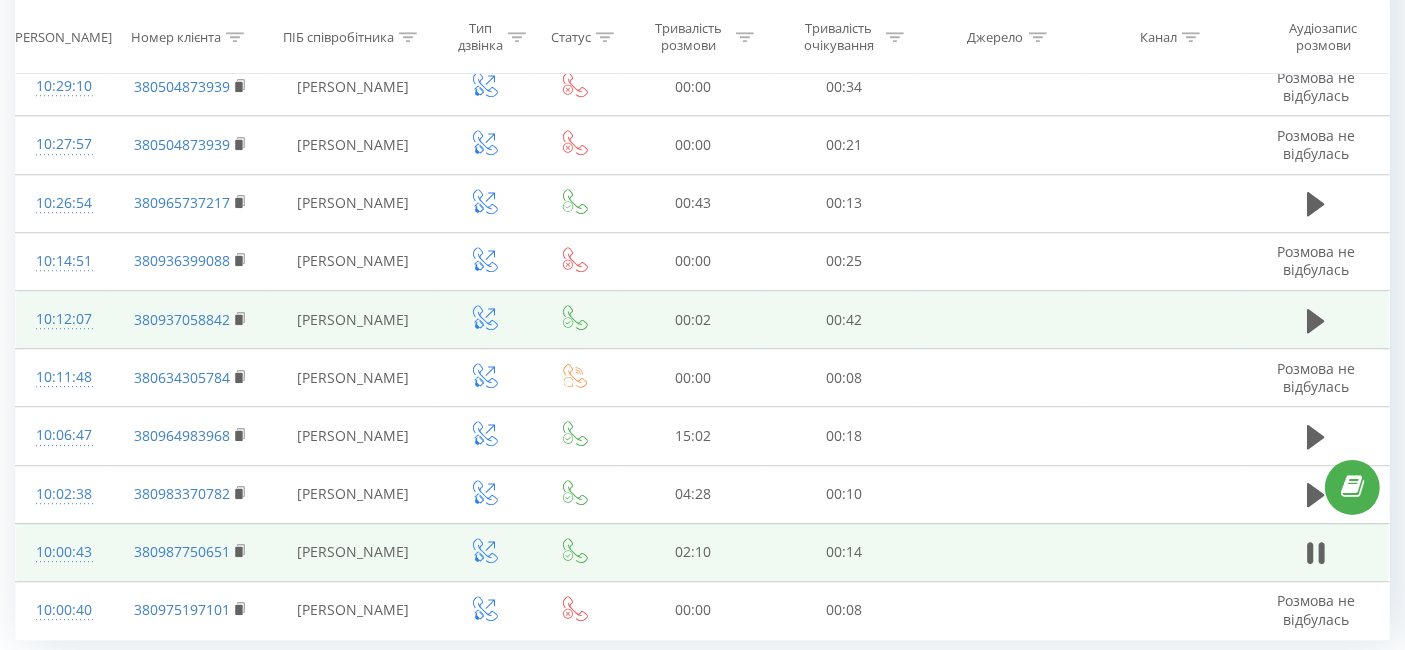 scroll, scrollTop: 5367, scrollLeft: 0, axis: vertical 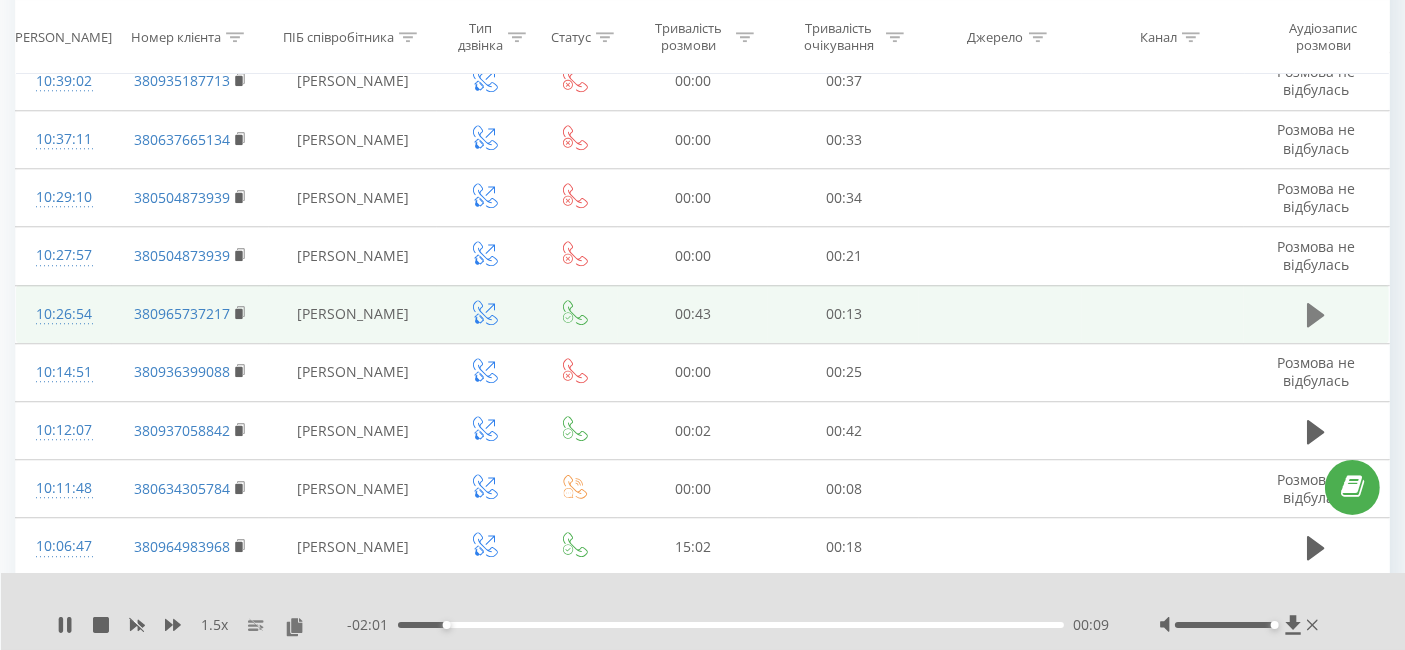 click at bounding box center [1316, 315] 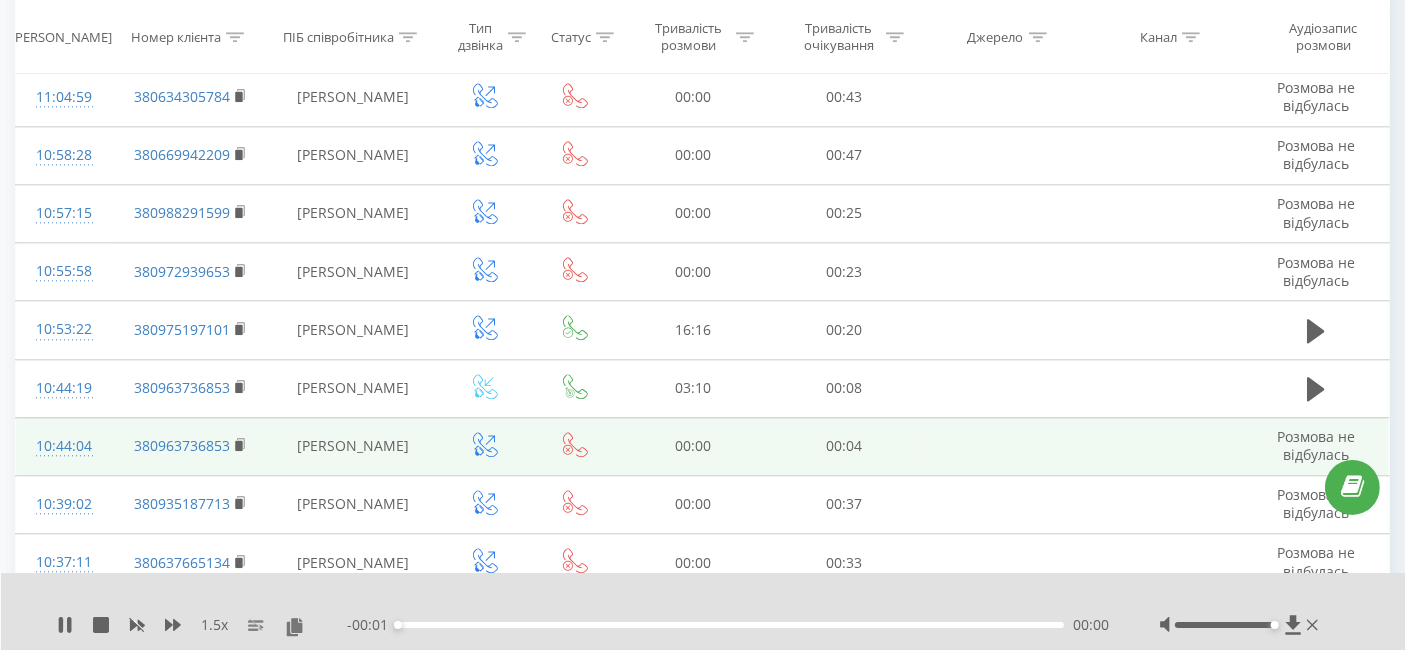 scroll, scrollTop: 4922, scrollLeft: 0, axis: vertical 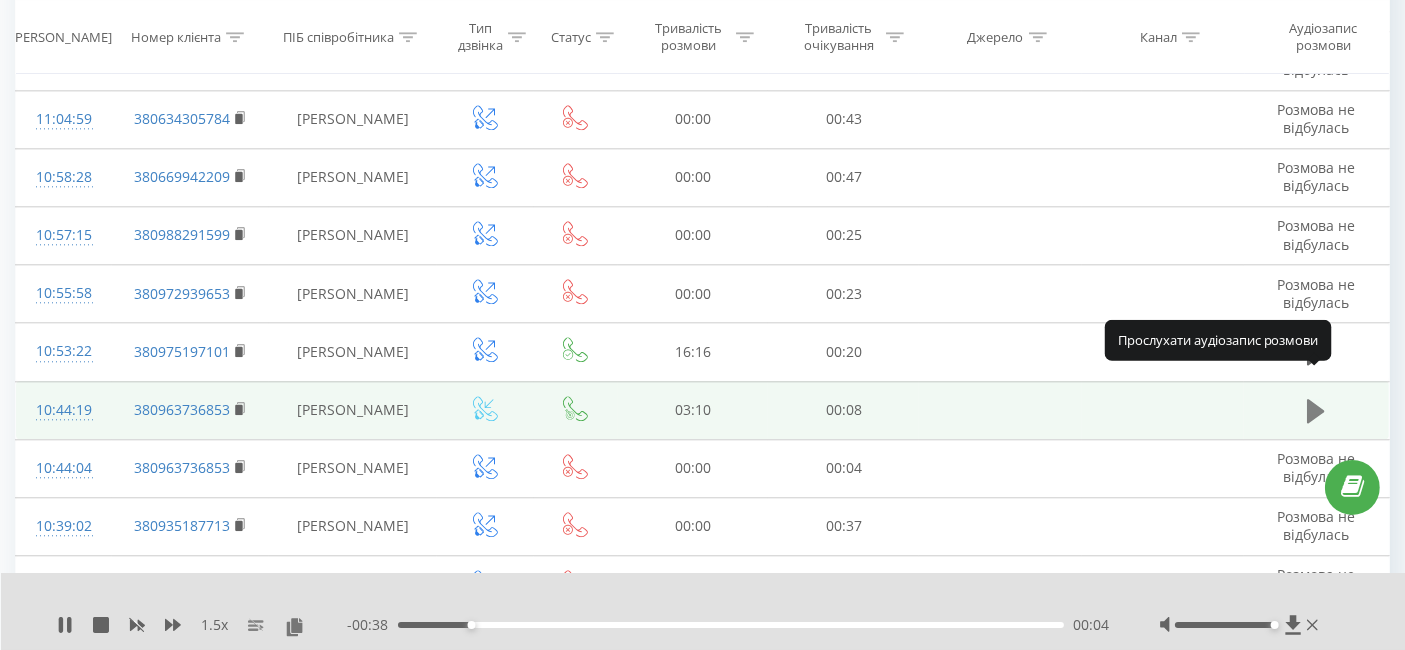 click 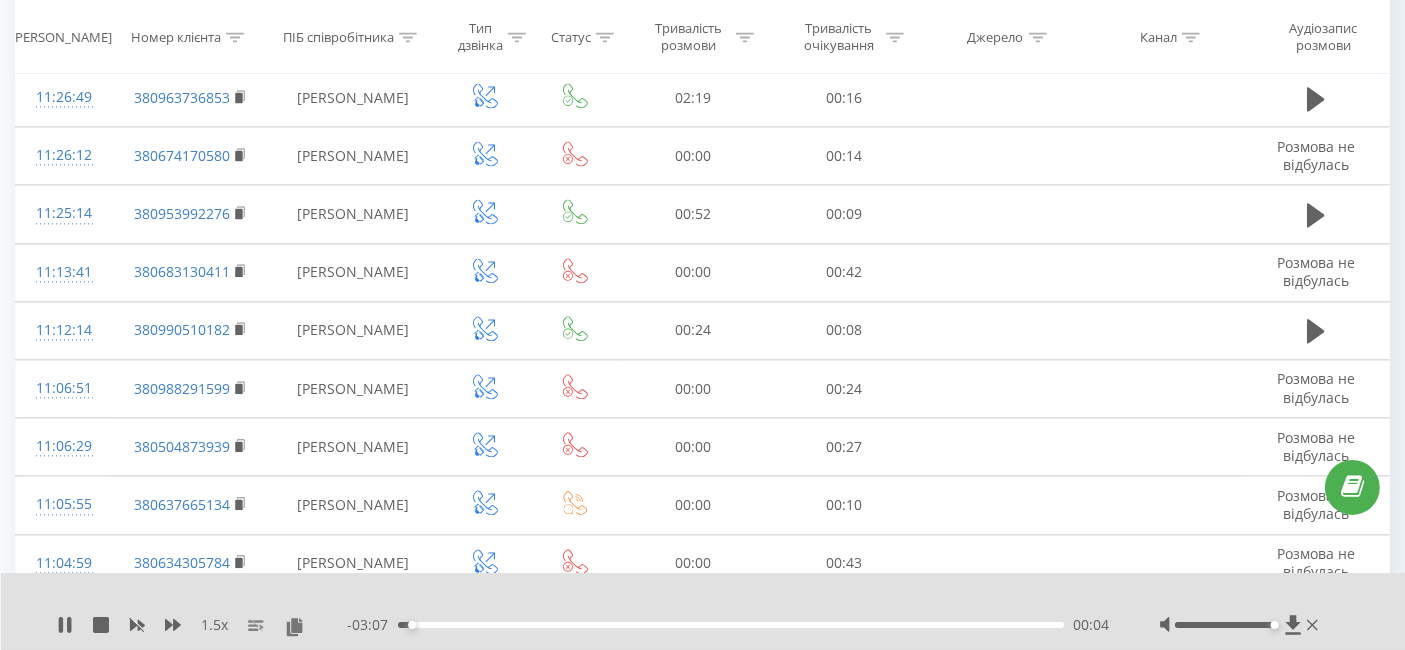 scroll, scrollTop: 4367, scrollLeft: 0, axis: vertical 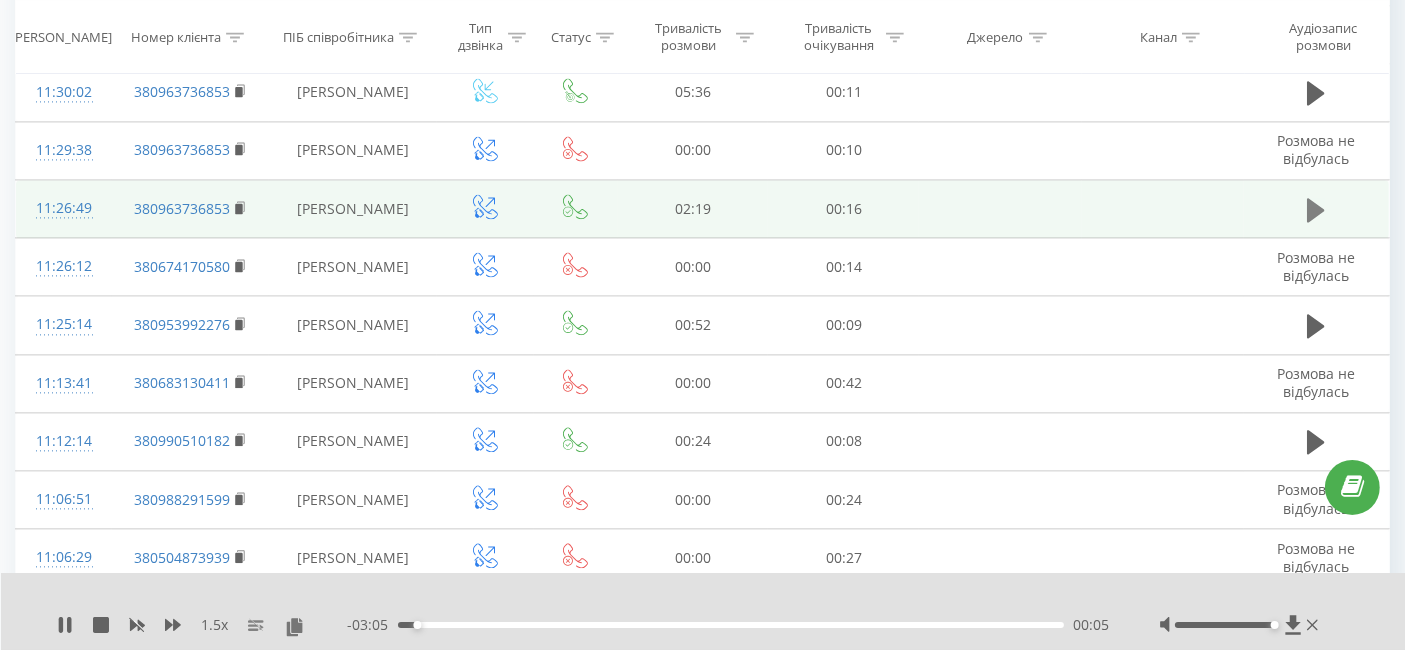 click 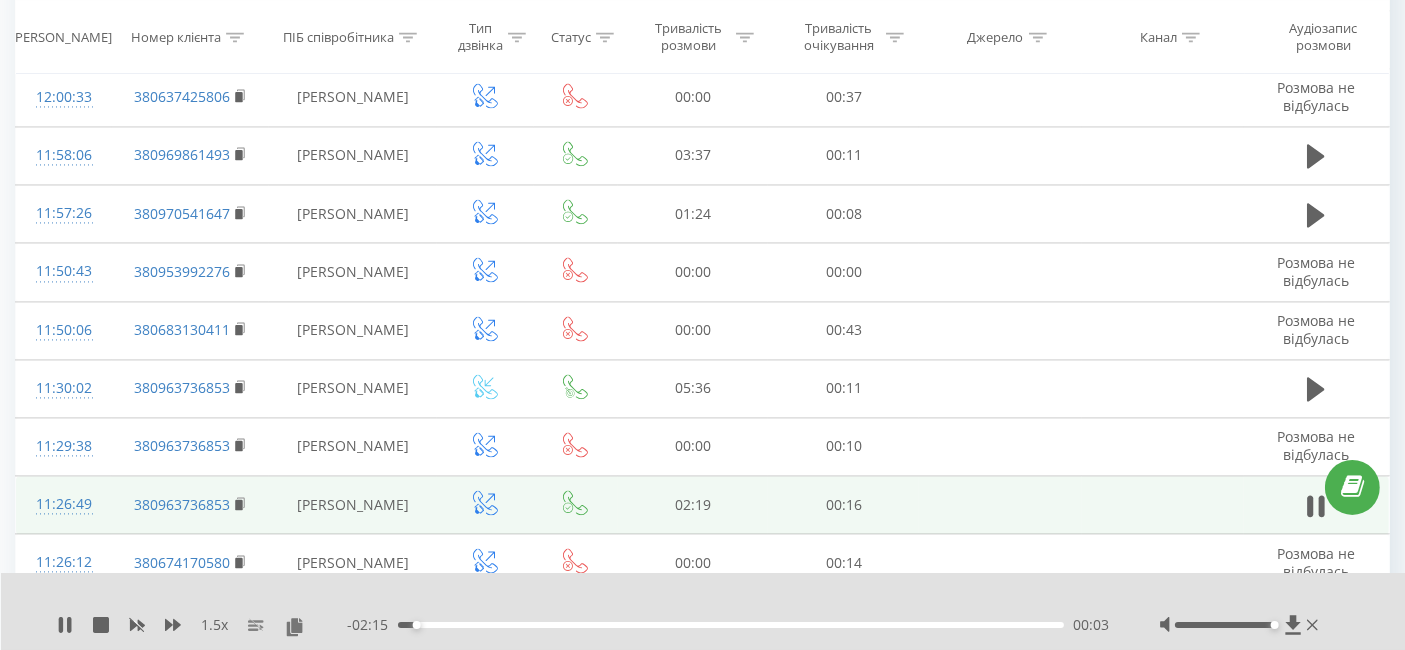 scroll, scrollTop: 4100, scrollLeft: 0, axis: vertical 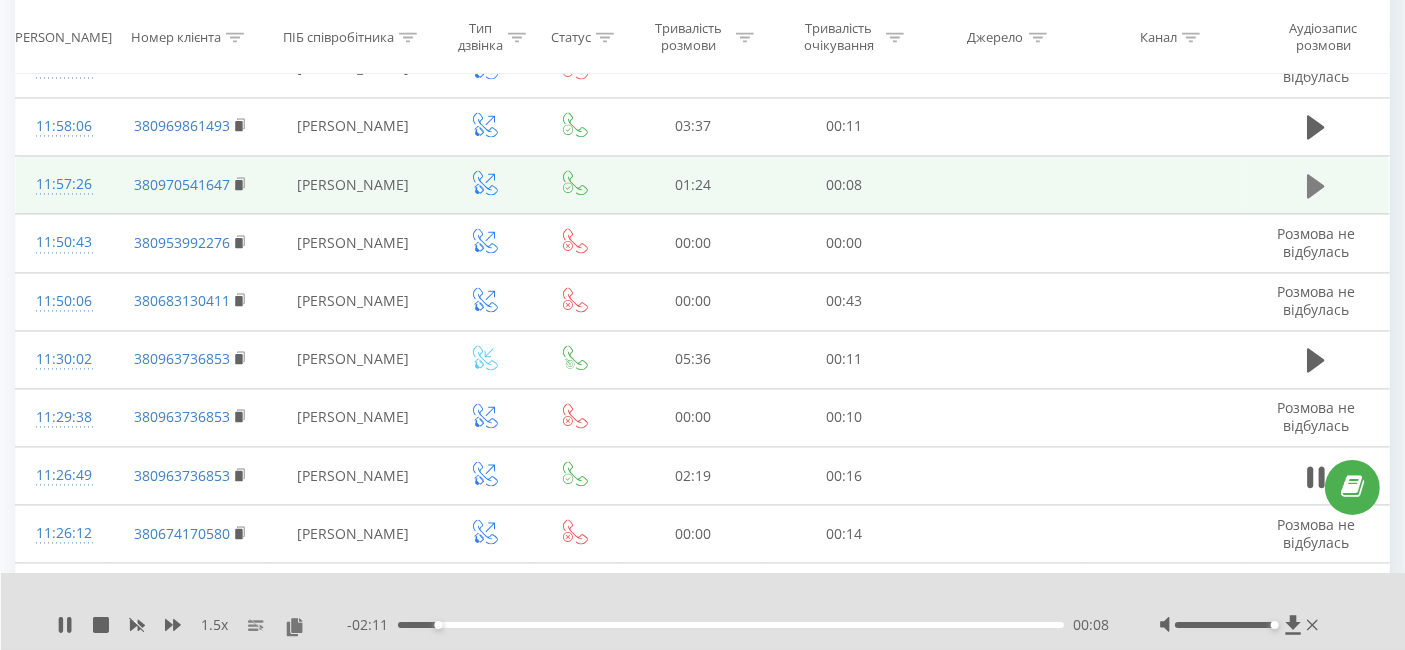 click 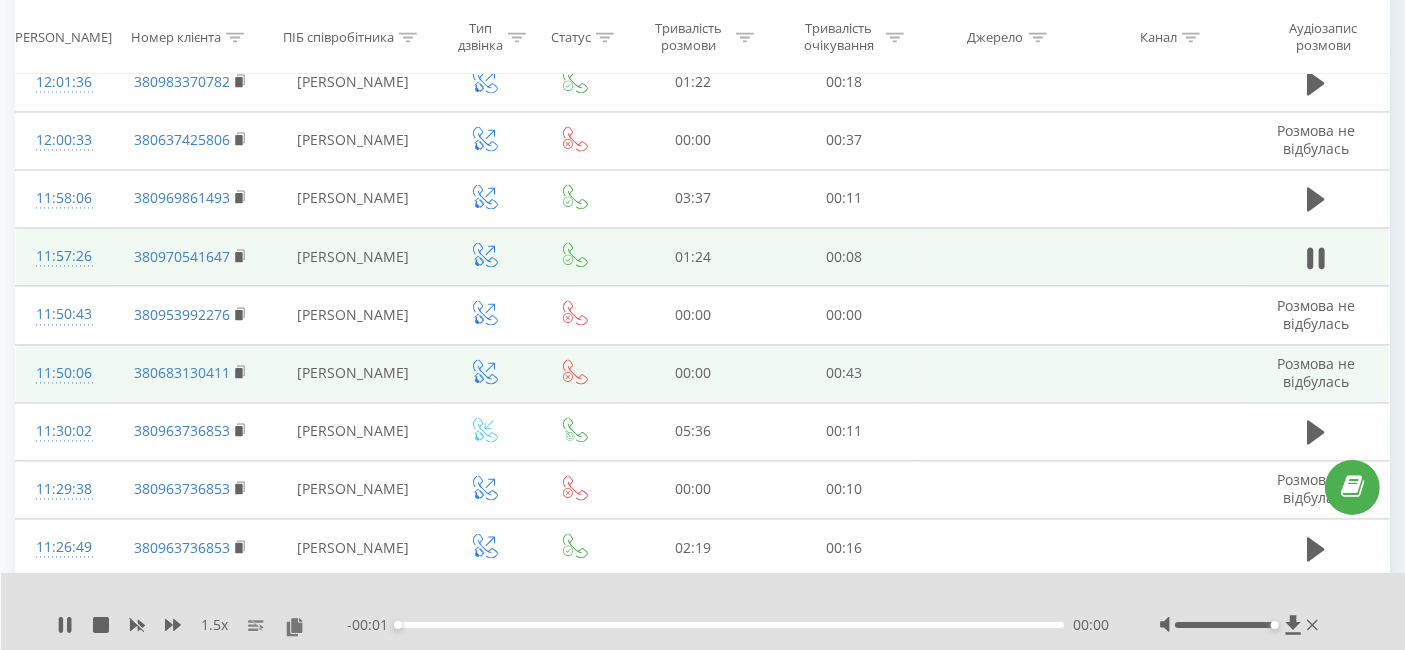 scroll, scrollTop: 3989, scrollLeft: 0, axis: vertical 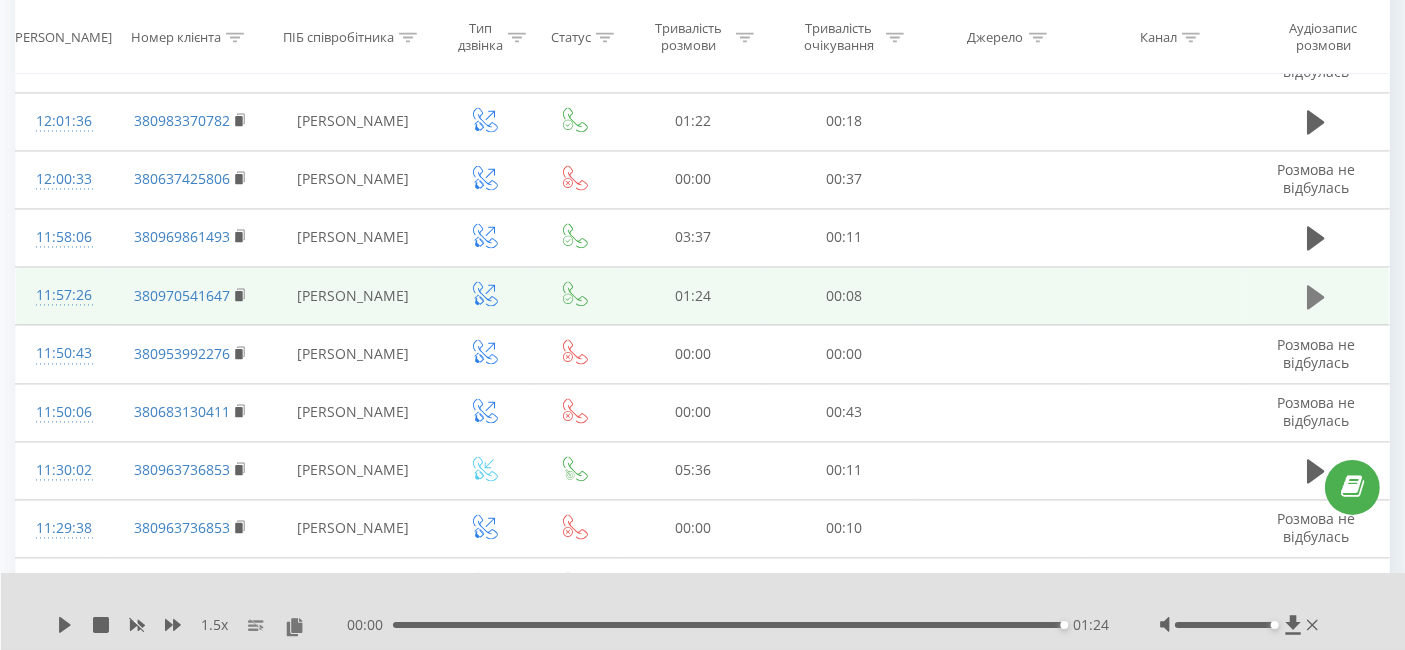 click 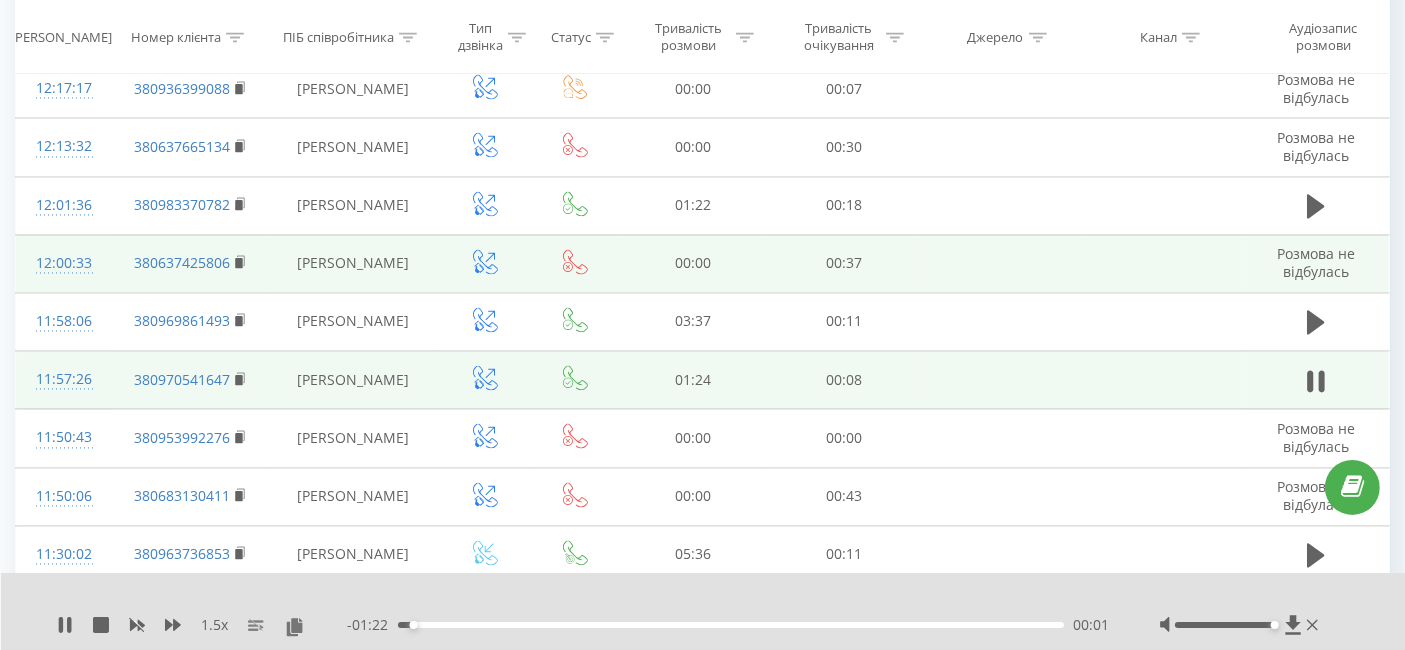scroll, scrollTop: 3878, scrollLeft: 0, axis: vertical 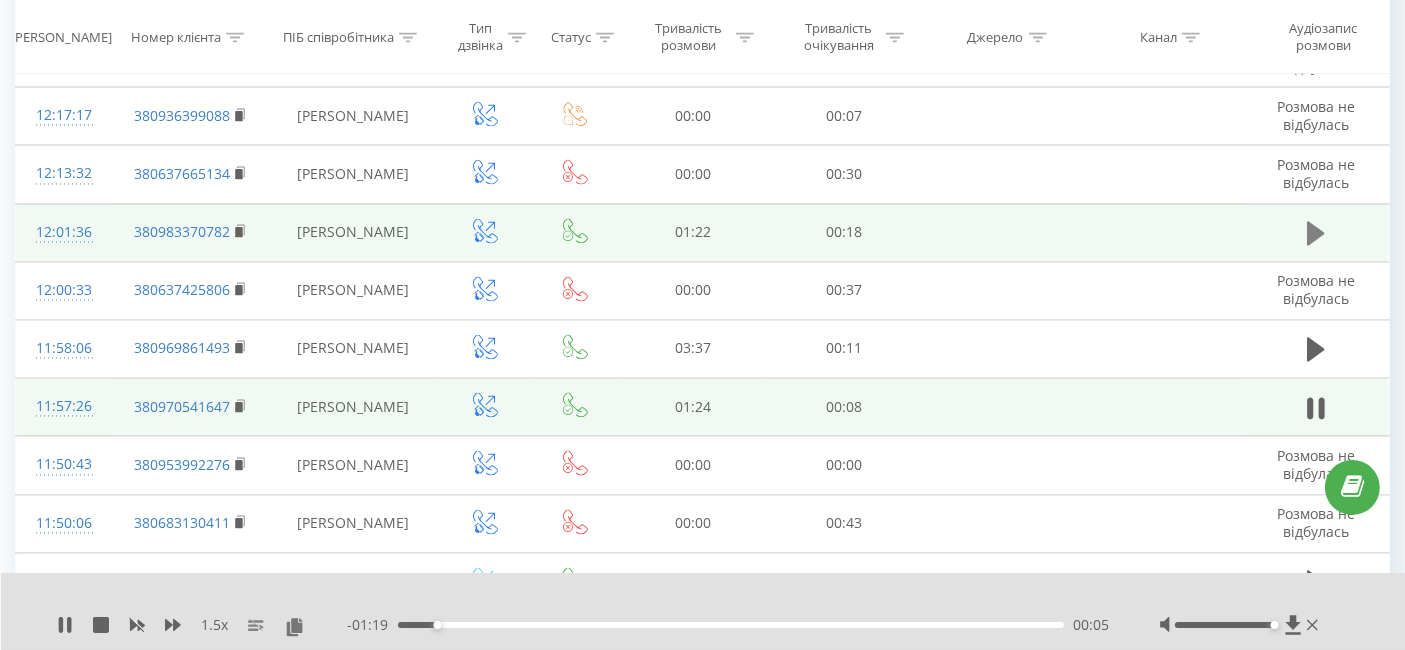 click 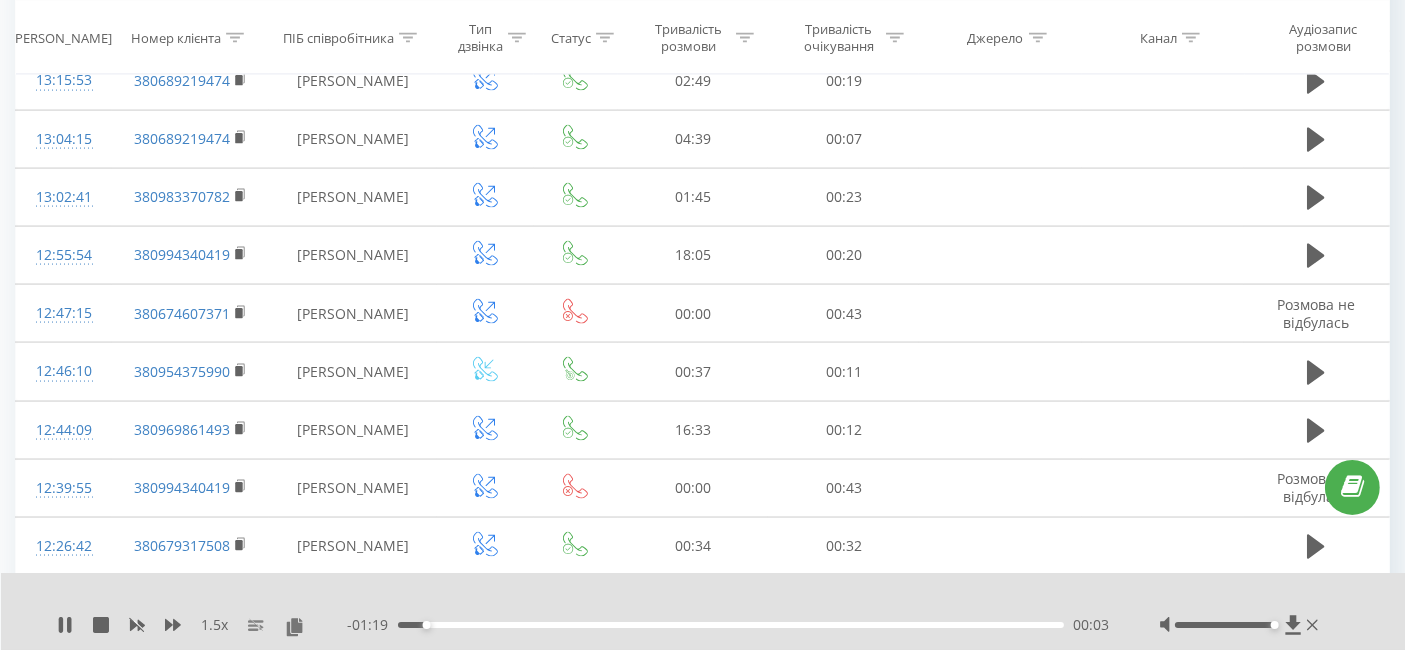 scroll, scrollTop: 2989, scrollLeft: 0, axis: vertical 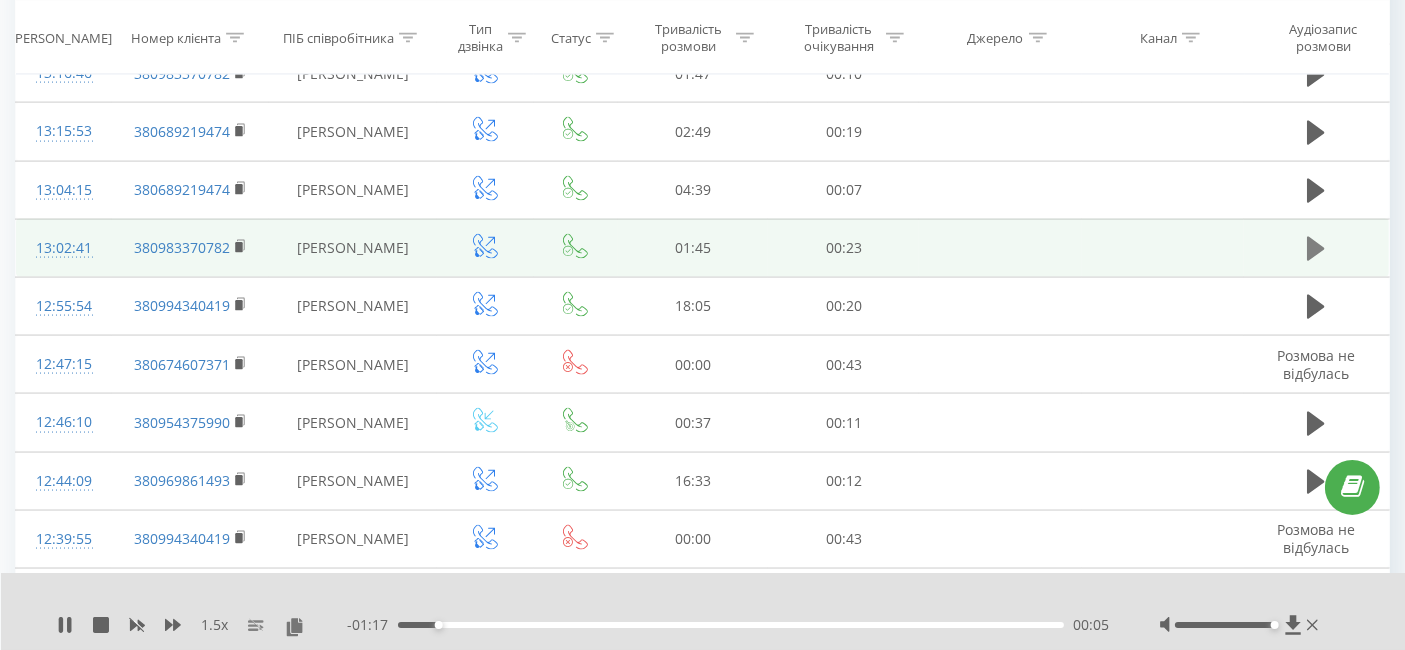 click 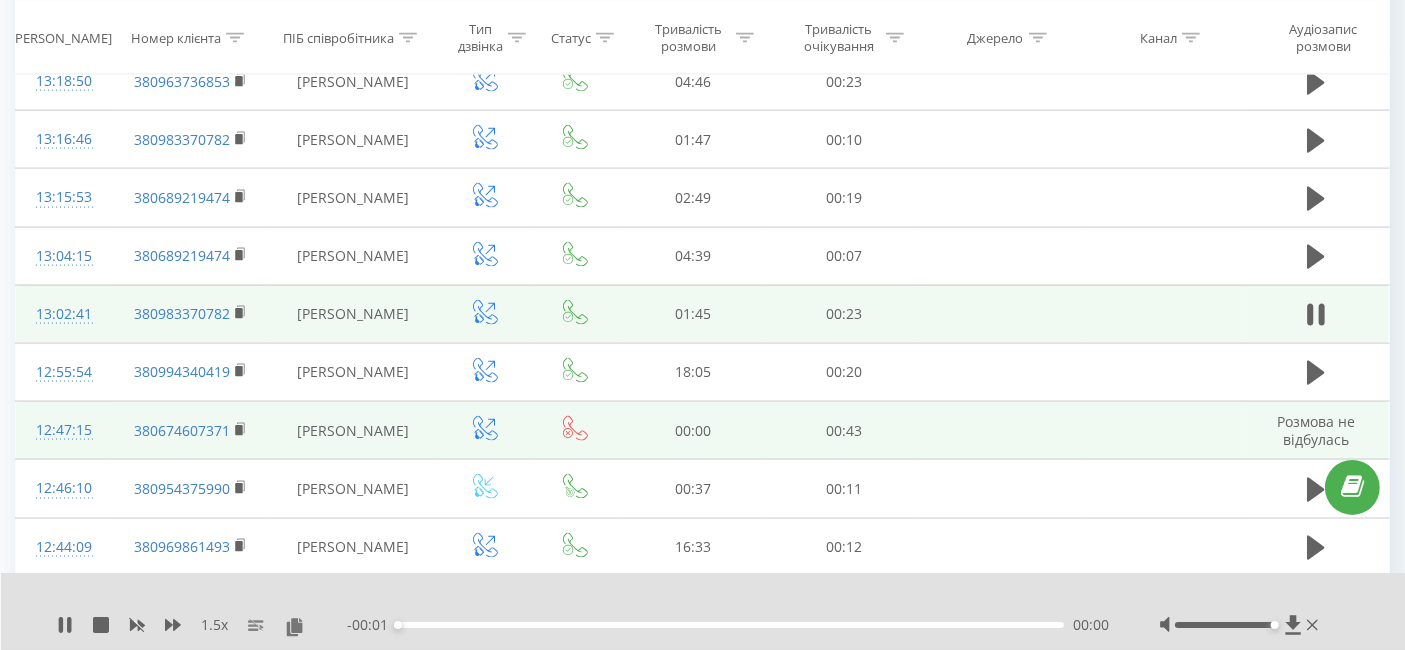 scroll, scrollTop: 2878, scrollLeft: 0, axis: vertical 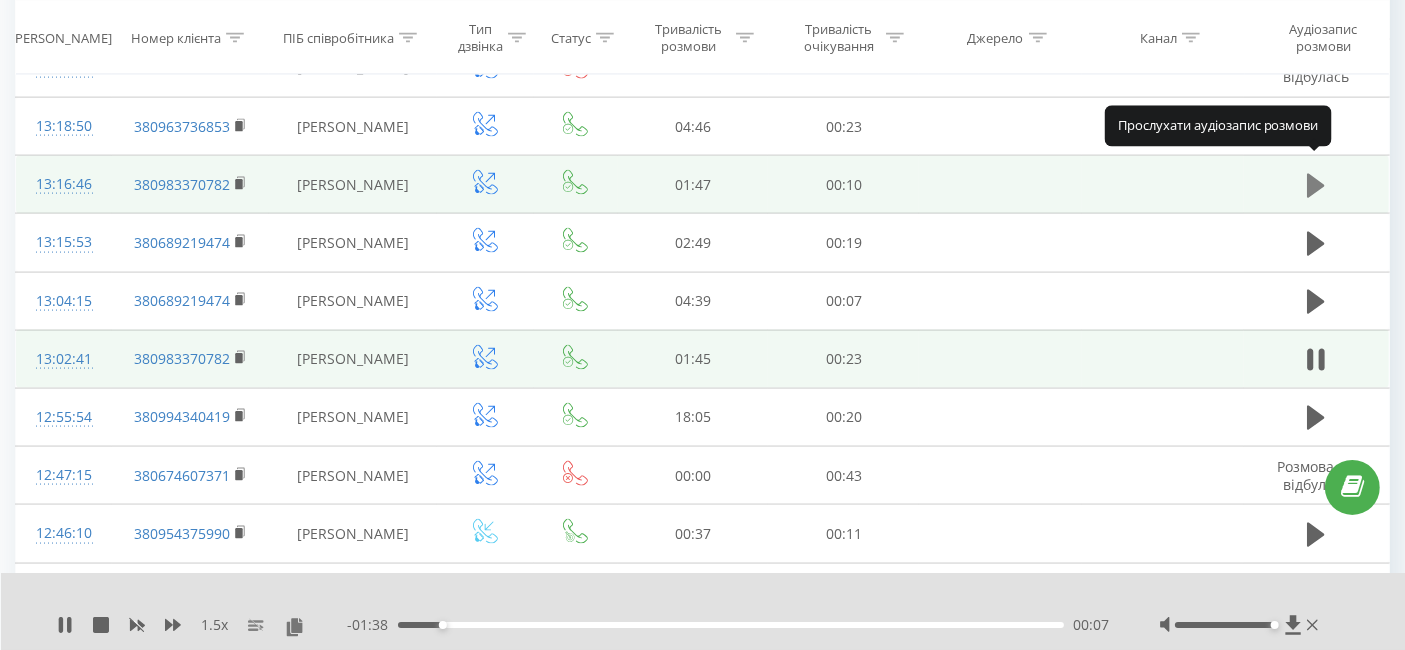 click 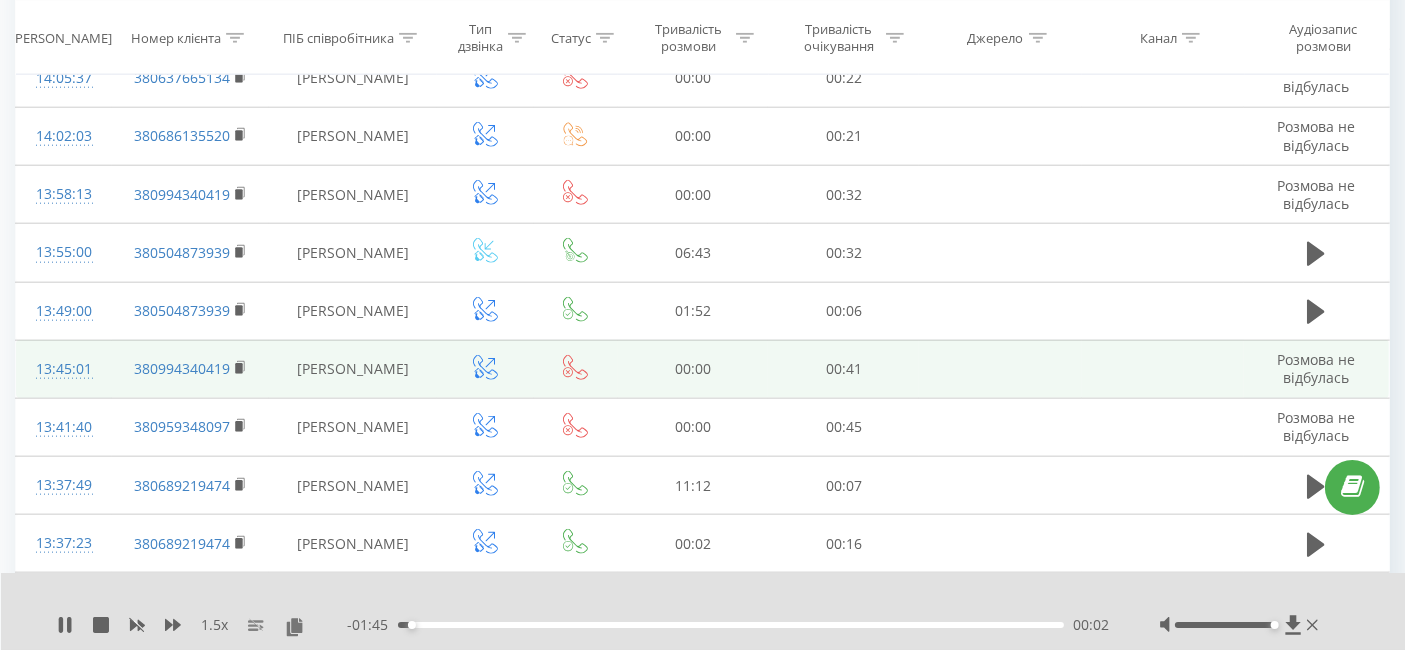 scroll, scrollTop: 2211, scrollLeft: 0, axis: vertical 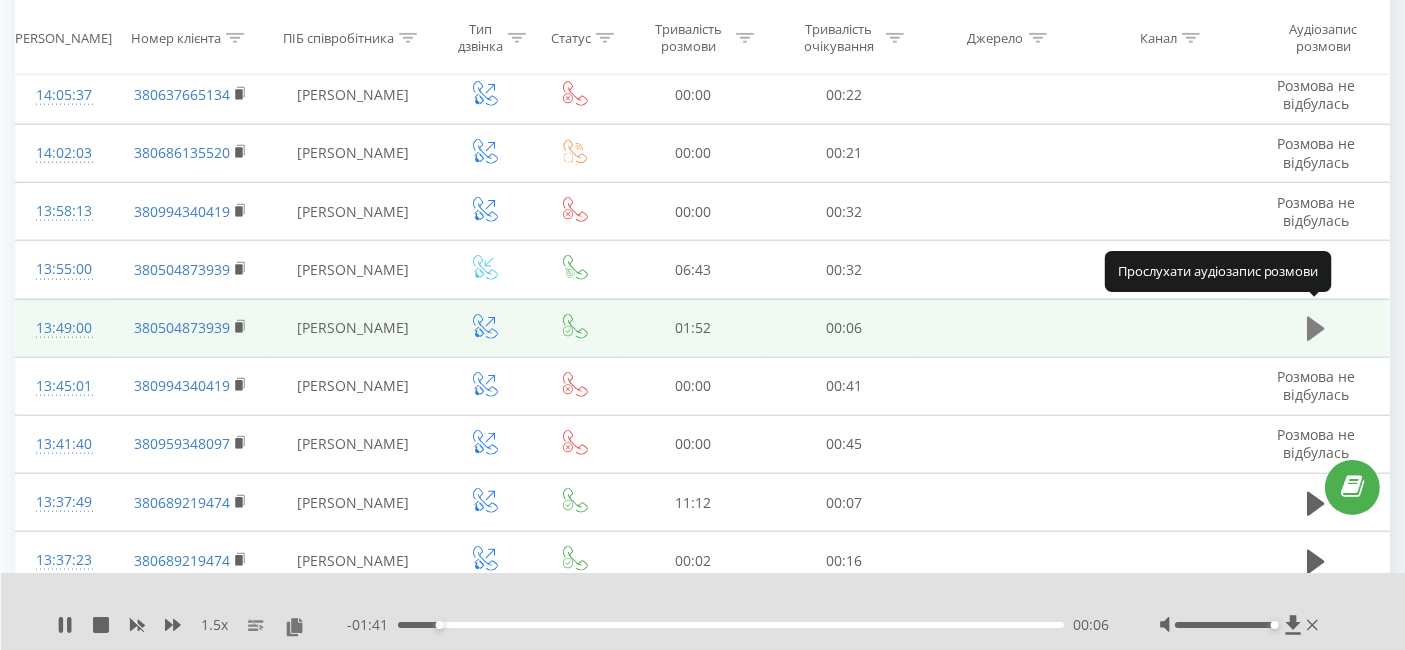 click 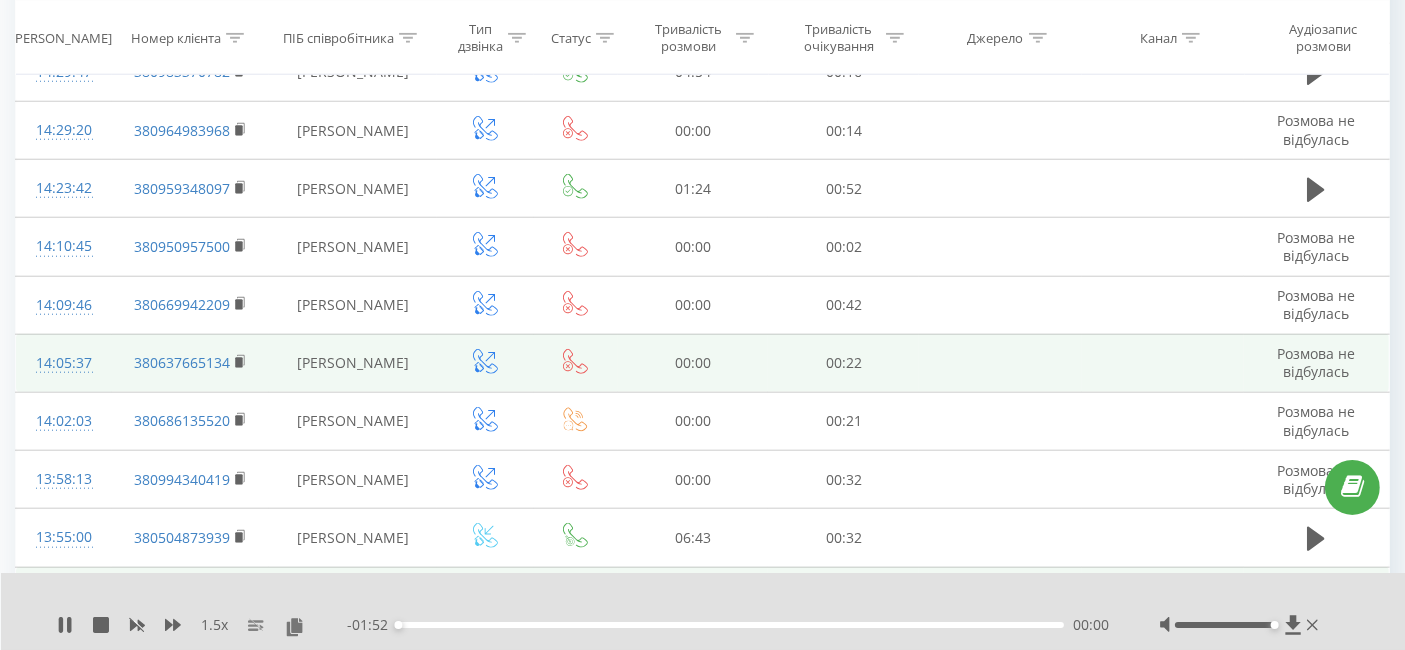 scroll, scrollTop: 1878, scrollLeft: 0, axis: vertical 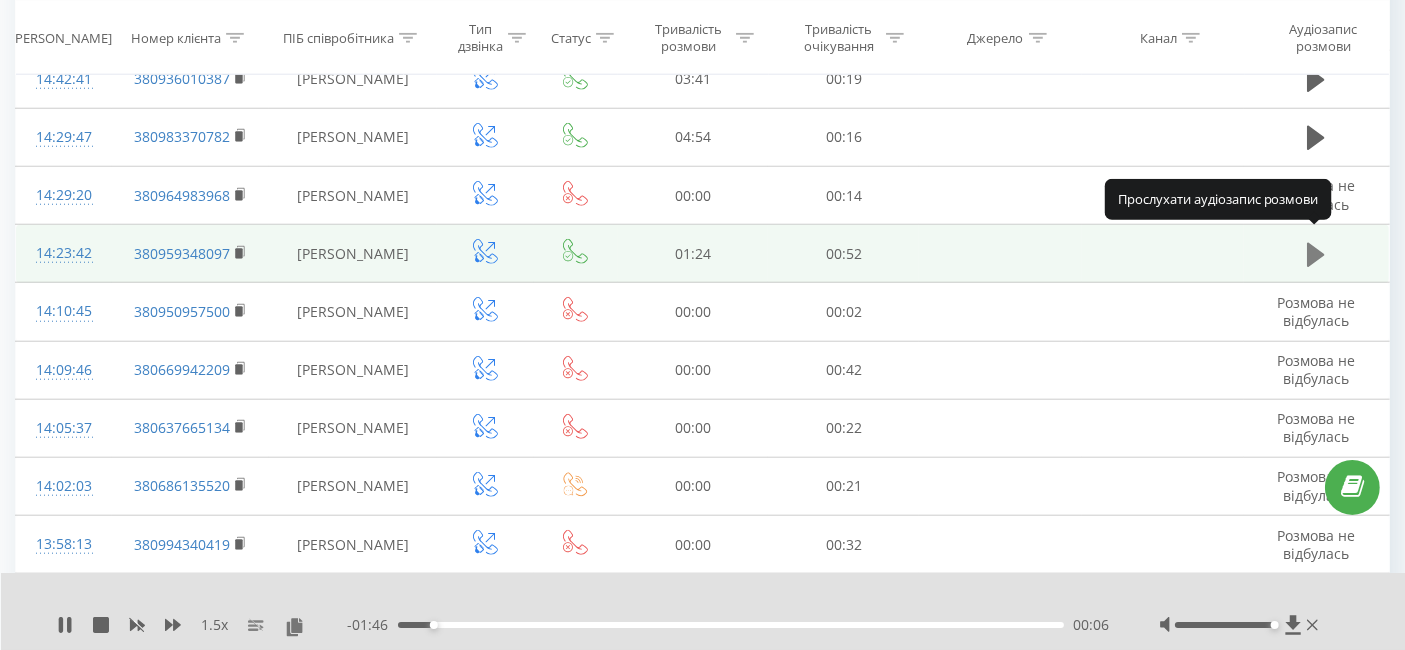 click 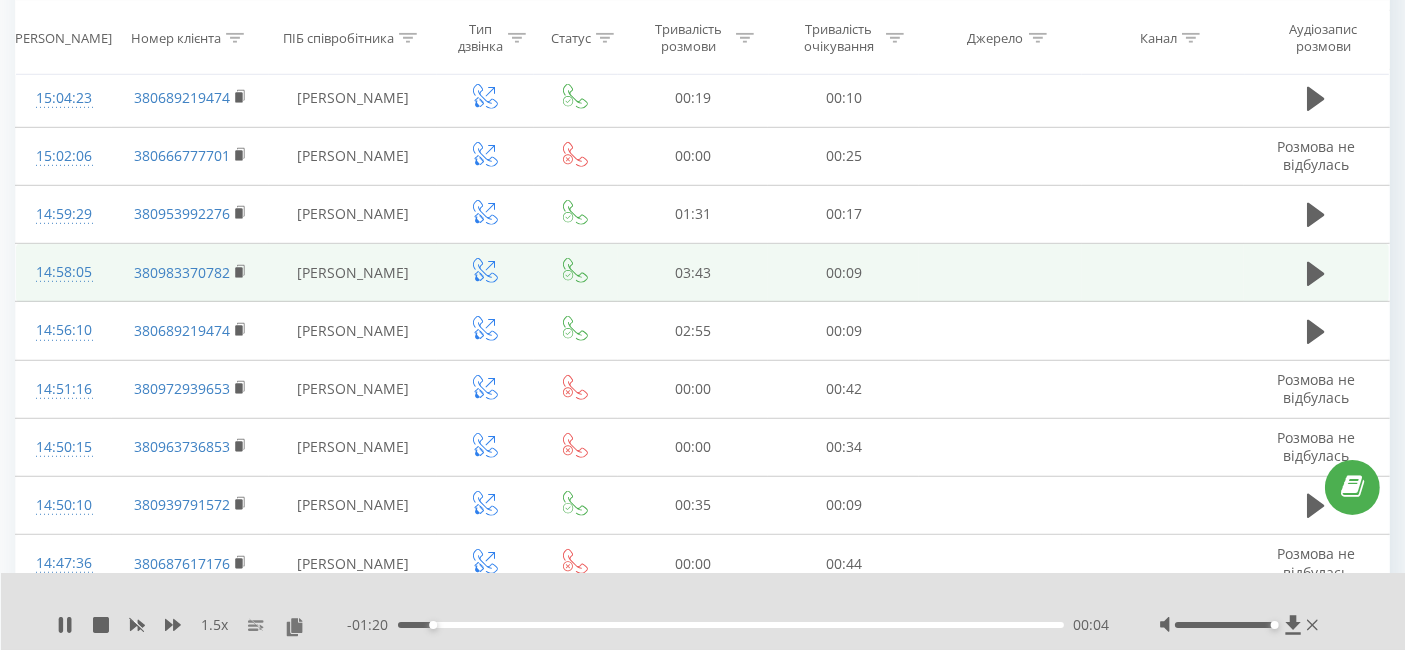 scroll, scrollTop: 1211, scrollLeft: 0, axis: vertical 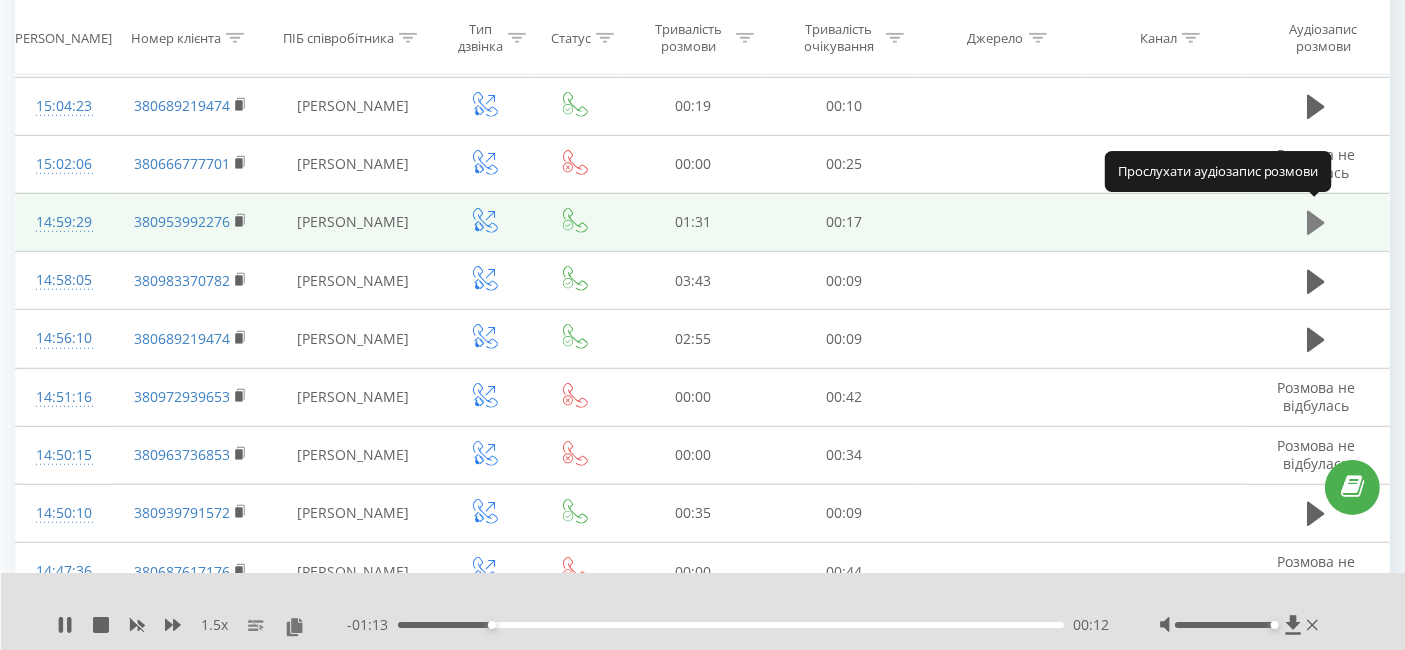 click 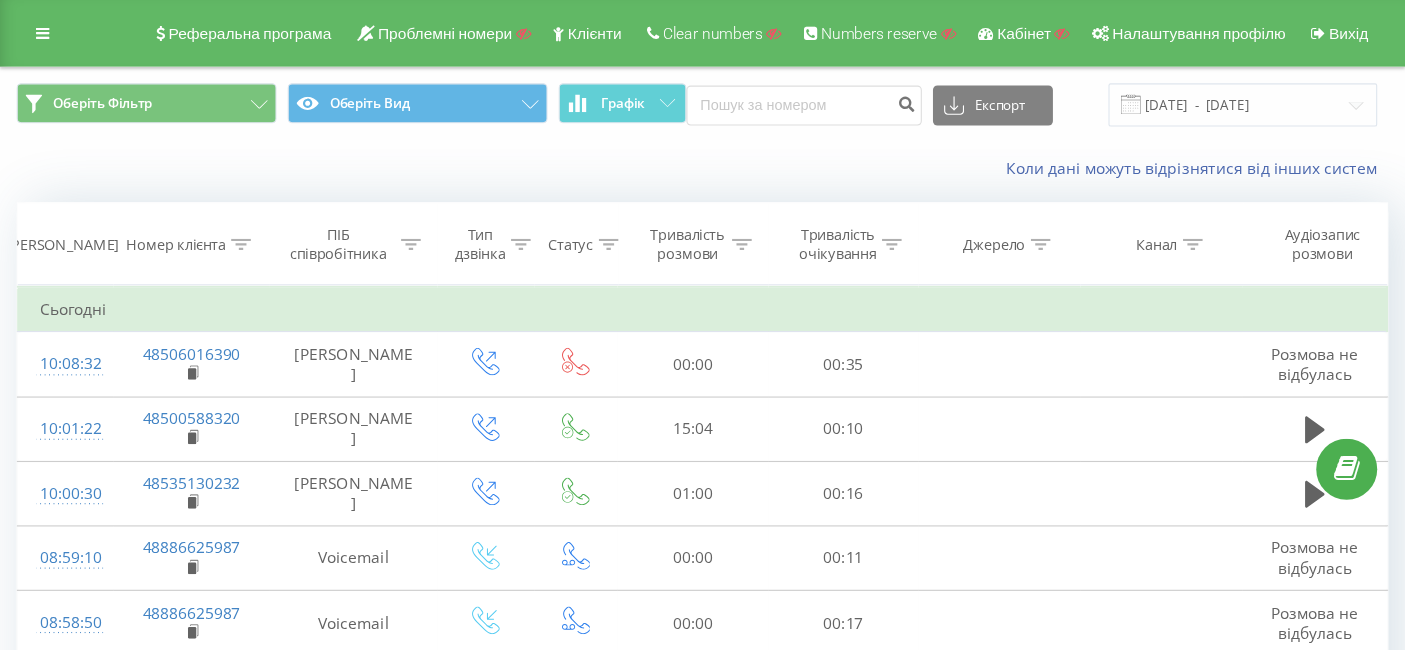 scroll, scrollTop: 0, scrollLeft: 0, axis: both 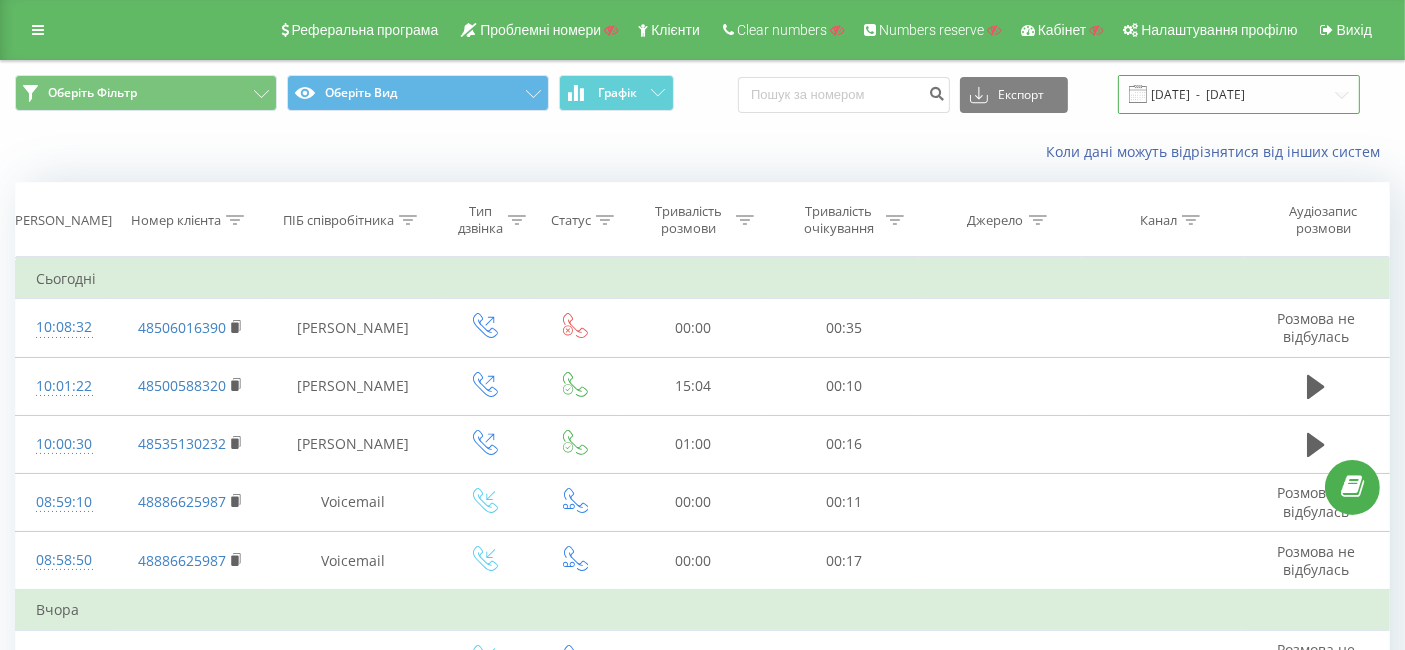 click on "[DATE]  -  [DATE]" at bounding box center (1239, 94) 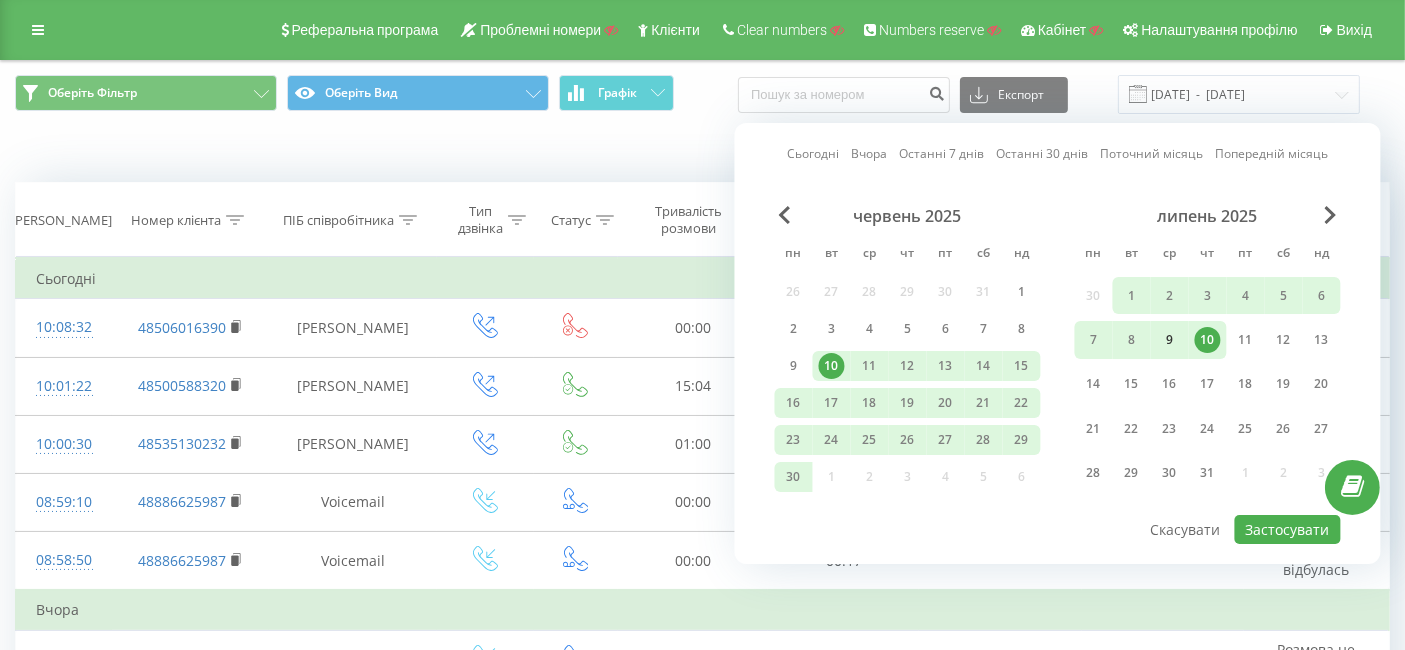 click on "9" at bounding box center (1170, 340) 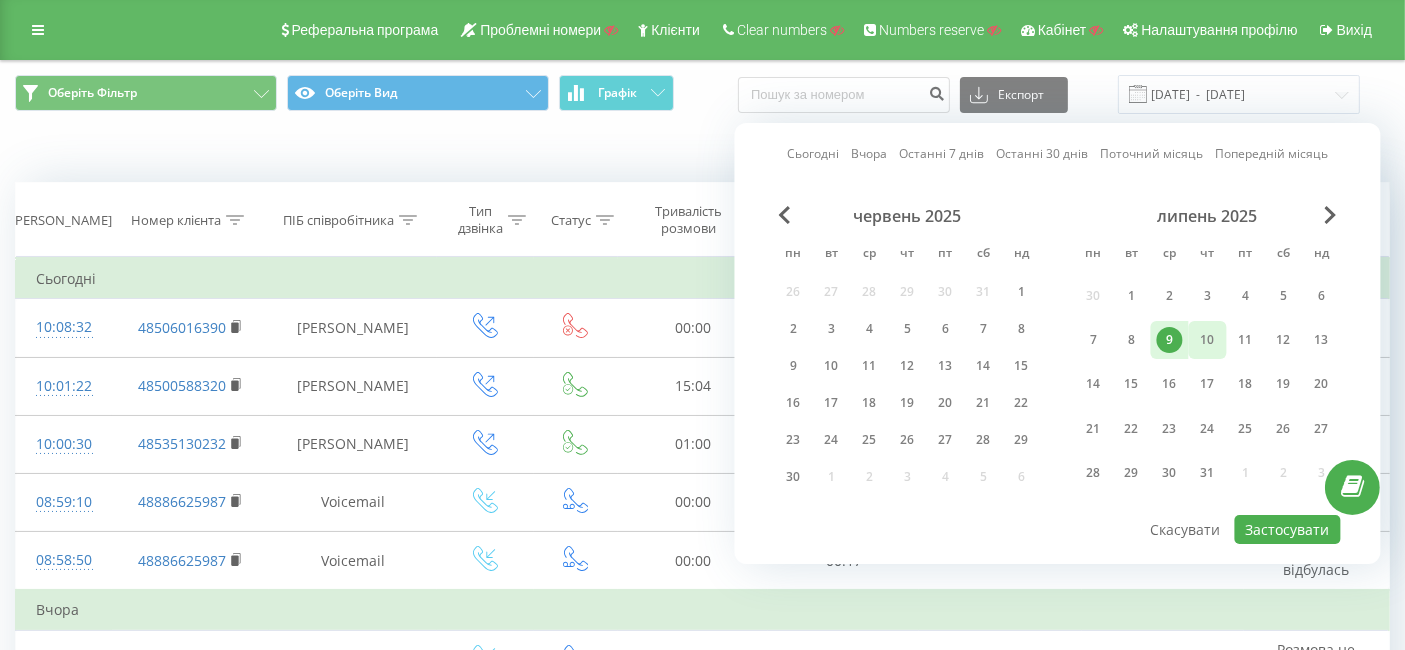 click on "10" at bounding box center [1208, 340] 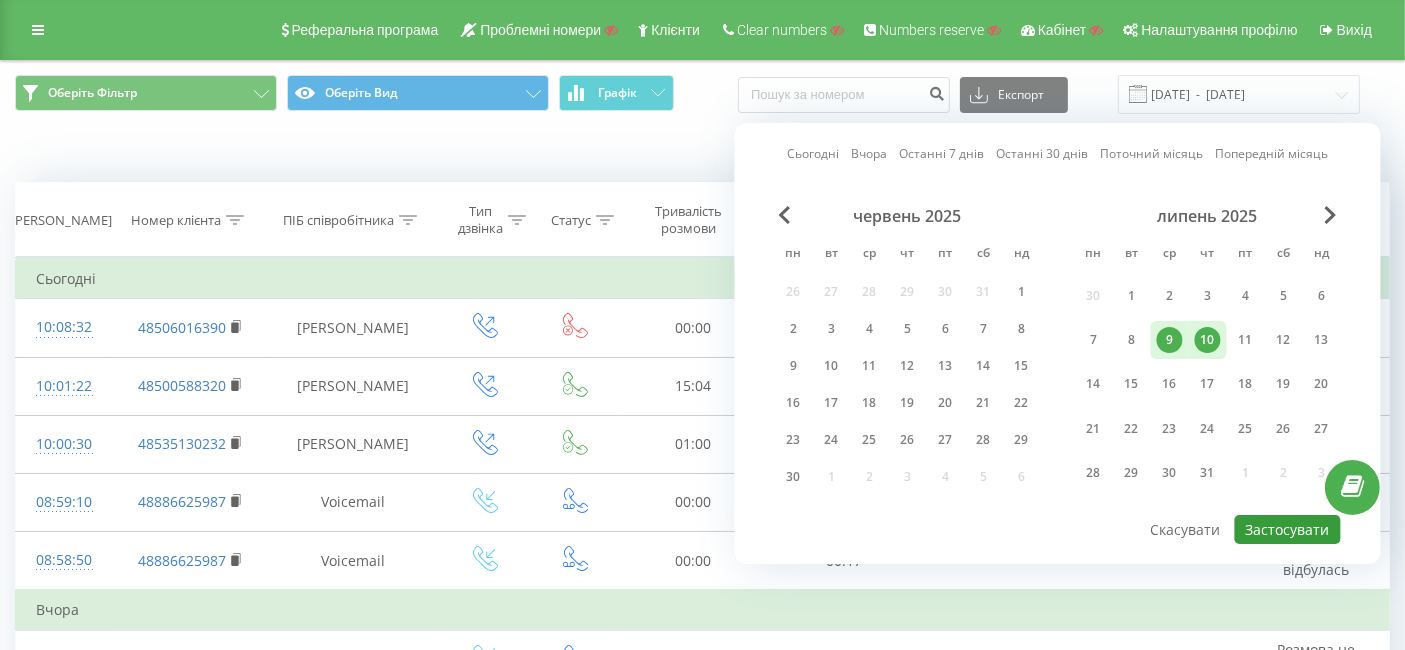 click on "Застосувати" at bounding box center [1288, 529] 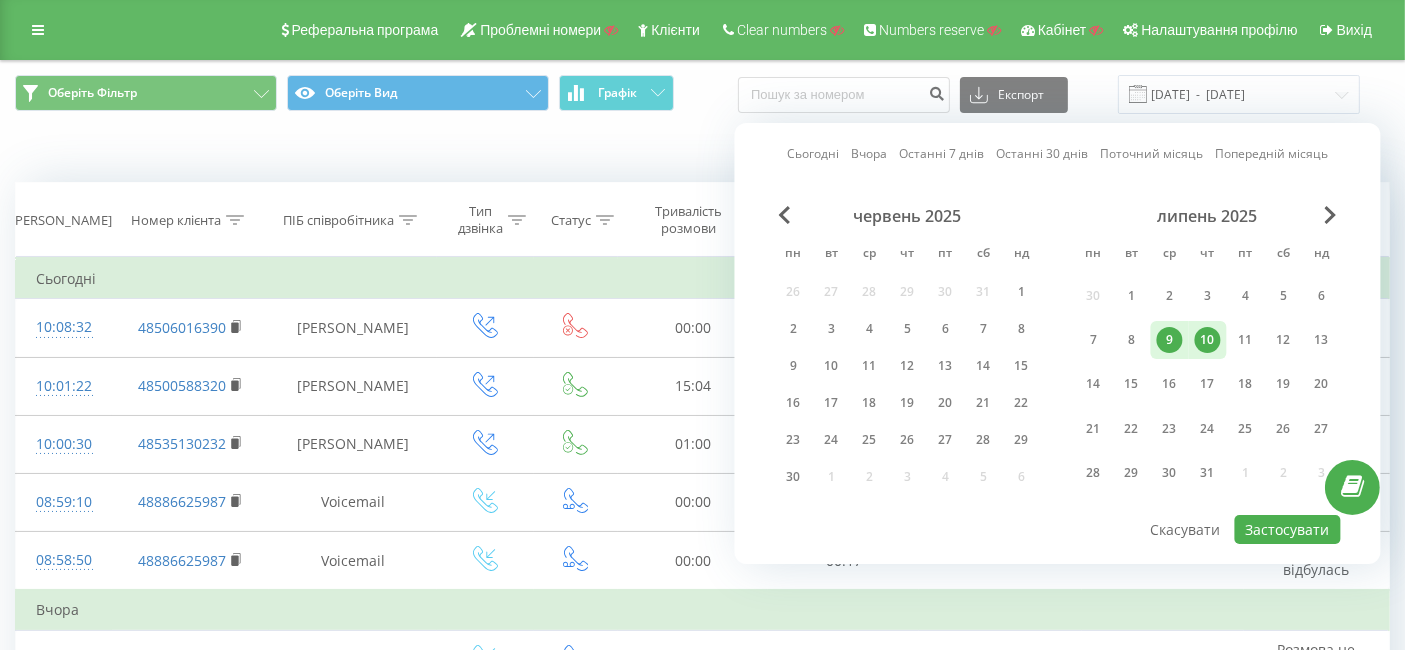 type on "[DATE]  -  [DATE]" 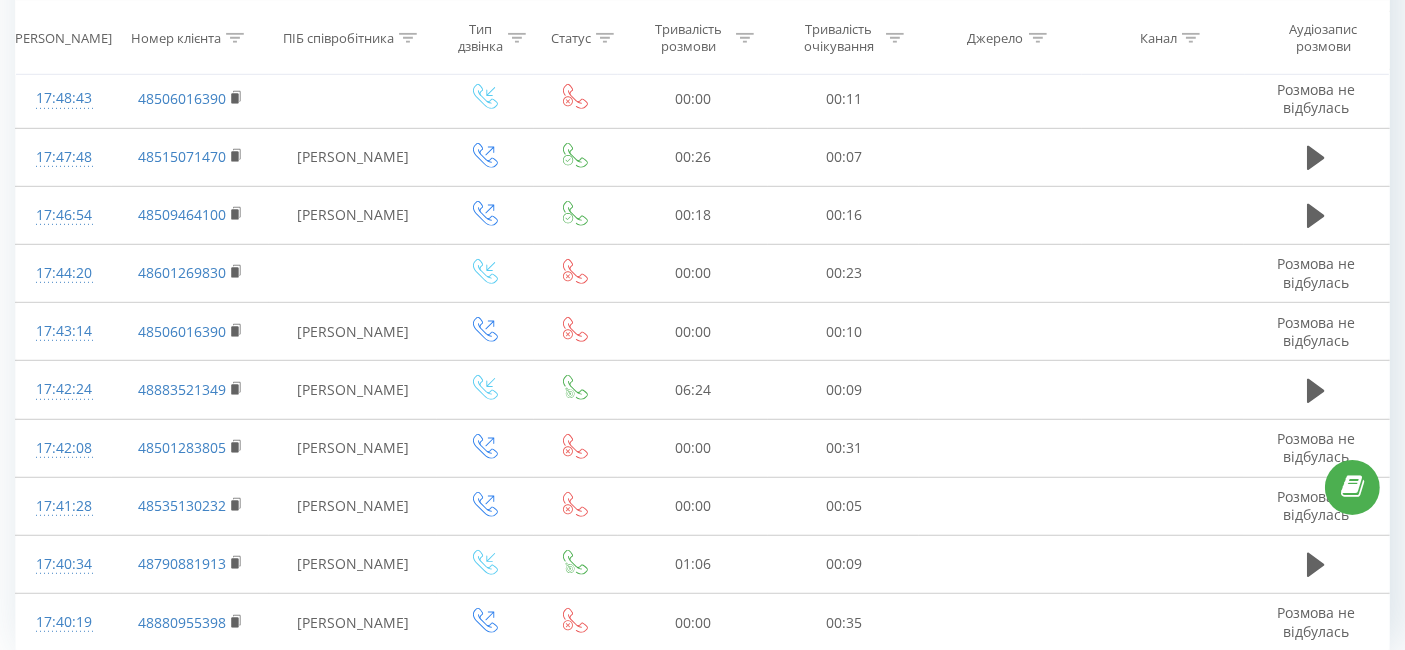 scroll, scrollTop: 1209, scrollLeft: 0, axis: vertical 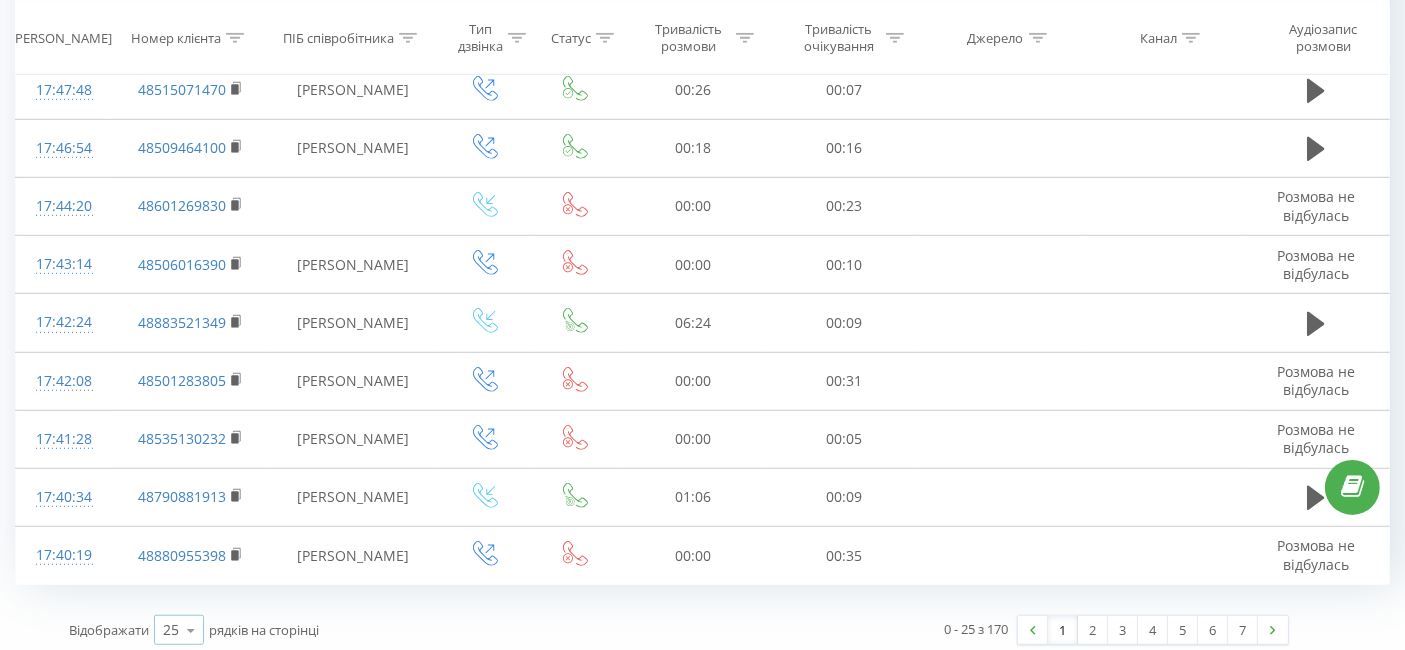 click on "25" at bounding box center [171, 630] 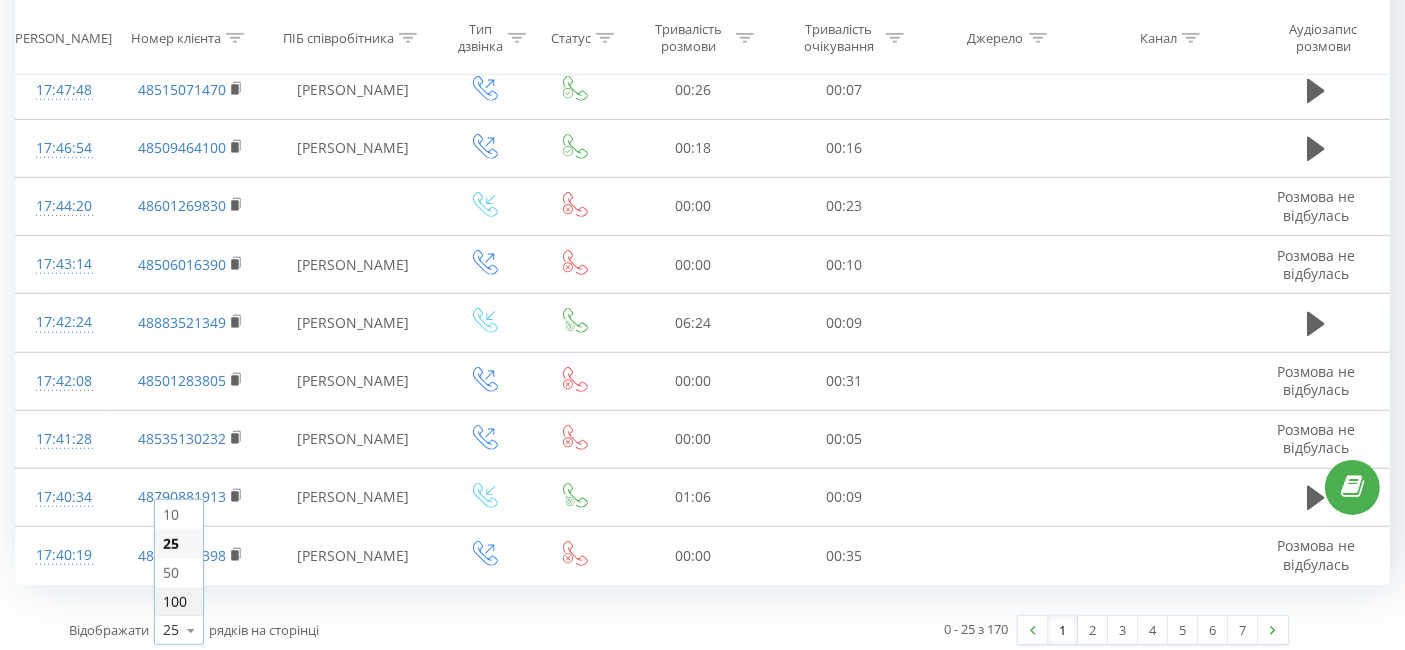 click on "100" at bounding box center [175, 601] 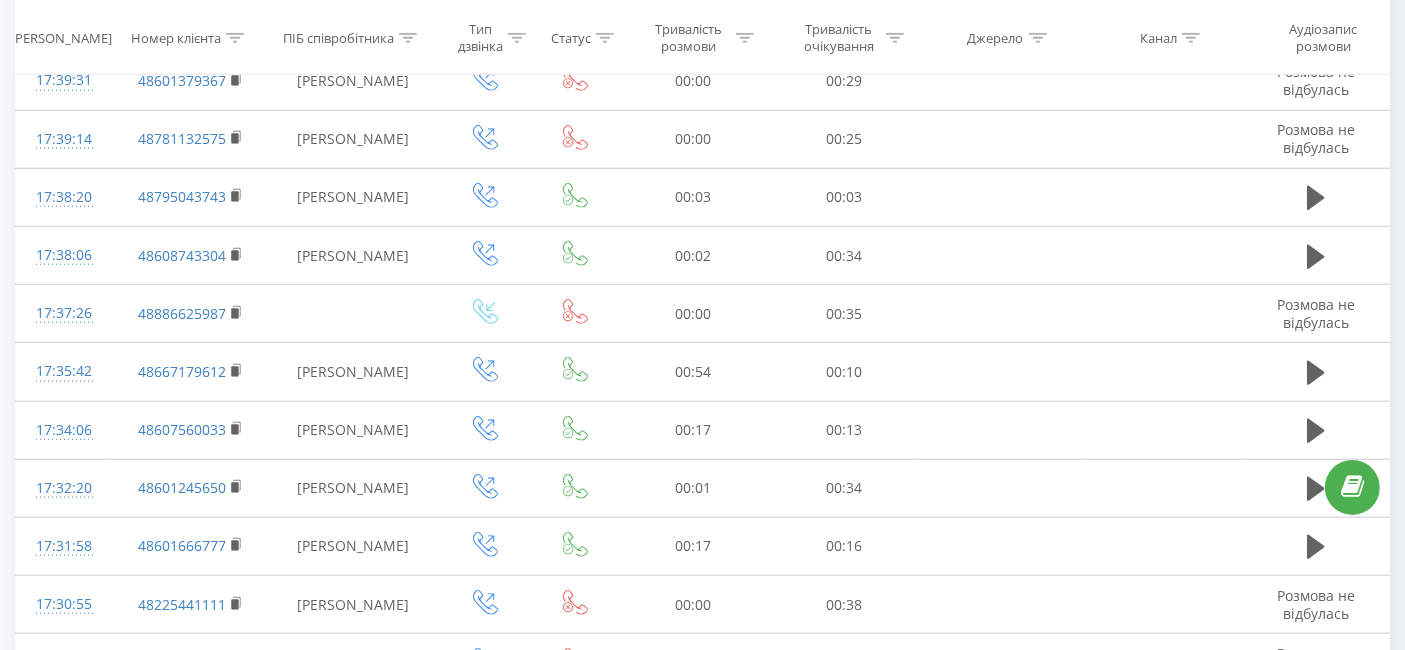 scroll, scrollTop: 5552, scrollLeft: 0, axis: vertical 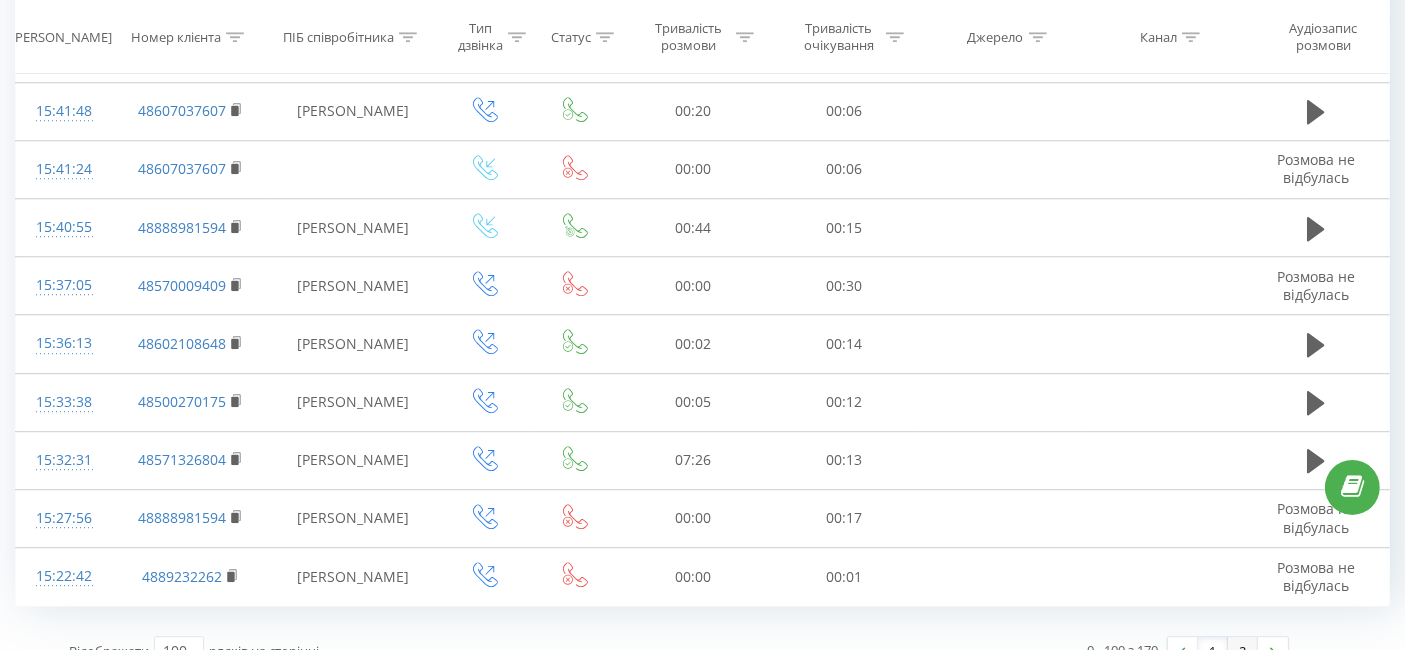 click on "2" at bounding box center (1243, 651) 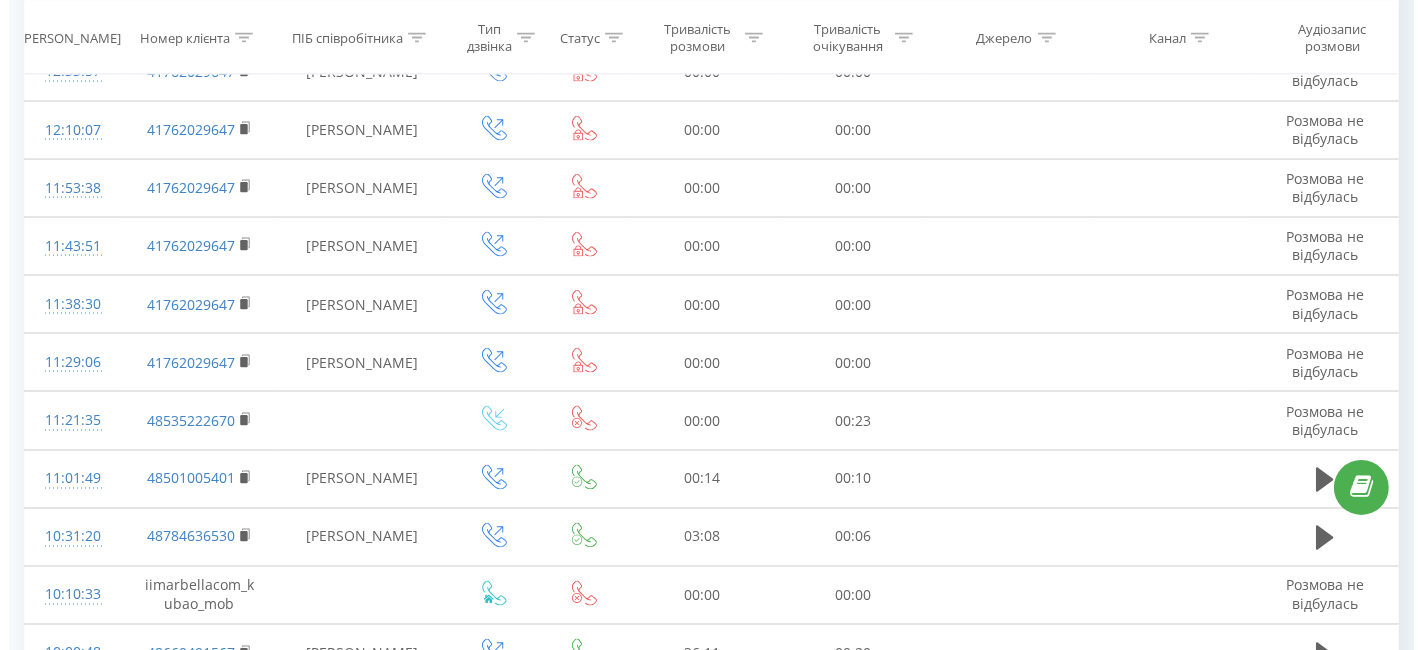 scroll, scrollTop: 3775, scrollLeft: 0, axis: vertical 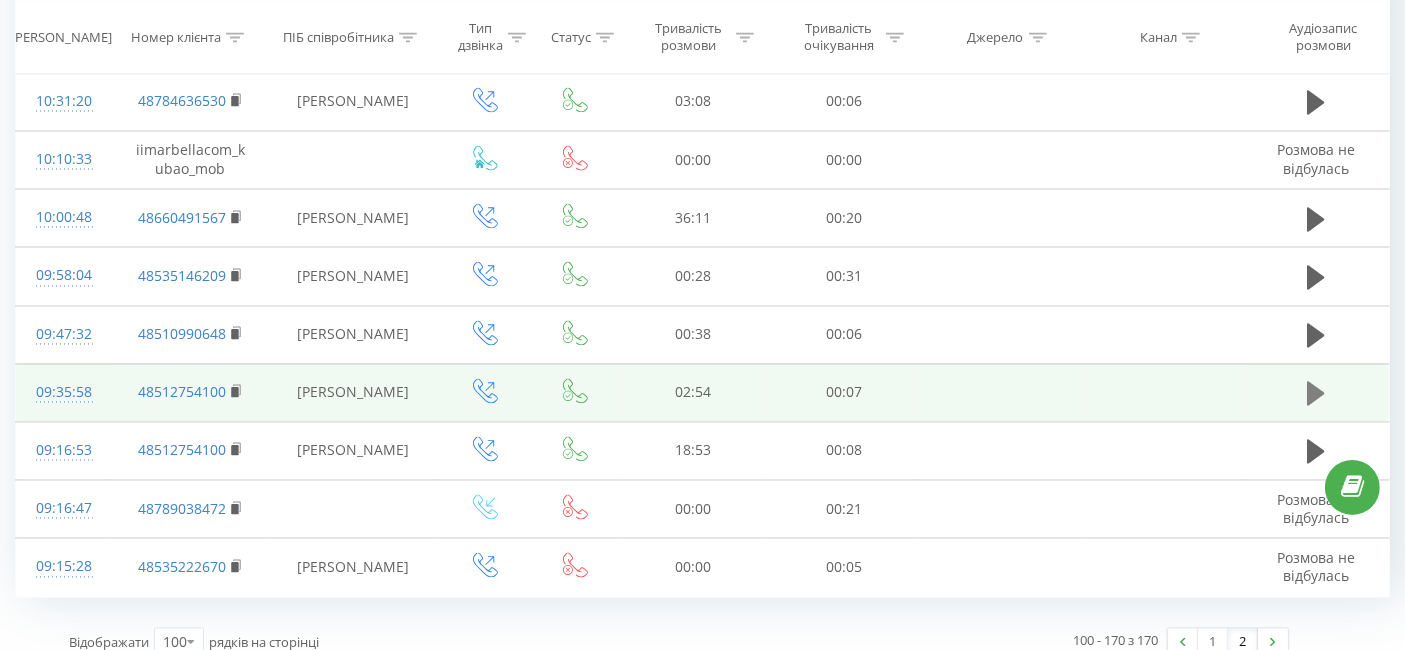 click 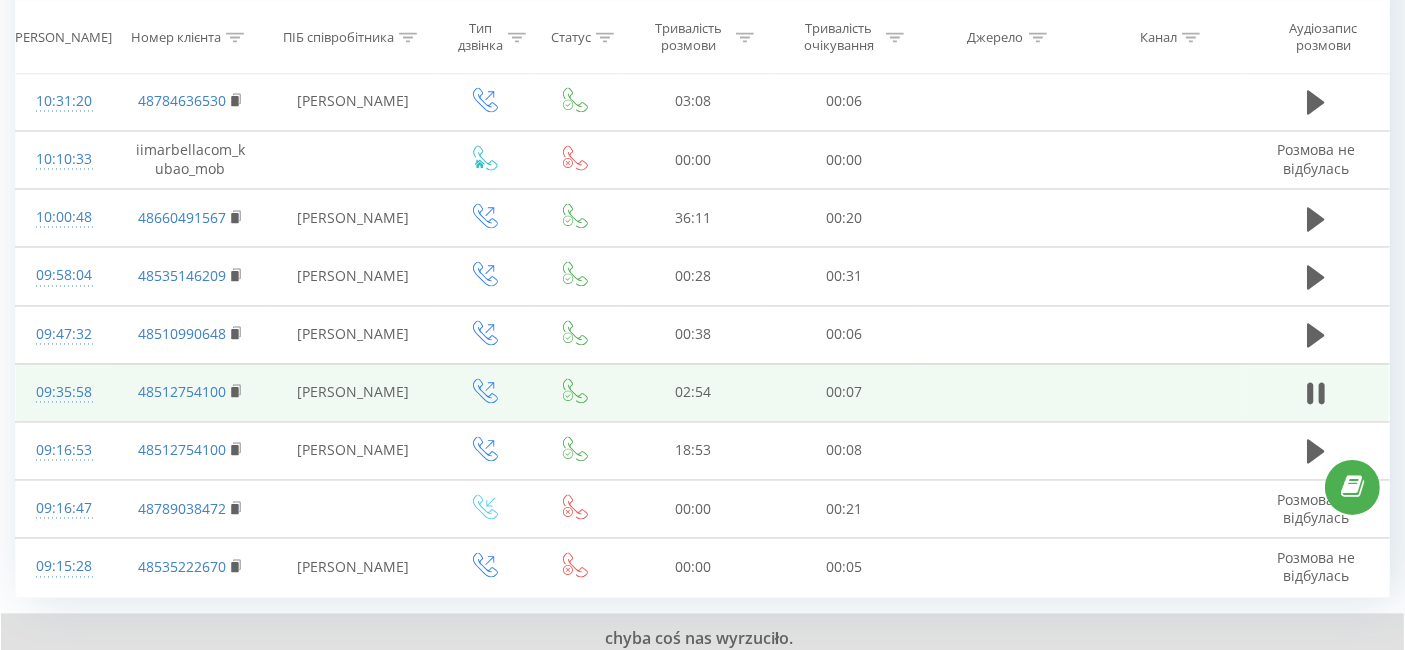 click 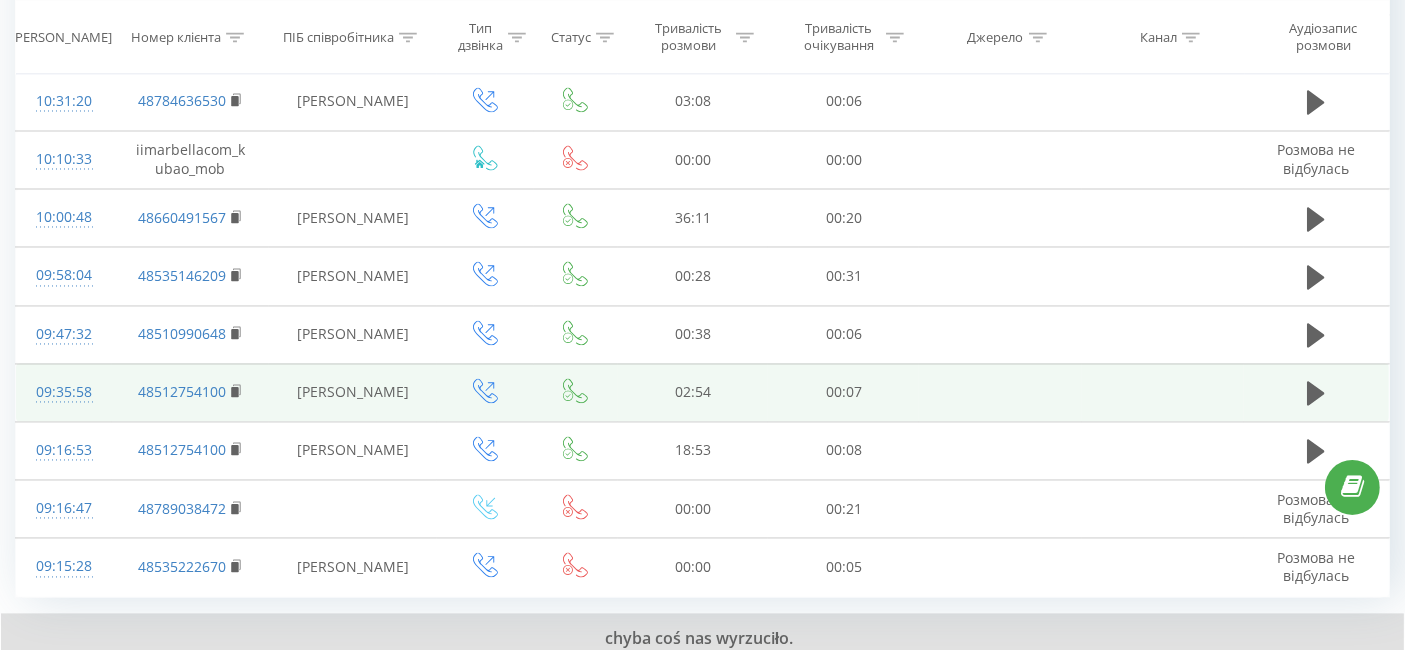 click on "1 x" at bounding box center (202, 666) 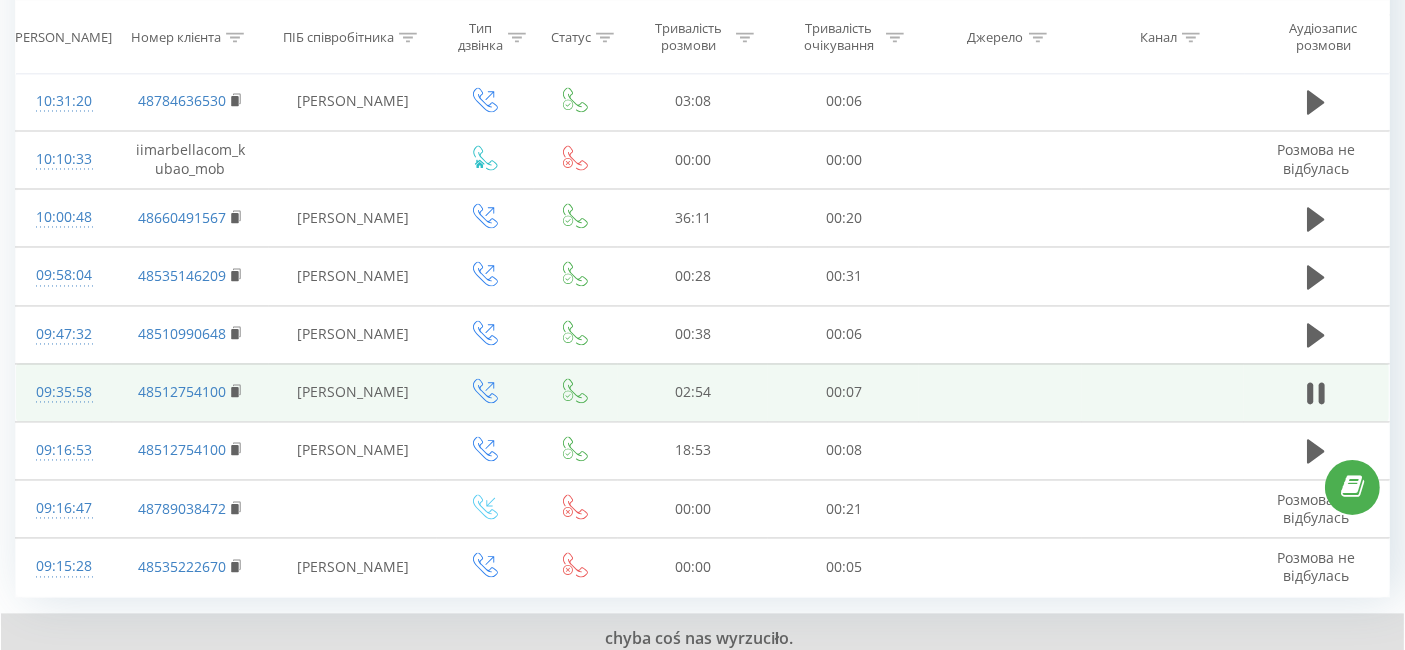 click 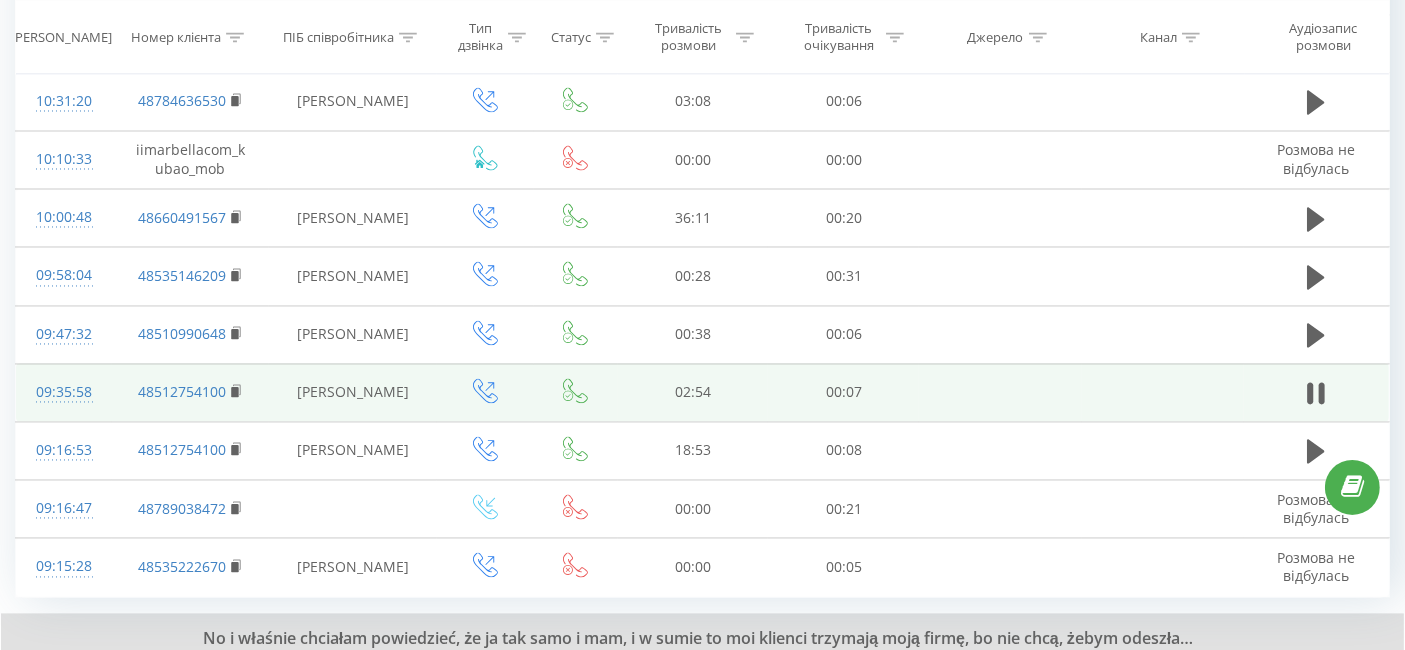 click on "09:35:58" at bounding box center (64, 393) 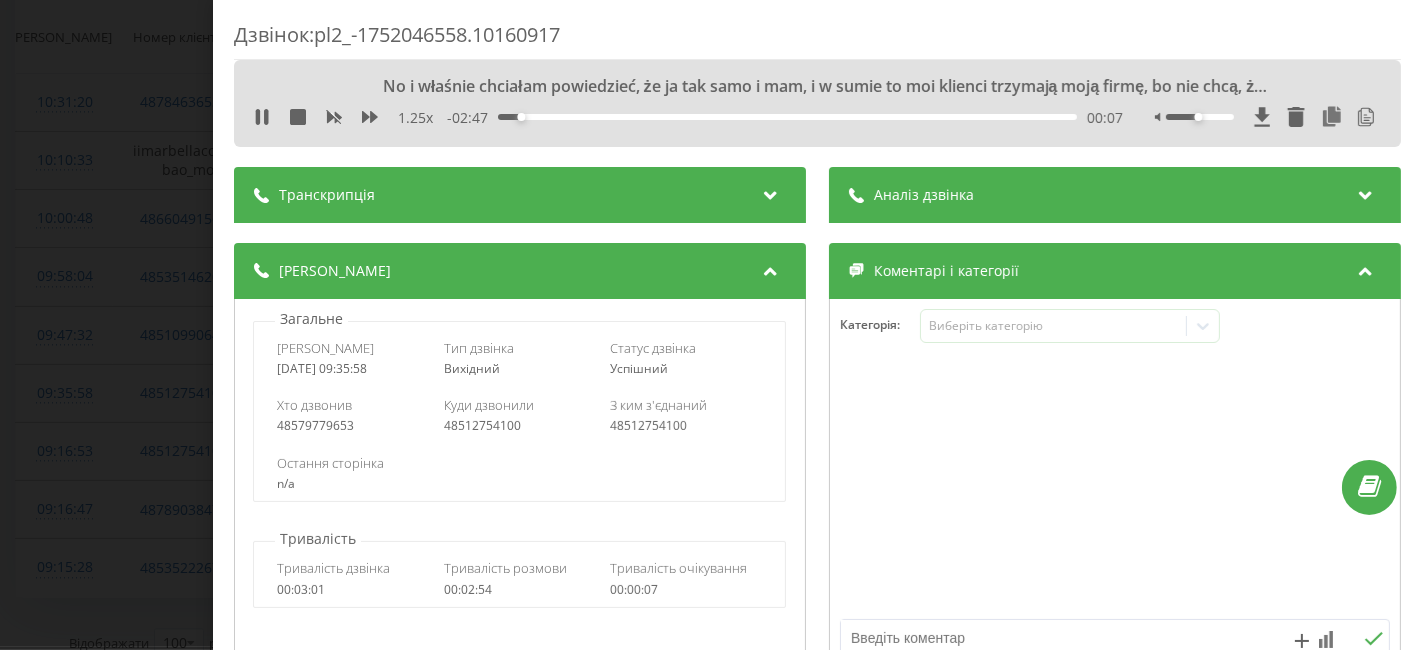 click on "Аналіз дзвінка" at bounding box center [1115, 195] 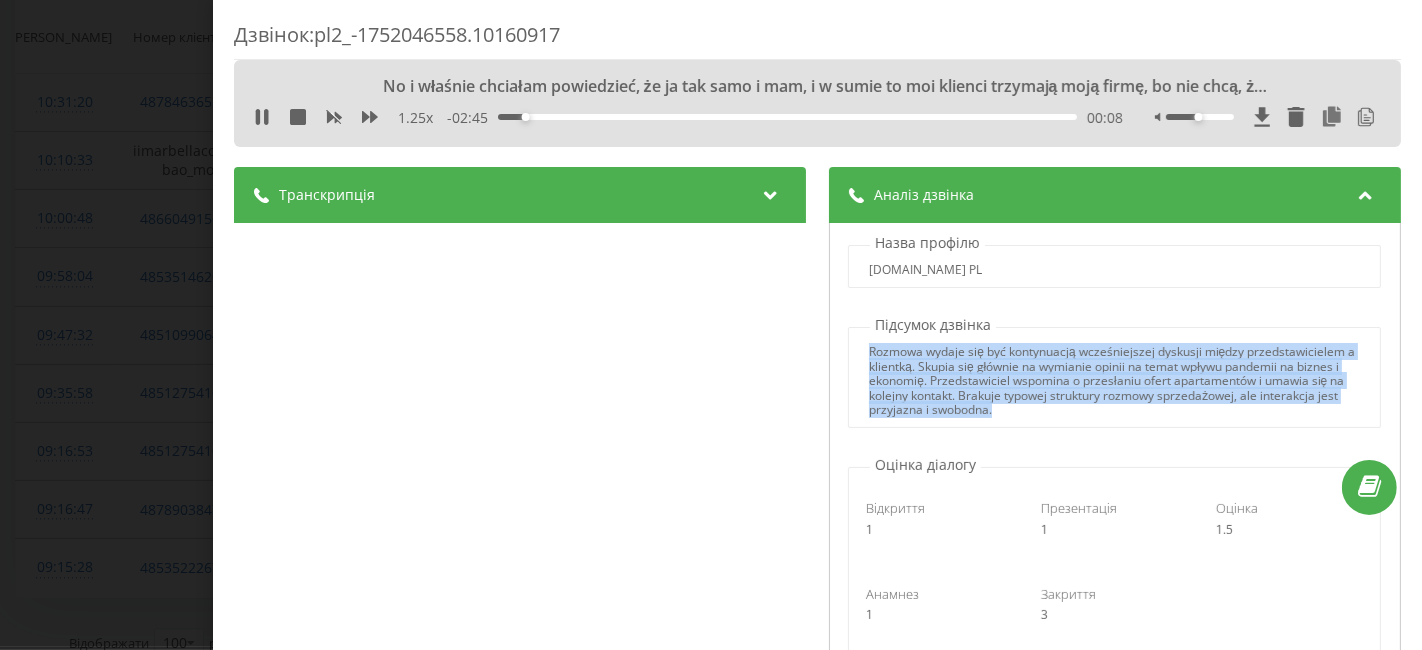 drag, startPoint x: 951, startPoint y: 349, endPoint x: 1214, endPoint y: 412, distance: 270.44037 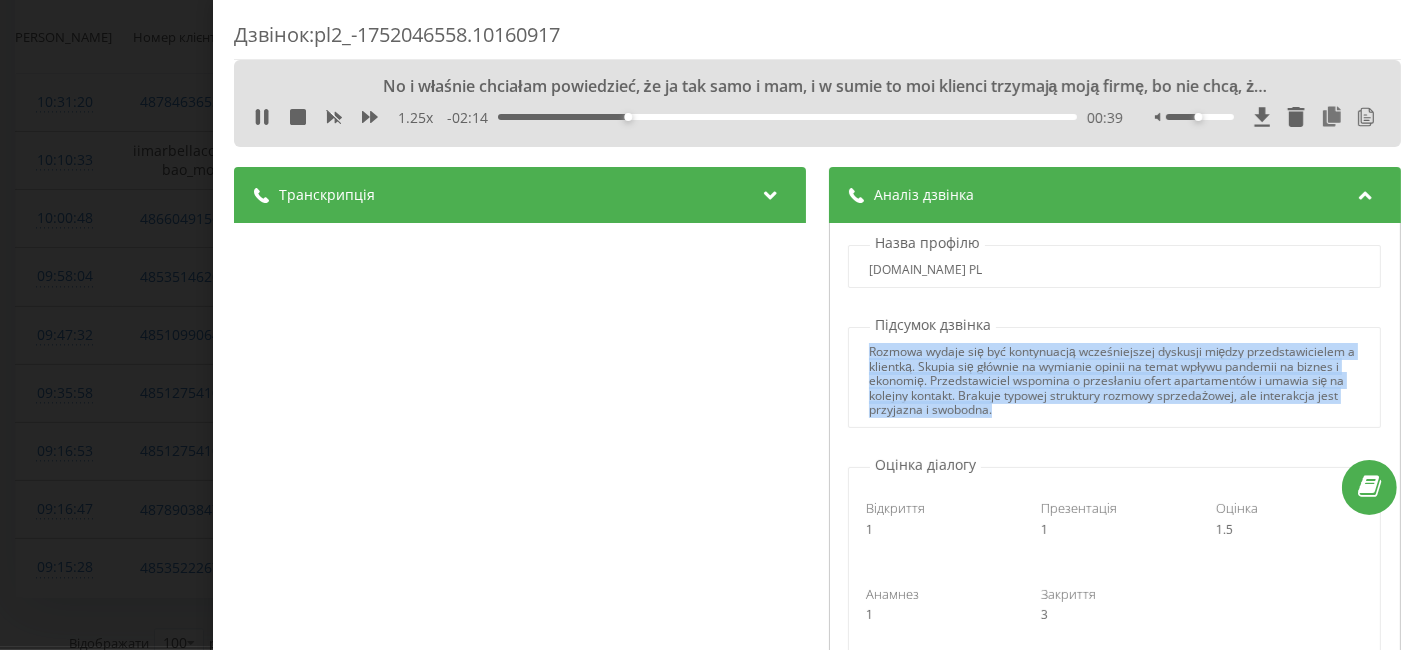 click on "Дзвінок :  pl2_-1752046558.10160917 No i właśnie chciałam powiedzieć, że ja tak samo i mam, i w sumie to moi klienci trzymają moją firmę, bo nie chcą, żebym odeszła dzięki właśnie pandemii, bo tak to, co prawda raz w roku się spotykamy, bo to nie wyobrażamy sobie inaczej, ale to tylko raz w roku wystarczy, ale reszta cały czas jest jakby kontynuacja i przez internet, bo już [DATE] można już są dokumenty akceptowalne, elektroniczne, więc jest naprawdę fajnie, tak, to się zmieniło i to dzięki, to jest ta dobra strona tej pandemii, tak, no oczywiście zła jest taka, że mamy deficyt, znaczy tą inflację, no to tak naprawdę to przez pandemię, a nie, że nawet wojna chyba aż takiego inflacji nie zrobiła, chociaż na pewno dołoży się, na pewno przedłuży tą inflację.   1.25 x  - 02:14 00:39   00:39   Транскрипція 00:01 chyba coś nas wyrzuciło. 00:02 Coś nas wyrzuciło. 00:04 Tak. 00:05 00:31 elektroniczny, tak. 00:40 01:01 Rynek jest delikatny, tak? 01:03" at bounding box center (711, 325) 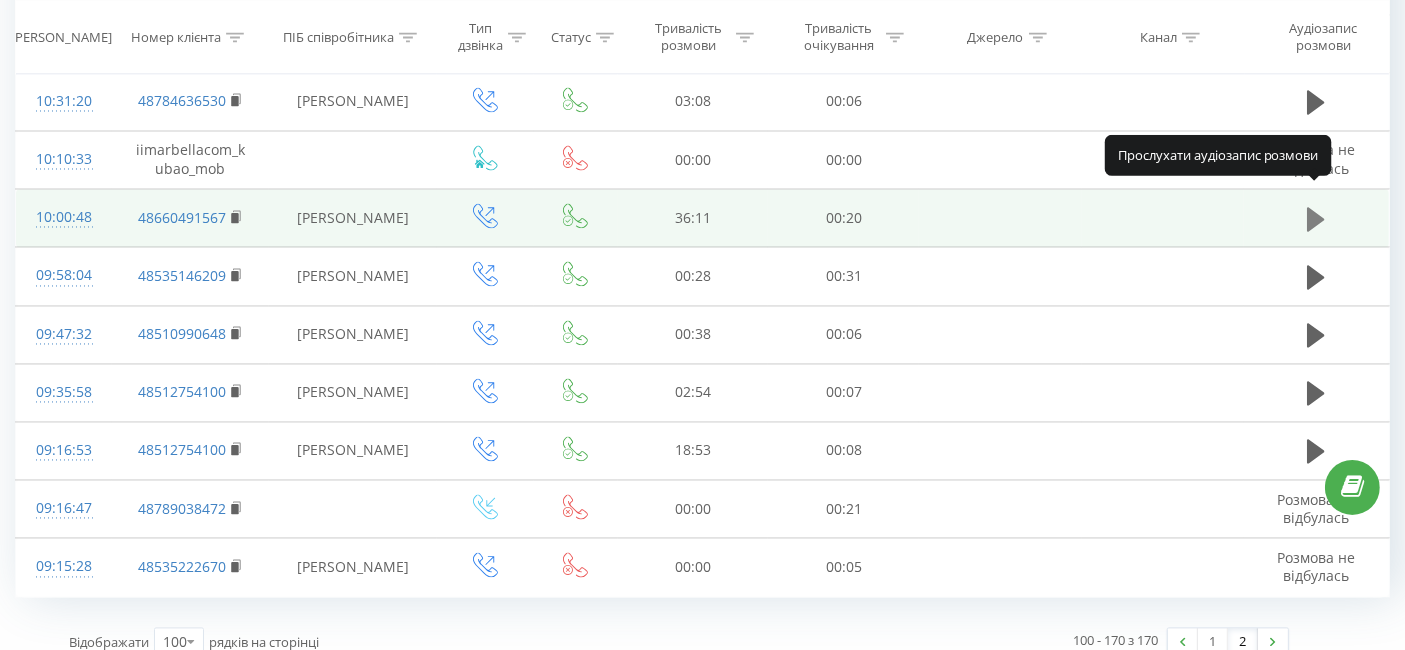 click 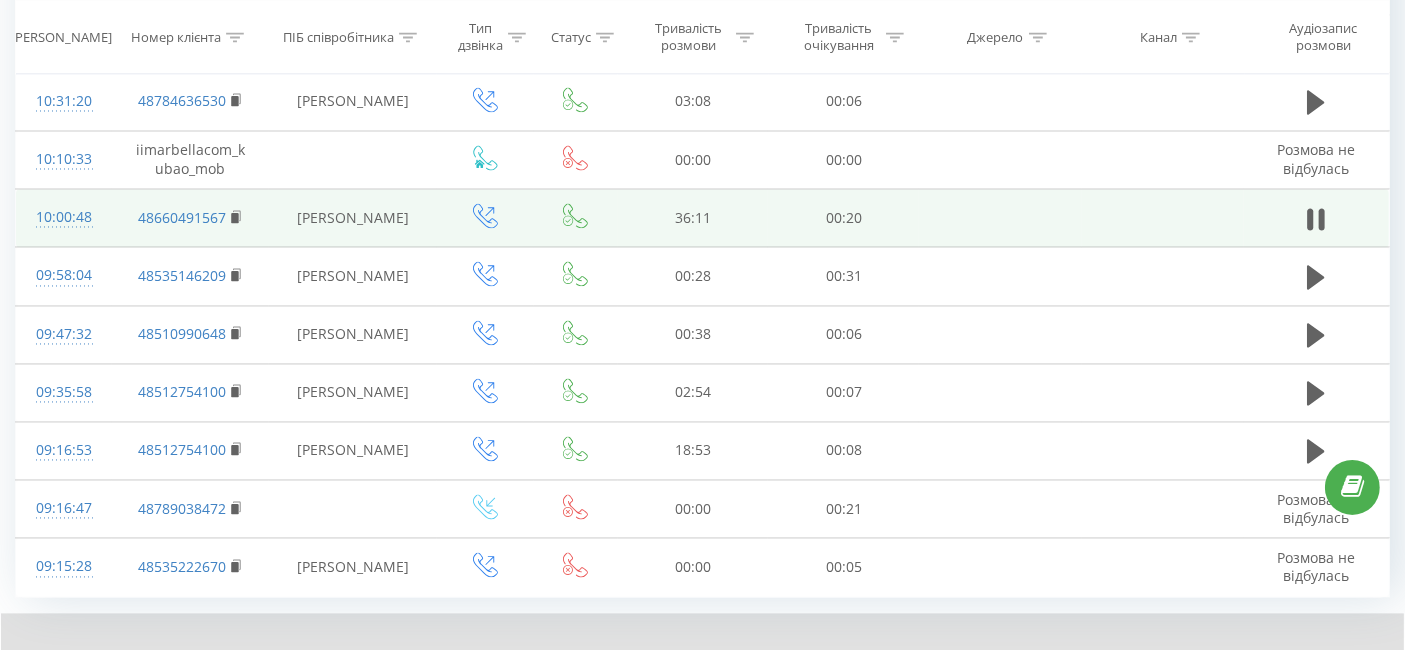 click on "10:00:48" at bounding box center (64, 219) 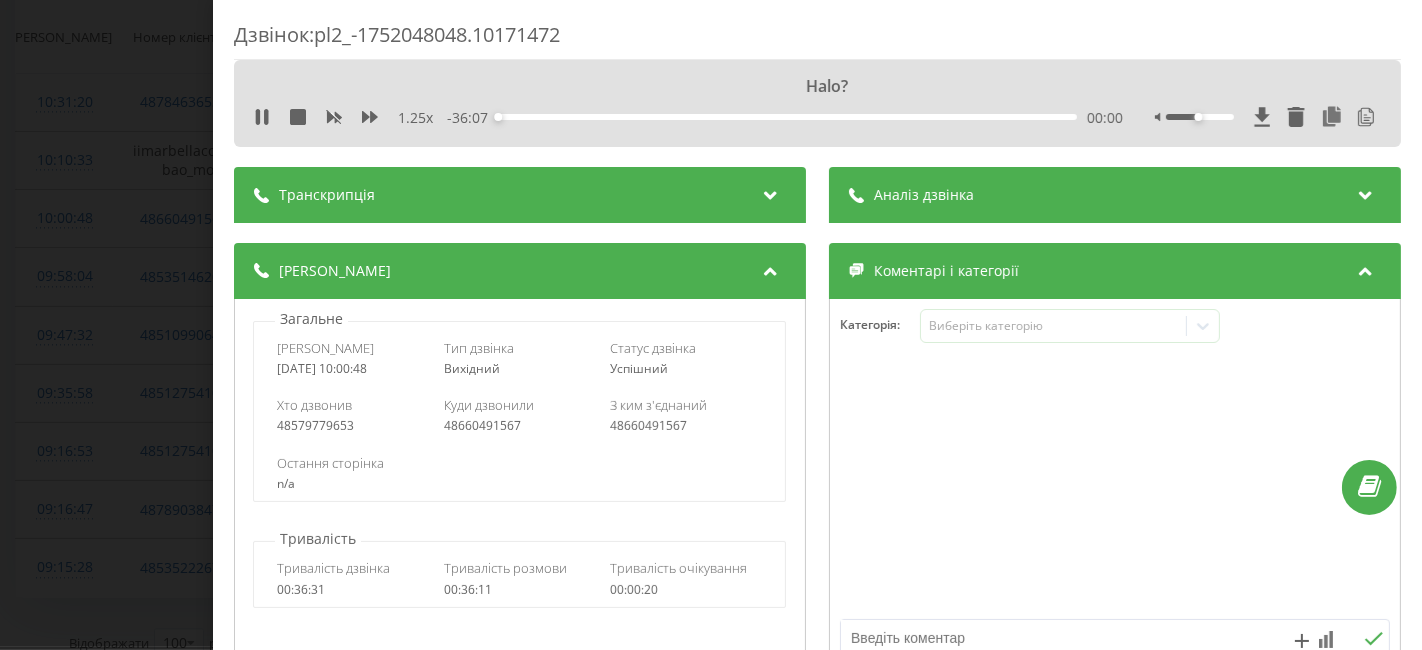 click on "Аналіз дзвінка" at bounding box center [1115, 195] 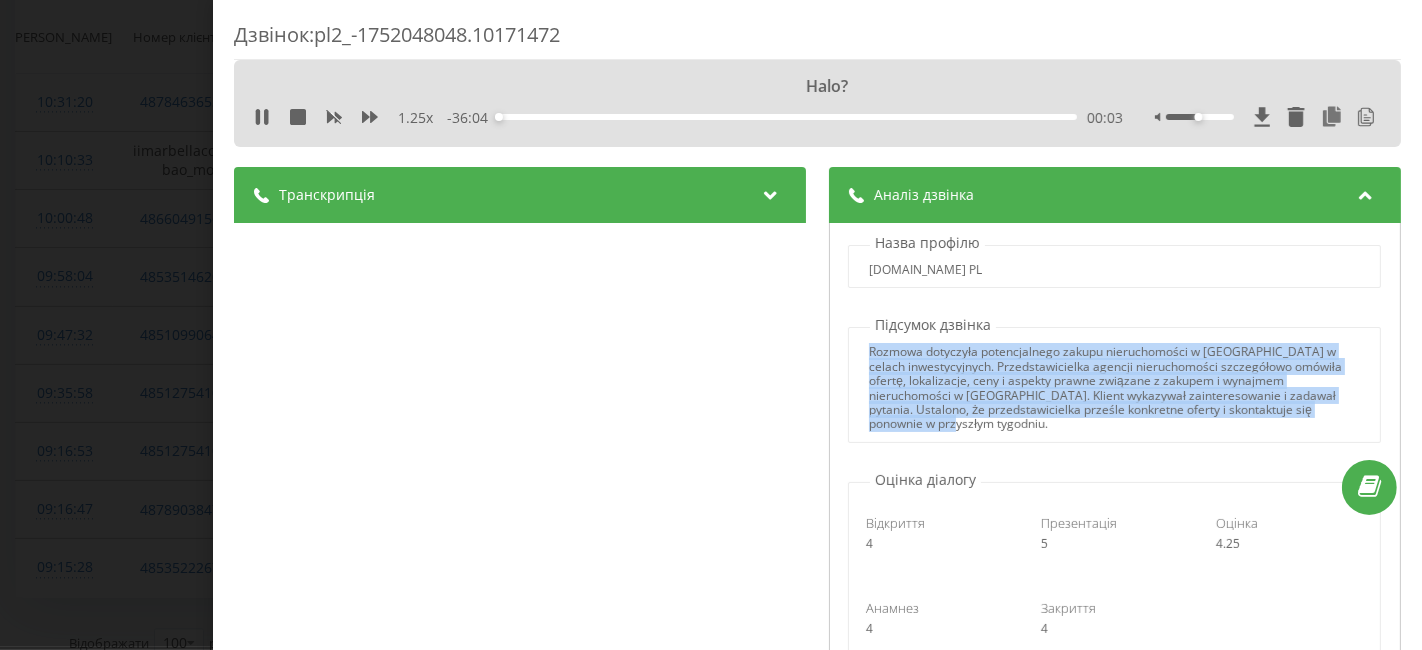 drag, startPoint x: 923, startPoint y: 418, endPoint x: 848, endPoint y: 358, distance: 96.04687 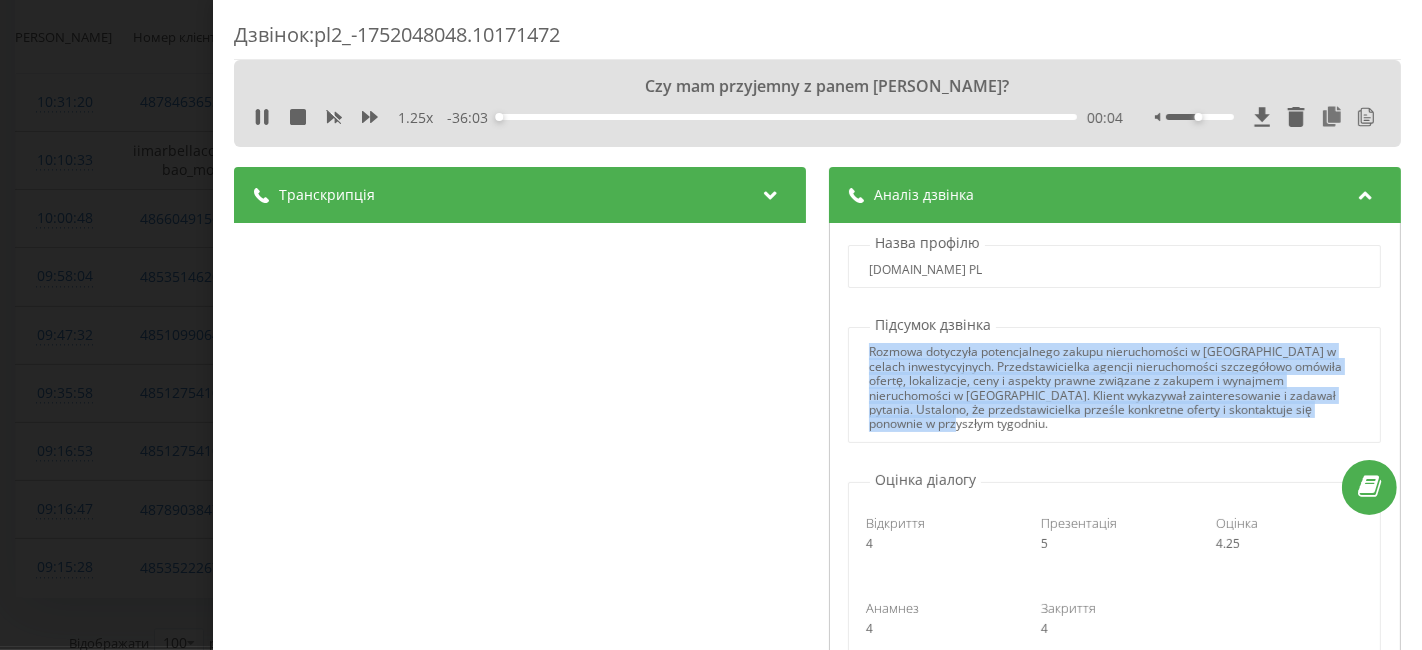 copy on "Rozmowa dotyczyła potencjalnego zakupu nieruchomości w [GEOGRAPHIC_DATA] w celach inwestycyjnych. Przedstawicielka agencji nieruchomości szczegółowo omówiła ofertę, lokalizacje, ceny i aspekty prawne związane z zakupem i wynajmem nieruchomości w [GEOGRAPHIC_DATA]. Klient wykazywał zainteresowanie i zadawał pytania. Ustalono, że przedstawicielka prześle konkretne oferty i skontaktuje się ponownie w przyszłym tygodniu." 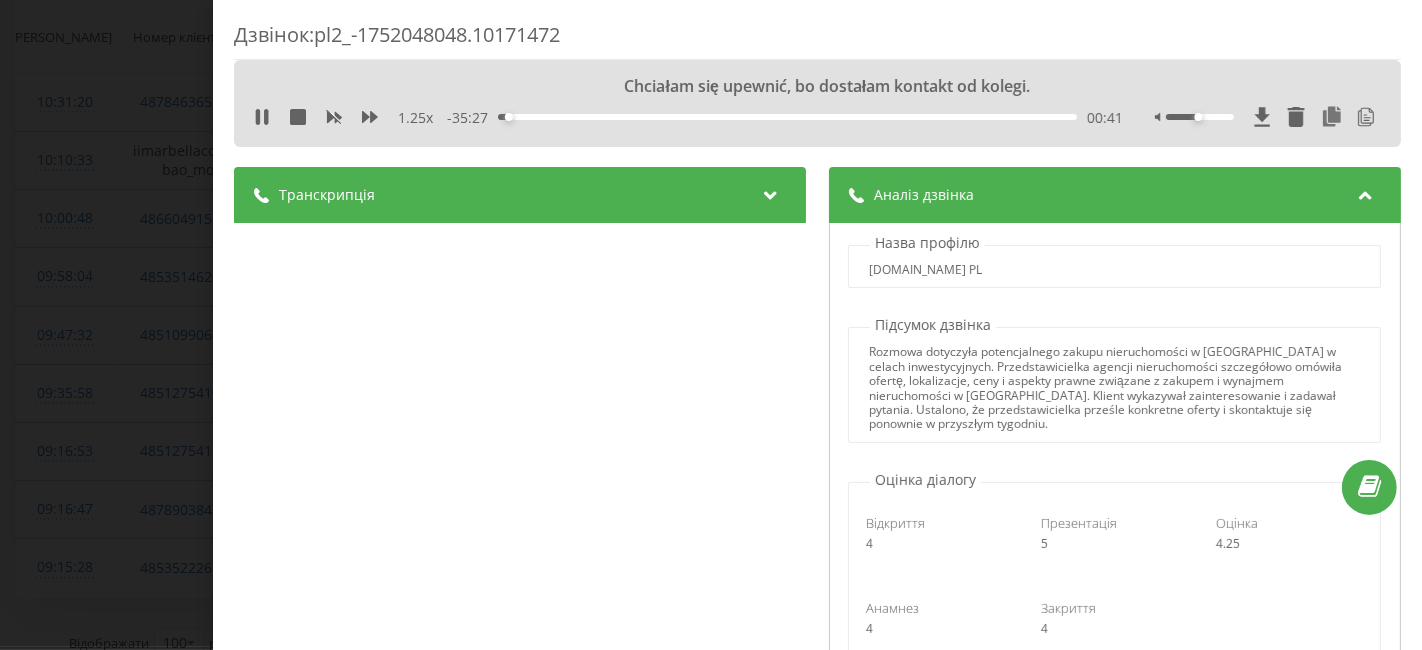 click on "Транскрипція" at bounding box center [520, 195] 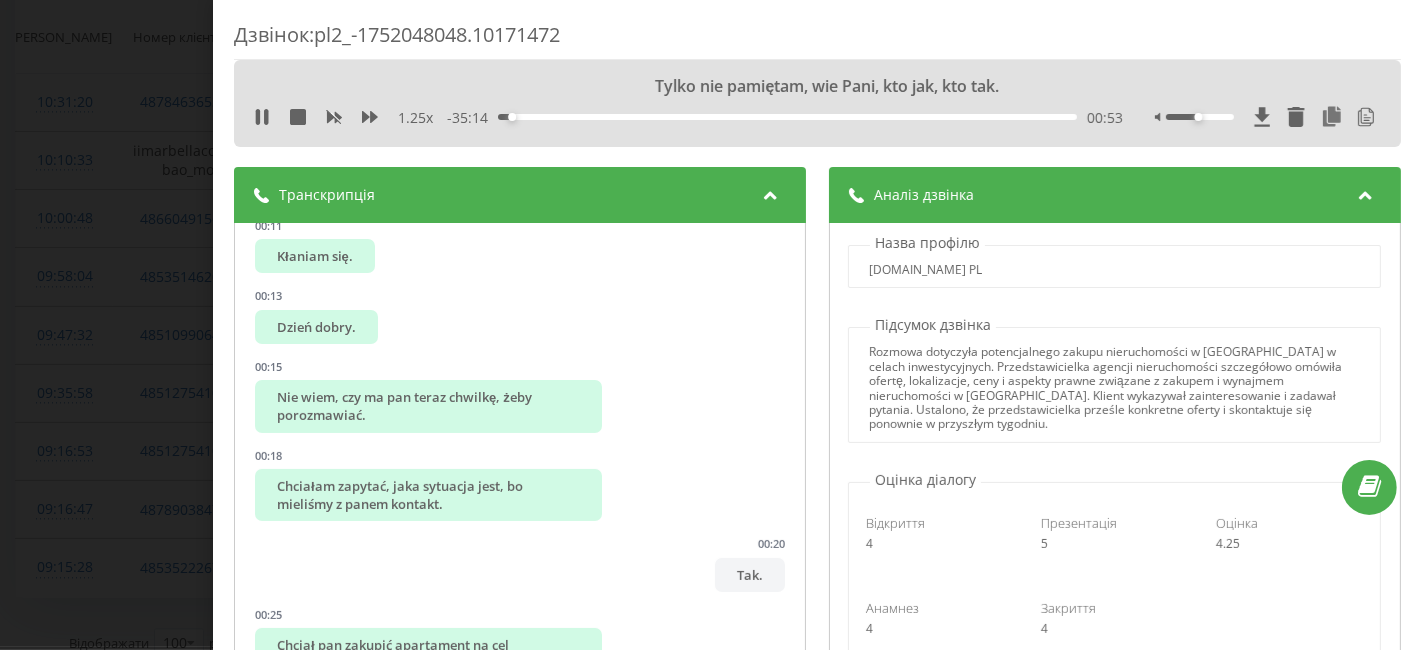 scroll, scrollTop: 555, scrollLeft: 0, axis: vertical 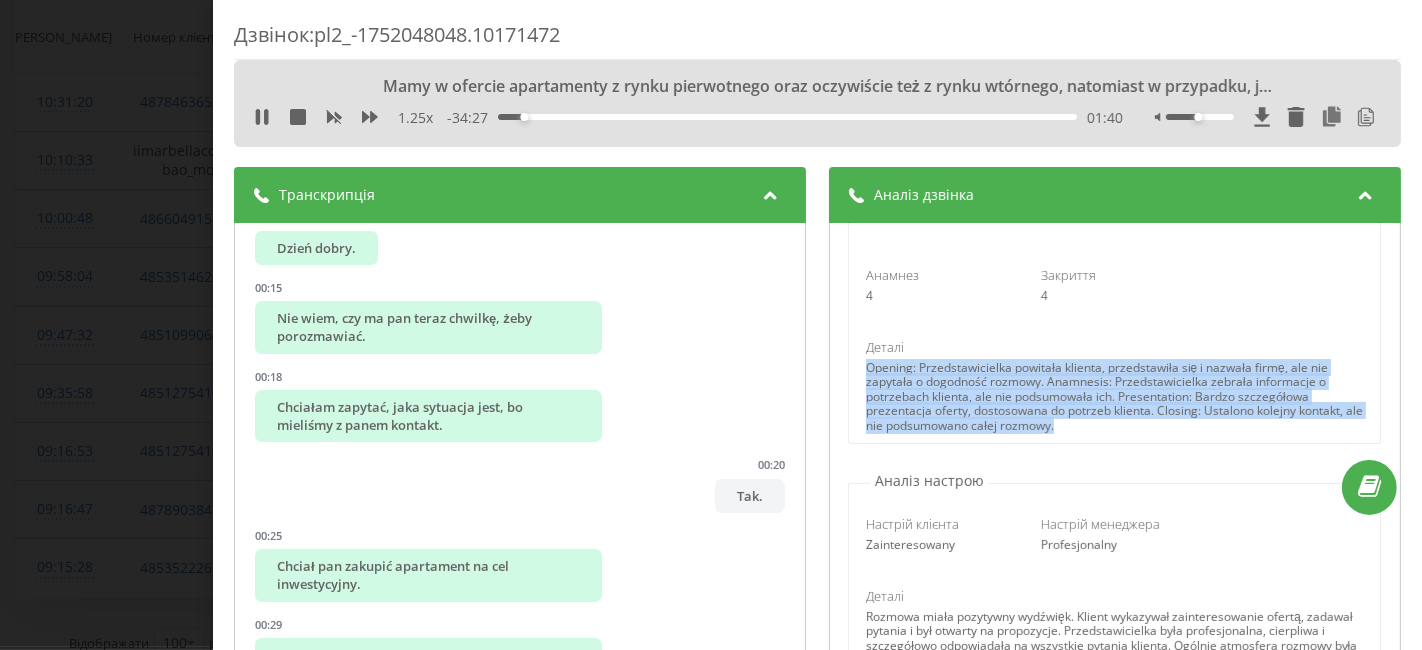 drag, startPoint x: 1122, startPoint y: 424, endPoint x: 853, endPoint y: 362, distance: 276.05252 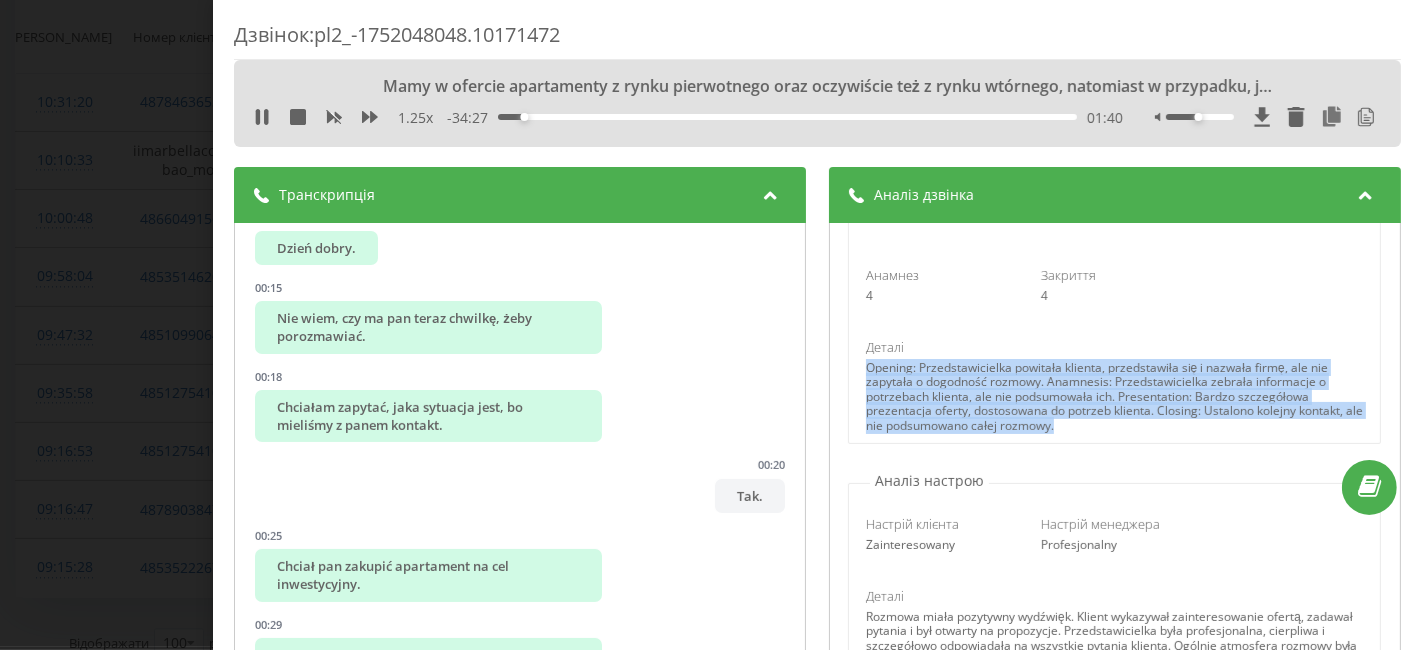 copy on "Opening: Przedstawicielka powitała klienta, przedstawiła się i nazwała firmę, ale nie zapytała o dogodność rozmowy. Anamnesis: Przedstawicielka zebrała informacje o potrzebach klienta, ale nie podsumowała ich. Presentation: Bardzo szczegółowa prezentacja oferty, dostosowana do potrzeb klienta. Closing: Ustalono kolejny kontakt, ale nie podsumowano całej rozmowy." 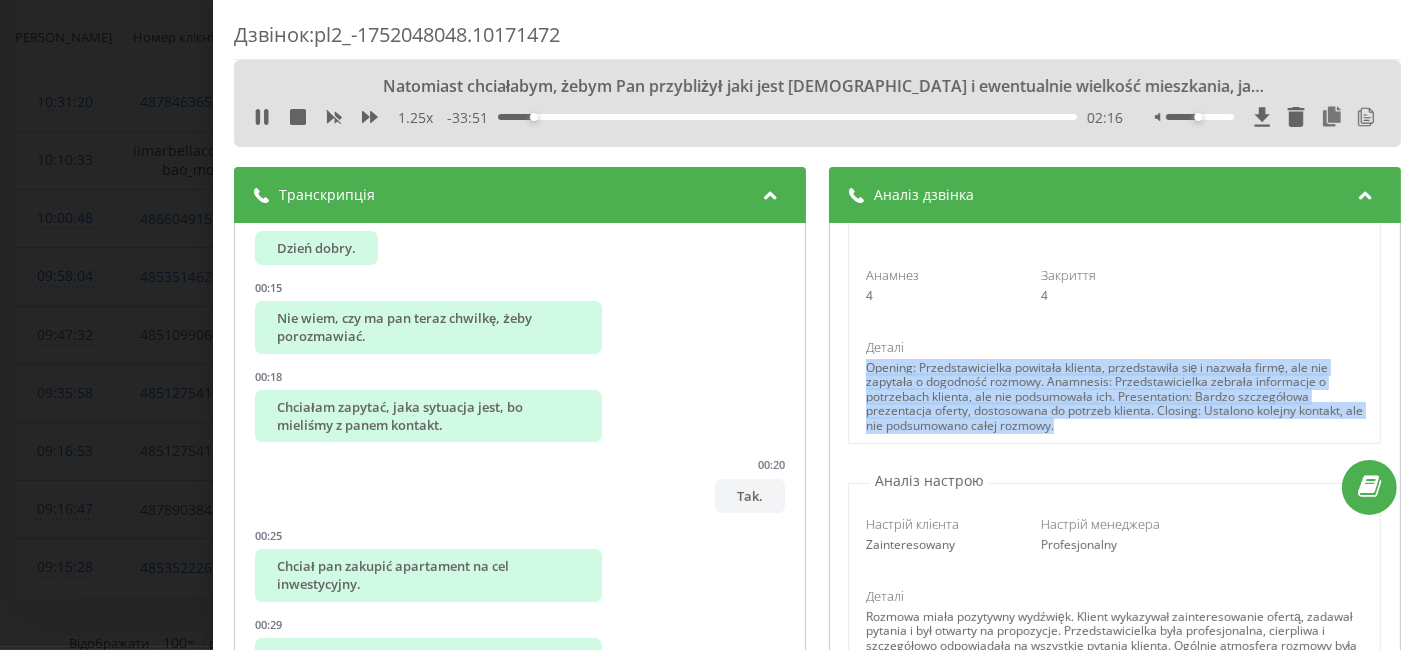 click on "Дзвінок :  pl2_-1752048048.10171472 Natomiast chciałabym, żebym Pan przybliżył jaki jest Pana budżet i ewentualnie wielkość mieszkania, jaka Pana interesuje.   1.25 x  - 33:51 02:16   02:16   Транскрипція 00:00 Halo? 00:01 Dzień dobry. 00:02 Czy mam przyjemny z panem [PERSON_NAME]? 00:04 Tak. 00:07 [PERSON_NAME], [PERSON_NAME] i Marwela z [GEOGRAPHIC_DATA]. 00:09 Tak, dzień dobry. 00:11 Kłaniam się. 00:13 Dzień dobry. 00:15 Nie wiem, czy ma pan teraz chwilkę, żeby porozmawiać. 00:18 Chciałam zapytać, jaka sytuacja jest, bo mieliśmy z panem kontakt. 00:20 Tak. 00:25 Chciał pan zakupić apartament na cel inwestycyjny. 00:29 Nie wiem, na jakim etapie w tej chwili jest ten projekt. 00:32 Czy otrzymał Pan już oferty? 00:35 Czy chciałby Pan otrzymać oferty? 00:37 Chciałam się upewnić, bo dostałam kontakt od kolegi. 00:38 Myślę, że chciałbym oferty dostać. 00:45 Tylko właśnie, bo nie pamiętam, bo trochę tych nieuchomości miałem. 00:46 Przewinęło się. No" at bounding box center [711, 325] 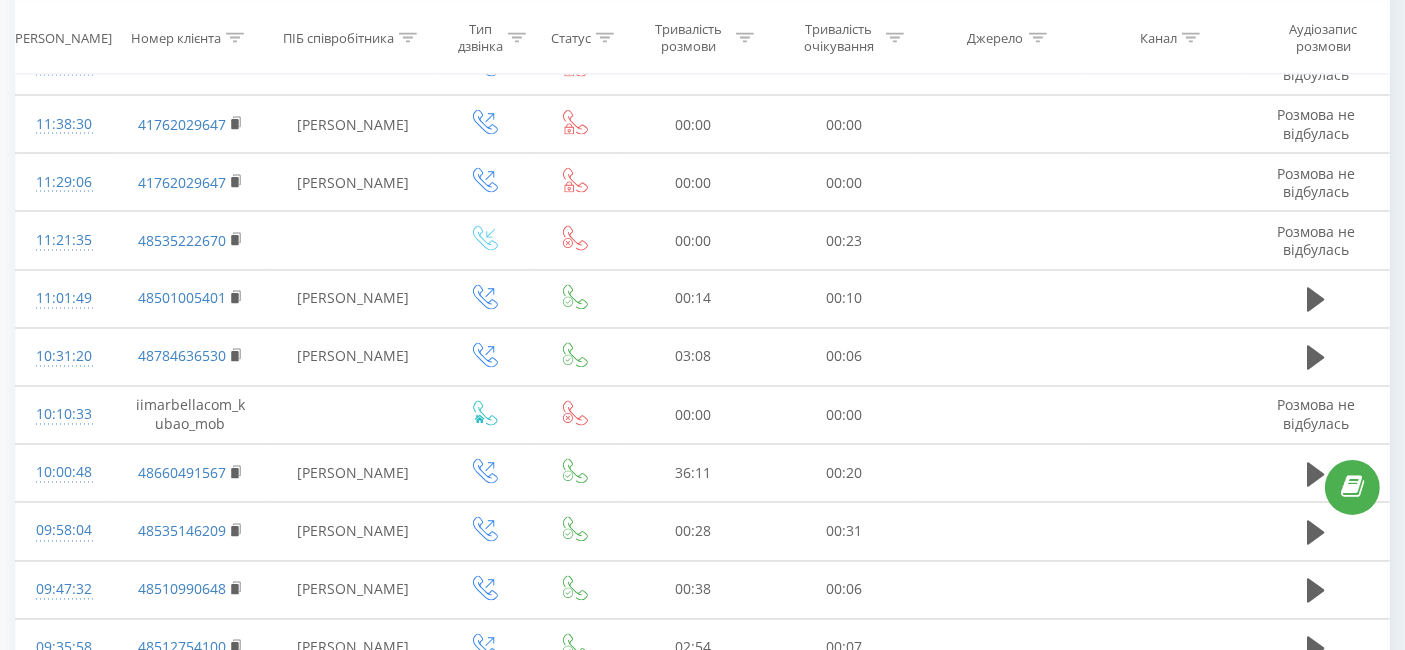 scroll, scrollTop: 3461, scrollLeft: 0, axis: vertical 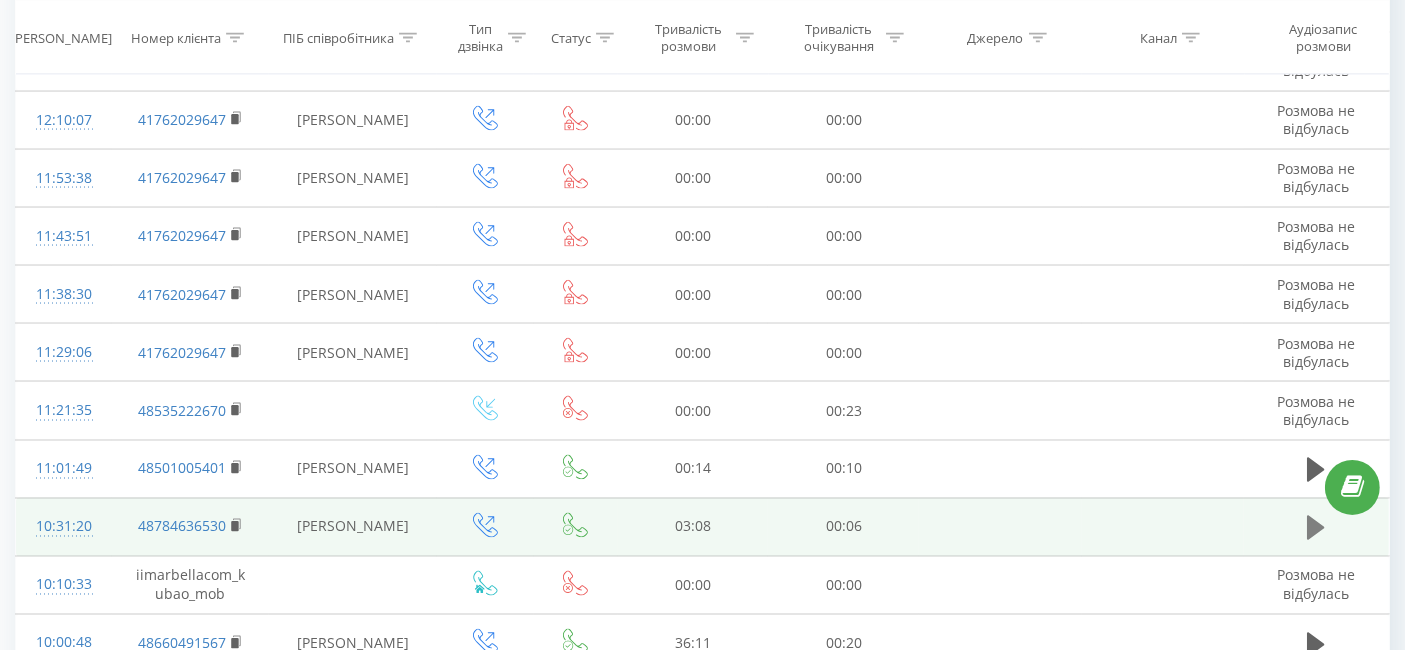 click 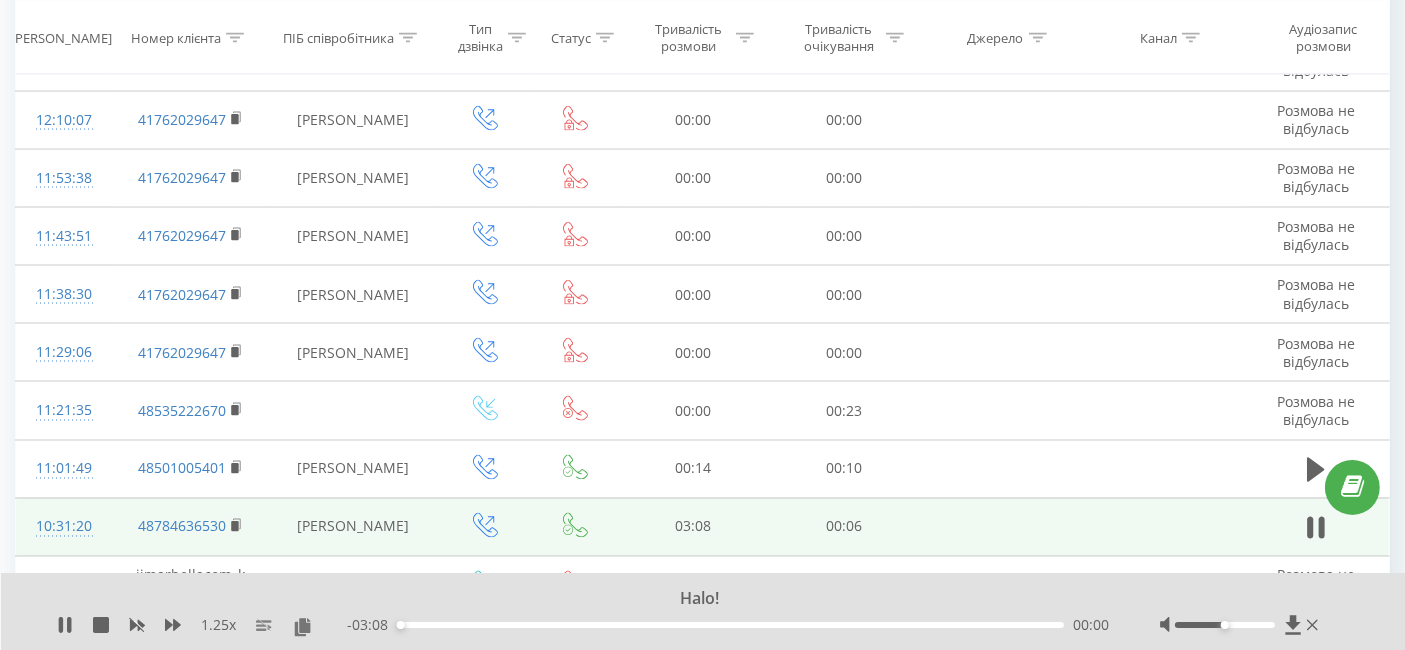 click on "10:31:20" at bounding box center (64, 527) 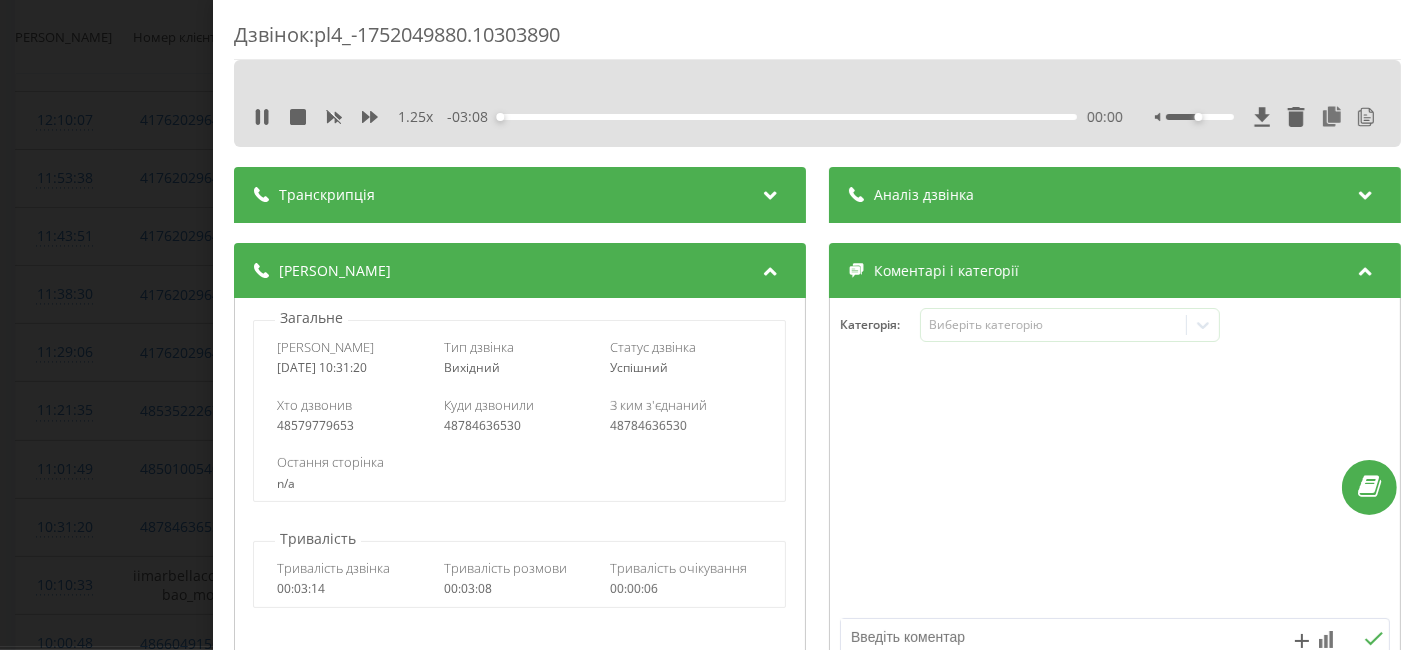click on "00:00" at bounding box center [1105, 117] 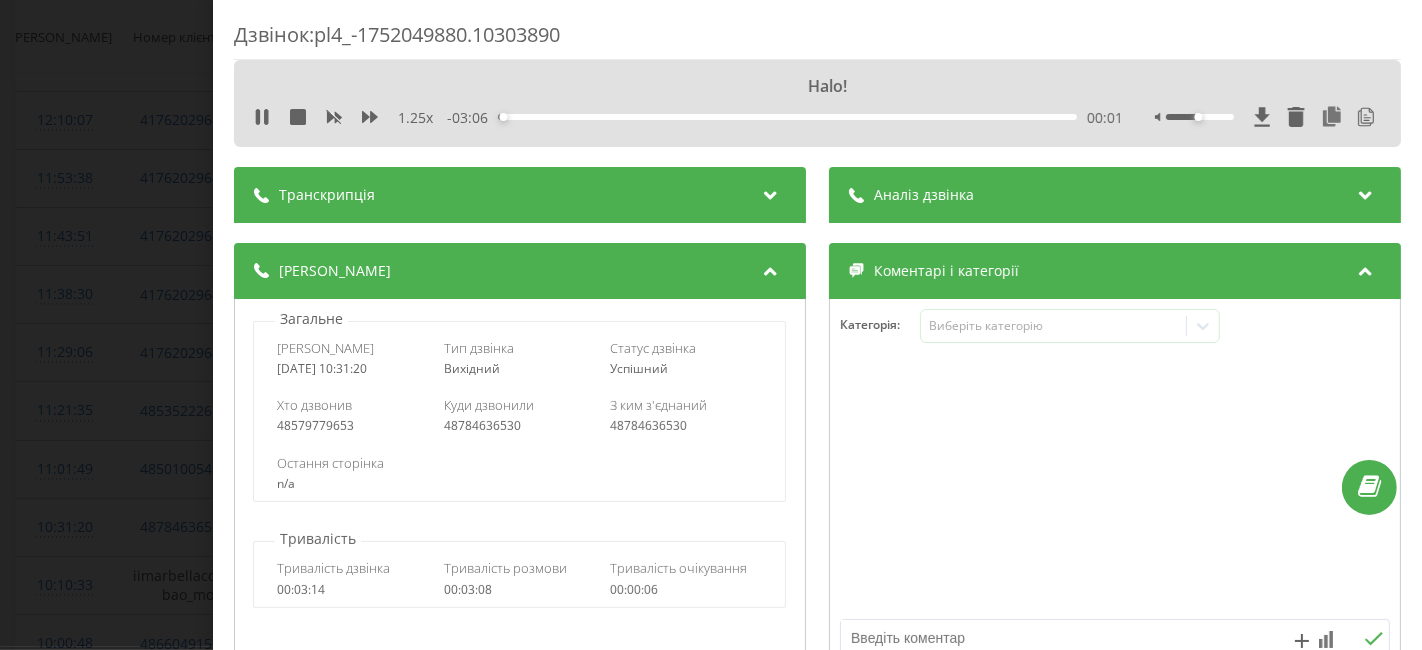 click on "Аналіз дзвінка" at bounding box center [924, 195] 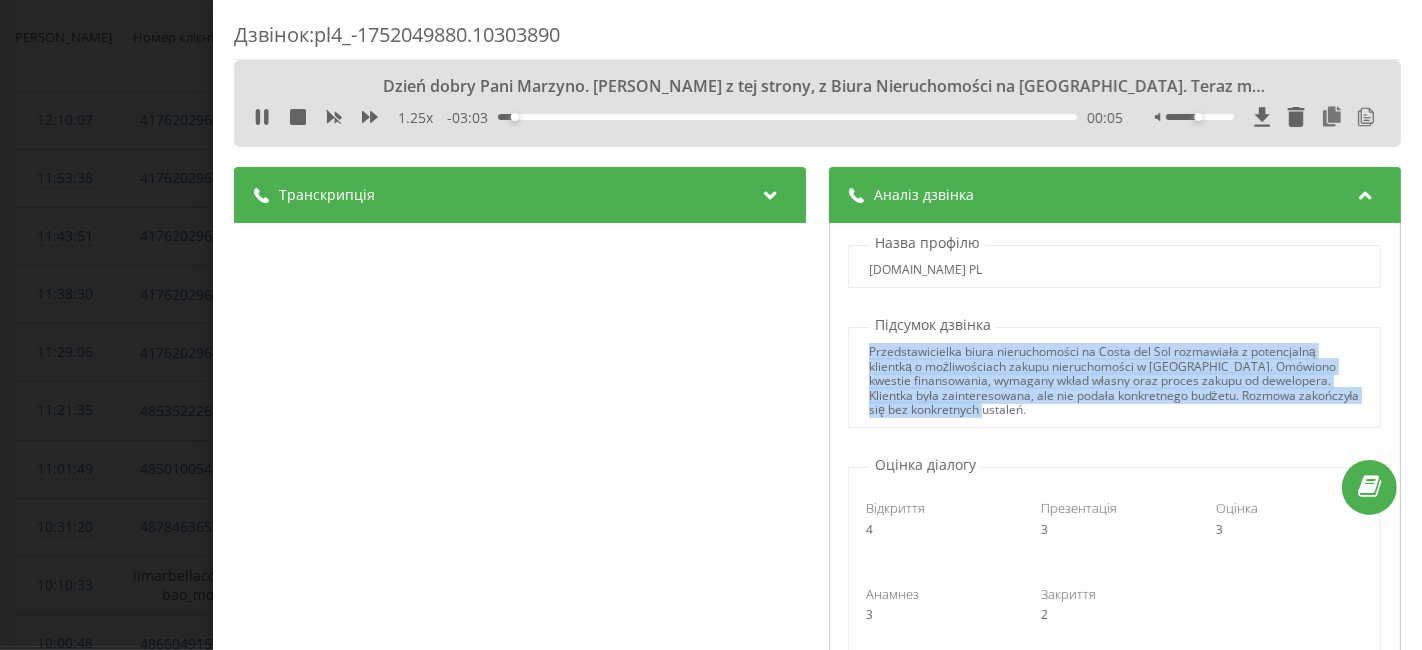 drag, startPoint x: 974, startPoint y: 412, endPoint x: 845, endPoint y: 358, distance: 139.84634 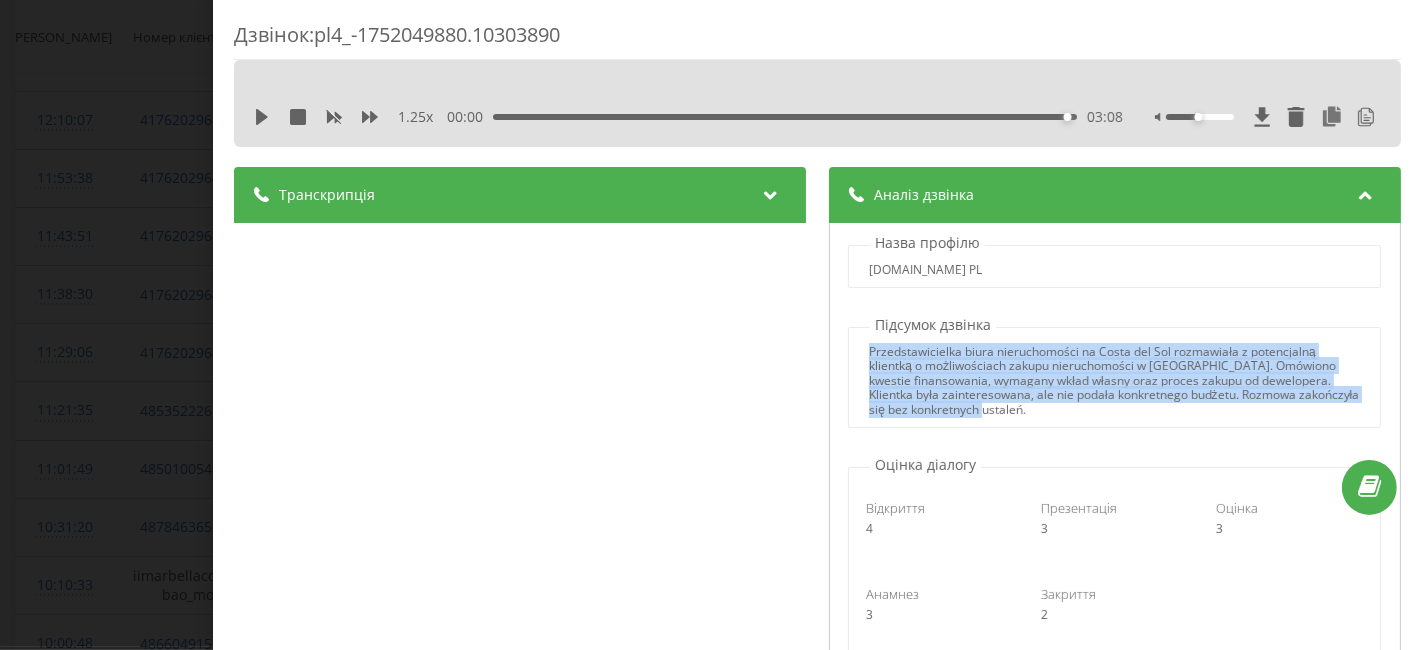 click on "Дзвінок :  pl4_-1752049880.10303890   1.25 x  00:00 03:08   03:08   Транскрипція 00:00 Halo! 00:00 Dzień dobry Pani Marzyno. [PERSON_NAME] z tej strony, z Biura Nieruchomości na [GEOGRAPHIC_DATA]. Teraz możemy chwilkę? Dobrze więc mamy zgłoszenie Pani któregoś tu dnia chyba...na Facebooku gdzieś to było. 00:06 Witam. 00:09 Tak? 00:17 Tak chciałam się dowiedzieć tam jak finansowanie jest 00:18 Mhm. Dobrze, to co mogę... w czym mogę pomóc? Co by Pani chciała wiedzieć? 00:27 No więc finansowanie. 00:29 Pani będzie potrzebowała 30% bądź 40%, bo teraz w tej chwili banki dają albo 70, 00:30 Dziękuję. 00:37 albo 60% na nieruchomość Hiszpania. Więc jeżeli przyjmiemy fakt, 00:43 że np. sfinansowaliby 60 to pani potrzebuje 40% wkładu własnego plus koszty 00:50 jakie ponosi się z finansowaniem, które pobiera bank i resztę bank finansuje. 01:00 Aha, 30-40%. [GEOGRAPHIC_DATA]. No i ja bym chciała od dewelopera ale... 01:10 Czego by [PERSON_NAME]? 01:11 01:16 01:21 01:35 01:42 4 3" at bounding box center [711, 325] 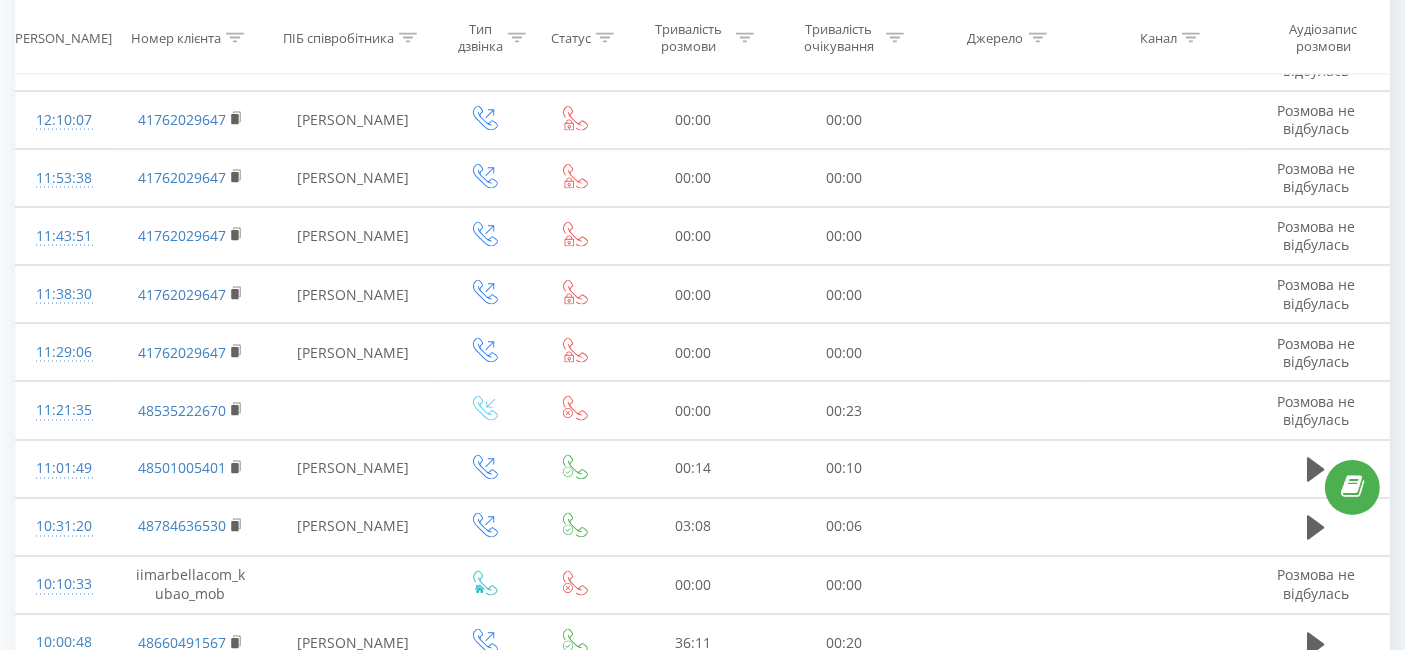 scroll, scrollTop: 3775, scrollLeft: 0, axis: vertical 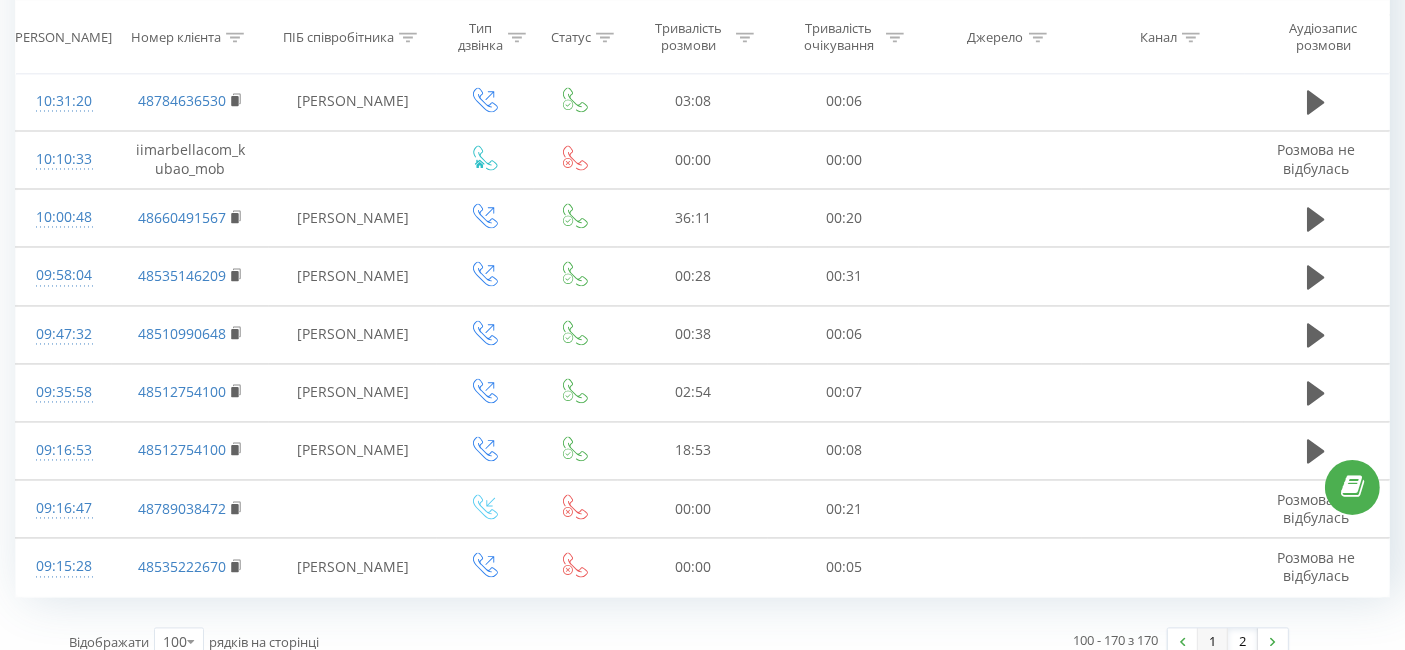 click on "1" at bounding box center (1213, 643) 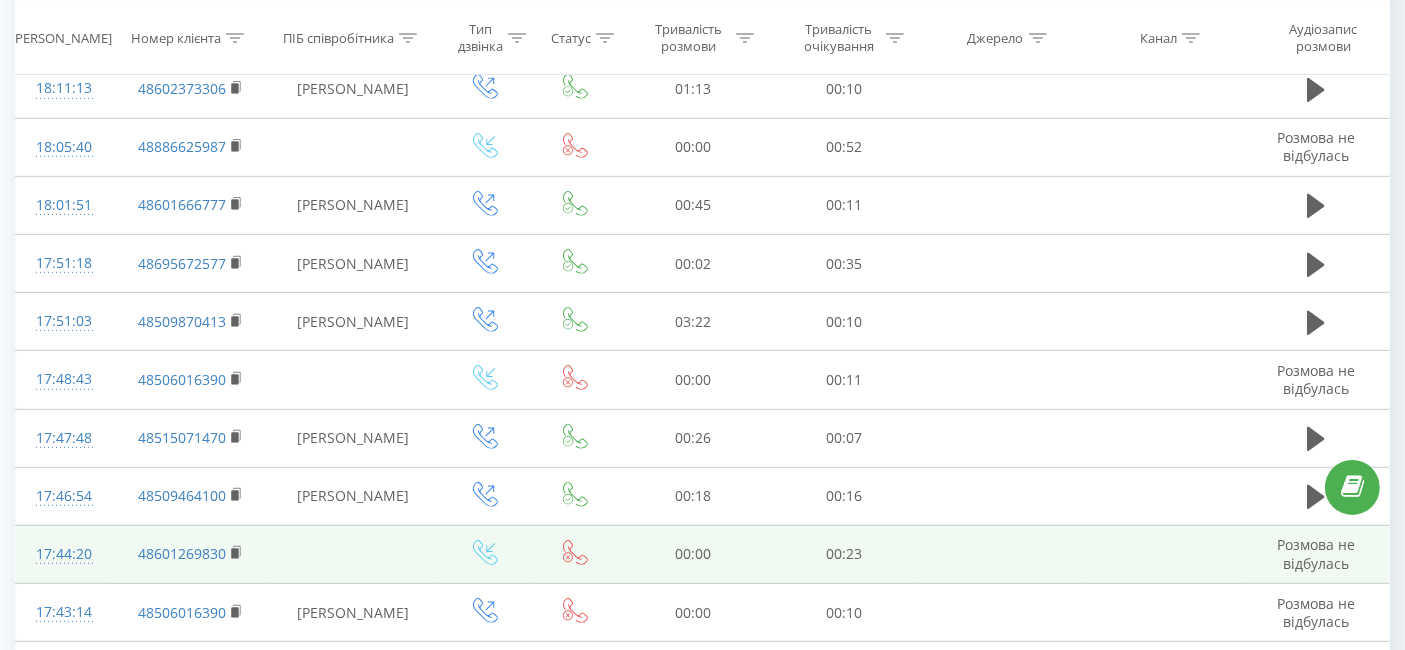 scroll, scrollTop: 131, scrollLeft: 0, axis: vertical 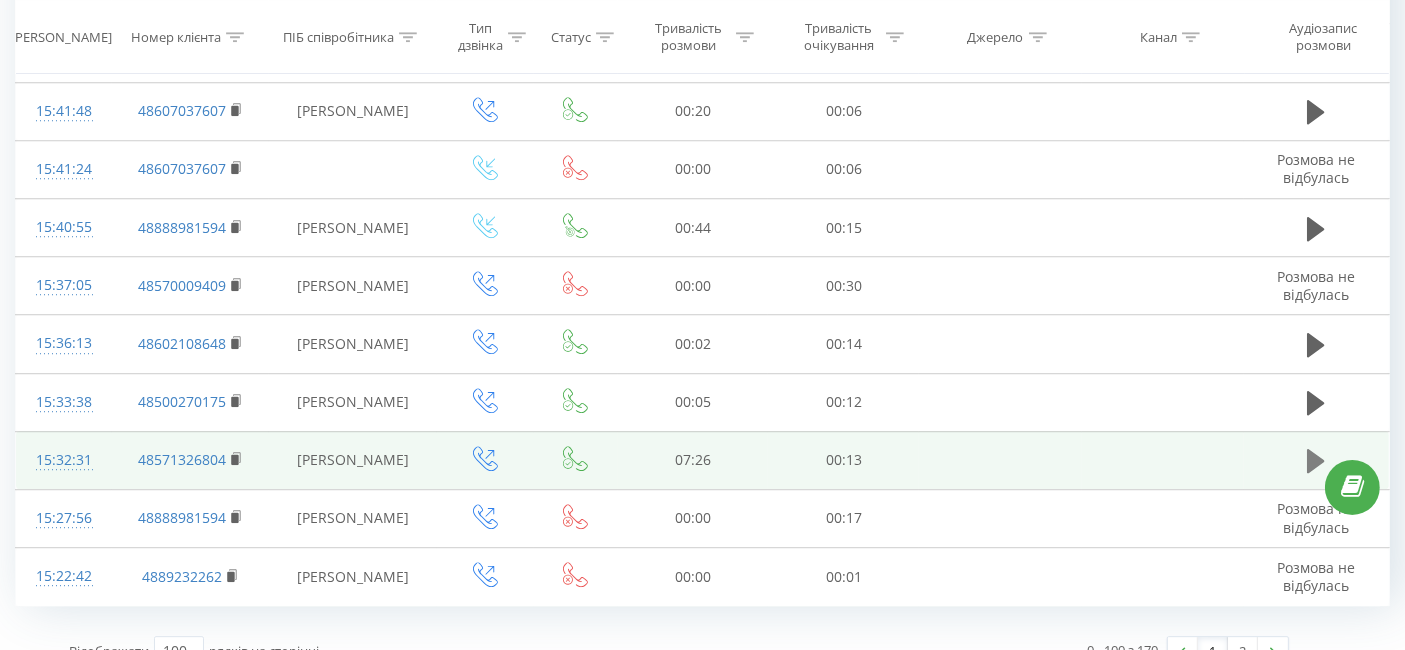 click 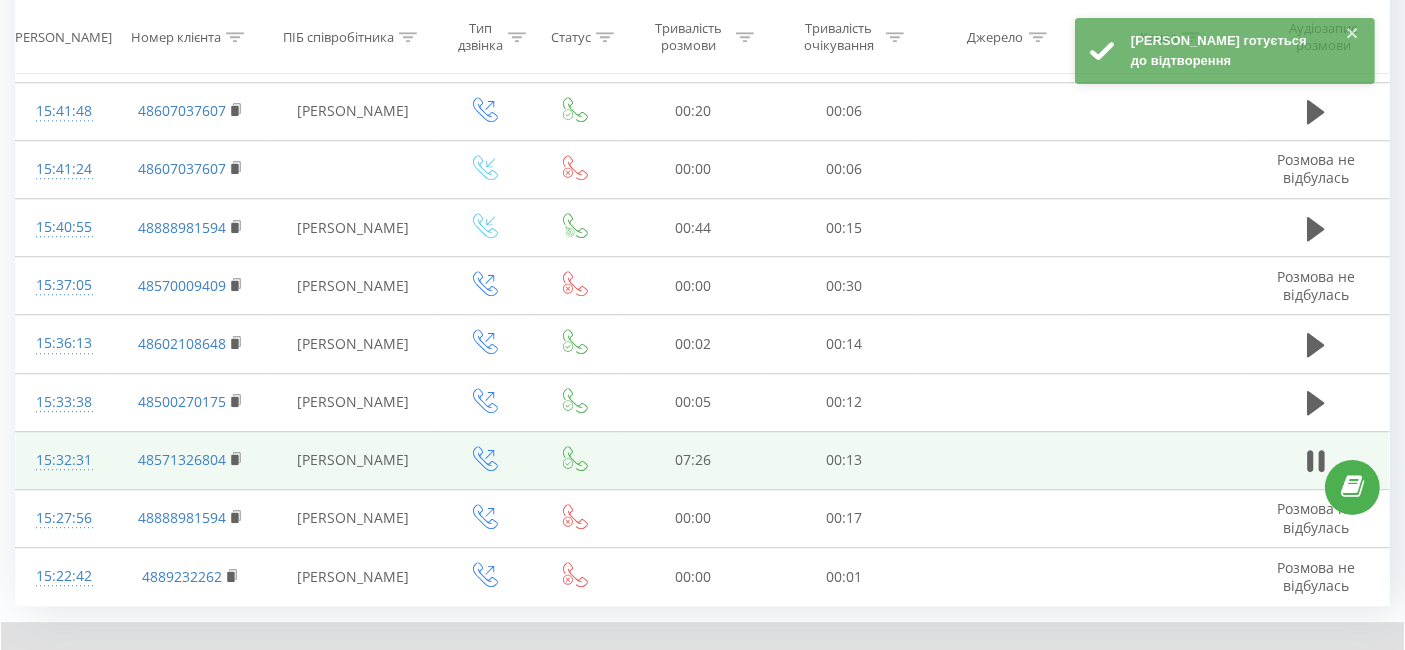 click on "15:32:31" at bounding box center (64, 460) 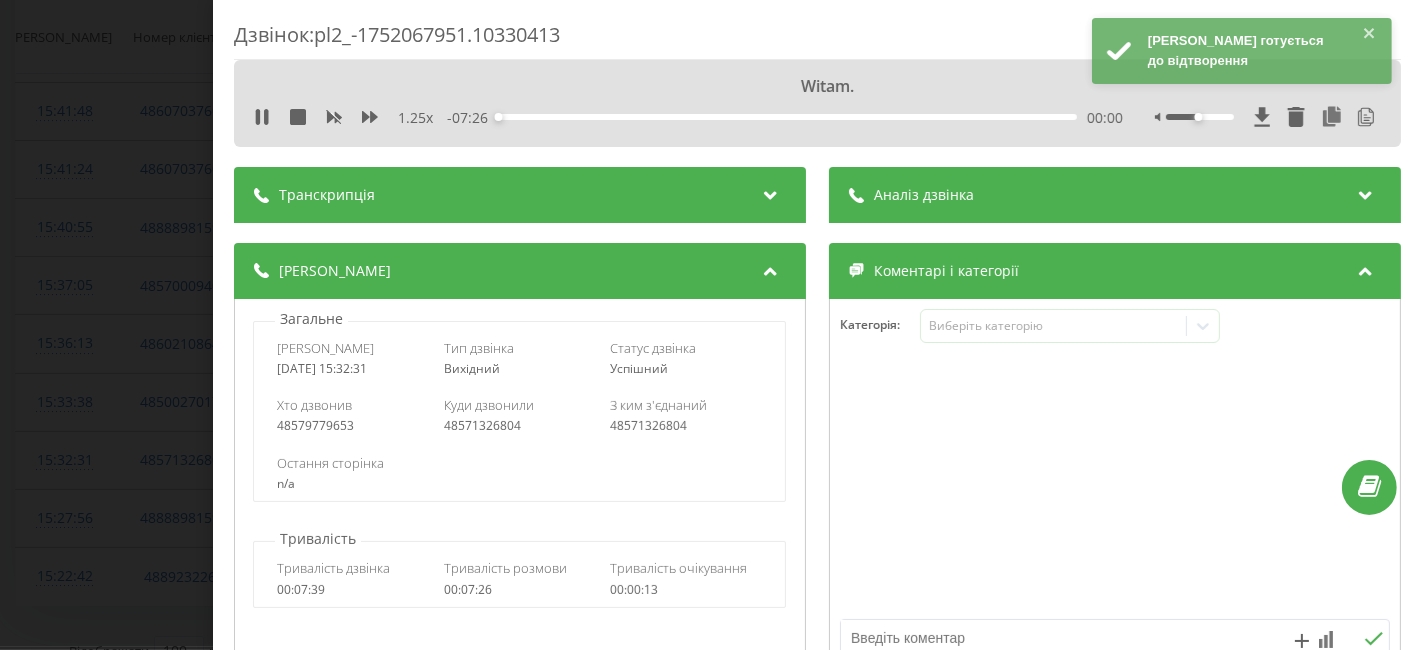 click on "Транскрипція Для AI-аналізу майбутніх дзвінків  налаштуйте та активуйте профіль на сторінці . Якщо профіль вже є і дзвінок відповідає його умовам, оновіть сторінку через 10 хвилин - AI аналізує поточний дзвінок. Аналіз дзвінка Назва профілю [DOMAIN_NAME] PL Підсумок дзвінка Rozmowa dotyczyła zainteresowania klienta zakupem nieruchomości na [GEOGRAPHIC_DATA] w [GEOGRAPHIC_DATA]. Przedstawiciel firmy I.I. [PERSON_NAME] przeprowadził wstępny wywiad, ustalając preferencje klienta (budżet do 200 tys. euro, 3 pokoje). Omówiono możliwość wizyty na miejscu i oglądania nieruchomości. Klient wyraził zainteresowanie i poprosił o przesłanie ofert. Ustalono kontakt przez e-mail i WhatsApp. Оцінка діалогу Відкриття 4 Презентація 3 Оцінка 3.5 Анамнез 4 Закриття 3 3 :" at bounding box center [817, 832] 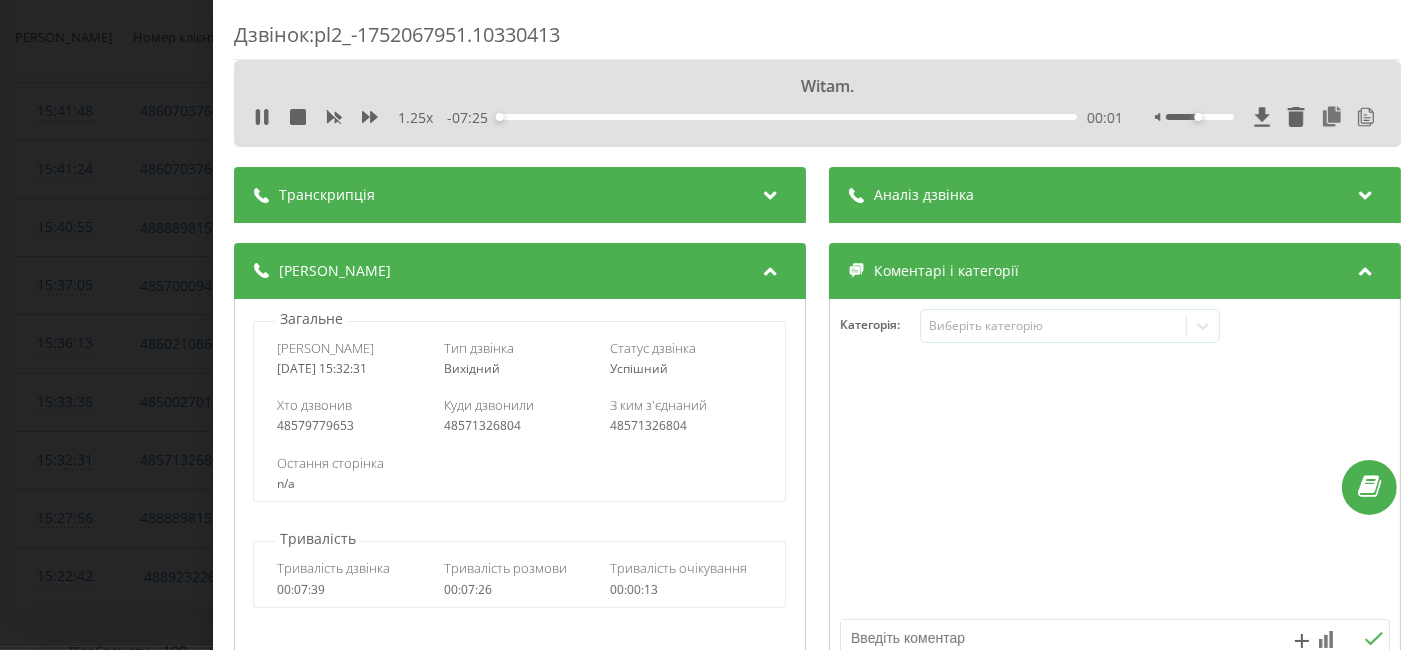 click on "Транскрипція" at bounding box center [520, 195] 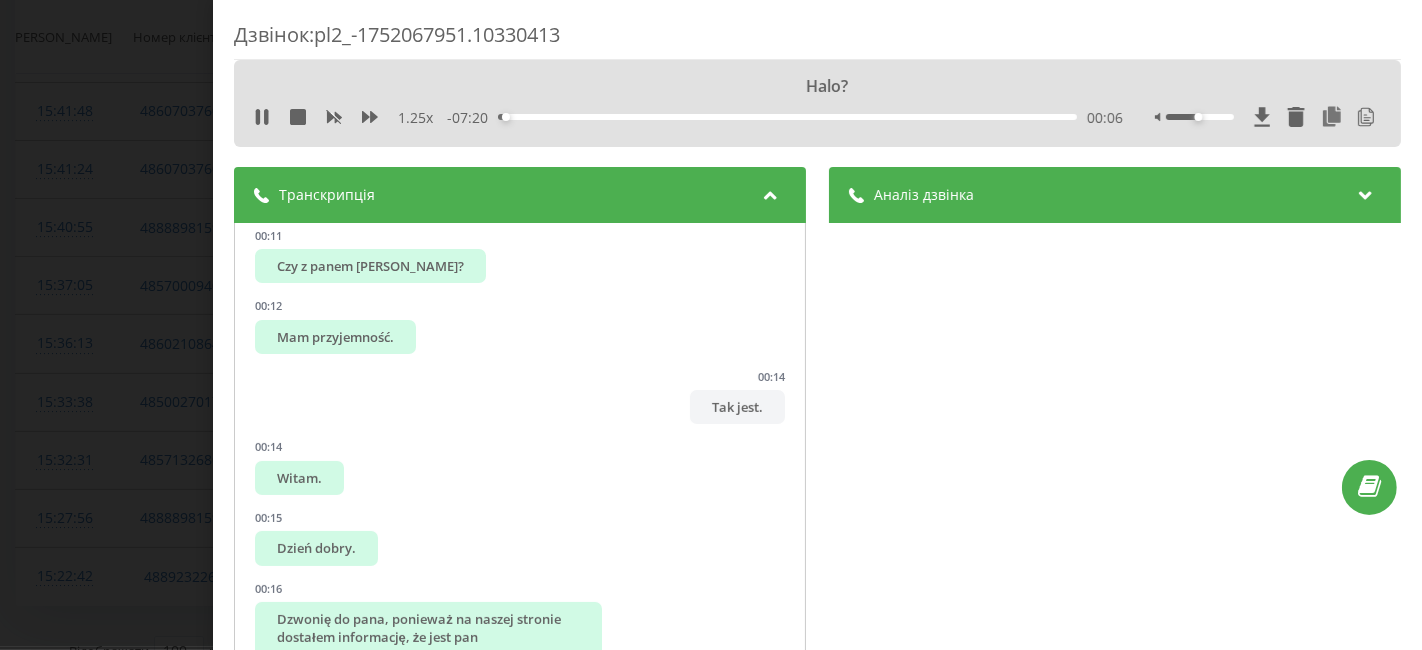 scroll, scrollTop: 555, scrollLeft: 0, axis: vertical 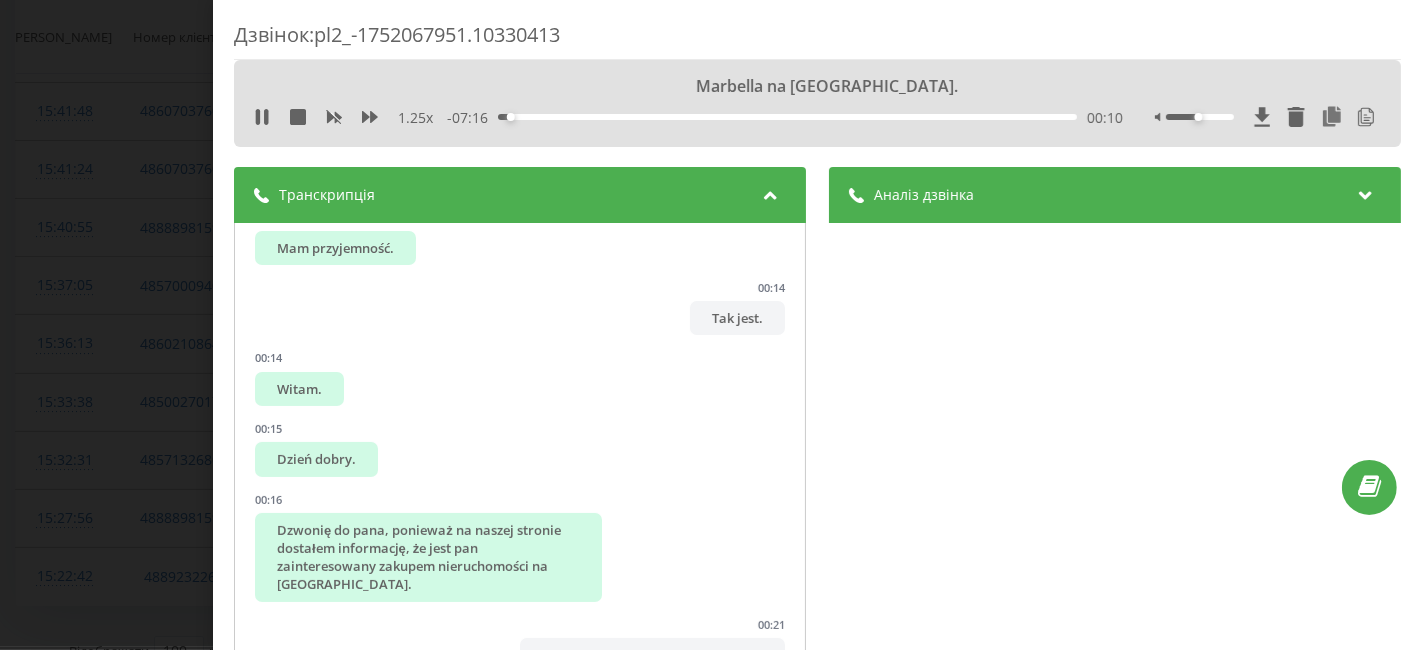 click on "Аналіз дзвінка" at bounding box center (1115, 195) 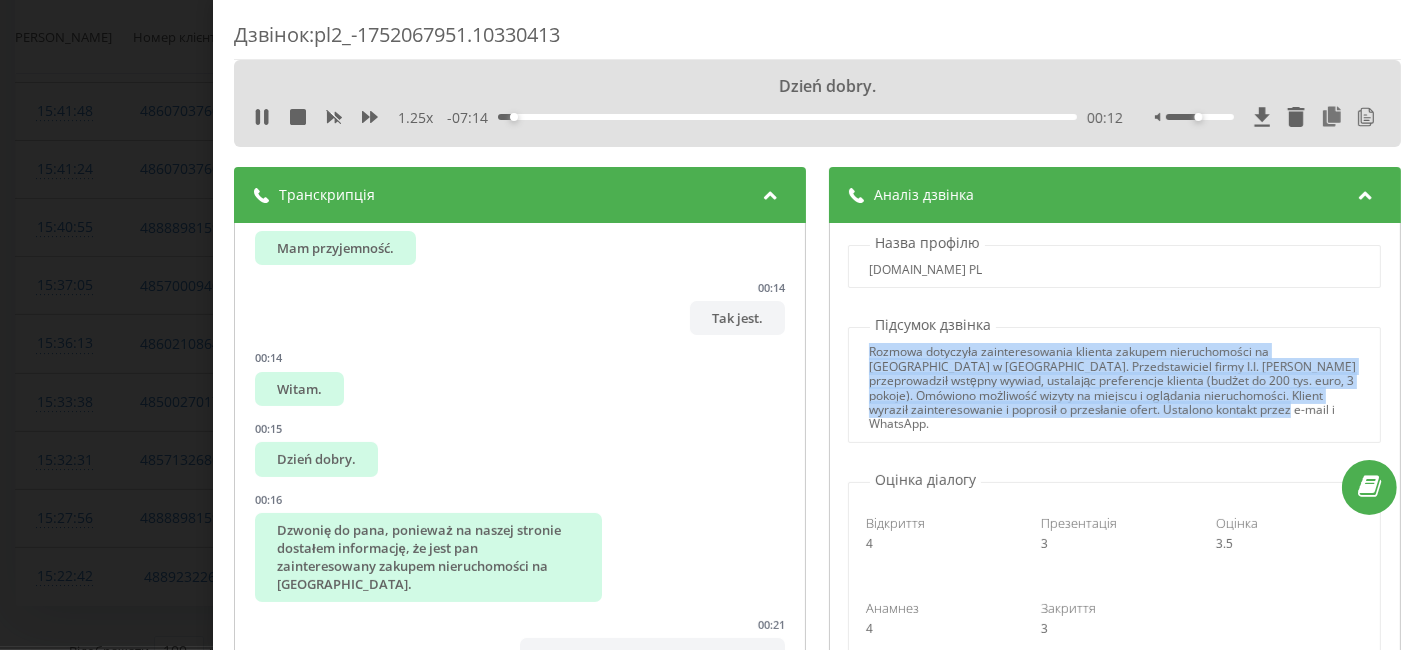 drag, startPoint x: 900, startPoint y: 424, endPoint x: 847, endPoint y: 338, distance: 101.0198 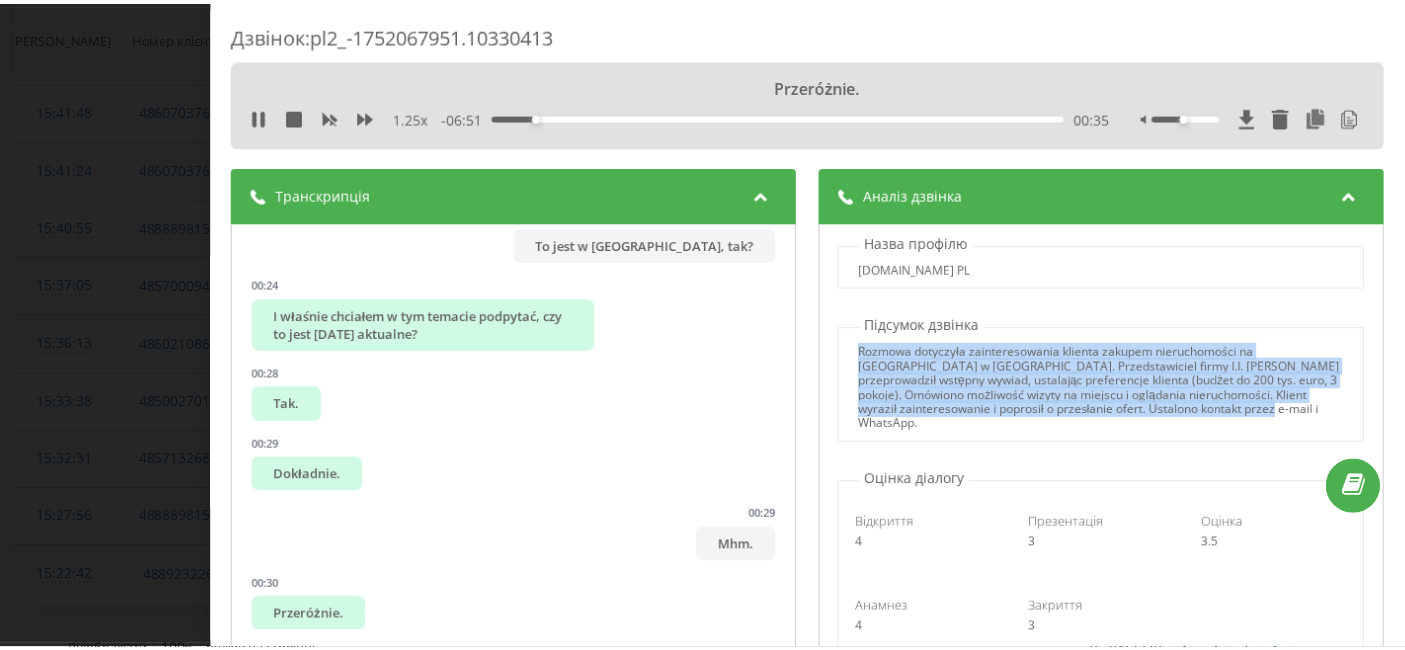 scroll, scrollTop: 1000, scrollLeft: 0, axis: vertical 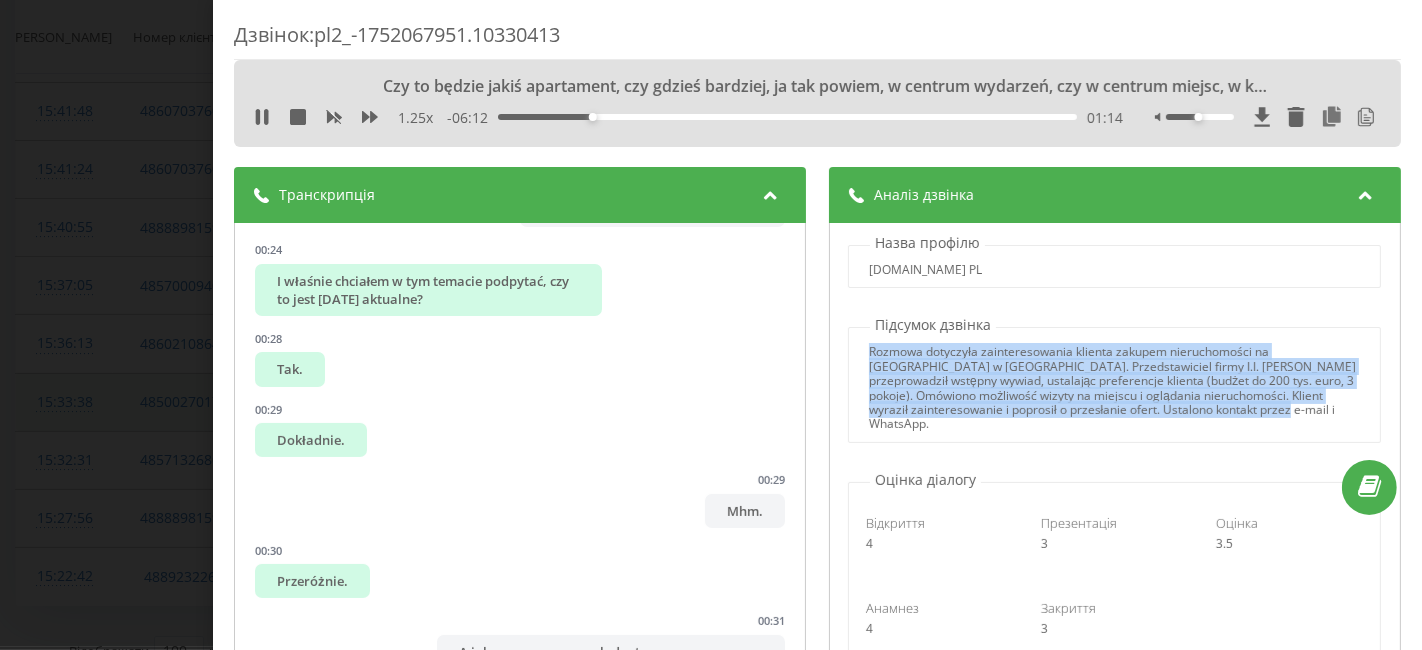 click on "Дзвінок :  pl2_-1752067951.10330413 Czy to będzie jakiś apartament, czy gdzieś bardziej, ja tak powiem, w centrum wydarzeń, czy w centrum miejsc, w których się dużo dzieje, czy troszkę bardziej z boku.   1.25 x  - 06:12 01:14   01:14   Транскрипція 00:00 Witam. 00:03 Halo? 00:05 Dzień dobry. 00:06 [PERSON_NAME] z tej strony z Biura Nieruchomości I.I. 00:08 Marbella na [GEOGRAPHIC_DATA]. 00:10 Dzień dobry. 00:11 Czy z panem [PERSON_NAME]? 00:12 Mam przyjemność. 00:14 Tak jest. 00:14 Witam. 00:15 Dzień dobry. 00:16 Dzwonię do pana, ponieważ na naszej stronie dostałem informację, że jest pan zainteresowany zakupem nieruchomości na [GEOGRAPHIC_DATA]. 00:21 To jest w [GEOGRAPHIC_DATA], tak? 00:24 I właśnie chciałem w tym temacie podpytać, czy to jest [DATE] aktualne? 00:28 Tak. 00:29 Dokładnie. 00:29 Mhm. 00:30 Przeróżnie. 00:31 A jak pan co nowo wygląda, tam z nieruchomościami? 00:36 00:38 00:48 00:59 czy raczej, żeby się permanentnie, tak powiem... 01:00 01:05 01:05 To" at bounding box center (711, 325) 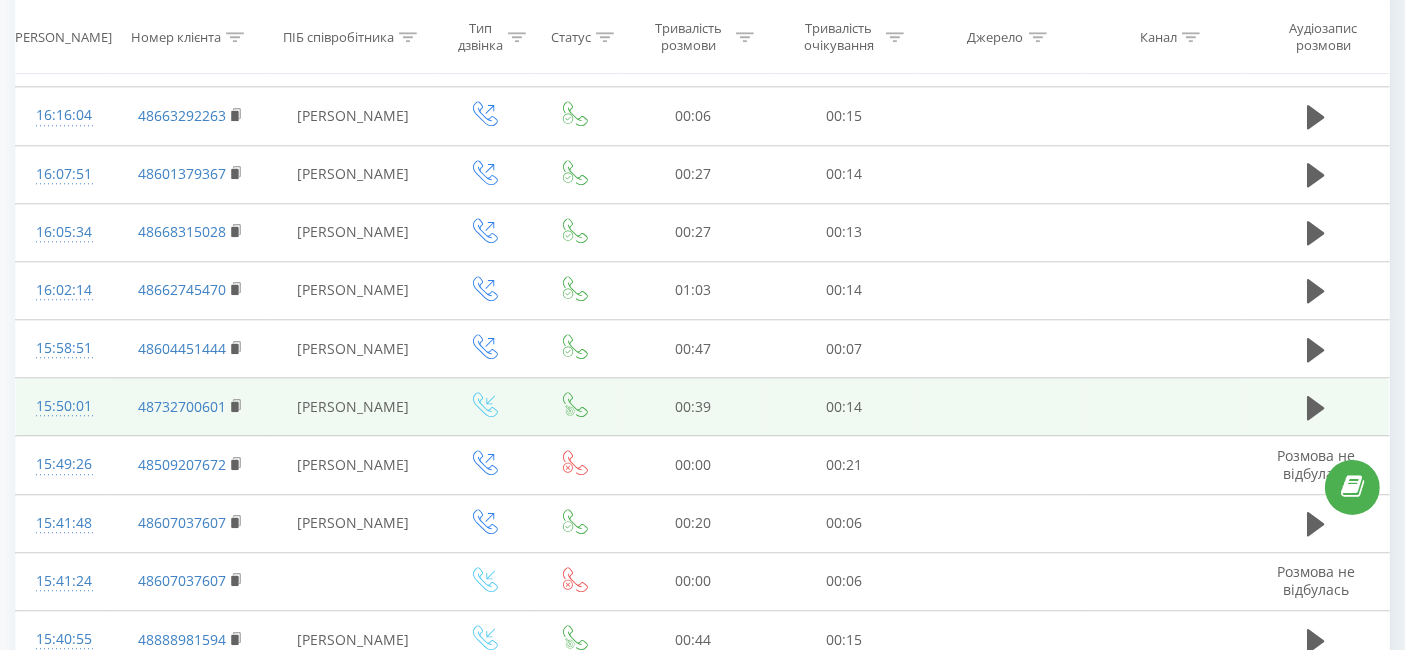 scroll, scrollTop: 5108, scrollLeft: 0, axis: vertical 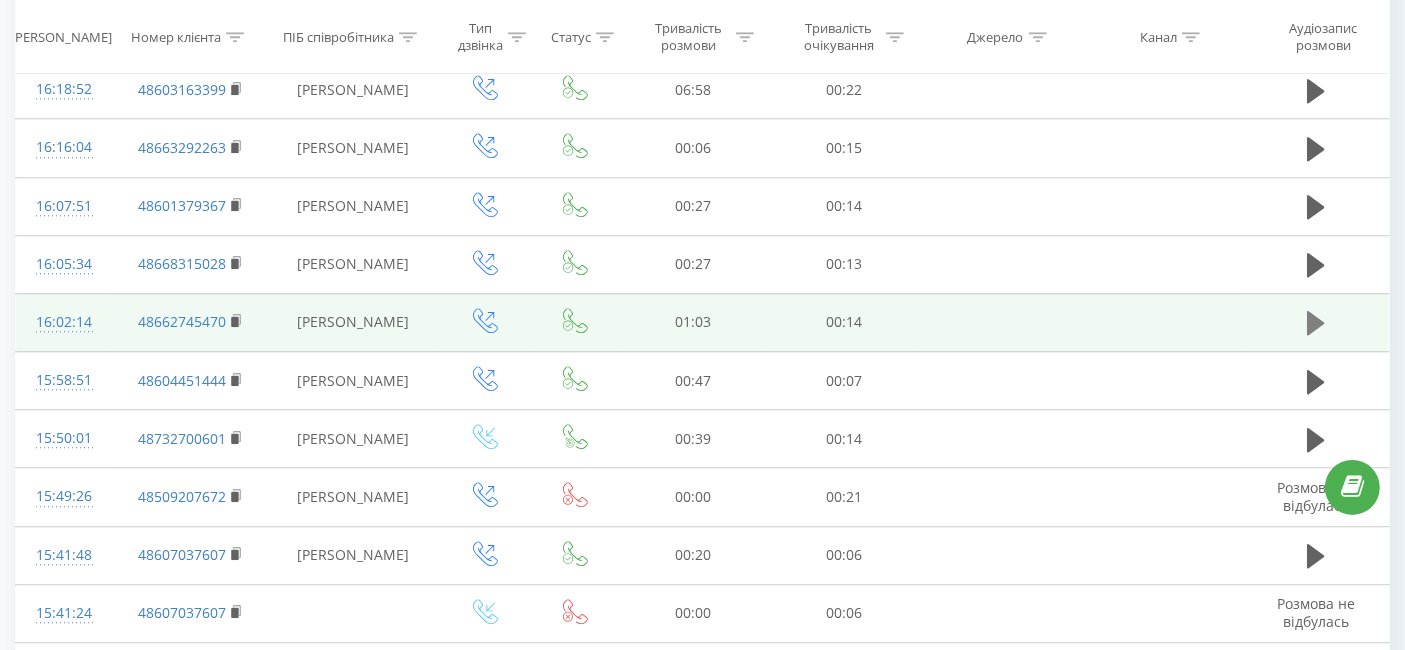click 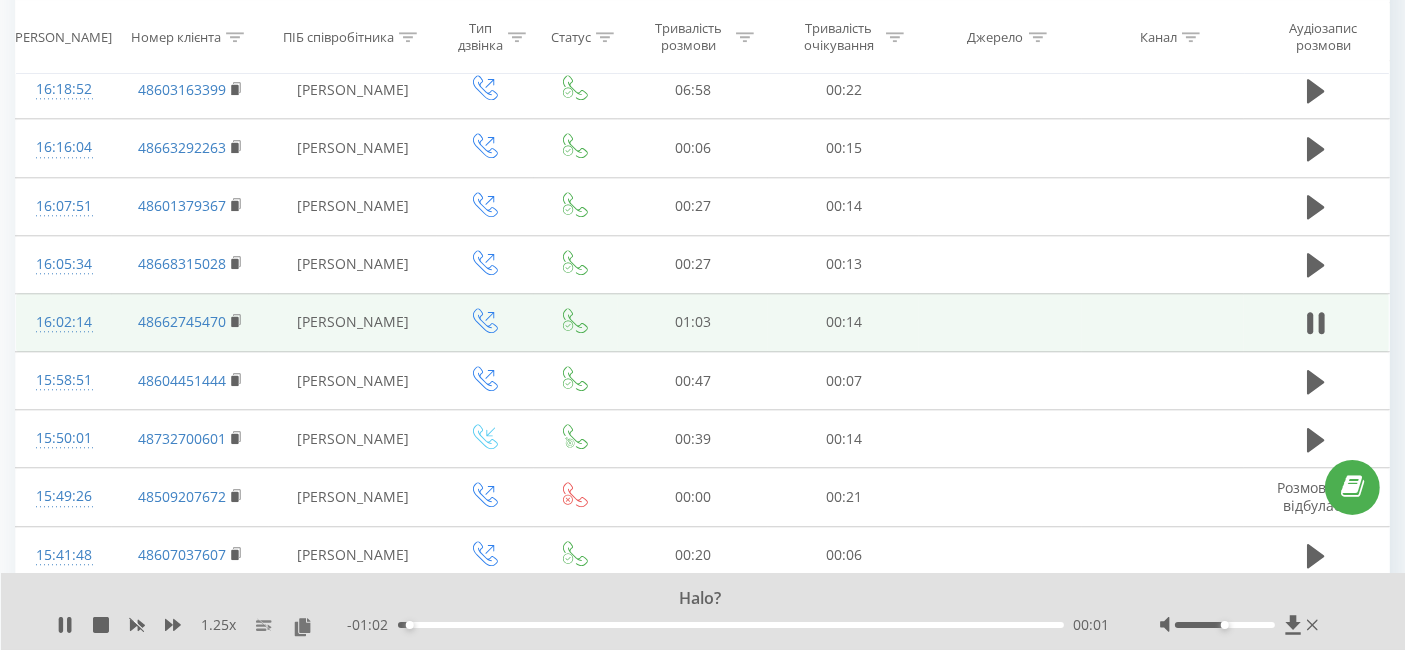 click on "48662745470" at bounding box center [190, 322] 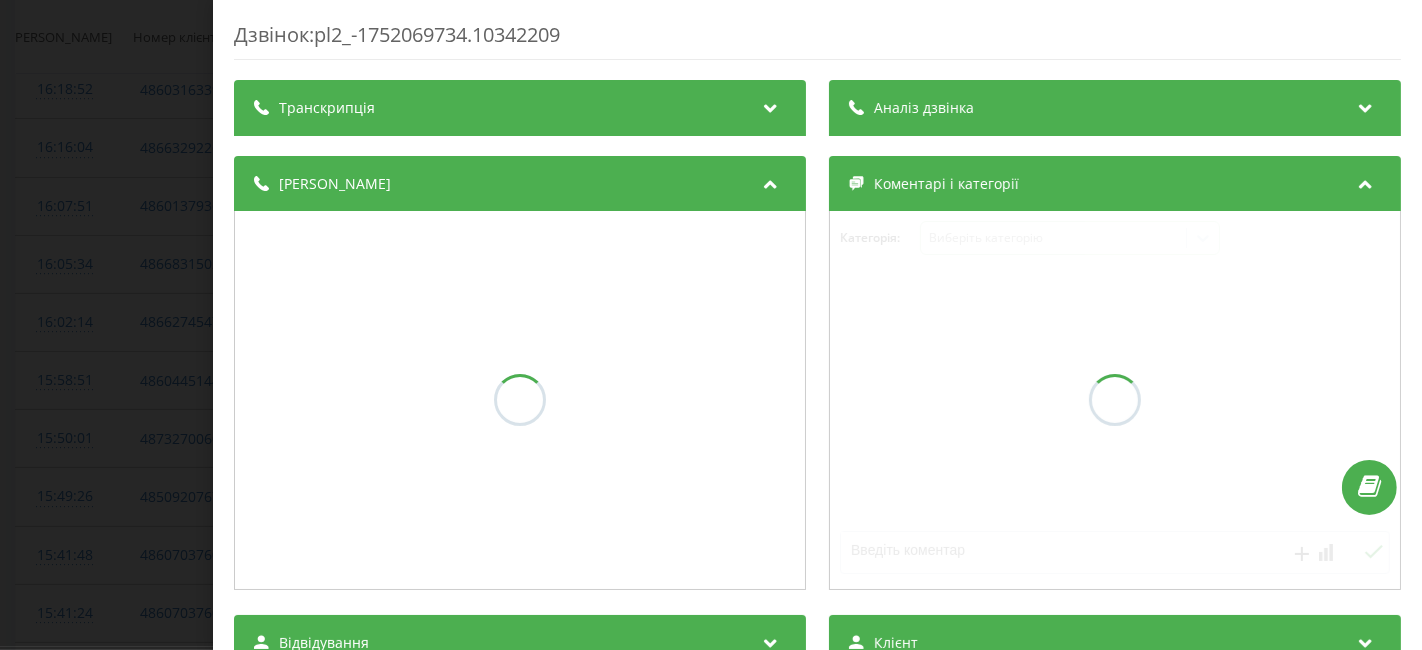click on "Аналіз дзвінка" at bounding box center (1115, 108) 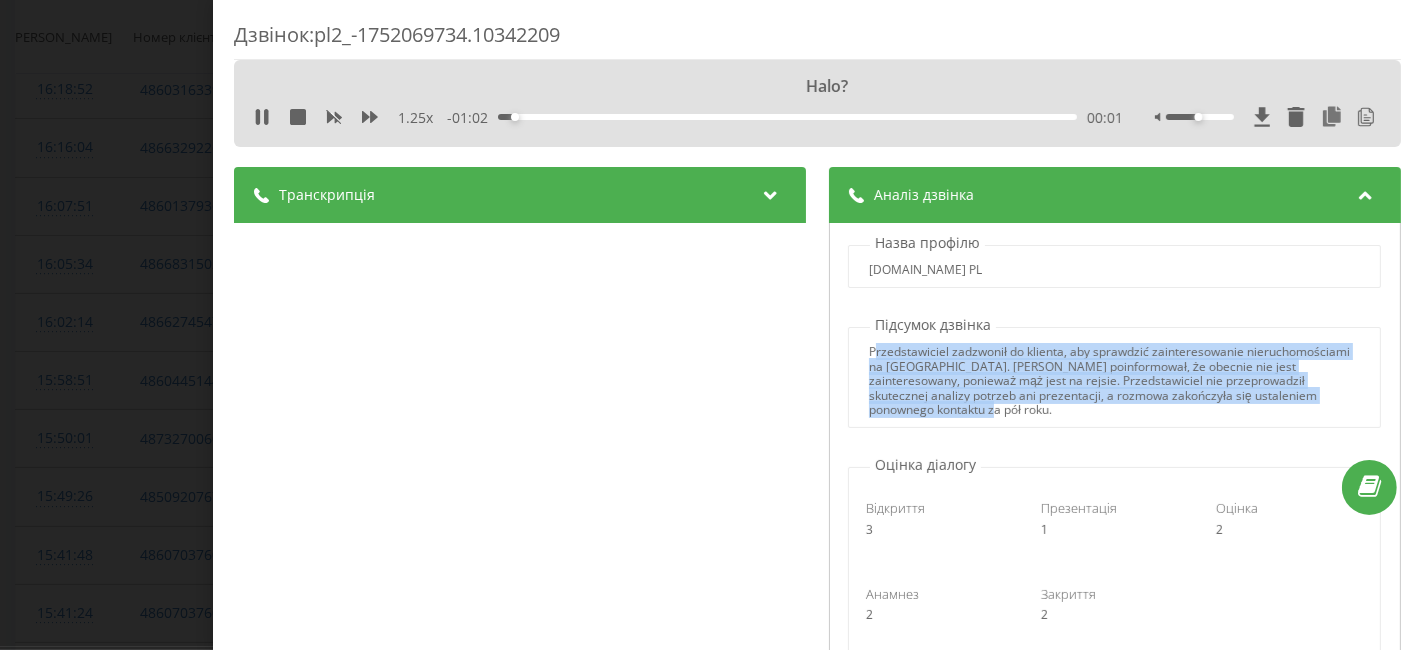 drag, startPoint x: 1074, startPoint y: 417, endPoint x: 865, endPoint y: 352, distance: 218.87439 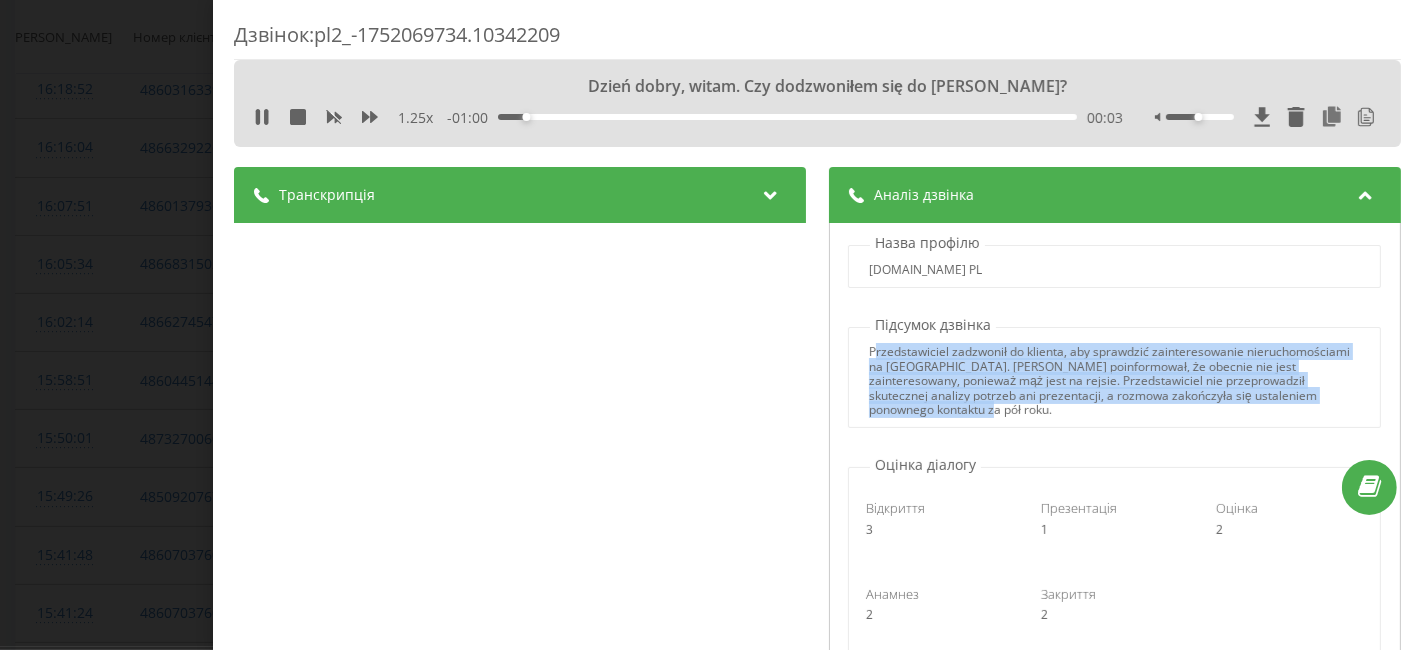 click on "Przedstawiciel zadzwonił do klienta, aby sprawdzić zainteresowanie nieruchomościami na [GEOGRAPHIC_DATA]. [PERSON_NAME] poinformował, że obecnie nie jest zainteresowany, ponieważ mąż jest na rejsie. Przedstawiciel nie przeprowadził skutecznej analizy potrzeb ani prezentacji, a rozmowa zakończyła się ustaleniem ponownego kontaktu za pół roku." at bounding box center [1115, 381] 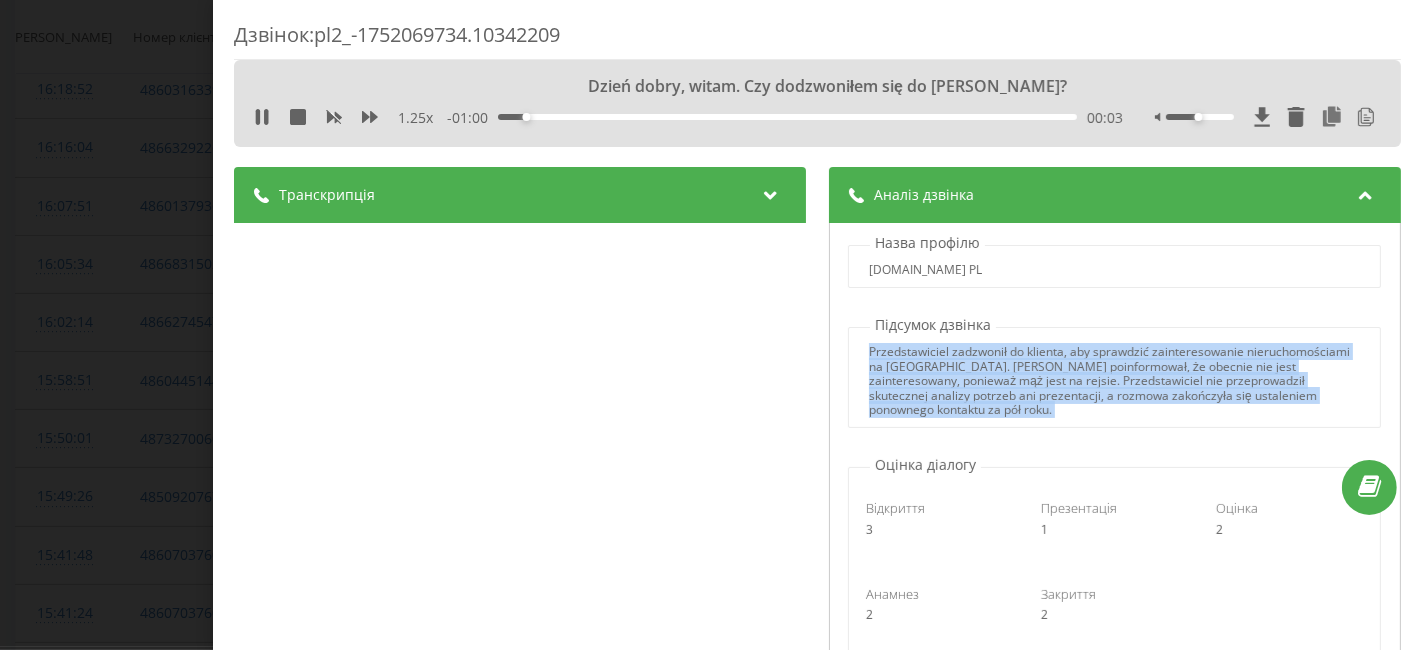 click on "Przedstawiciel zadzwonił do klienta, aby sprawdzić zainteresowanie nieruchomościami na [GEOGRAPHIC_DATA]. [PERSON_NAME] poinformował, że obecnie nie jest zainteresowany, ponieważ mąż jest na rejsie. Przedstawiciel nie przeprowadził skutecznej analizy potrzeb ani prezentacji, a rozmowa zakończyła się ustaleniem ponownego kontaktu za pół roku." at bounding box center (1115, 381) 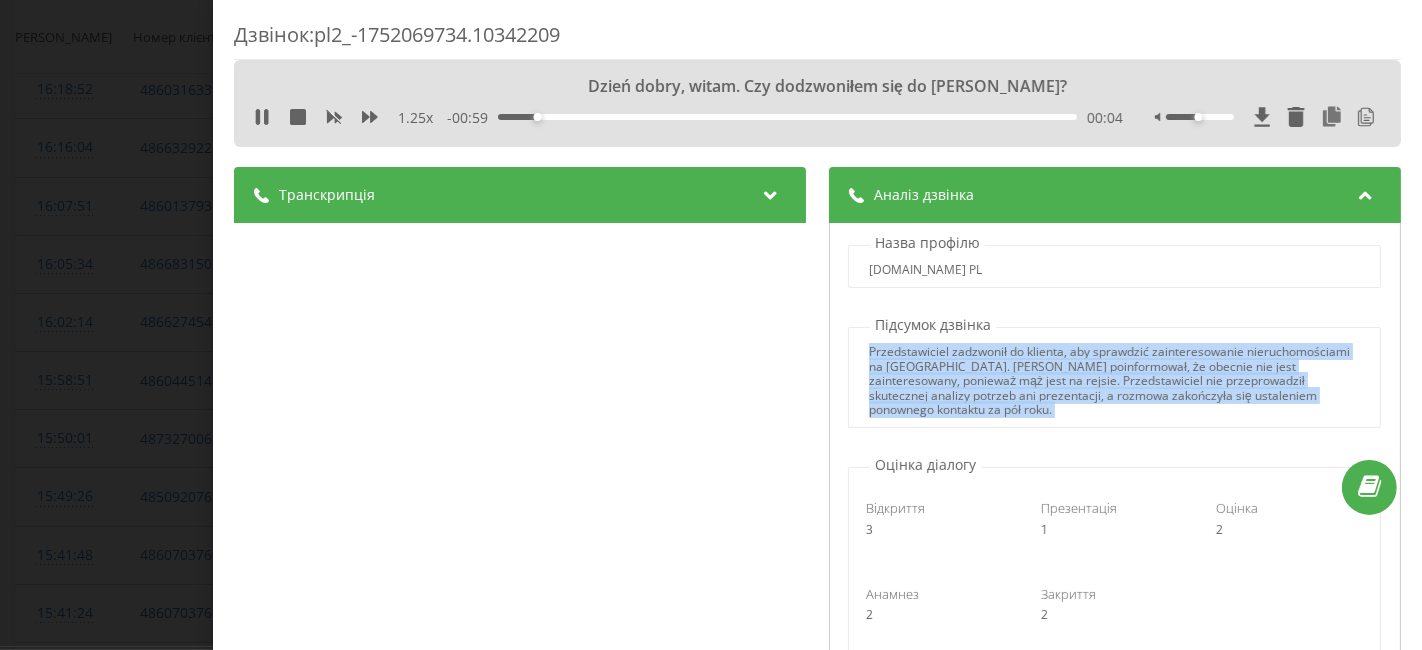 copy on "Przedstawiciel zadzwonił do klienta, aby sprawdzić zainteresowanie nieruchomościami na [GEOGRAPHIC_DATA]. [PERSON_NAME] poinformował, że obecnie nie jest zainteresowany, ponieważ mąż jest na rejsie. Przedstawiciel nie przeprowadził skutecznej analizy potrzeb ani prezentacji, a rozmowa zakończyła się ustaleniem ponownego kontaktu za pół roku." 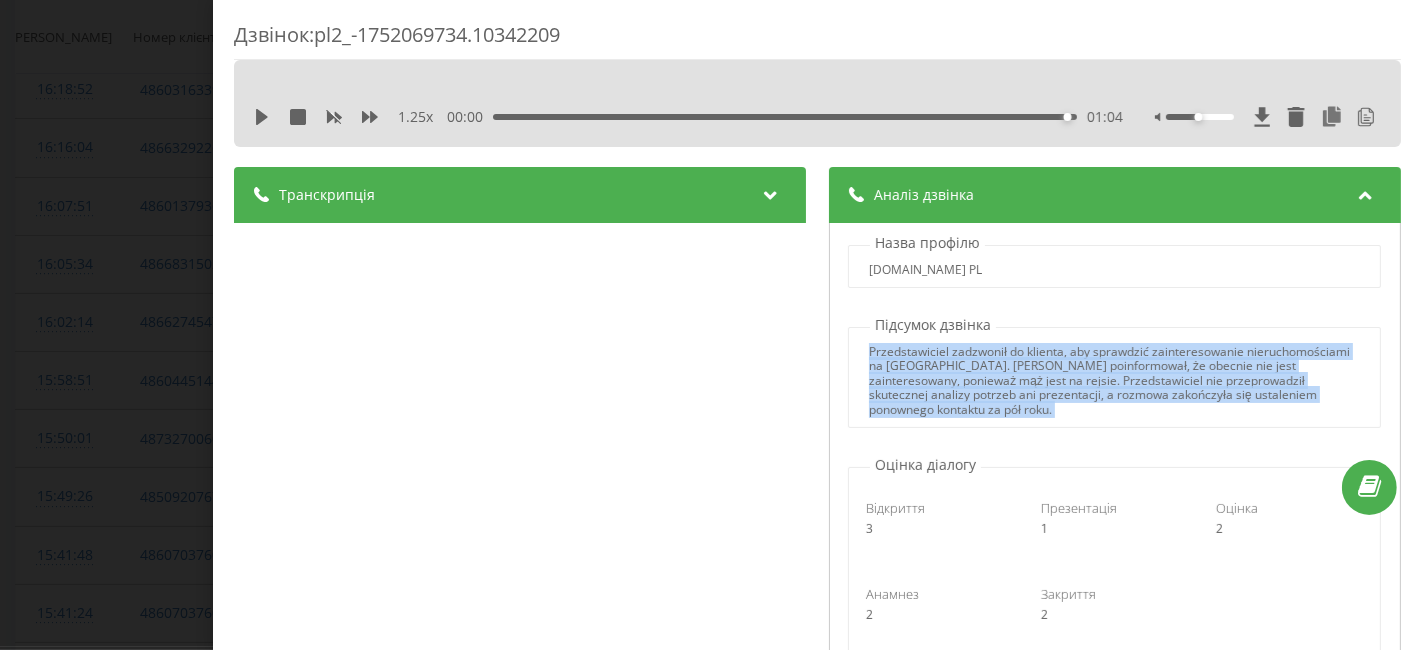 click on "Дзвінок :  pl2_-1752069734.10342209   1.25 x  00:00 01:04   01:04   Транскрипція 00:00 Halo? 00:00 Dzień dobry, witam. Czy dodzwoniłem się do [PERSON_NAME]? 00:06 Dzień dobry, tak [PERSON_NAME]. 00:09 Mąż i moje nazwisko [PERSON_NAME] imię [PERSON_NAME] ja dzwonią z Agencji Nieruchomości II Marbeja 00:15 Dlatego że już w historii naszych kontaktów było kilka telefonów a także maili wysłanych 00:21 Odnośnie 00:21 Natomiast odnośnie nieruchomości na [GEOGRAPHIC_DATA] 00:23 Wie pan co? 00:25 w okolicy [GEOGRAPHIC_DATA] i [GEOGRAPHIC_DATA]. 00:28 I chciałbym się zapytać, czy 00:29 wciąż jest zainteresowanie tym tematem? 00:32 Na ten moment nie, mąż jest 00:34 na rejsie. 00:36 Także teraz 00:37 mnie z uchwytny 00:38 no tam mamy kontakt 00:40 bo generalnie gdzieś tam się zastanawialiśmy 00:43 ale jakoś ta decyzja jeszcze 00:44 jakaś tam mi zapadła 00:47 Wiem. Ja pozwalam sobie zadzwonić 00:48 dlatego że 00:50 ja jestem nowym pracownikiem 00:51 osoby które wcześniej rozmawiały 00:53 00:55 00:59" at bounding box center (711, 325) 